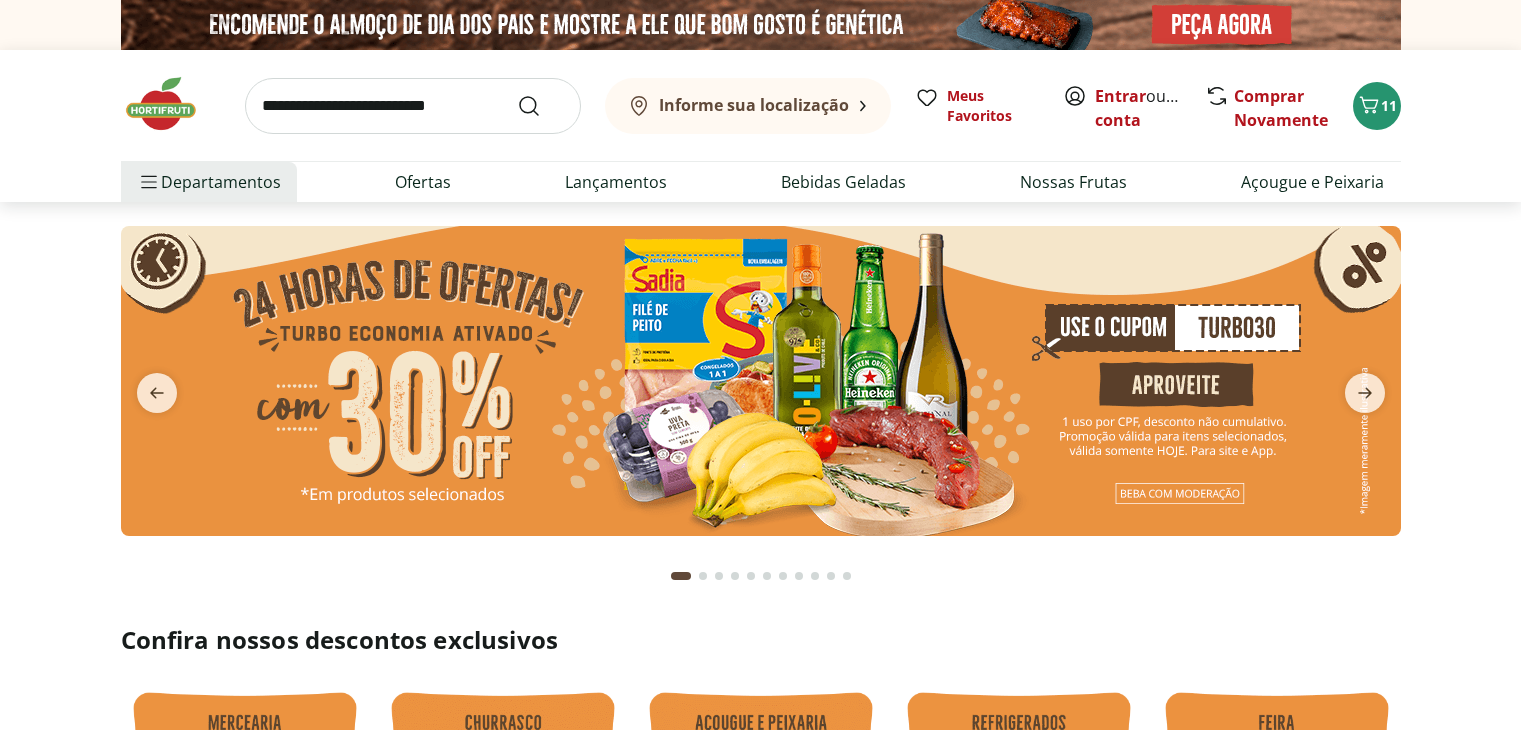 scroll, scrollTop: 0, scrollLeft: 0, axis: both 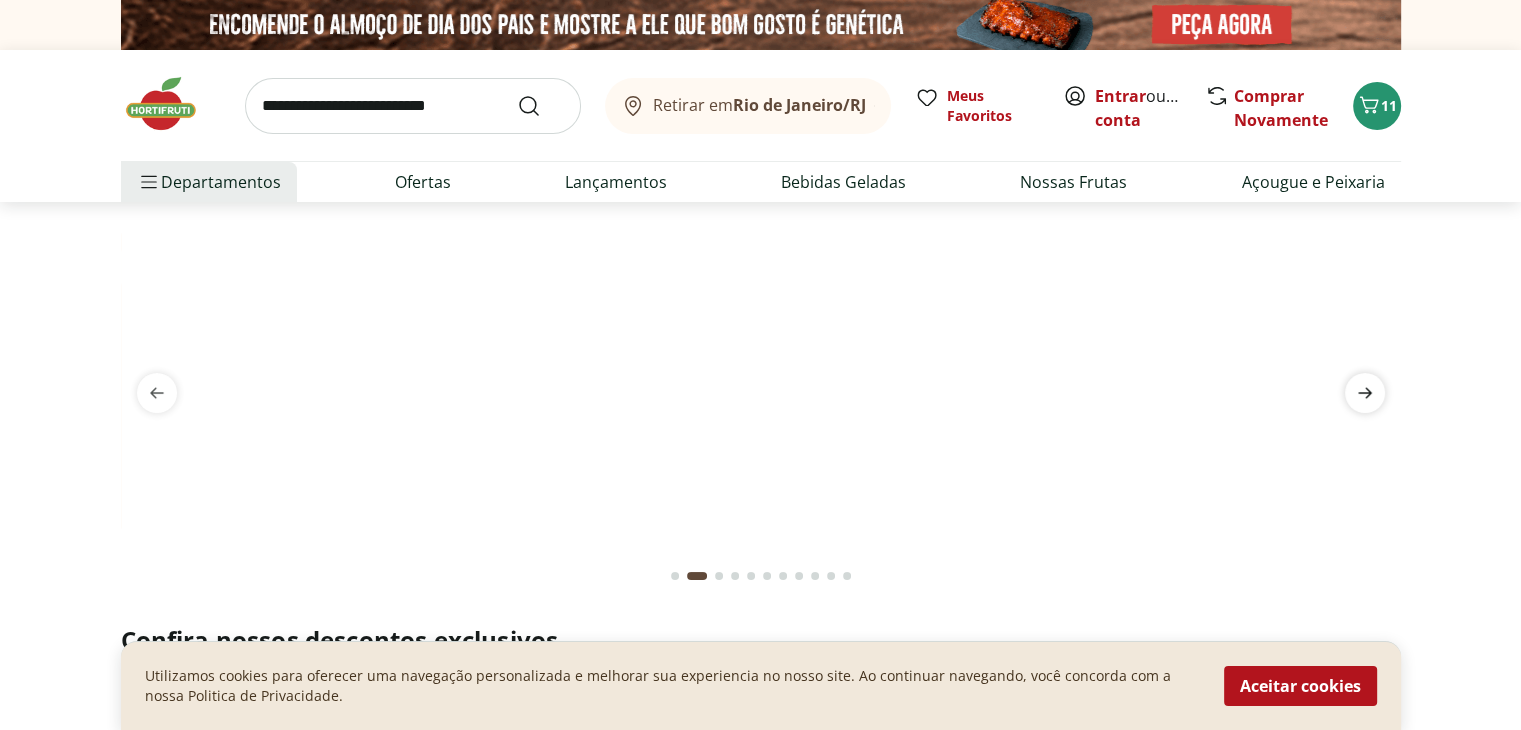 click 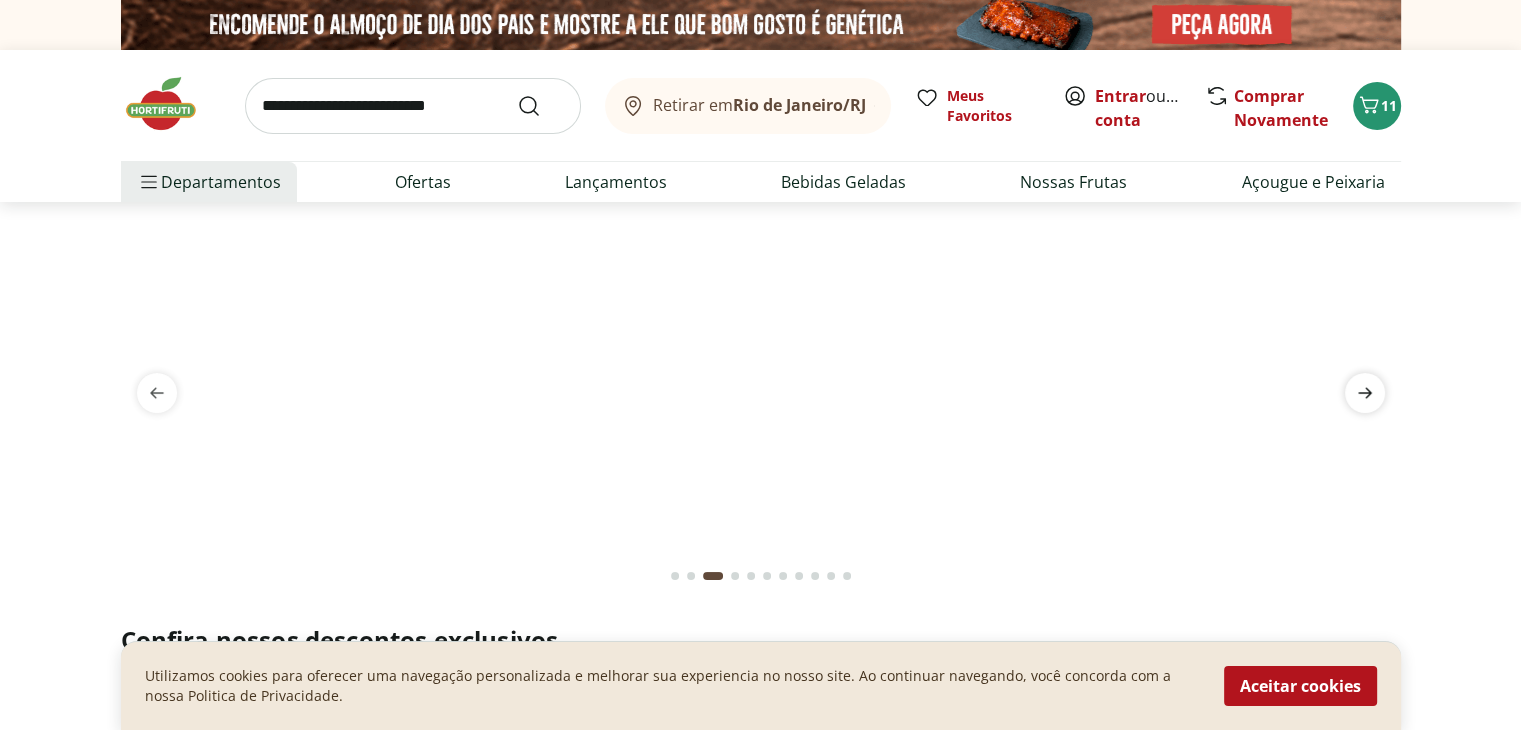 click 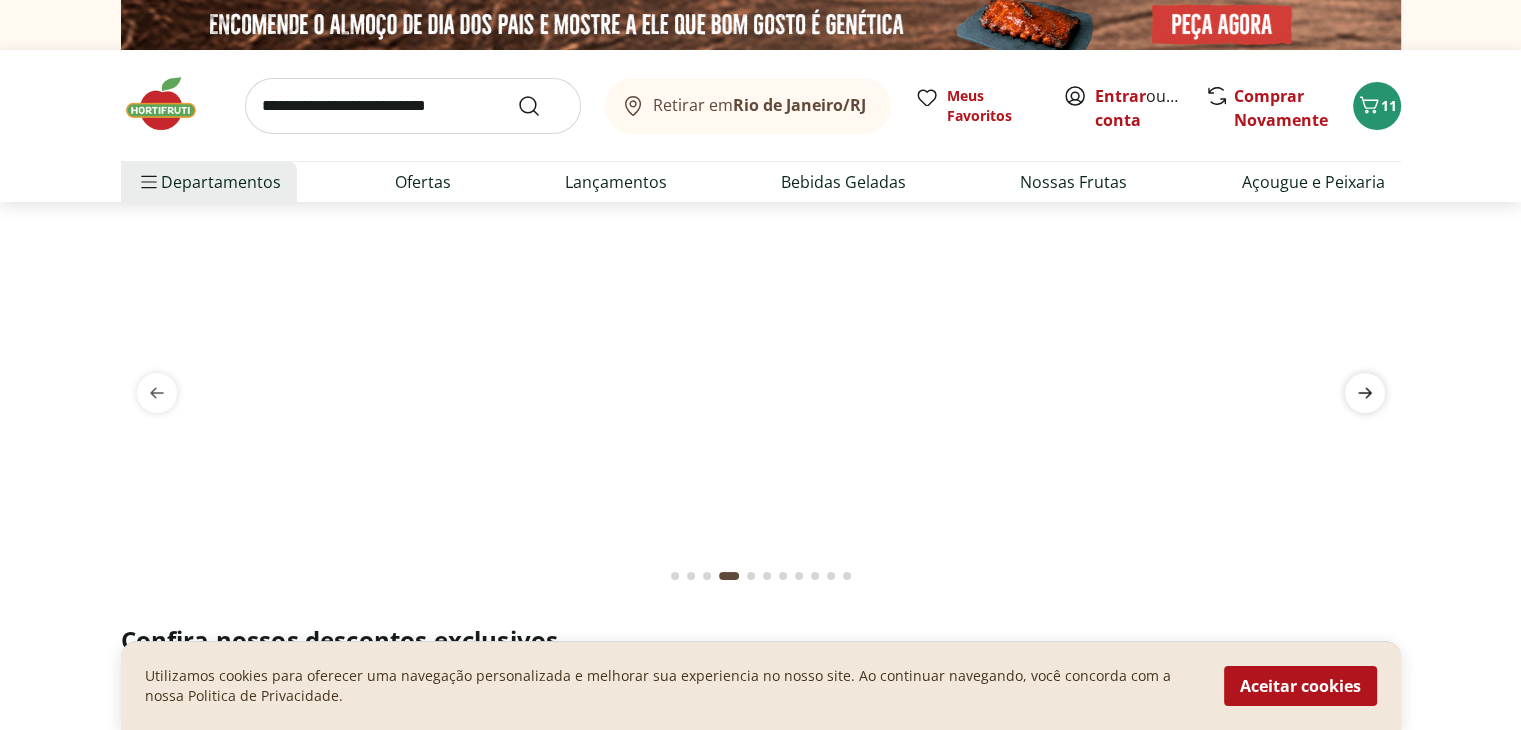 click 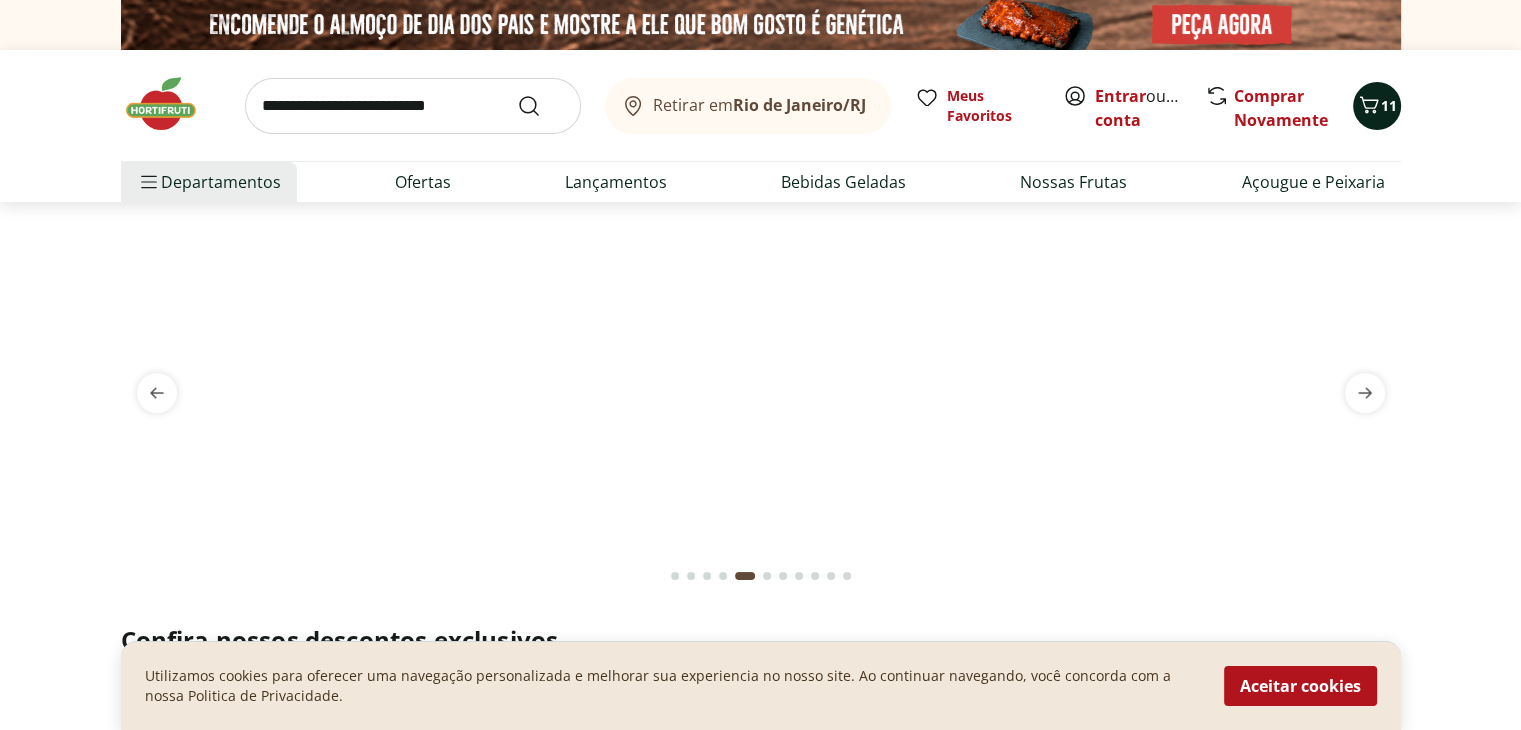 click 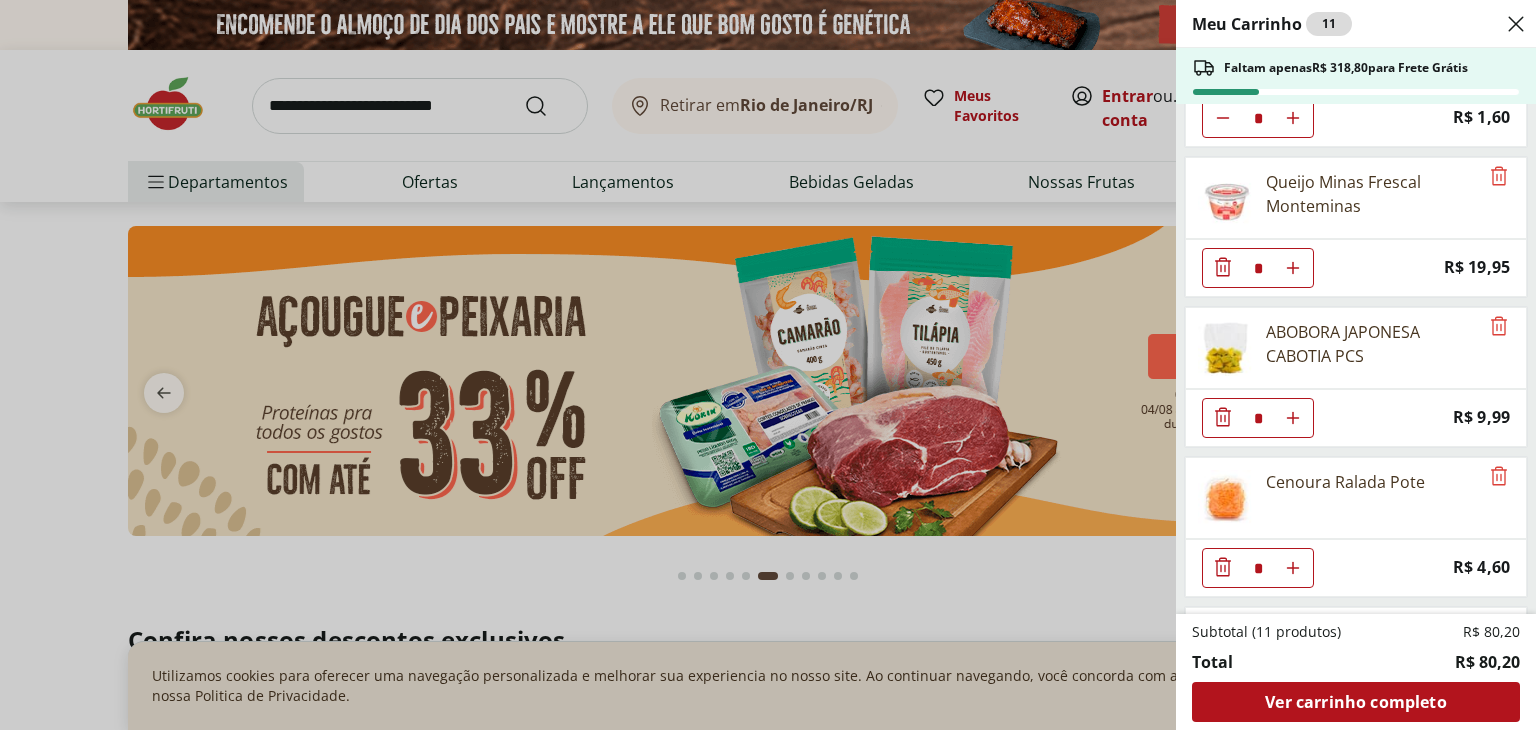 scroll, scrollTop: 300, scrollLeft: 0, axis: vertical 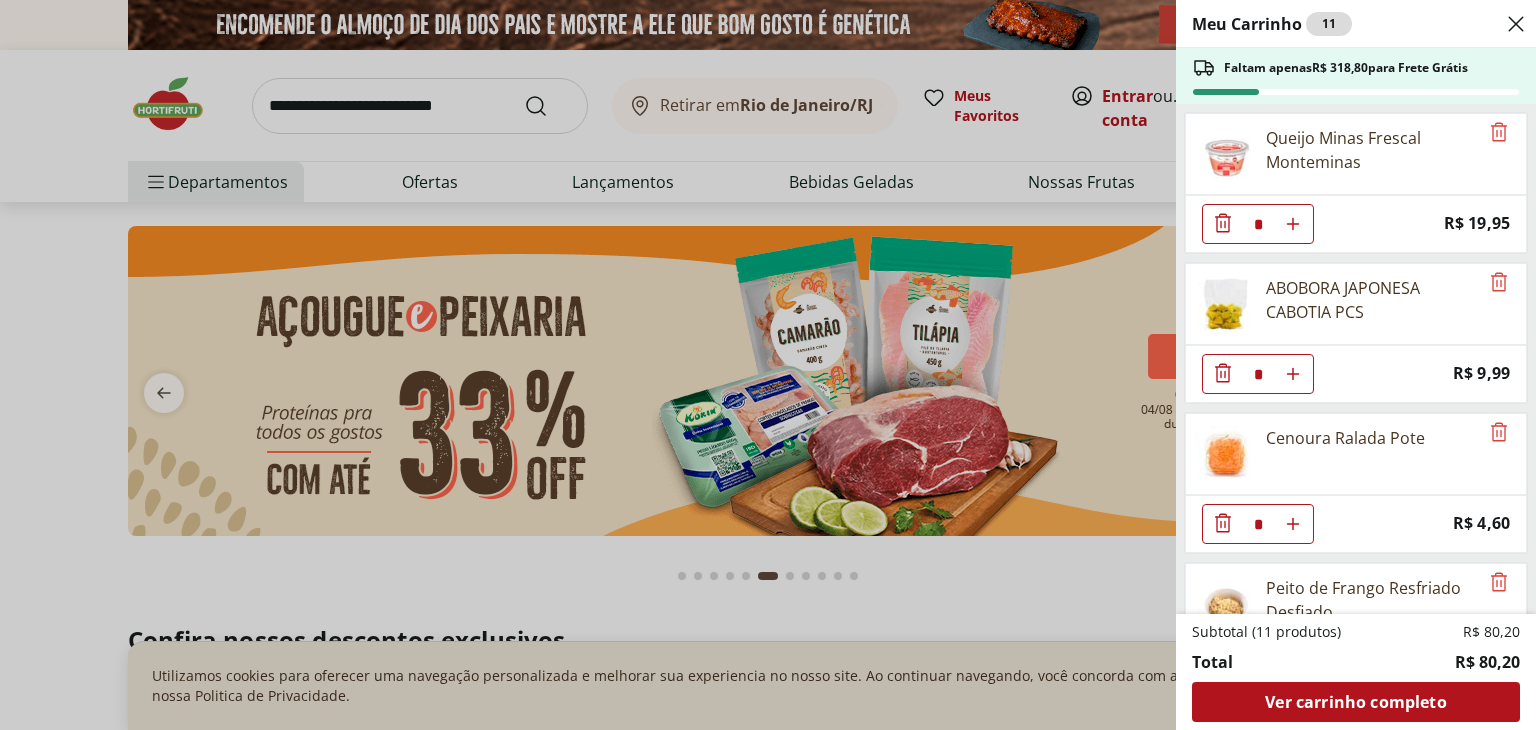 click 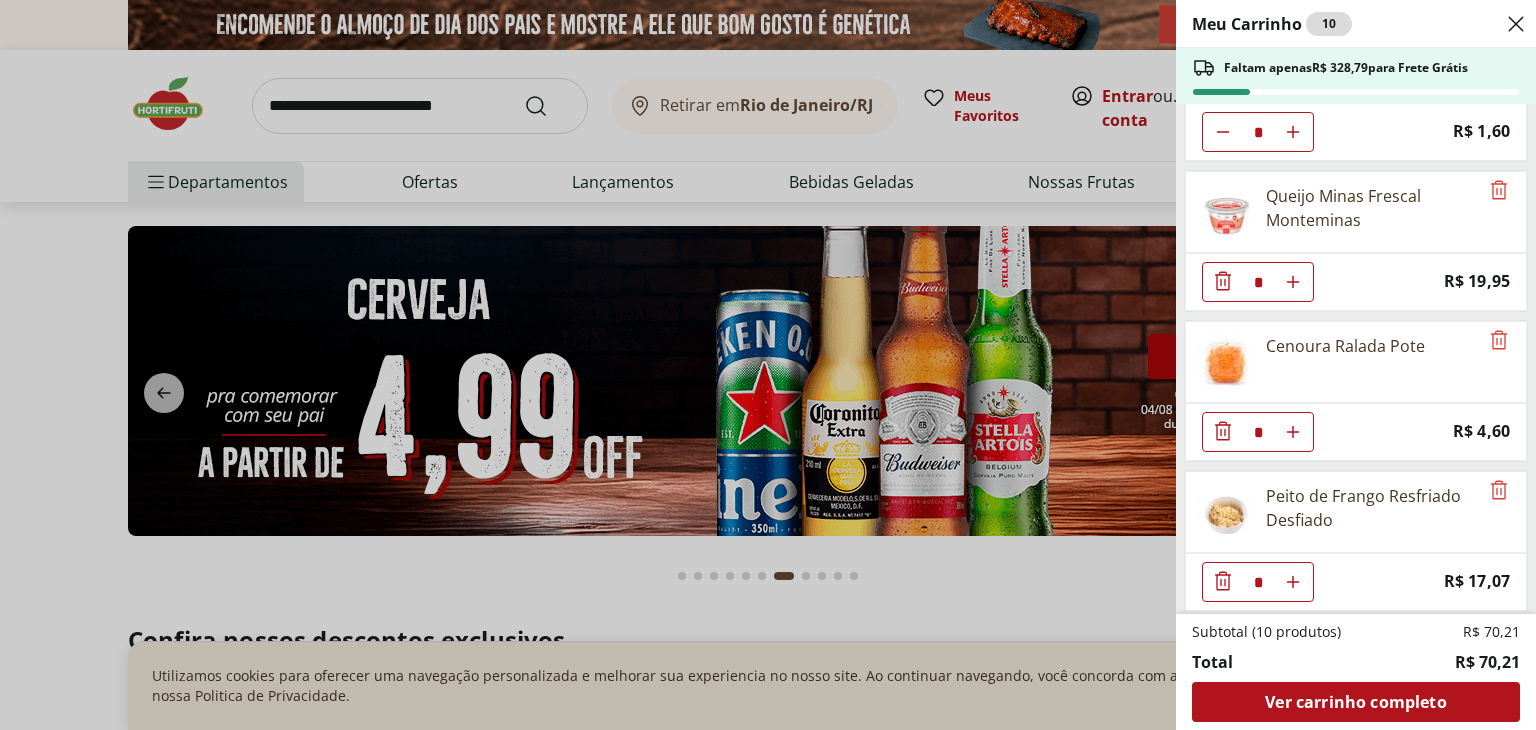click 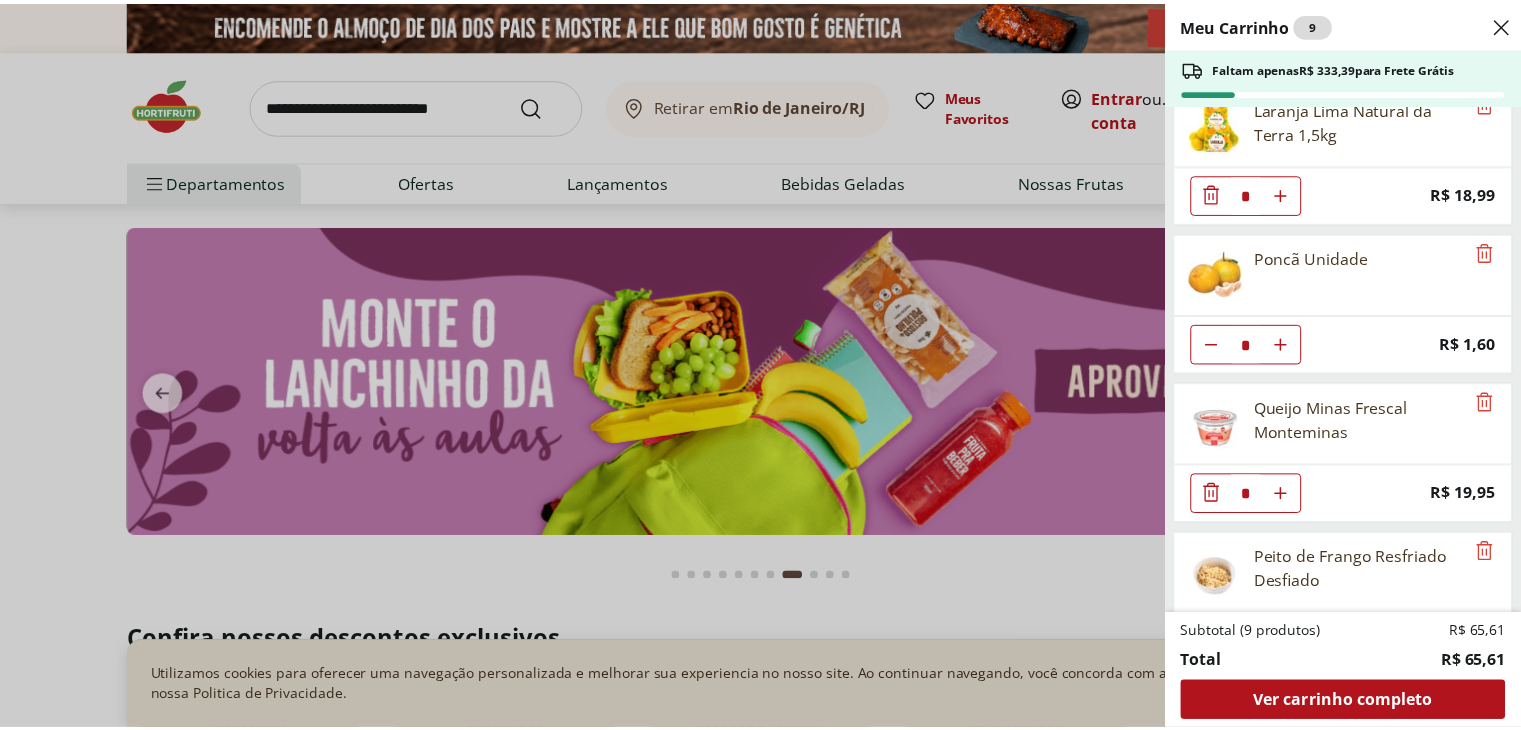 scroll, scrollTop: 0, scrollLeft: 0, axis: both 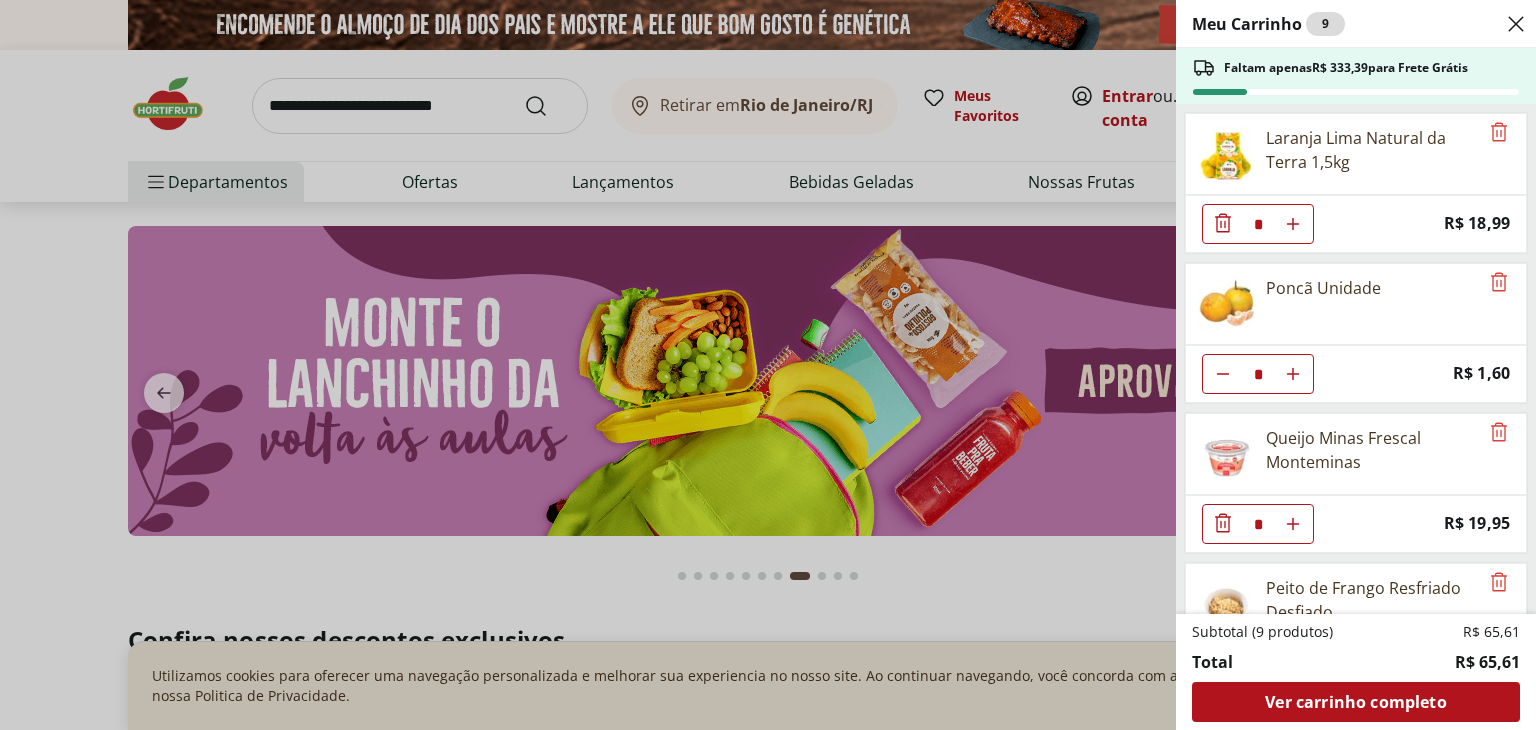 click 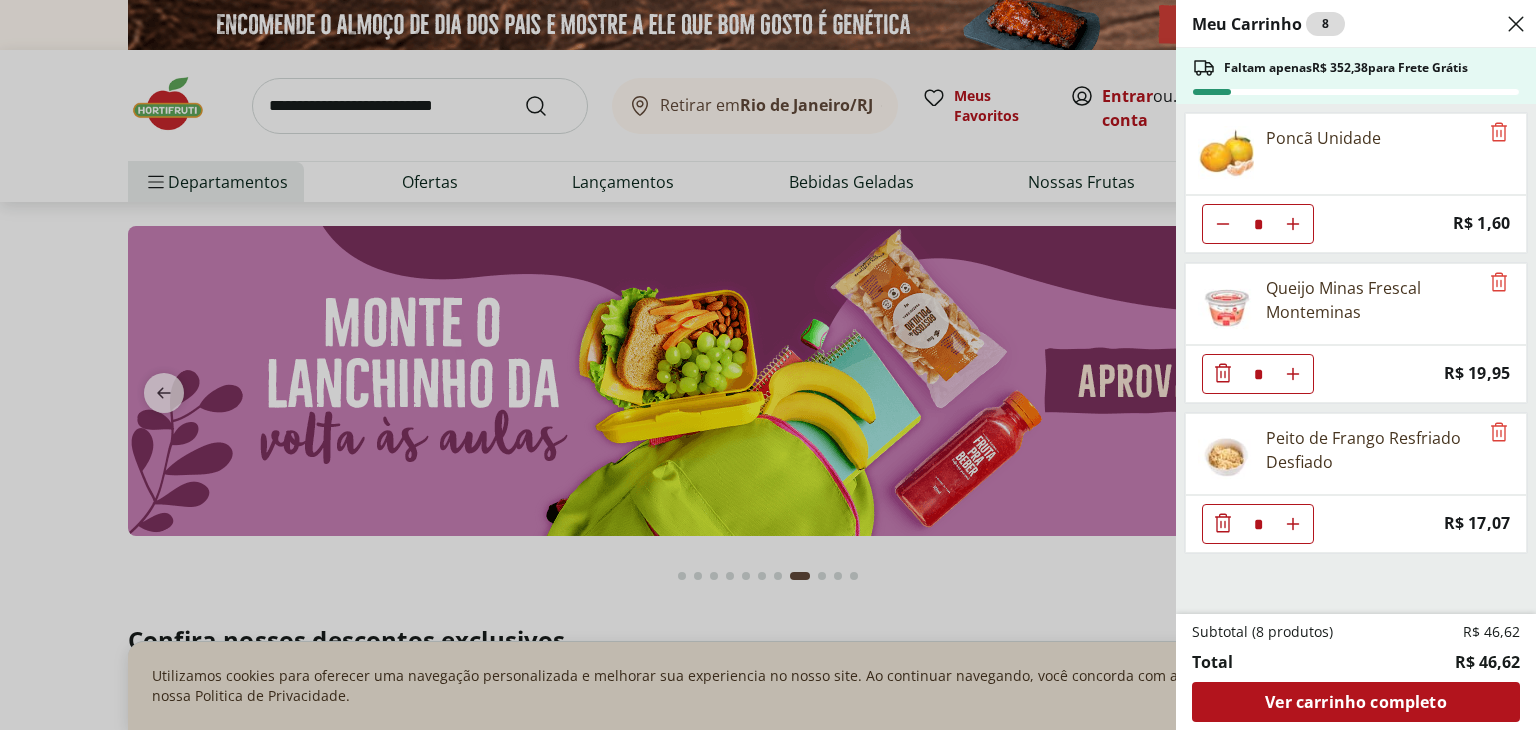 click on "Meu Carrinho 8 Faltam apenas  R$ 352,38  para Frete Grátis Poncã Unidade * Price: R$ 1,60 Queijo Minas Frescal Monteminas * Price: R$ 19,95 Peito de Frango Resfriado Desfiado * Price: R$ 17,07 Subtotal (8 produtos) R$ 46,62 Total R$ 46,62 Ver carrinho completo" at bounding box center [768, 365] 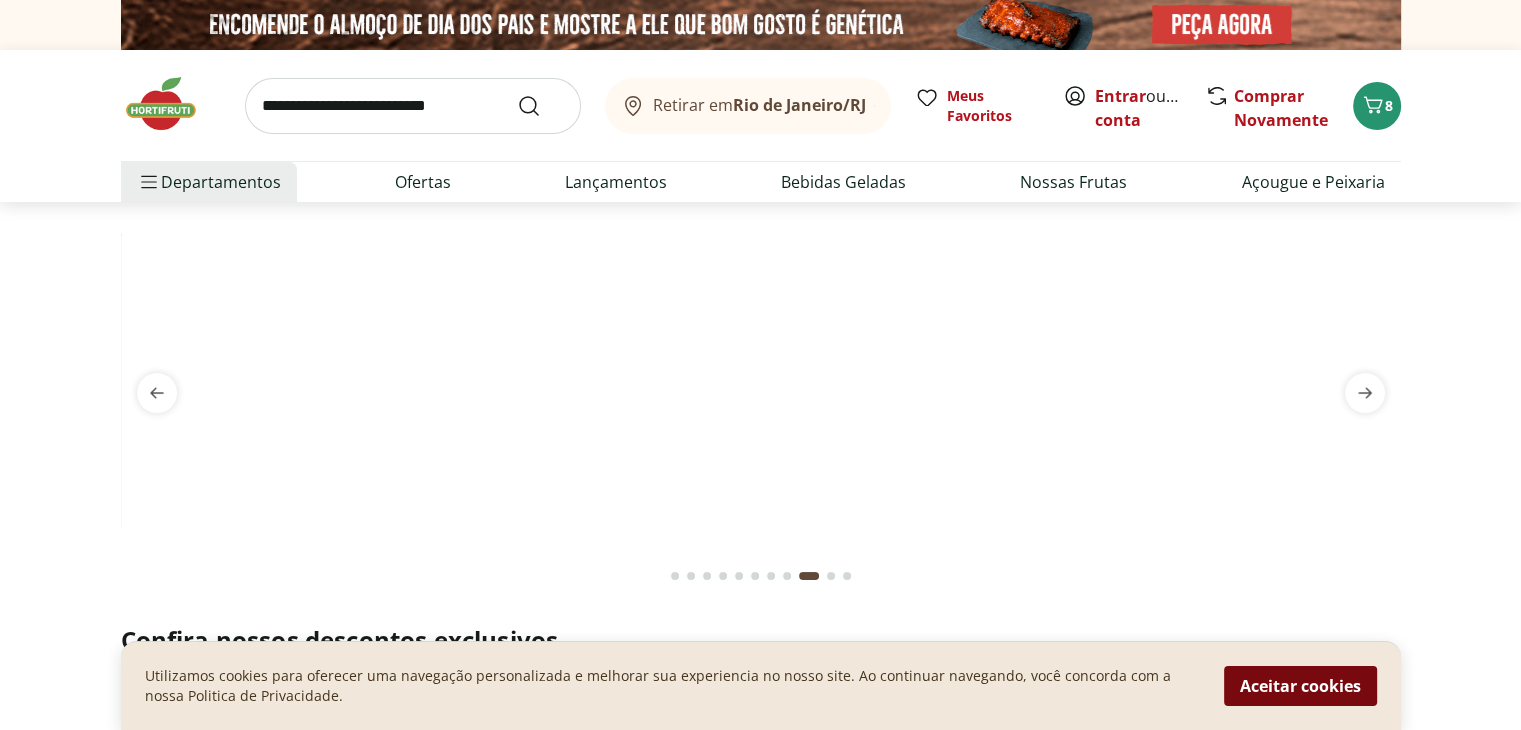 click on "Aceitar cookies" at bounding box center (1300, 686) 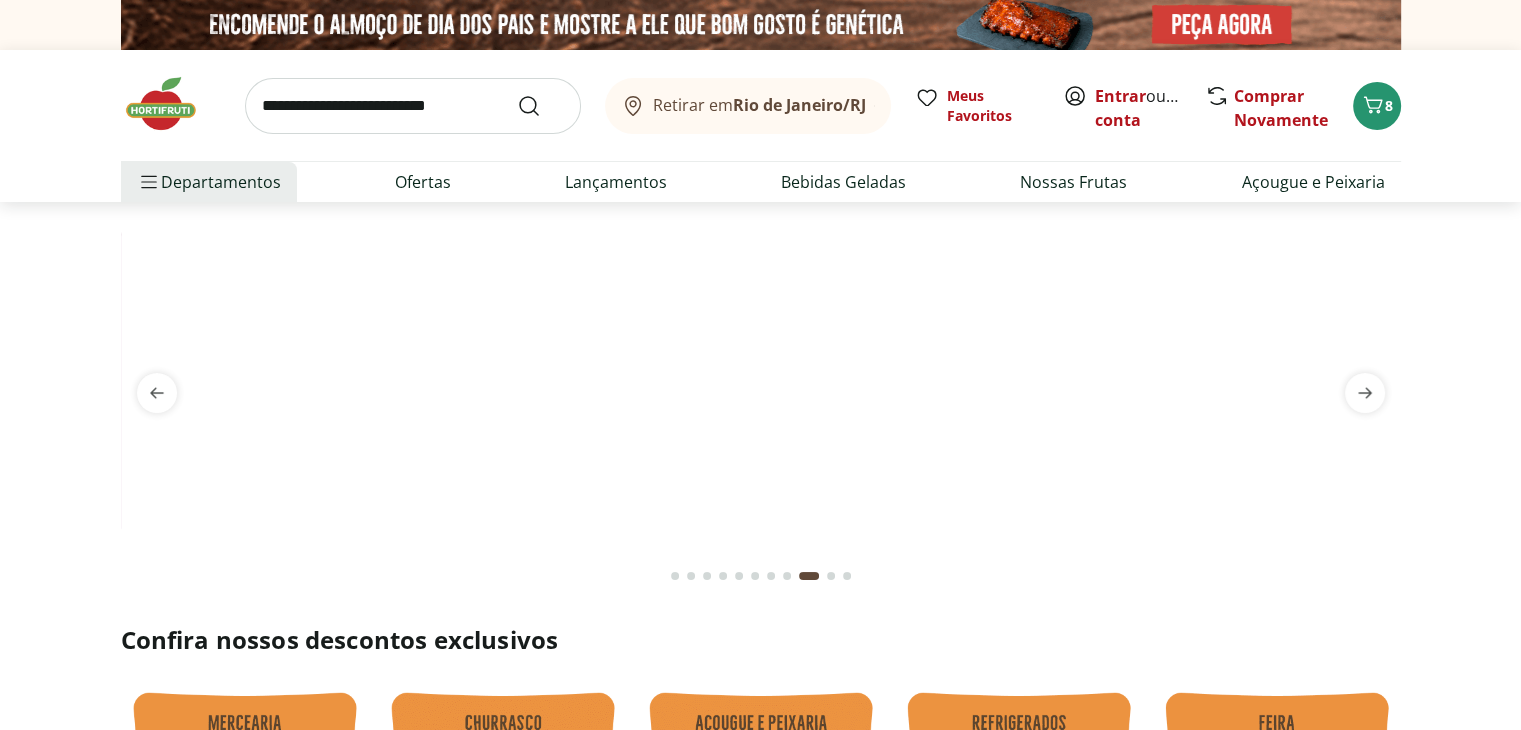 click at bounding box center [760, 226] 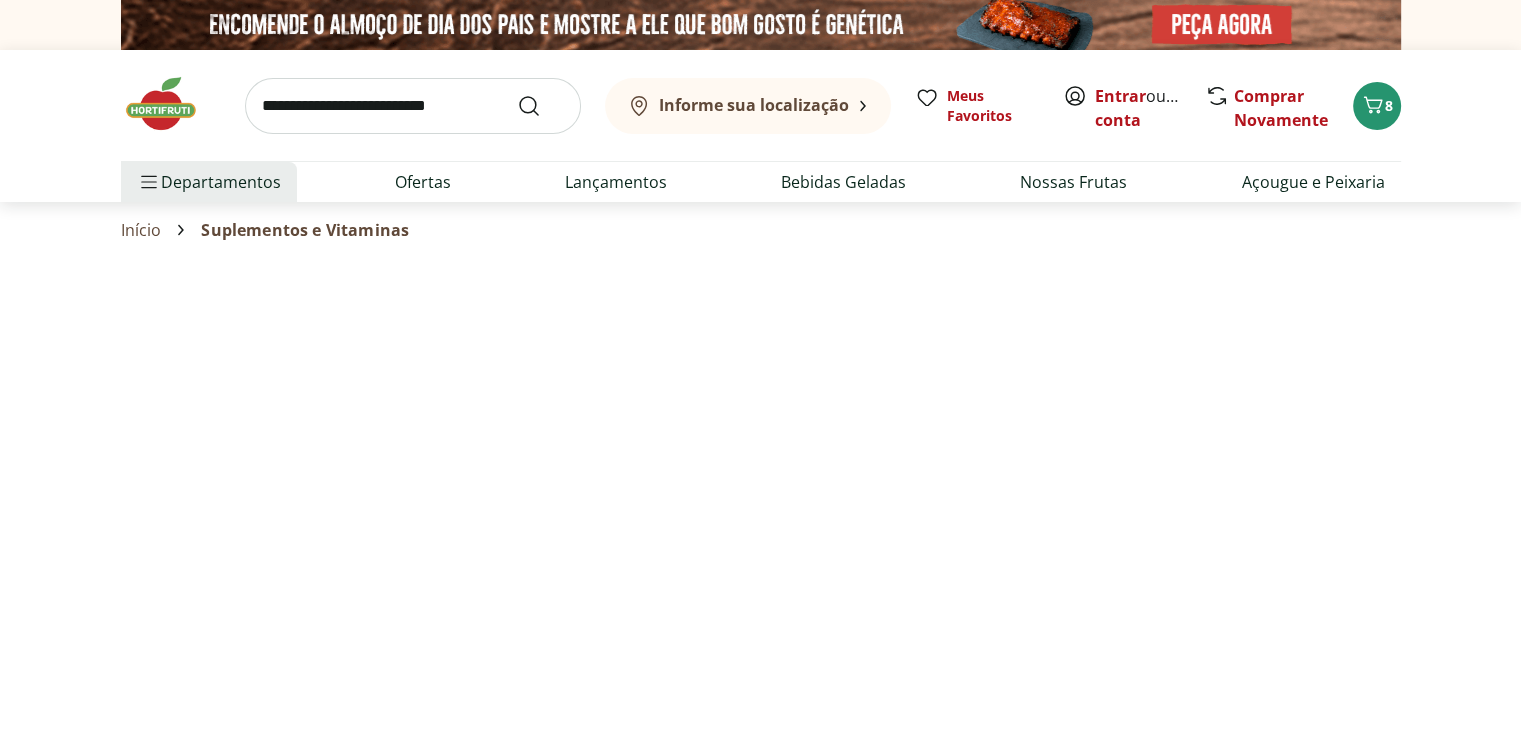 select on "**********" 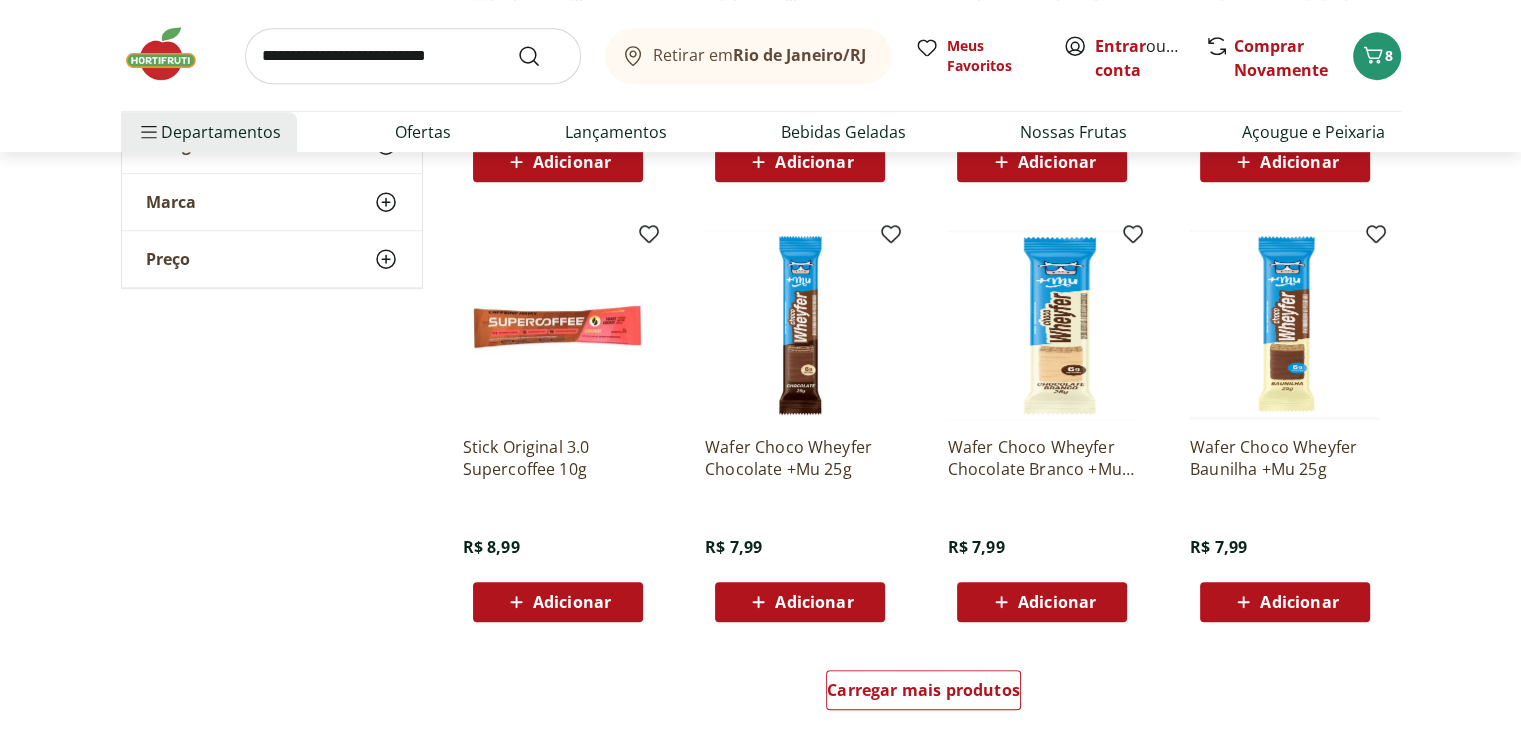 scroll, scrollTop: 1100, scrollLeft: 0, axis: vertical 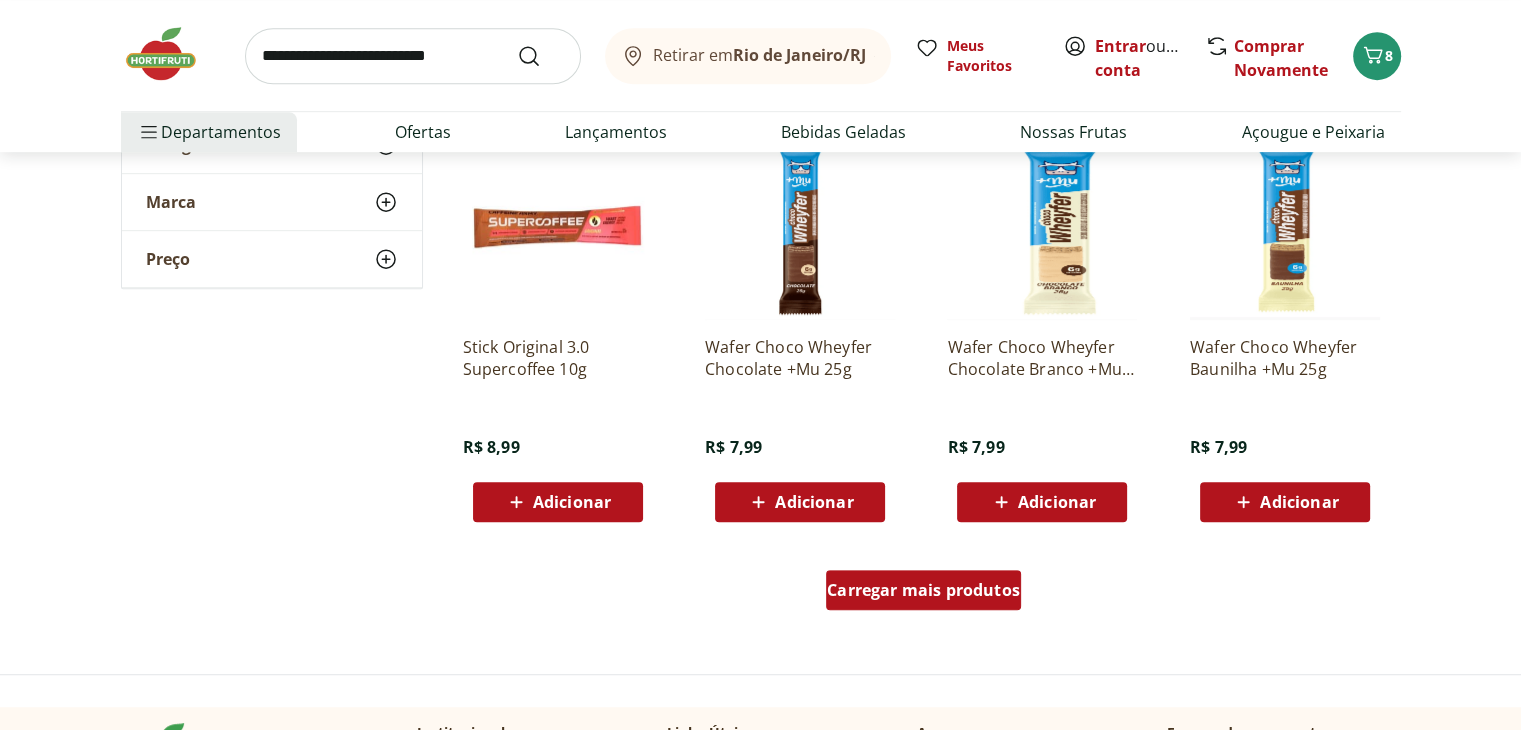 click on "Carregar mais produtos" at bounding box center (923, 590) 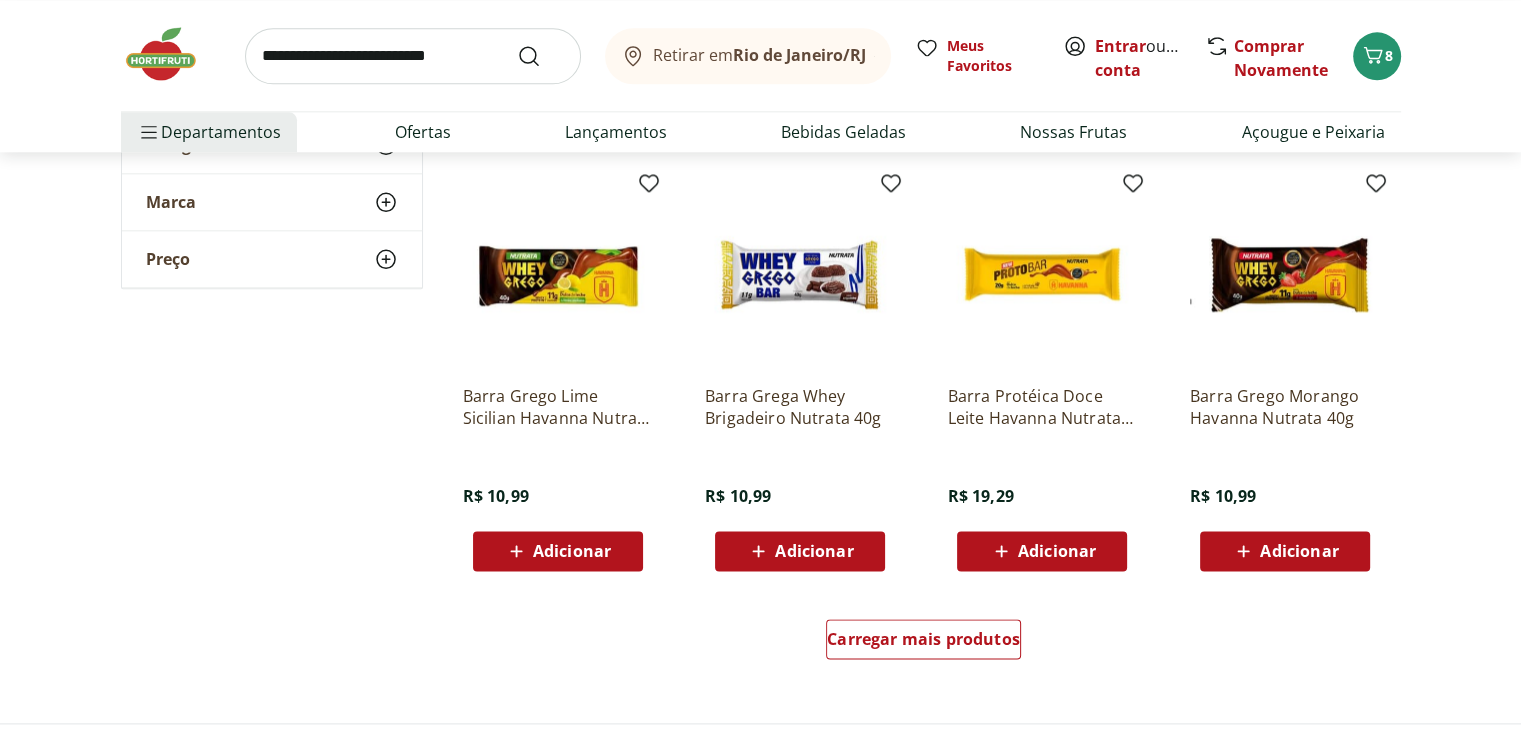 scroll, scrollTop: 2400, scrollLeft: 0, axis: vertical 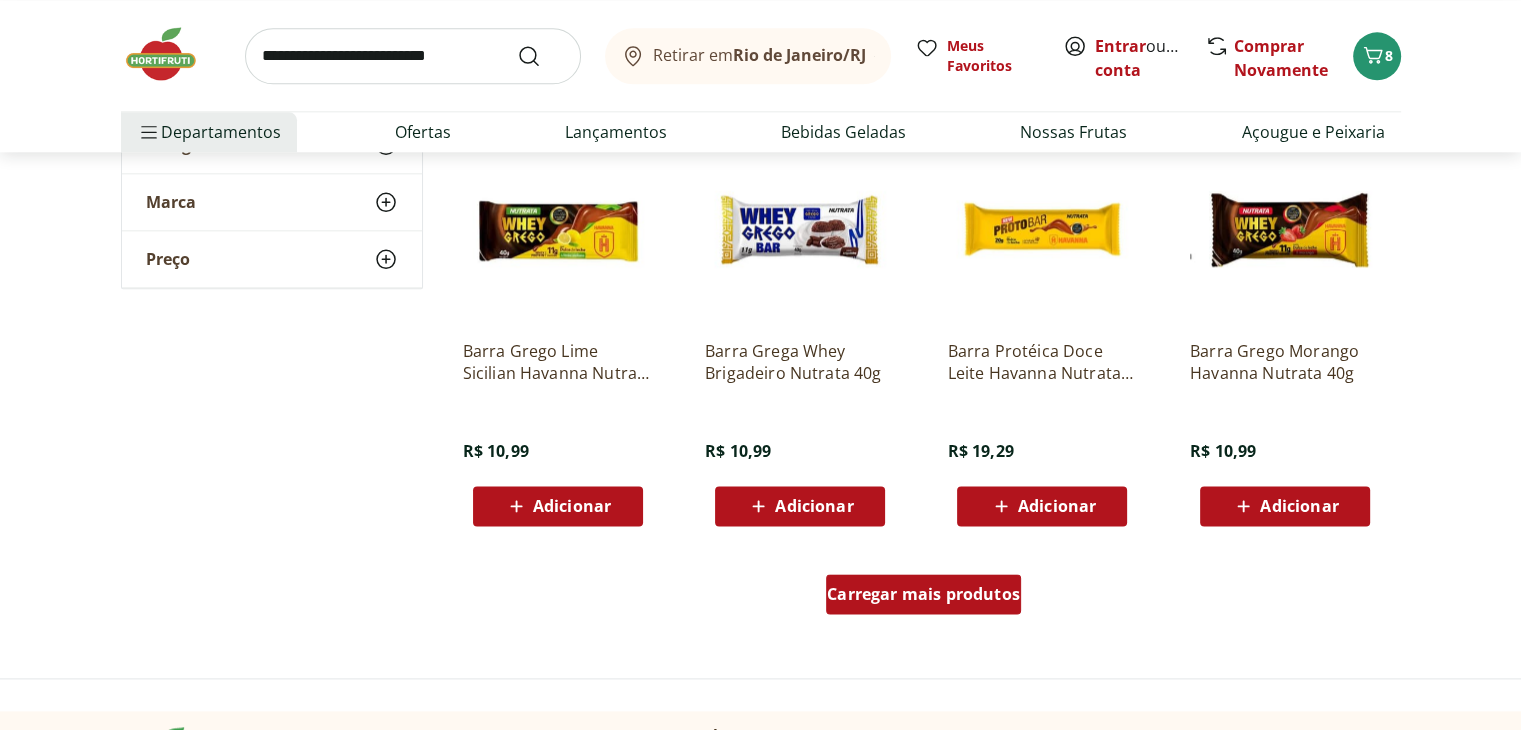 click on "Carregar mais produtos" at bounding box center [923, 594] 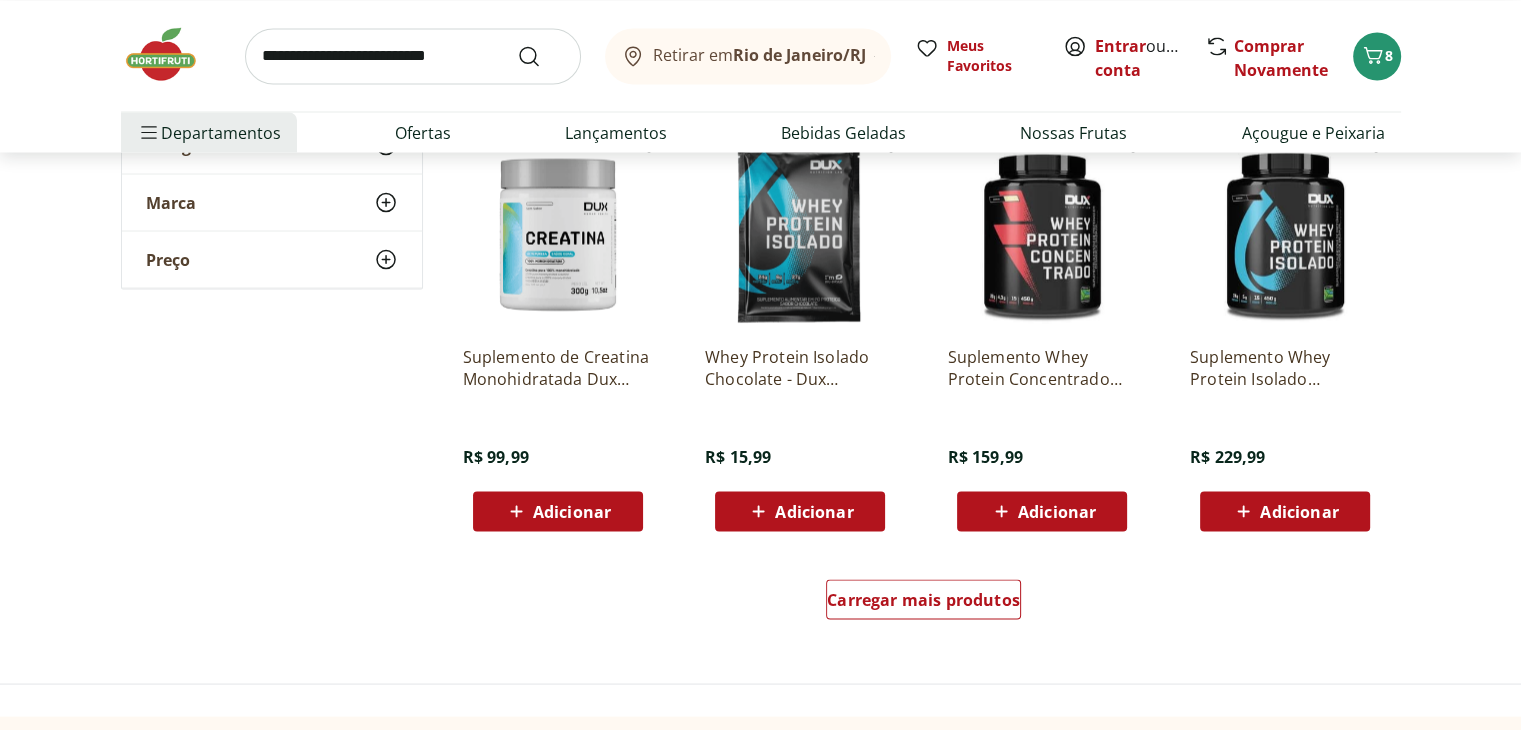 scroll, scrollTop: 3700, scrollLeft: 0, axis: vertical 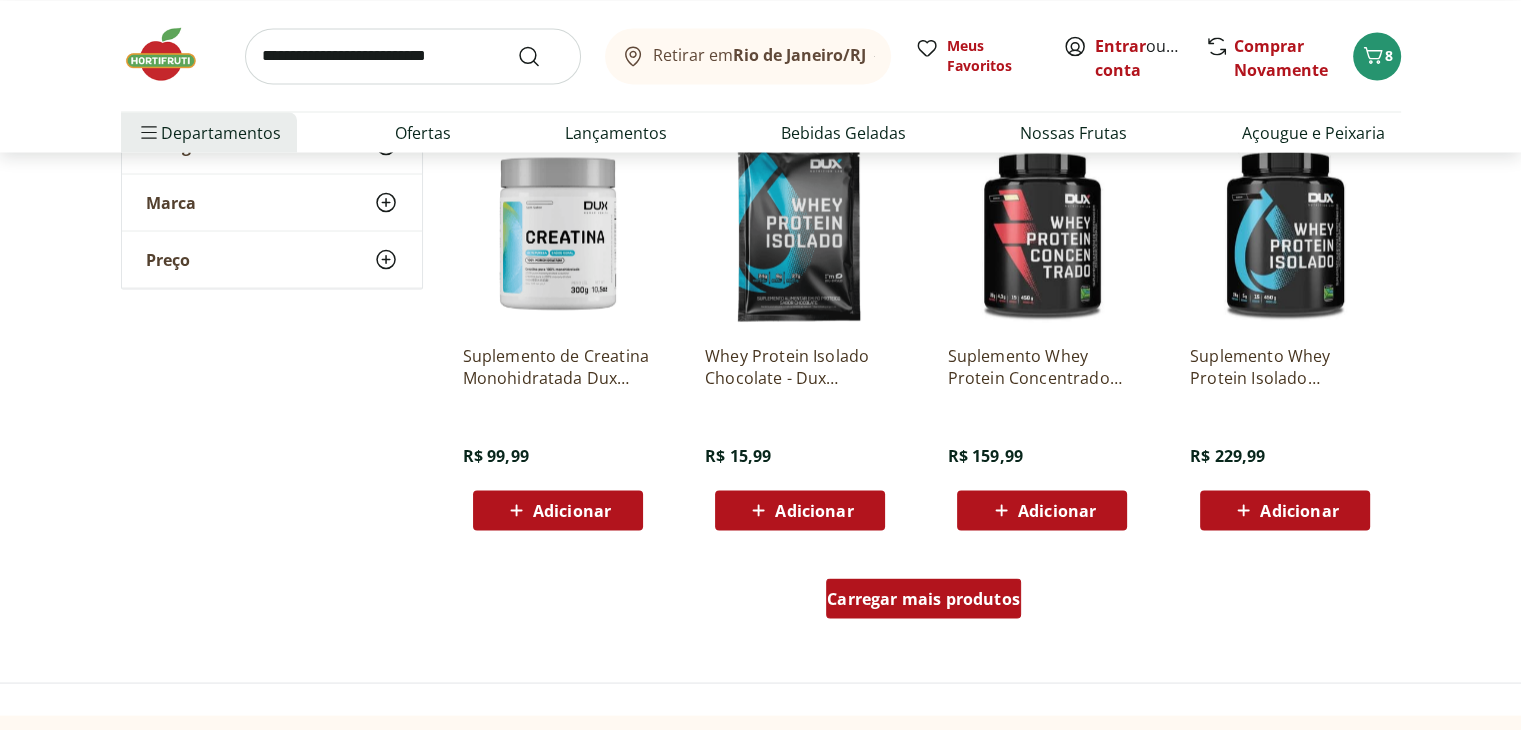 click on "Carregar mais produtos" at bounding box center (923, 598) 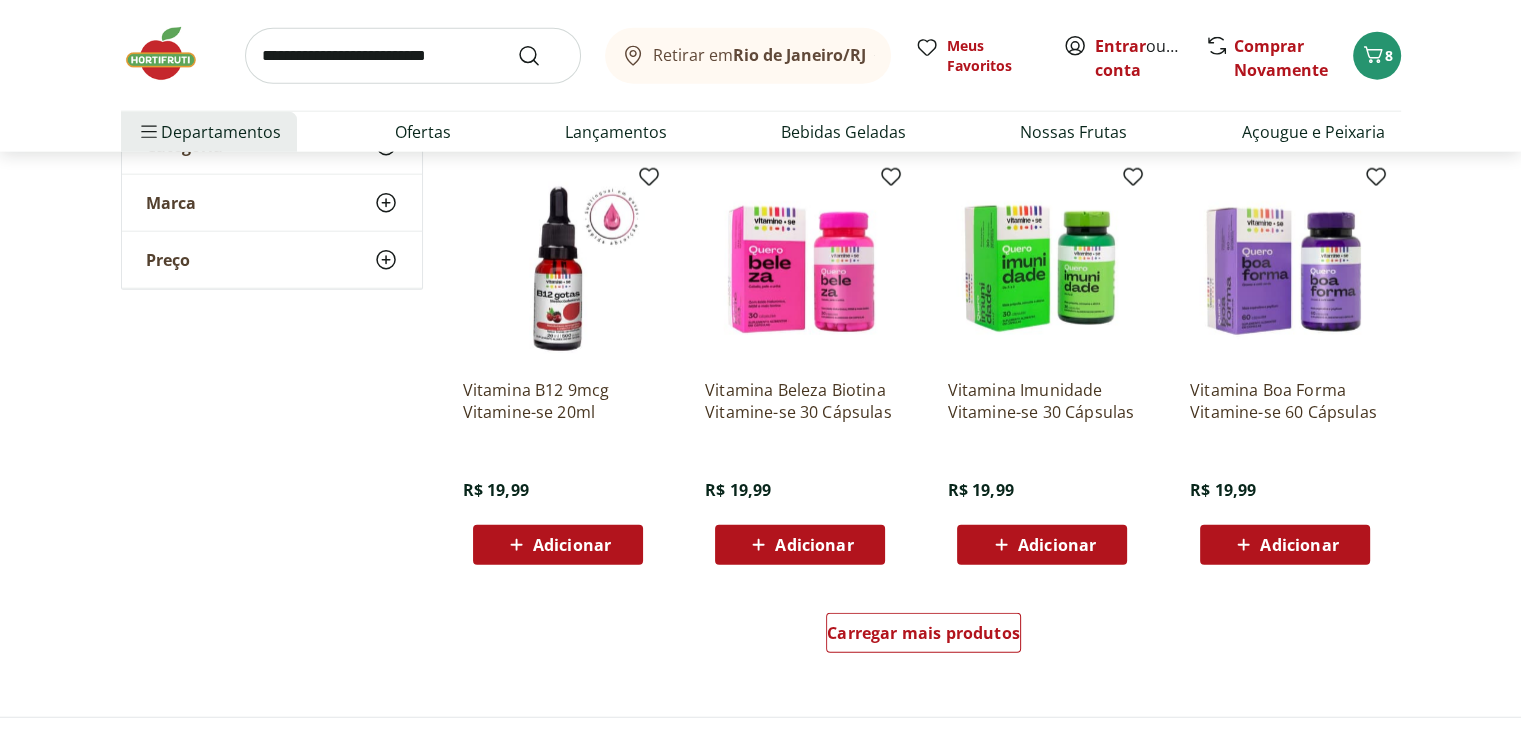 scroll, scrollTop: 5000, scrollLeft: 0, axis: vertical 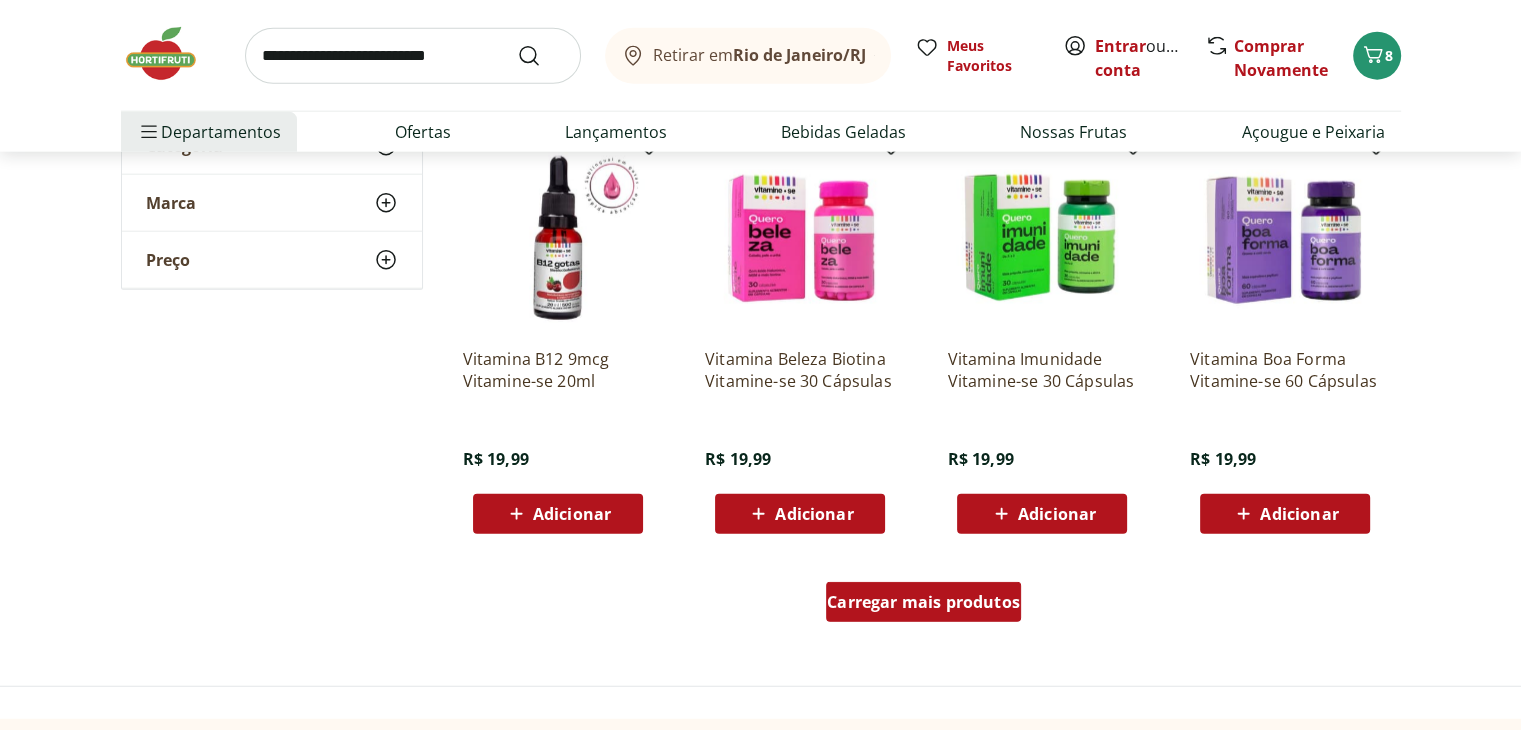 click on "Carregar mais produtos" at bounding box center [923, 602] 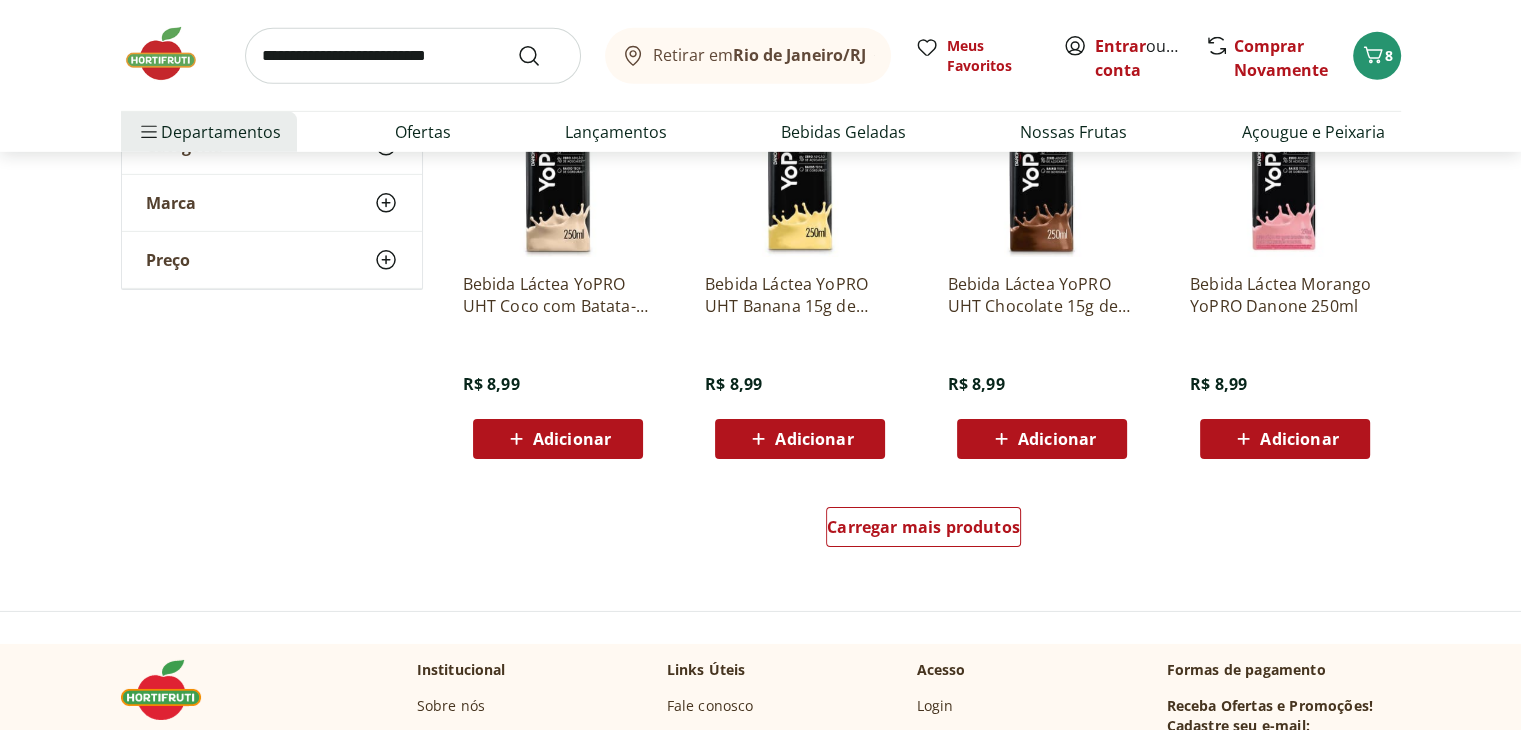 scroll, scrollTop: 6400, scrollLeft: 0, axis: vertical 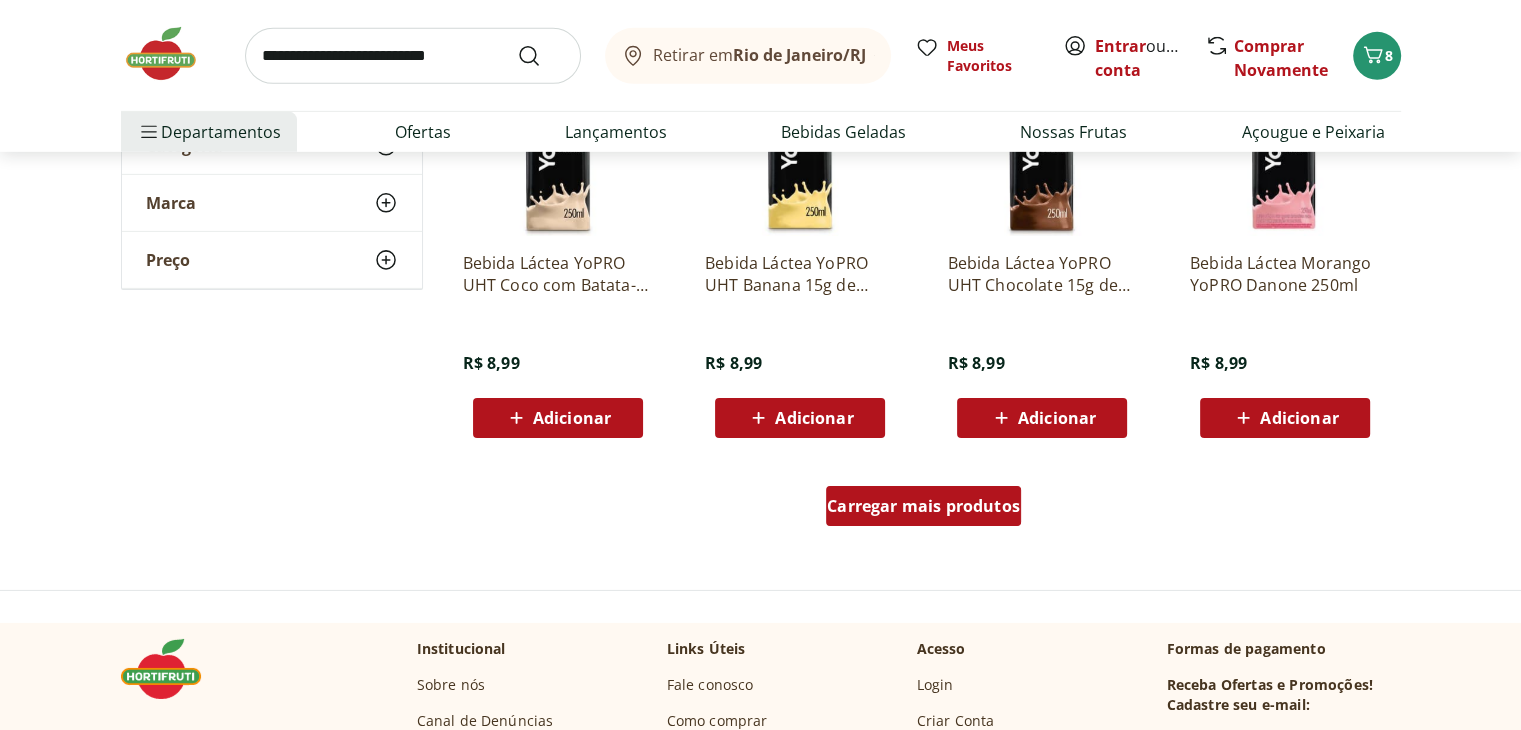 click on "Carregar mais produtos" at bounding box center [923, 506] 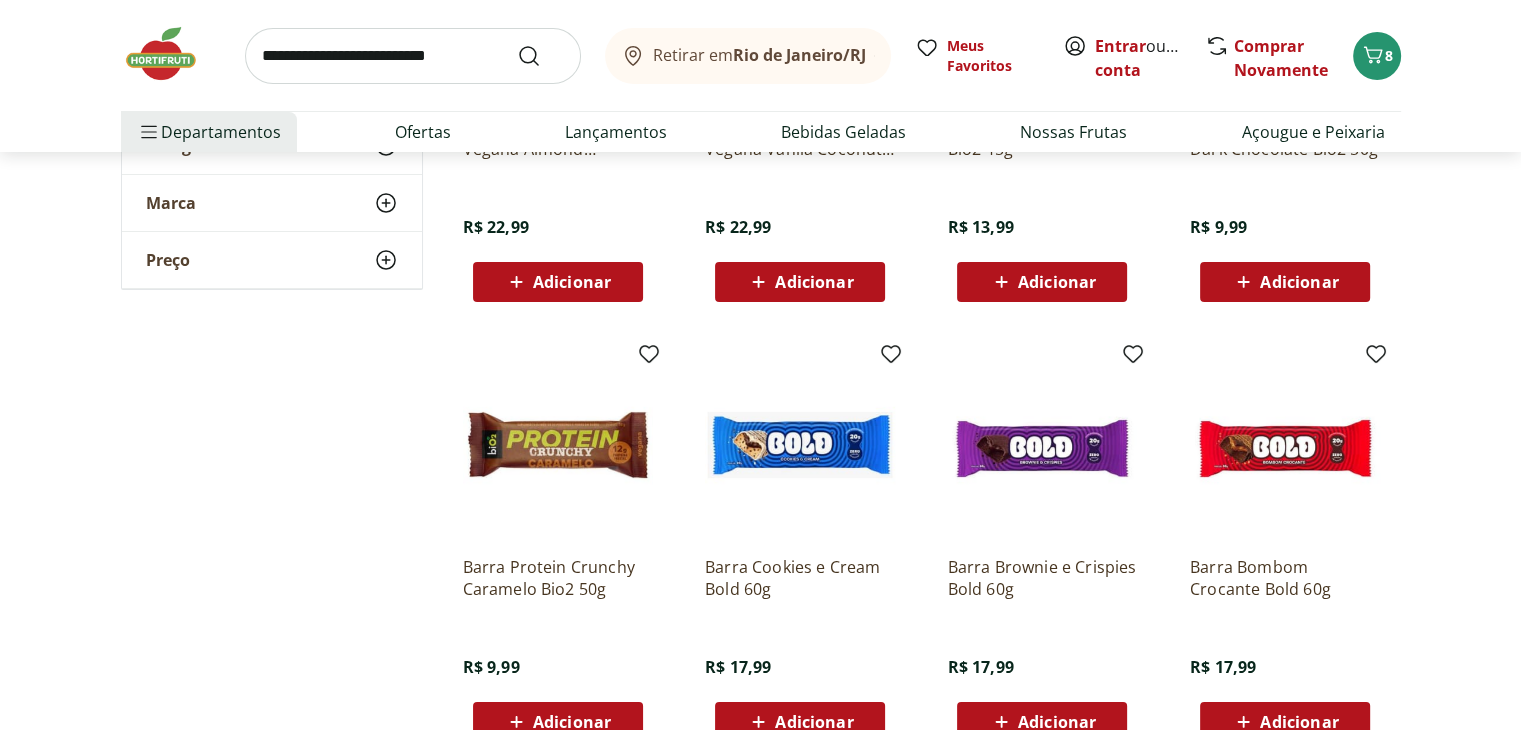 scroll, scrollTop: 7700, scrollLeft: 0, axis: vertical 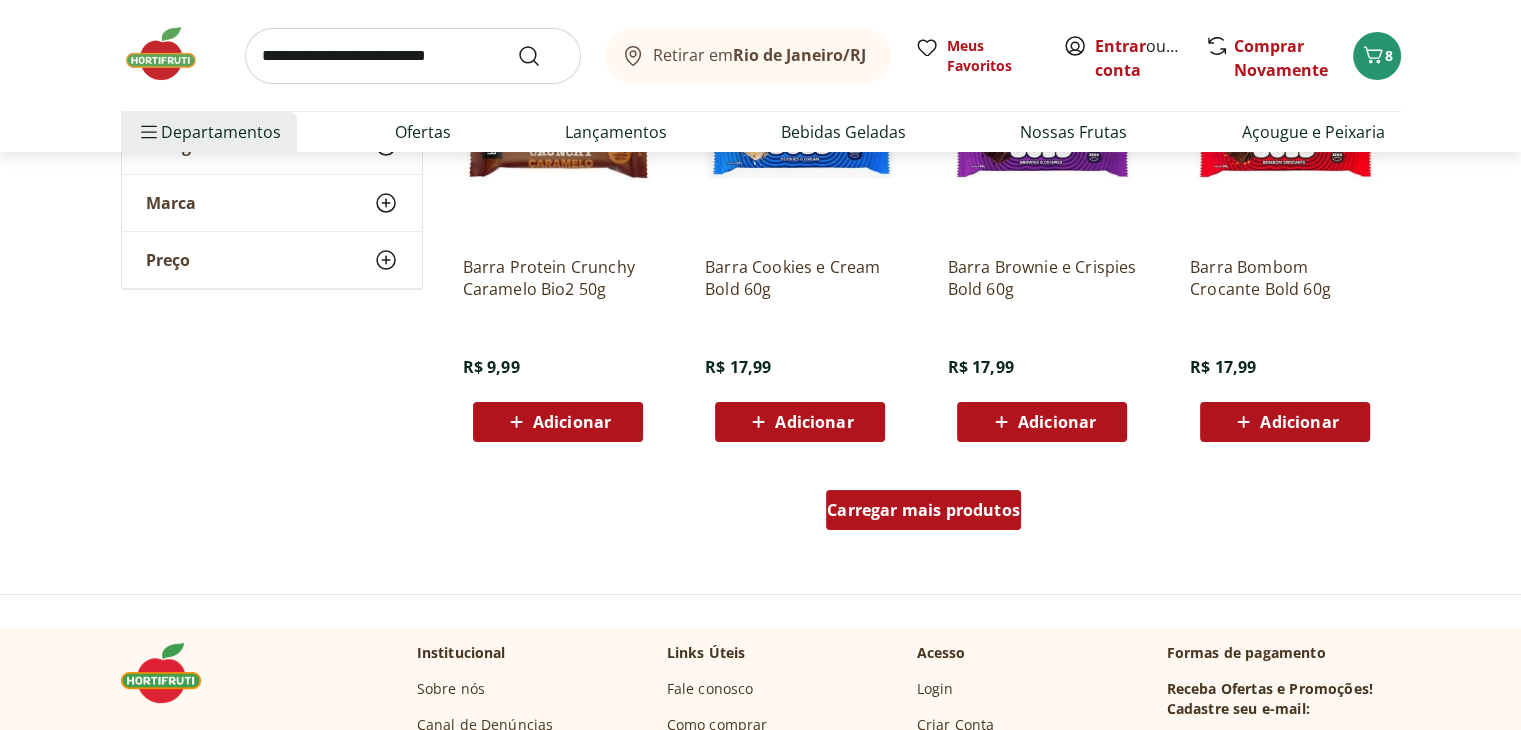 click on "Carregar mais produtos" at bounding box center [923, 510] 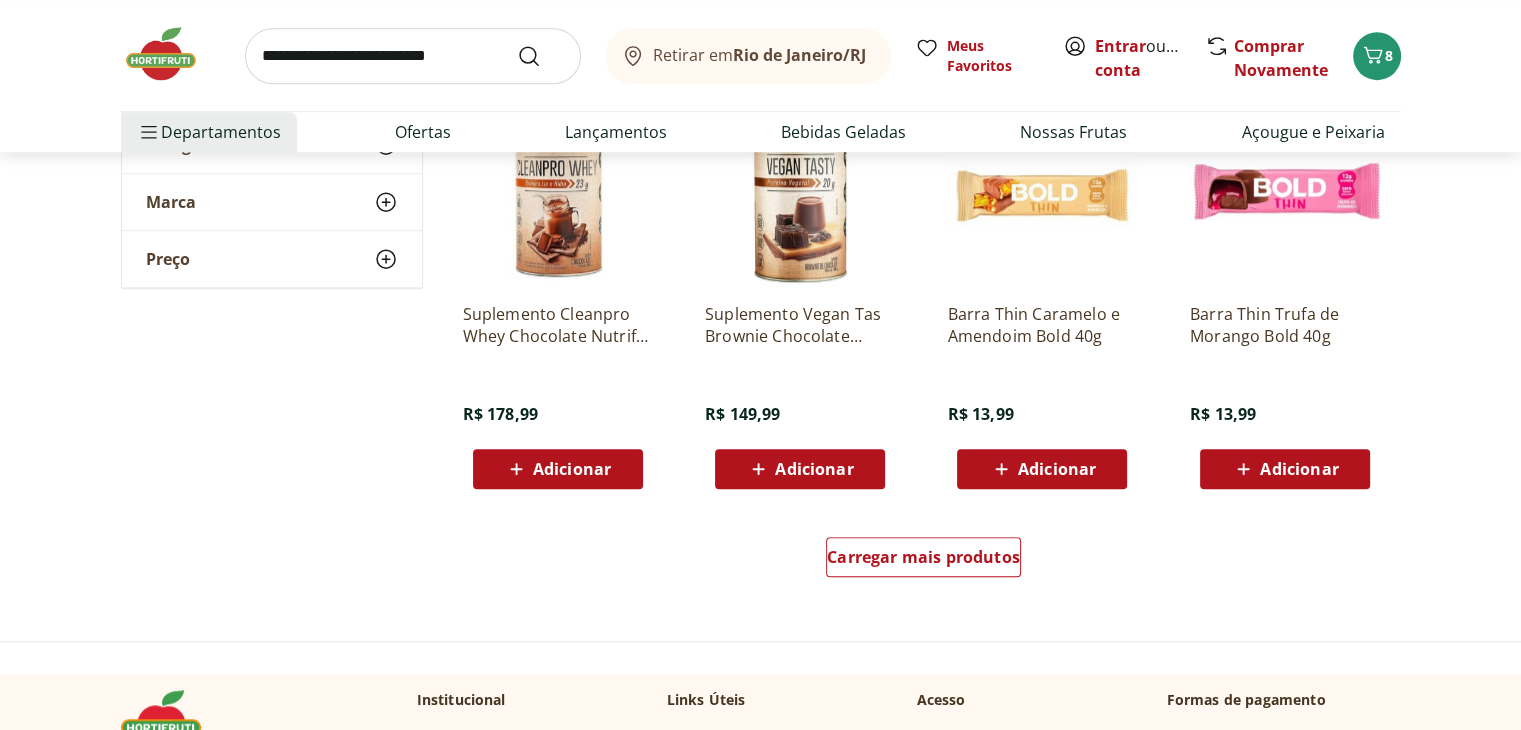scroll, scrollTop: 9000, scrollLeft: 0, axis: vertical 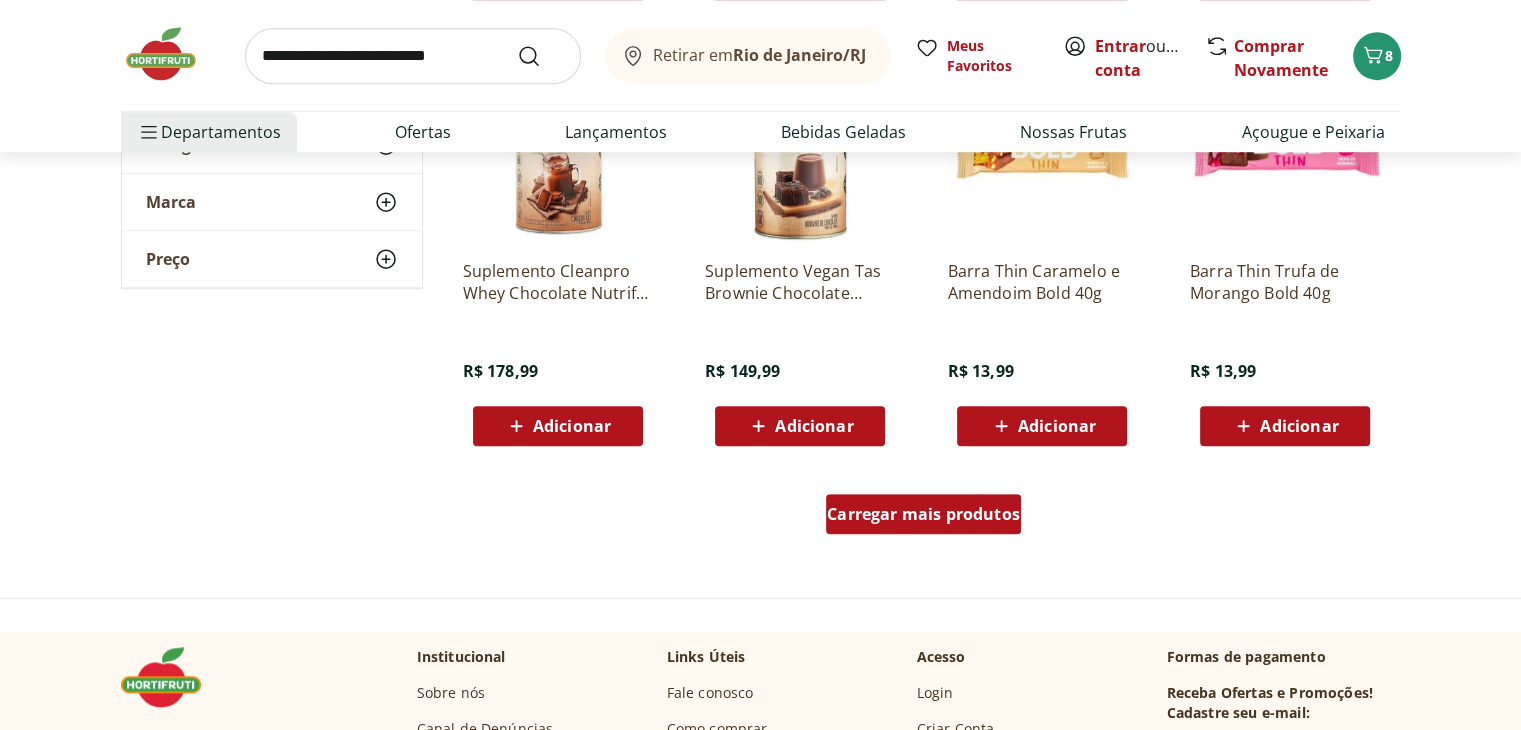 click on "Carregar mais produtos" at bounding box center (923, 514) 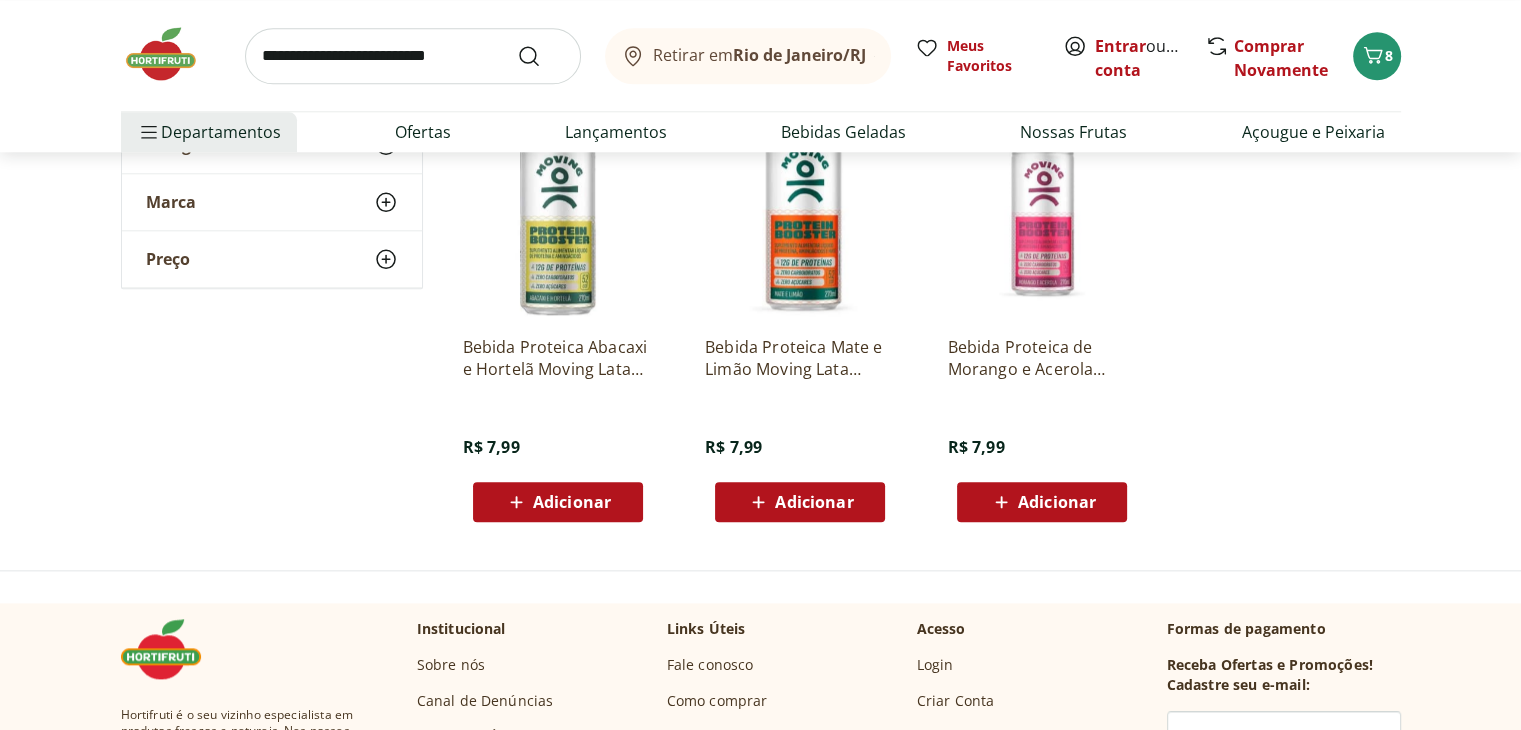 scroll, scrollTop: 9800, scrollLeft: 0, axis: vertical 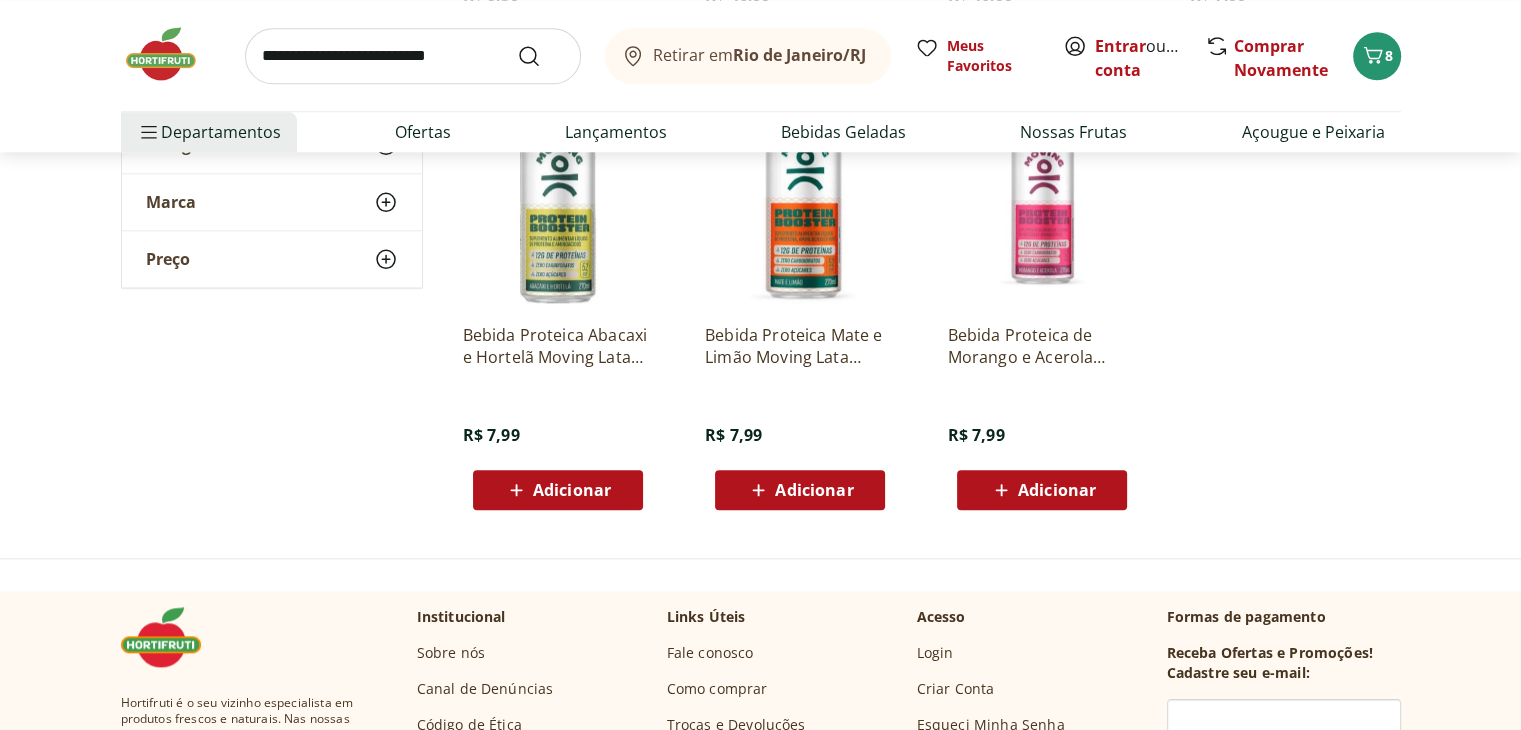 click at bounding box center [413, 56] 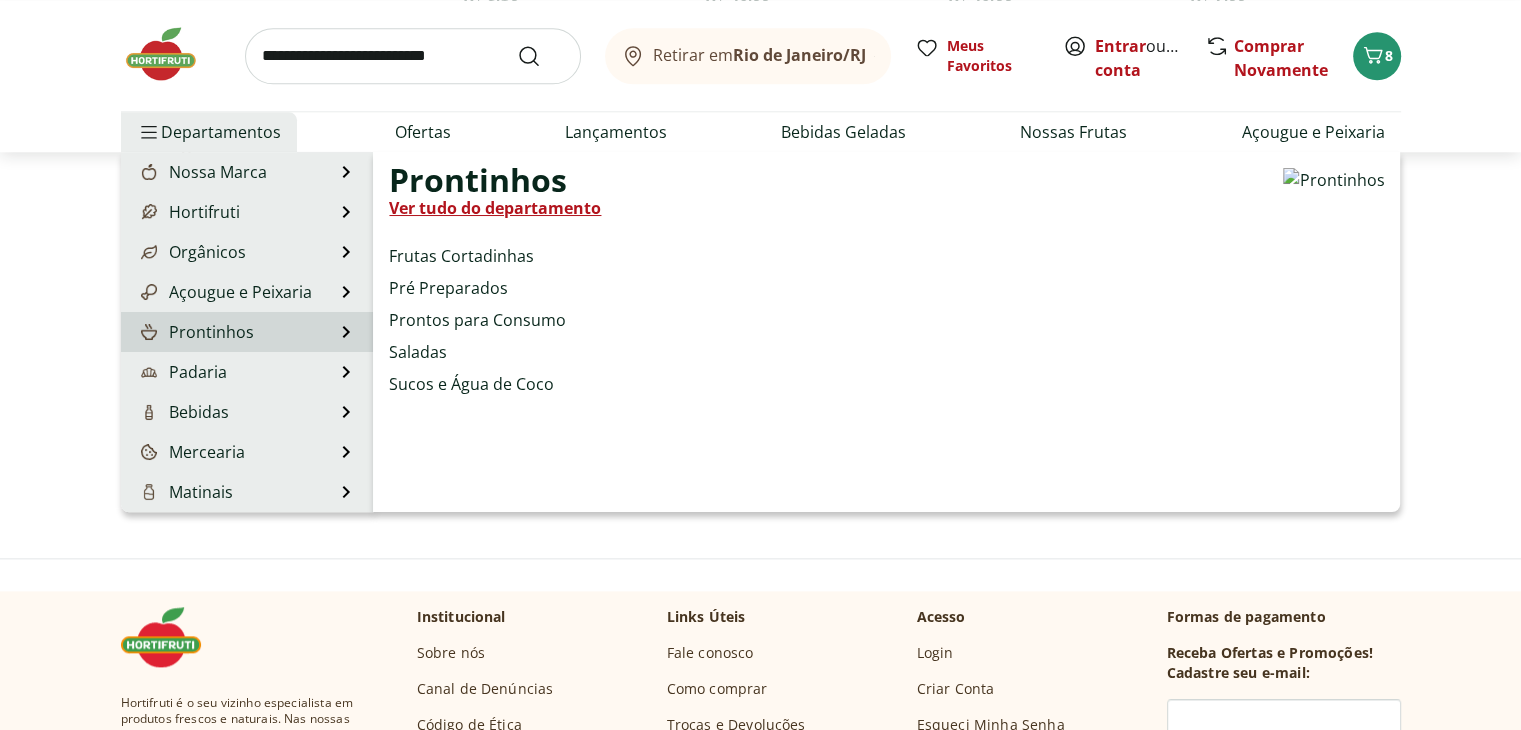 click on "Ver tudo do departamento" at bounding box center (495, 208) 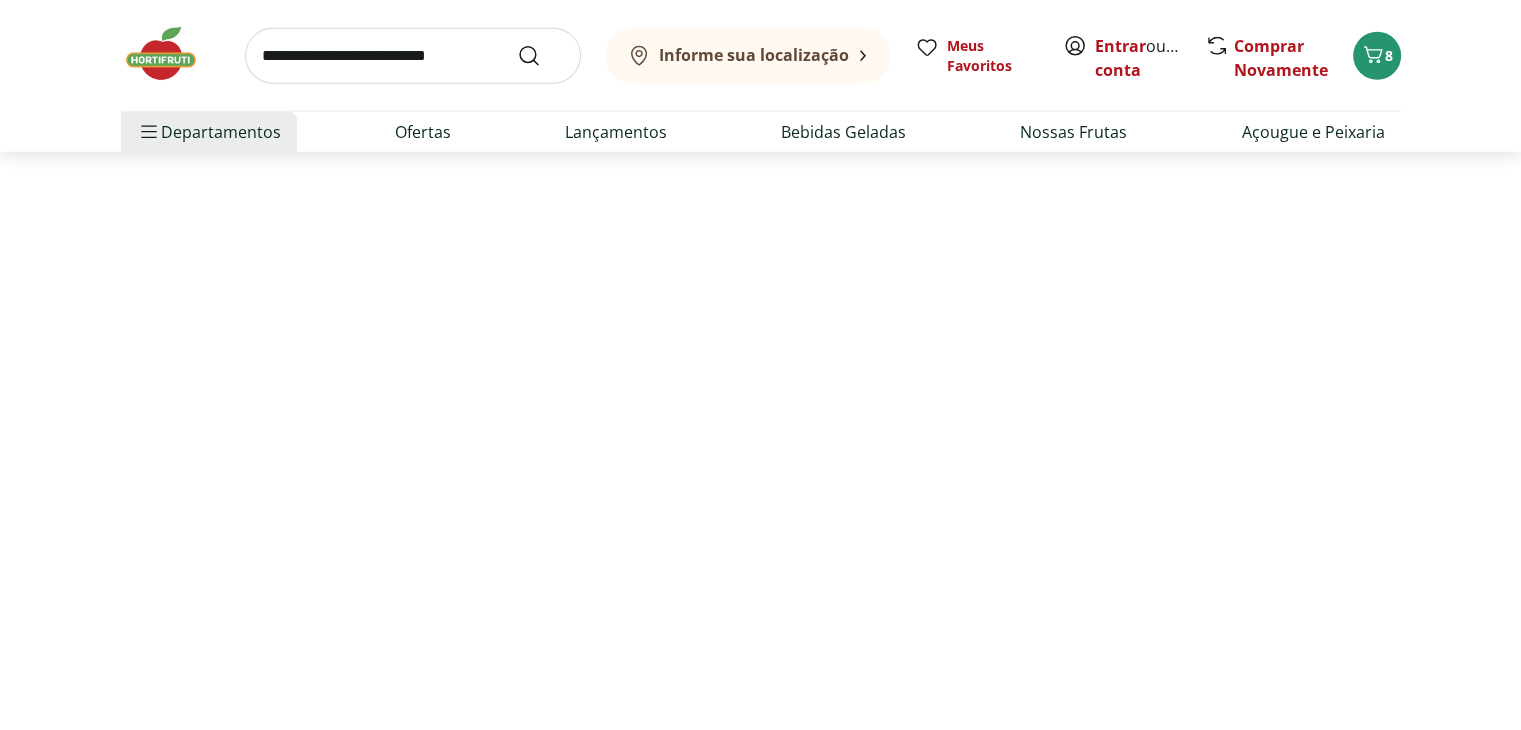 scroll, scrollTop: 0, scrollLeft: 0, axis: both 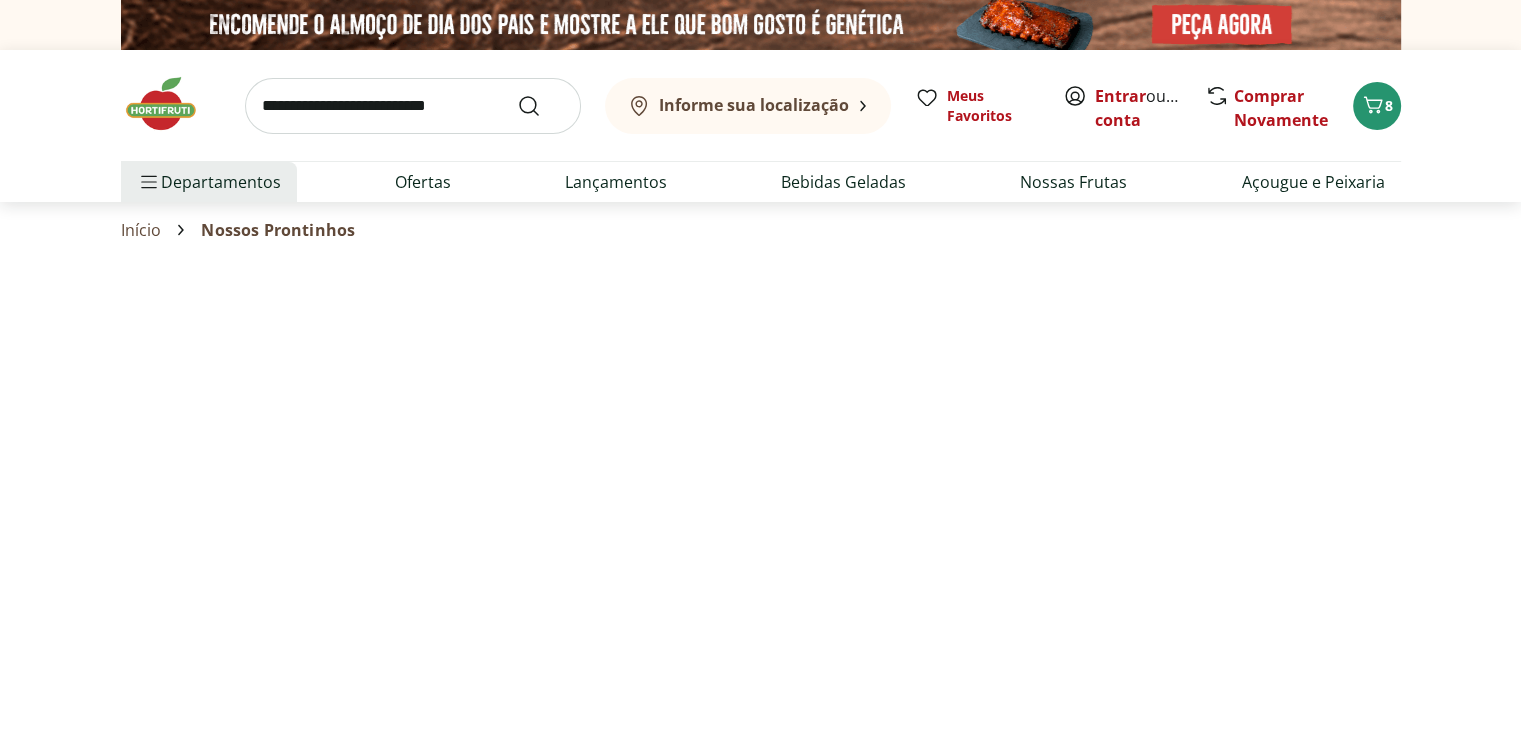 select on "**********" 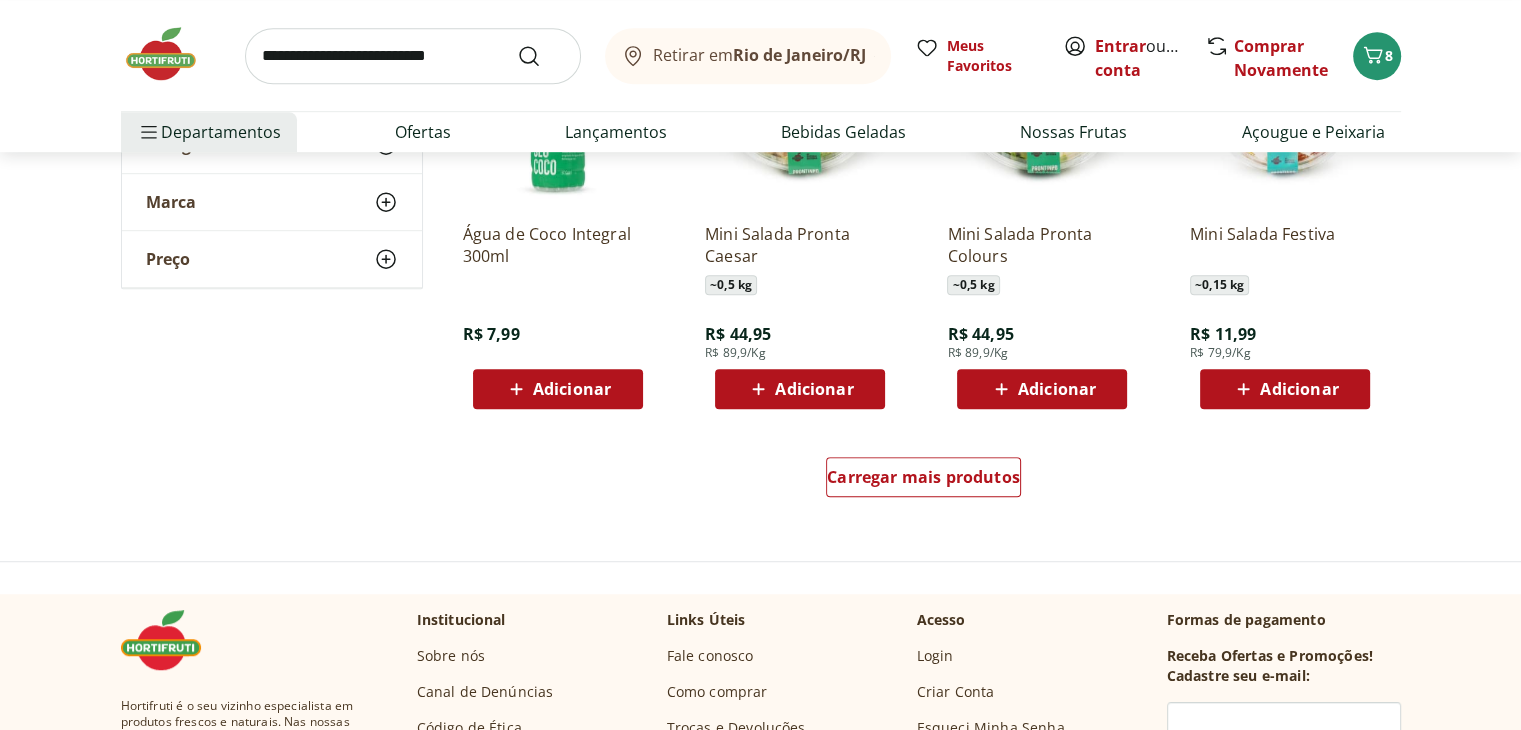 scroll, scrollTop: 1300, scrollLeft: 0, axis: vertical 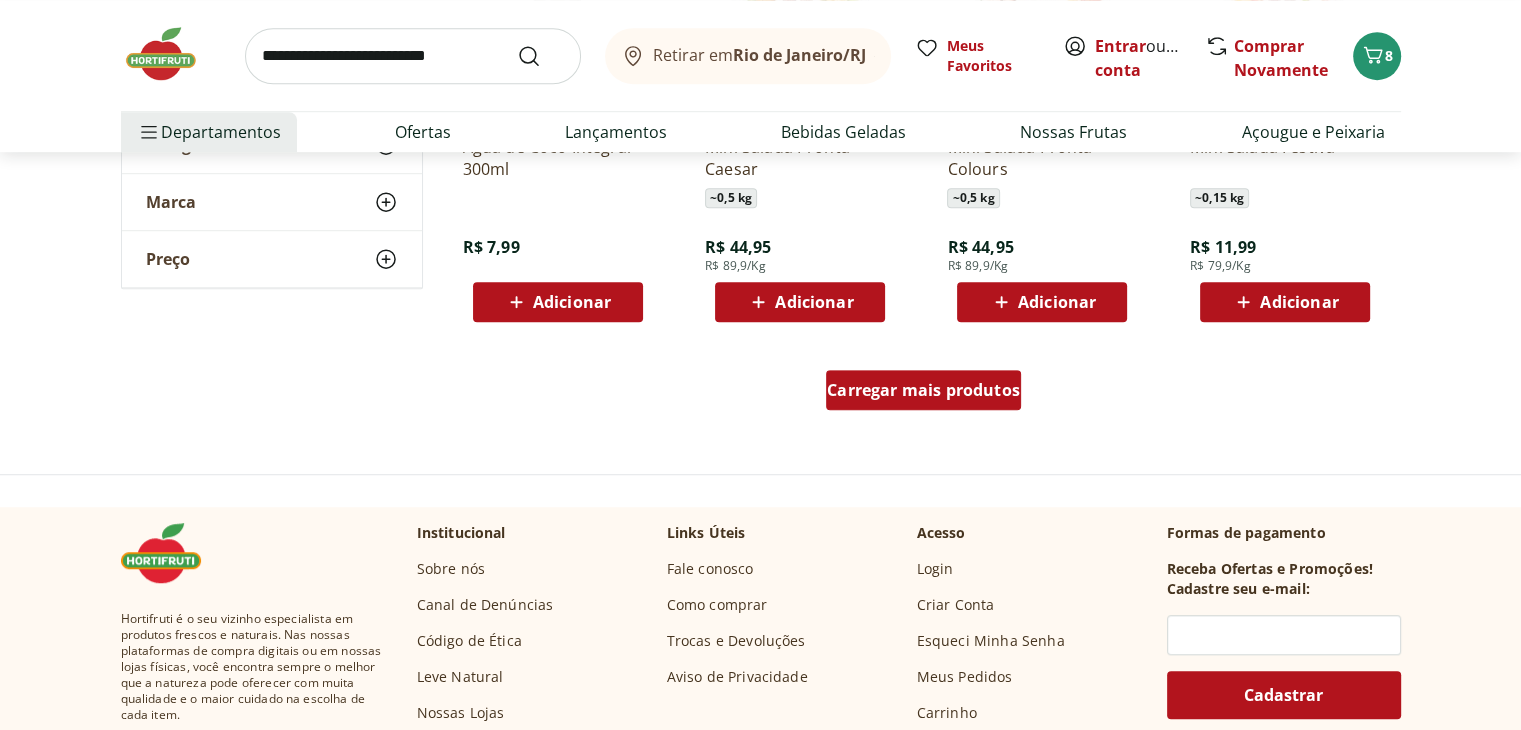 click on "Carregar mais produtos" at bounding box center [923, 390] 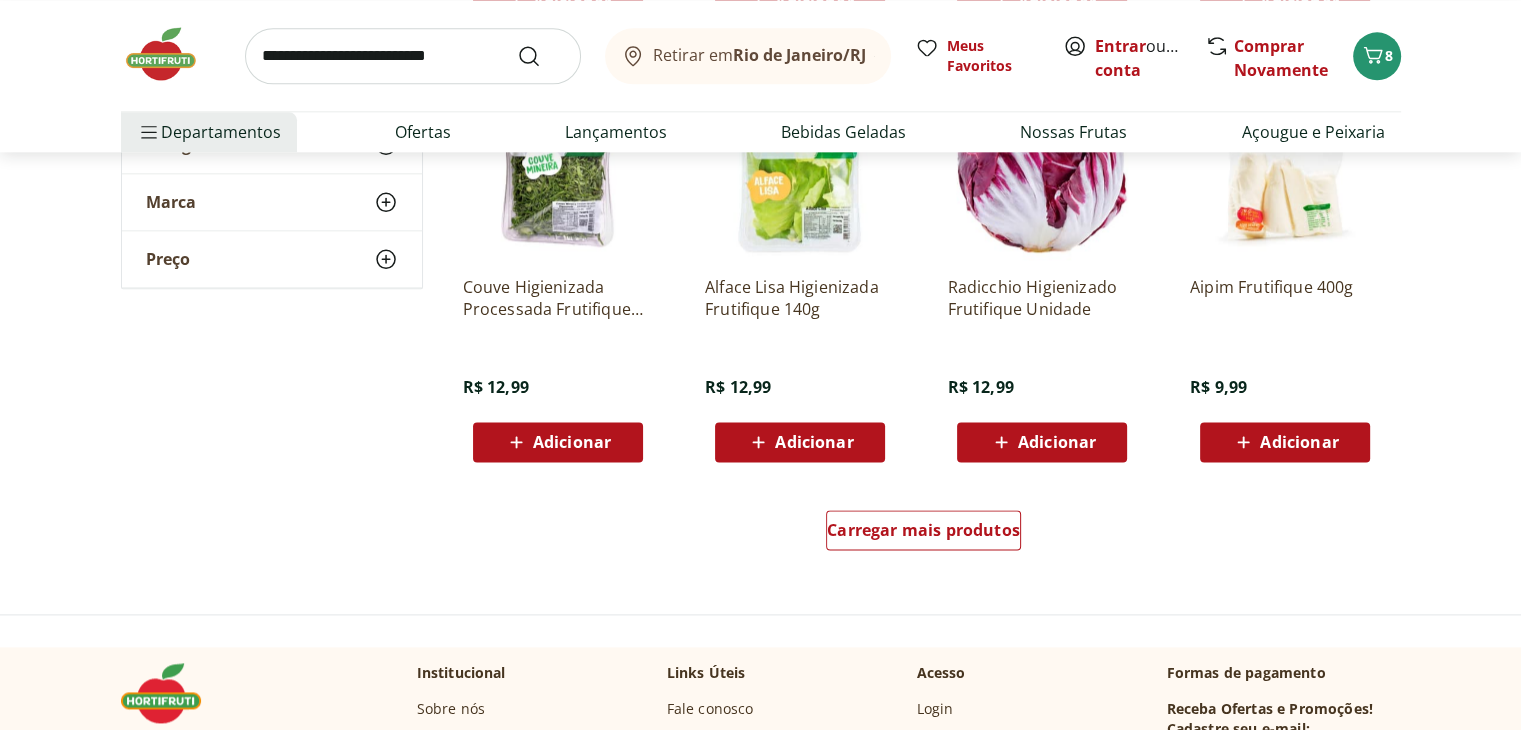 scroll, scrollTop: 2500, scrollLeft: 0, axis: vertical 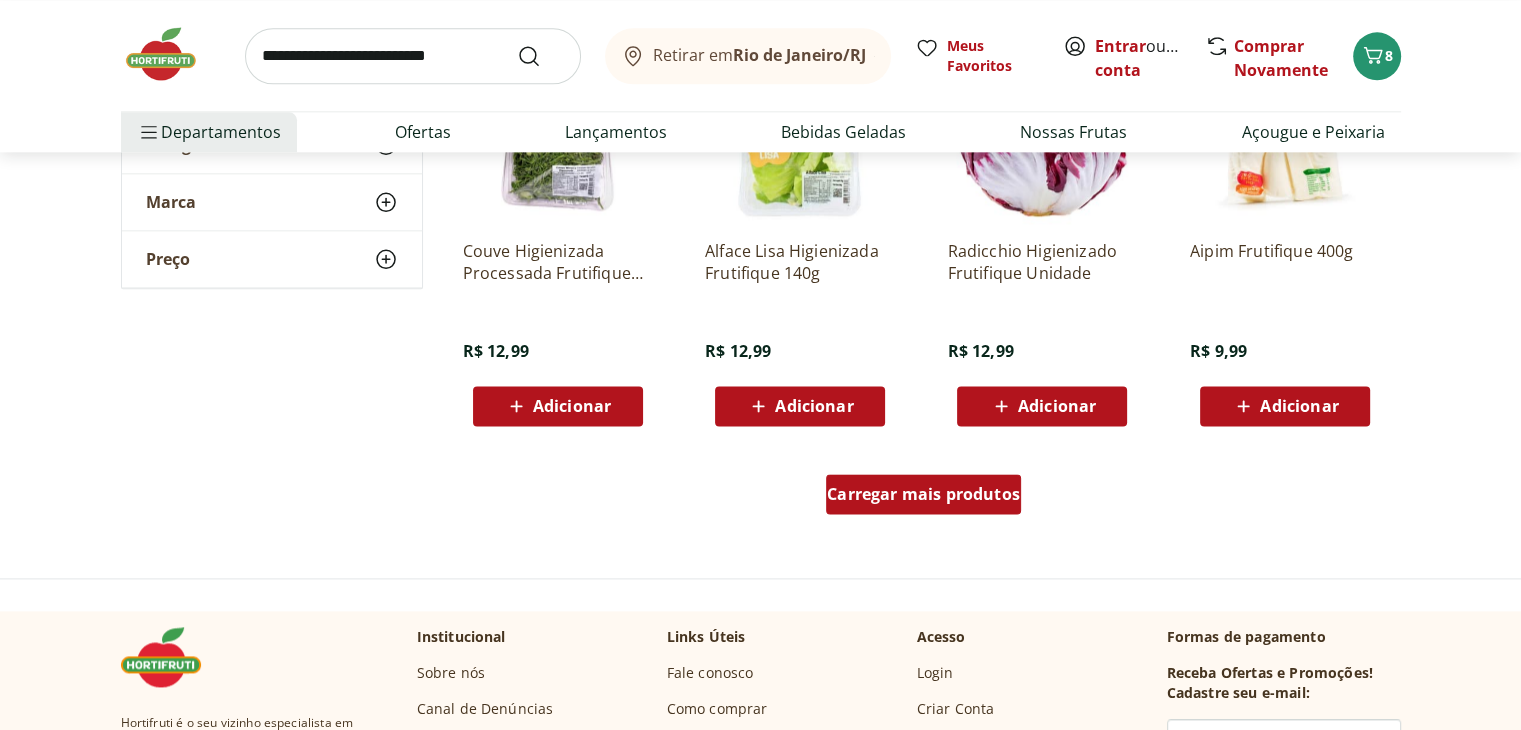 click on "Carregar mais produtos" at bounding box center [923, 494] 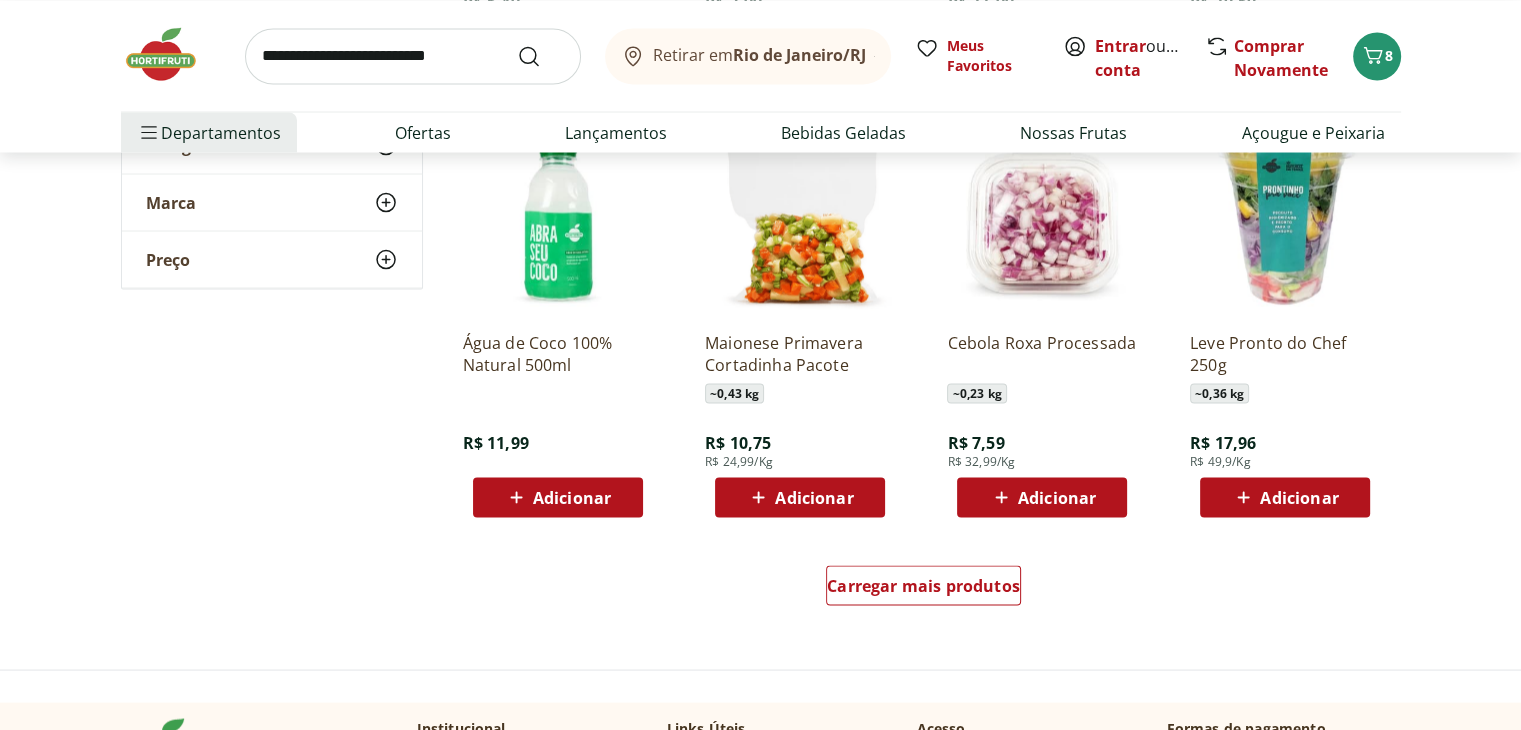 scroll, scrollTop: 3800, scrollLeft: 0, axis: vertical 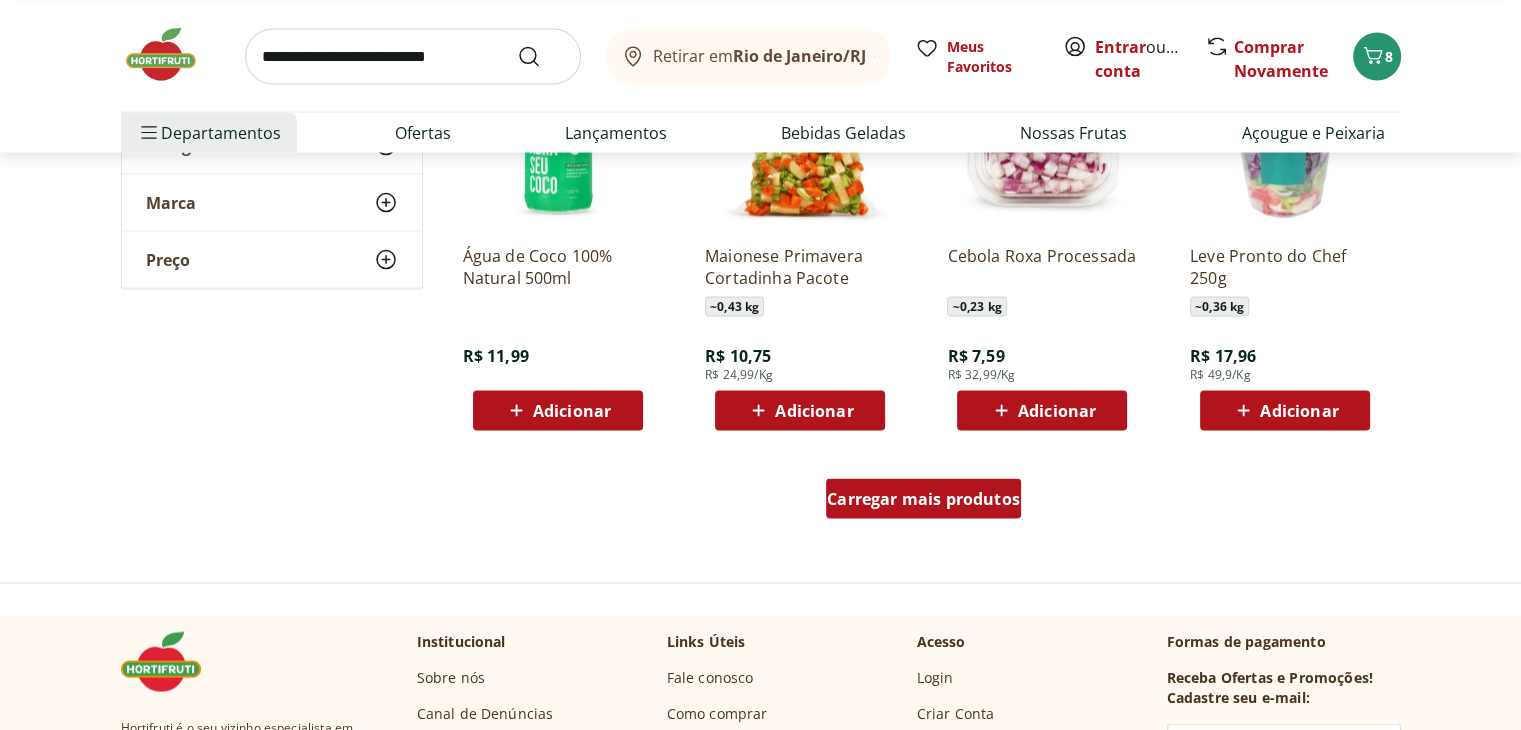 click on "Carregar mais produtos" at bounding box center (923, 498) 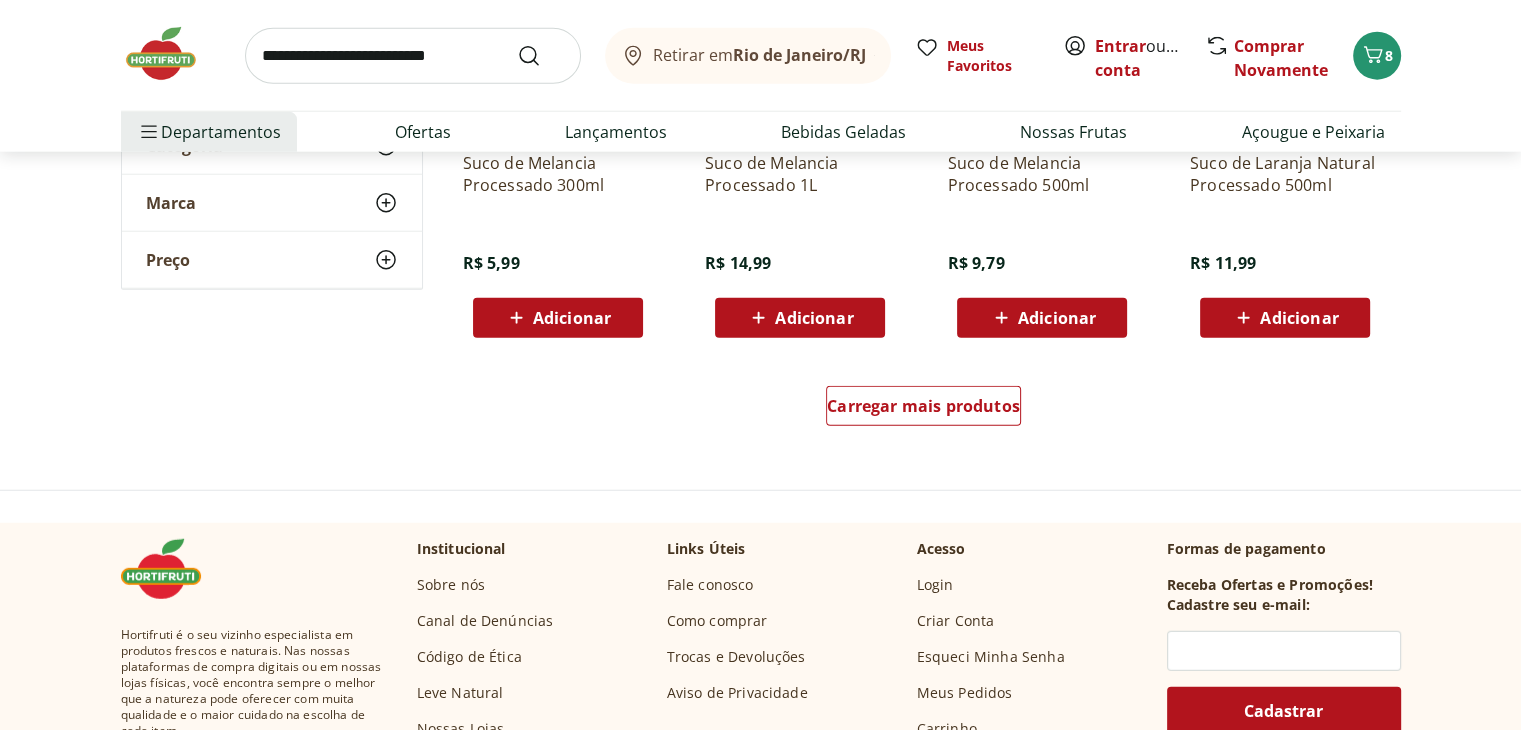 scroll, scrollTop: 5300, scrollLeft: 0, axis: vertical 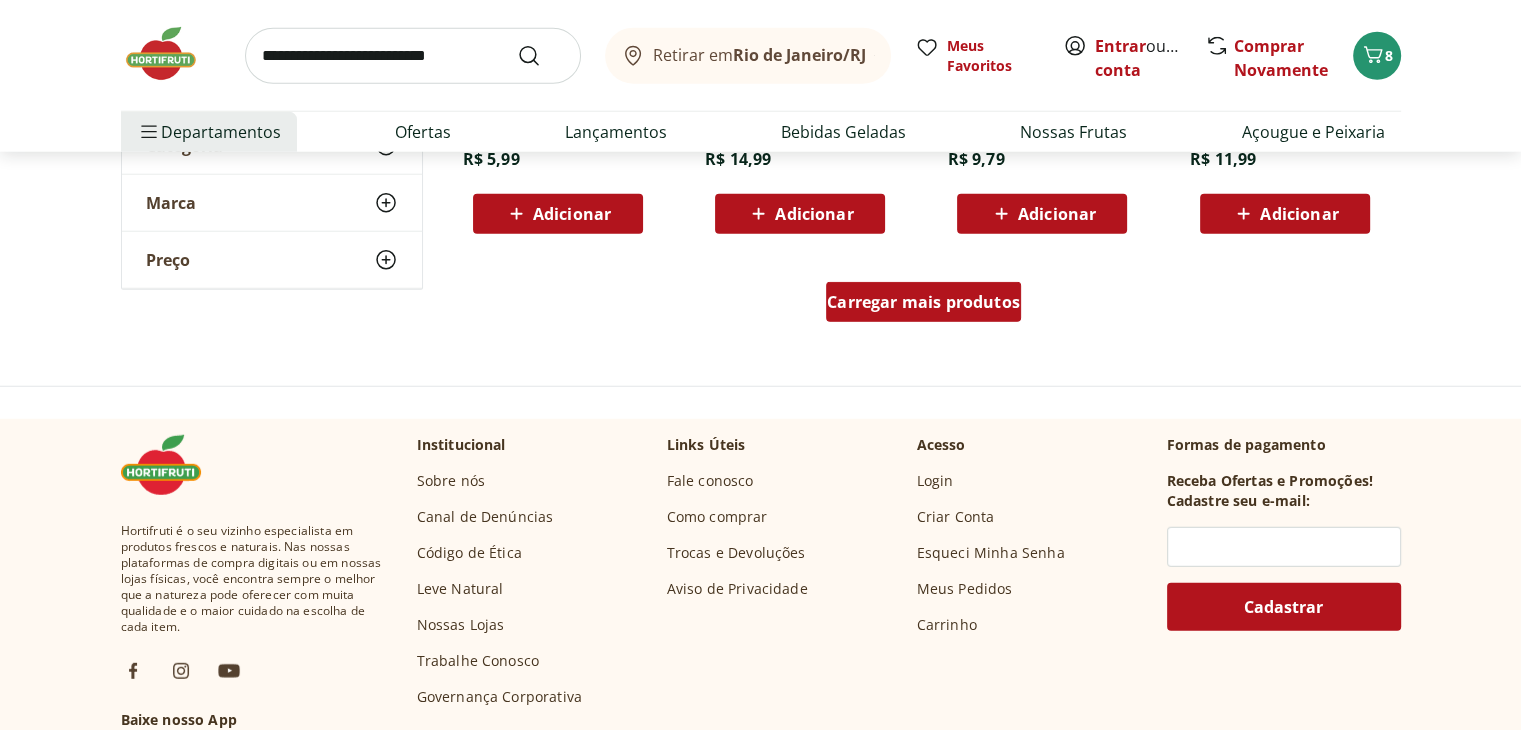 click on "Carregar mais produtos" at bounding box center (923, 302) 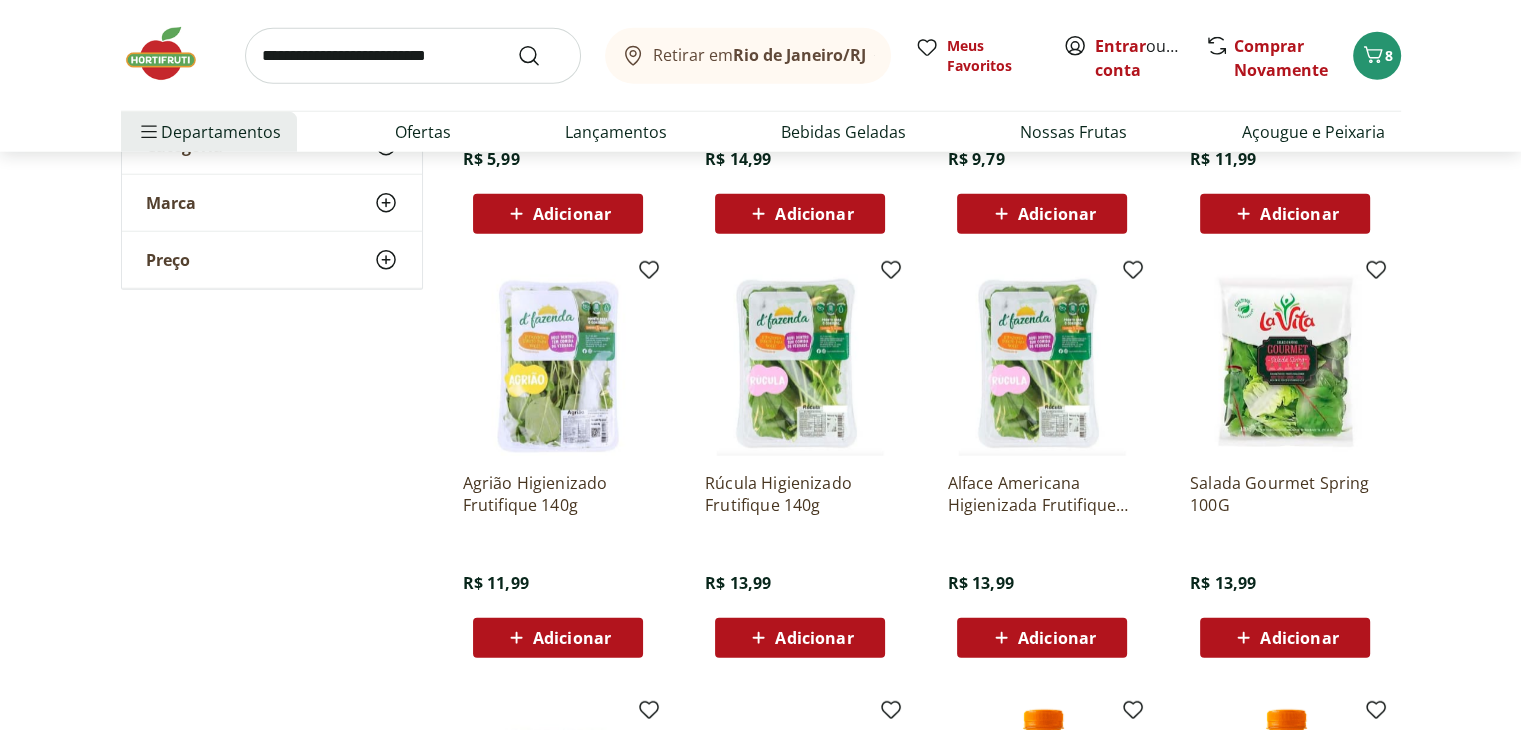 click on "Adicionar" at bounding box center [1299, 638] 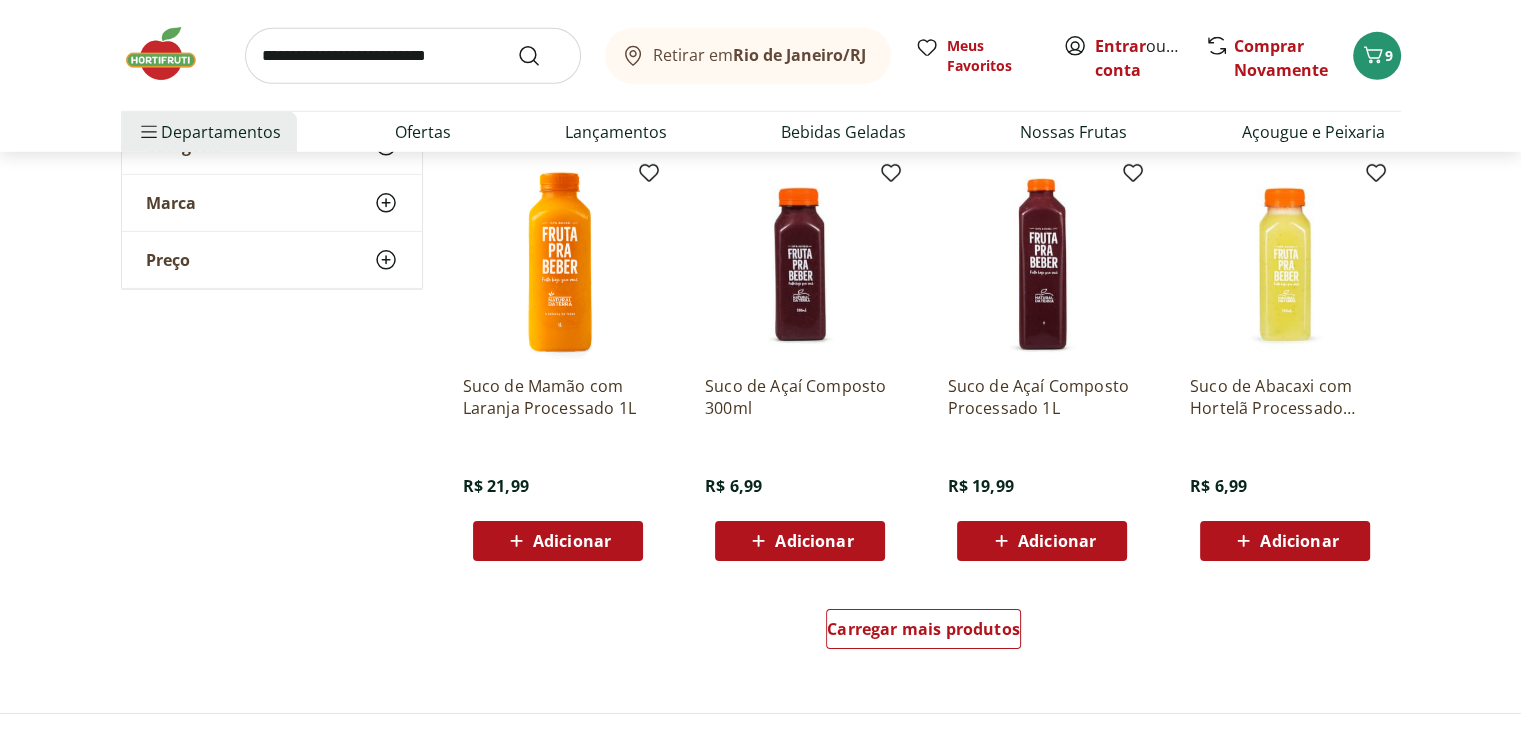scroll, scrollTop: 6300, scrollLeft: 0, axis: vertical 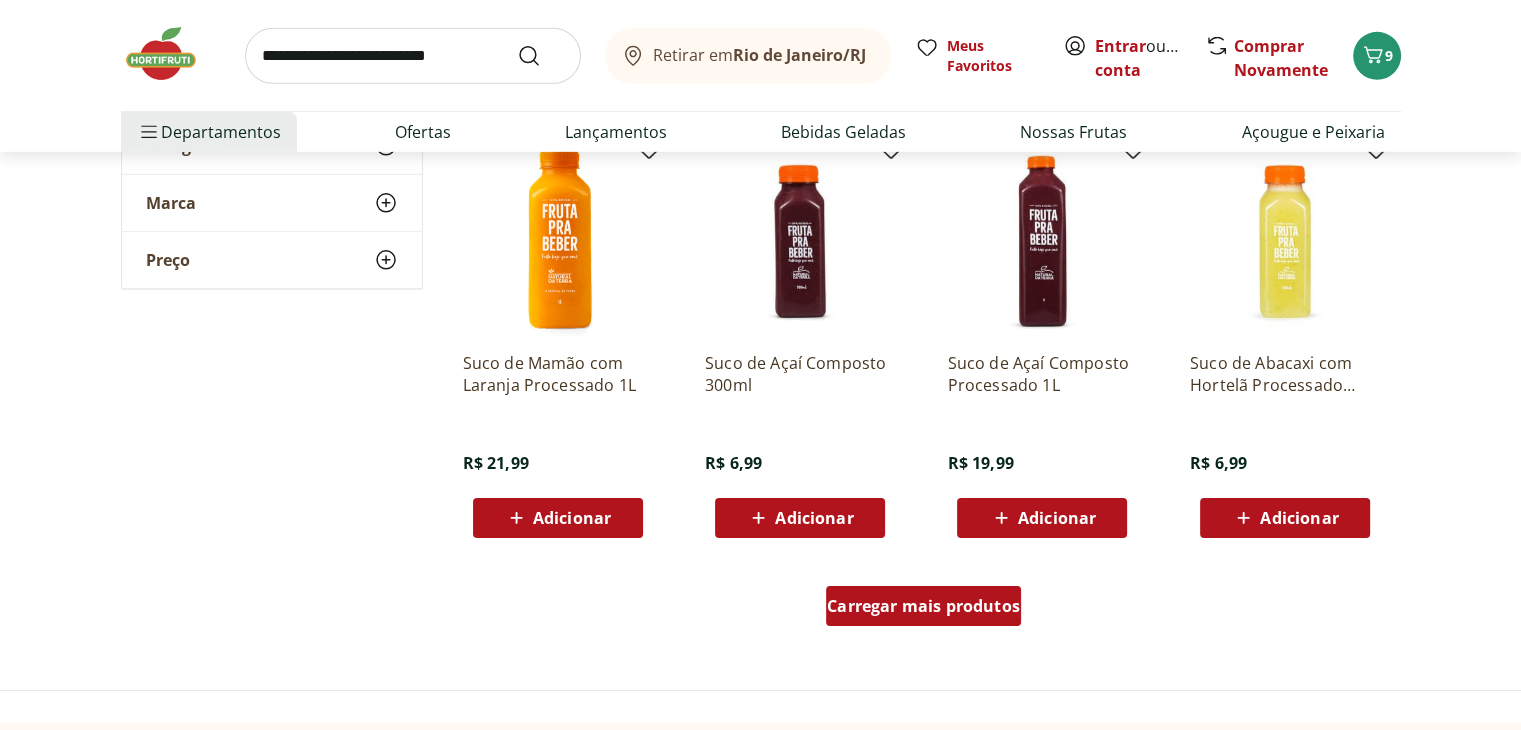 click on "Carregar mais produtos" at bounding box center [923, 606] 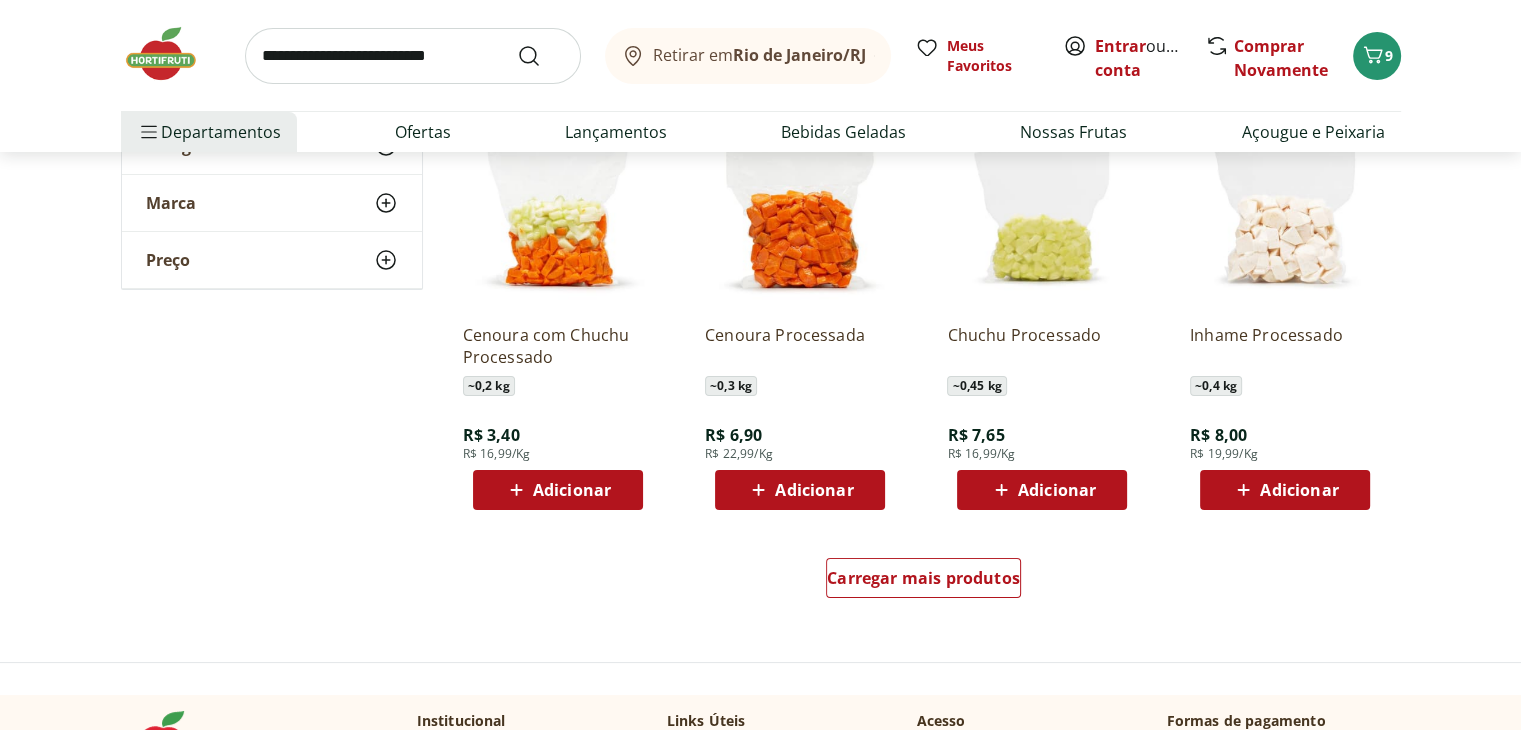 scroll, scrollTop: 7700, scrollLeft: 0, axis: vertical 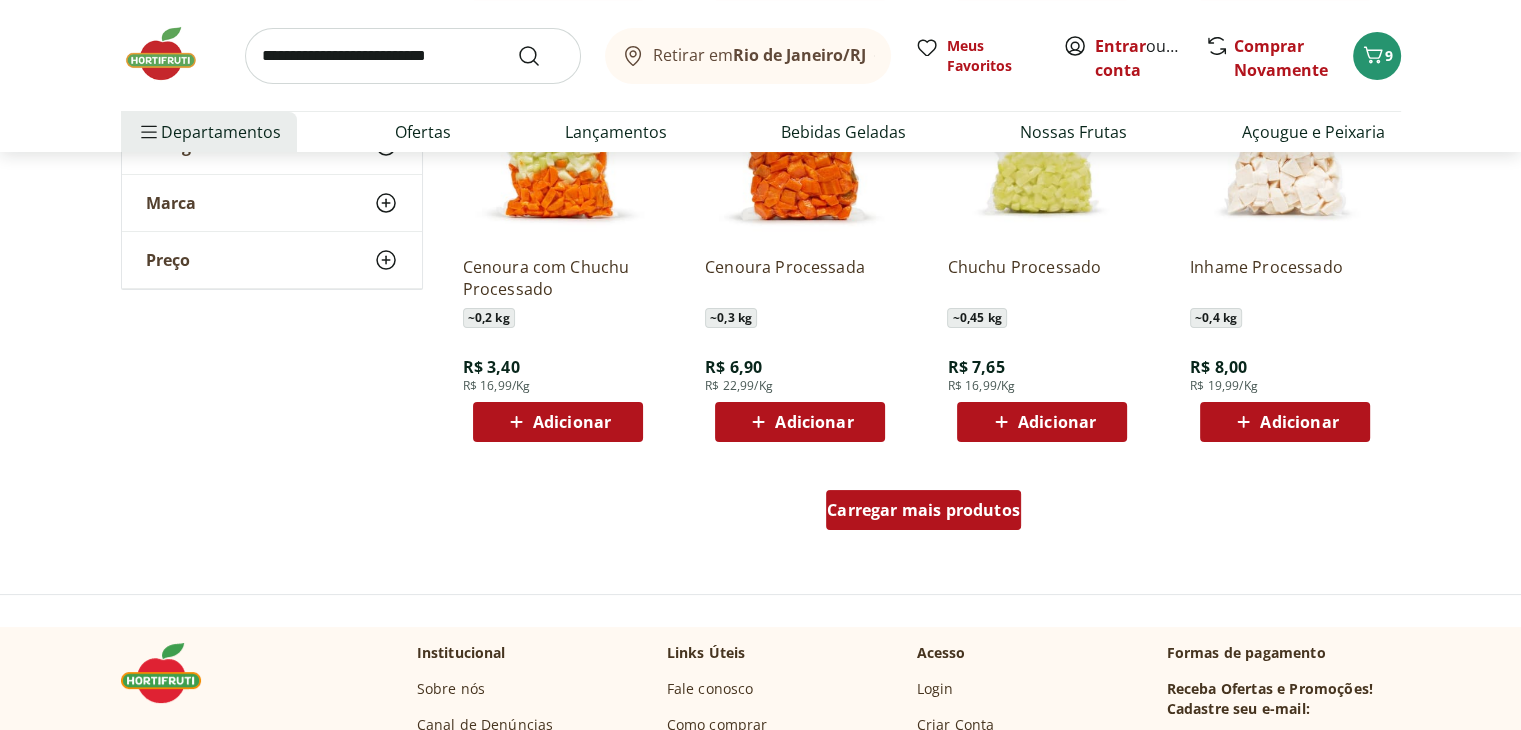 click on "Carregar mais produtos" at bounding box center [923, 510] 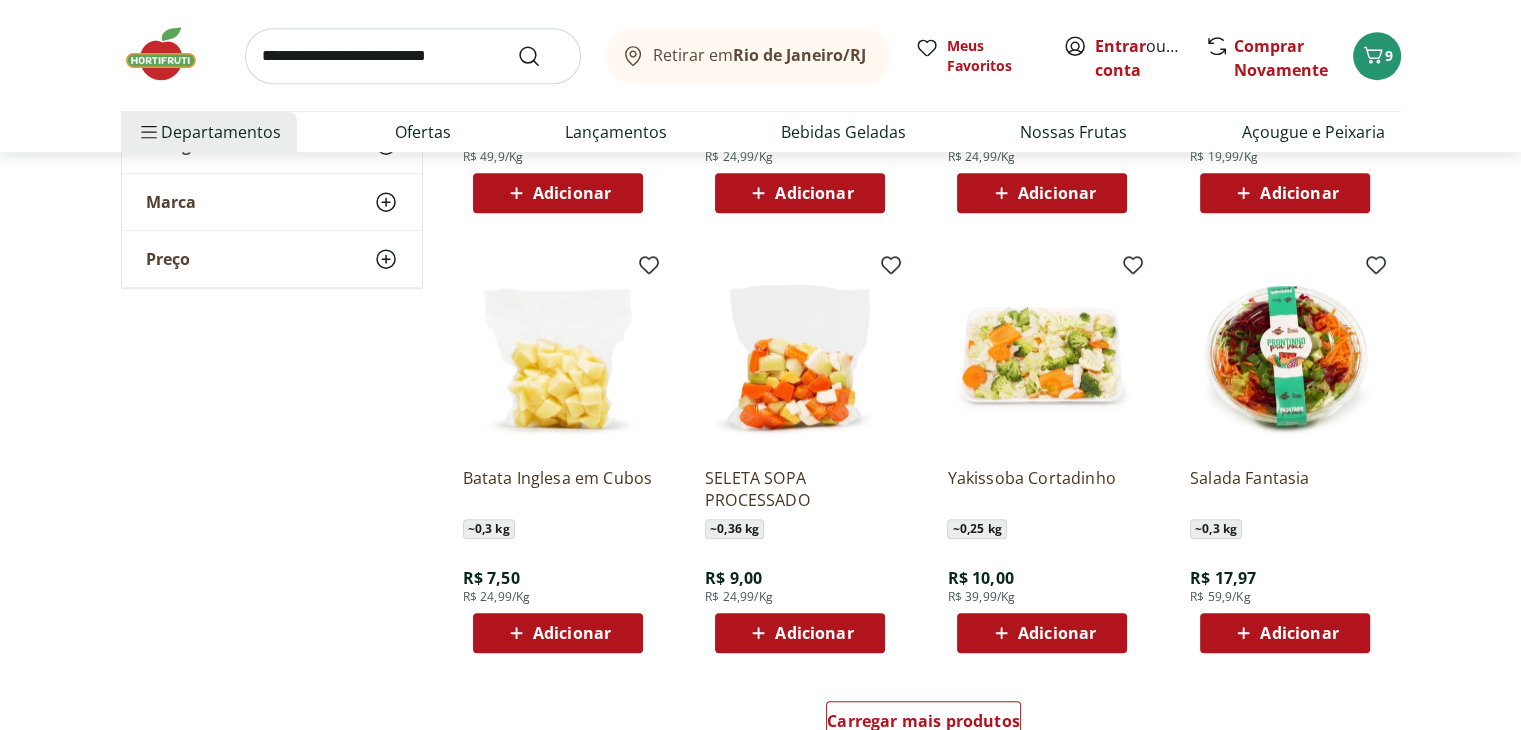 scroll, scrollTop: 9100, scrollLeft: 0, axis: vertical 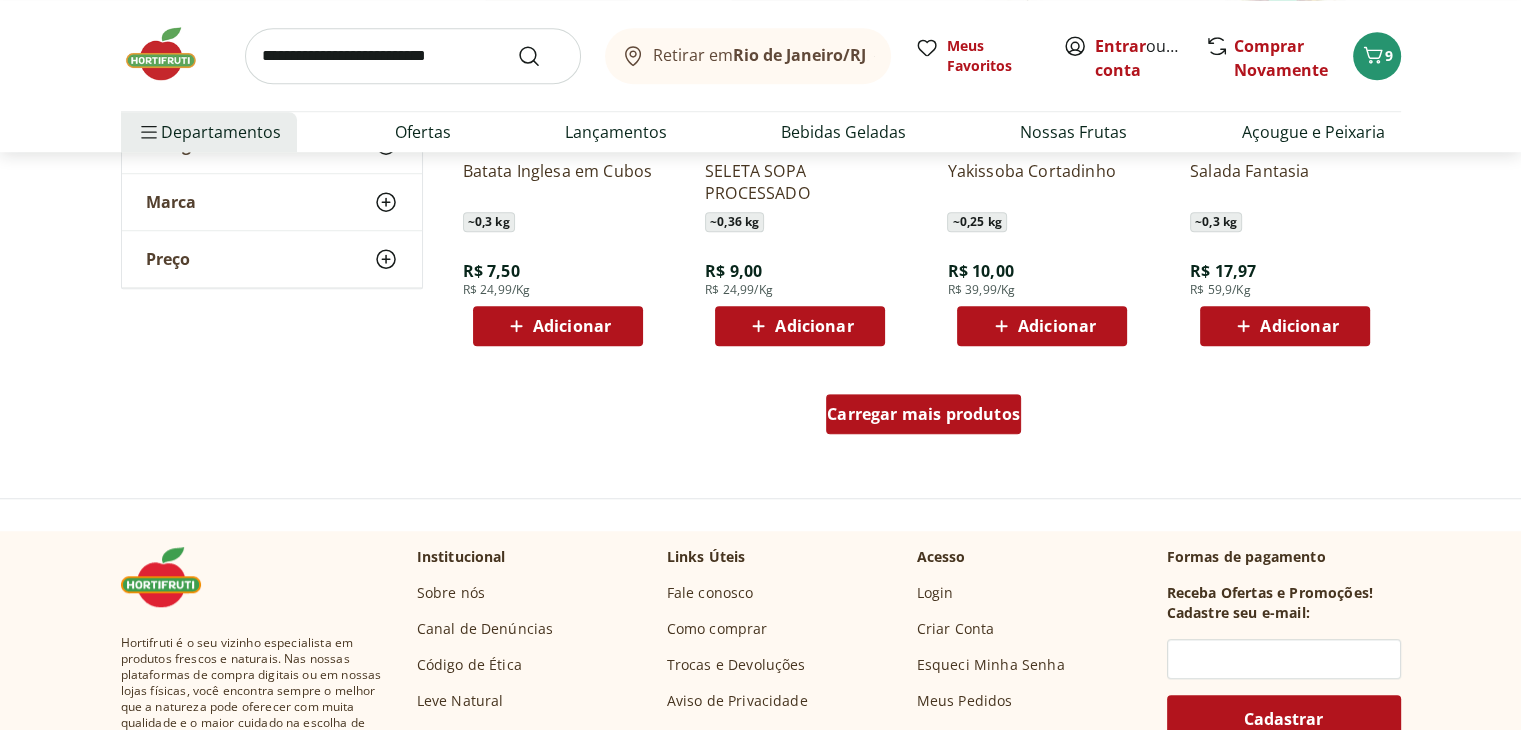click on "Carregar mais produtos" at bounding box center [923, 414] 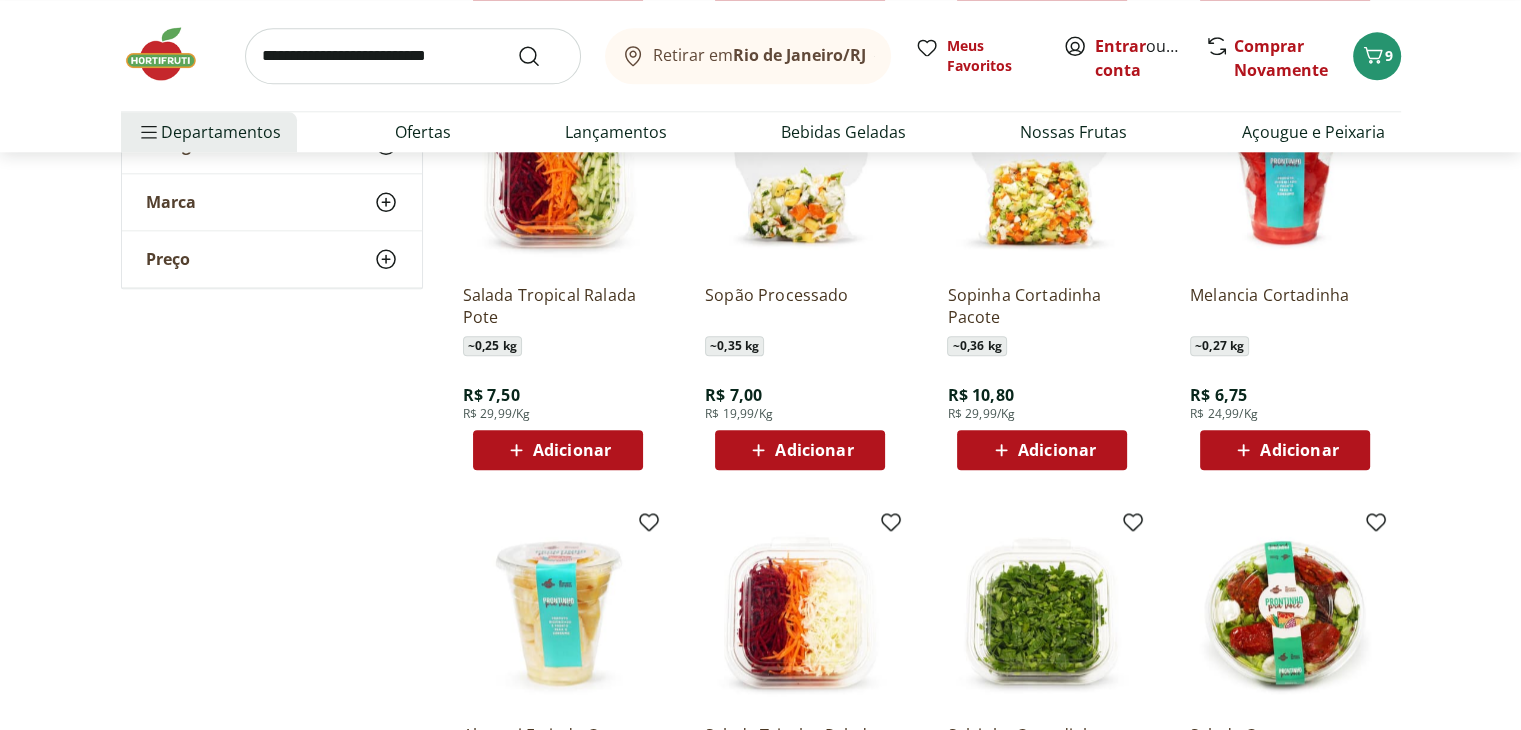 scroll, scrollTop: 9700, scrollLeft: 0, axis: vertical 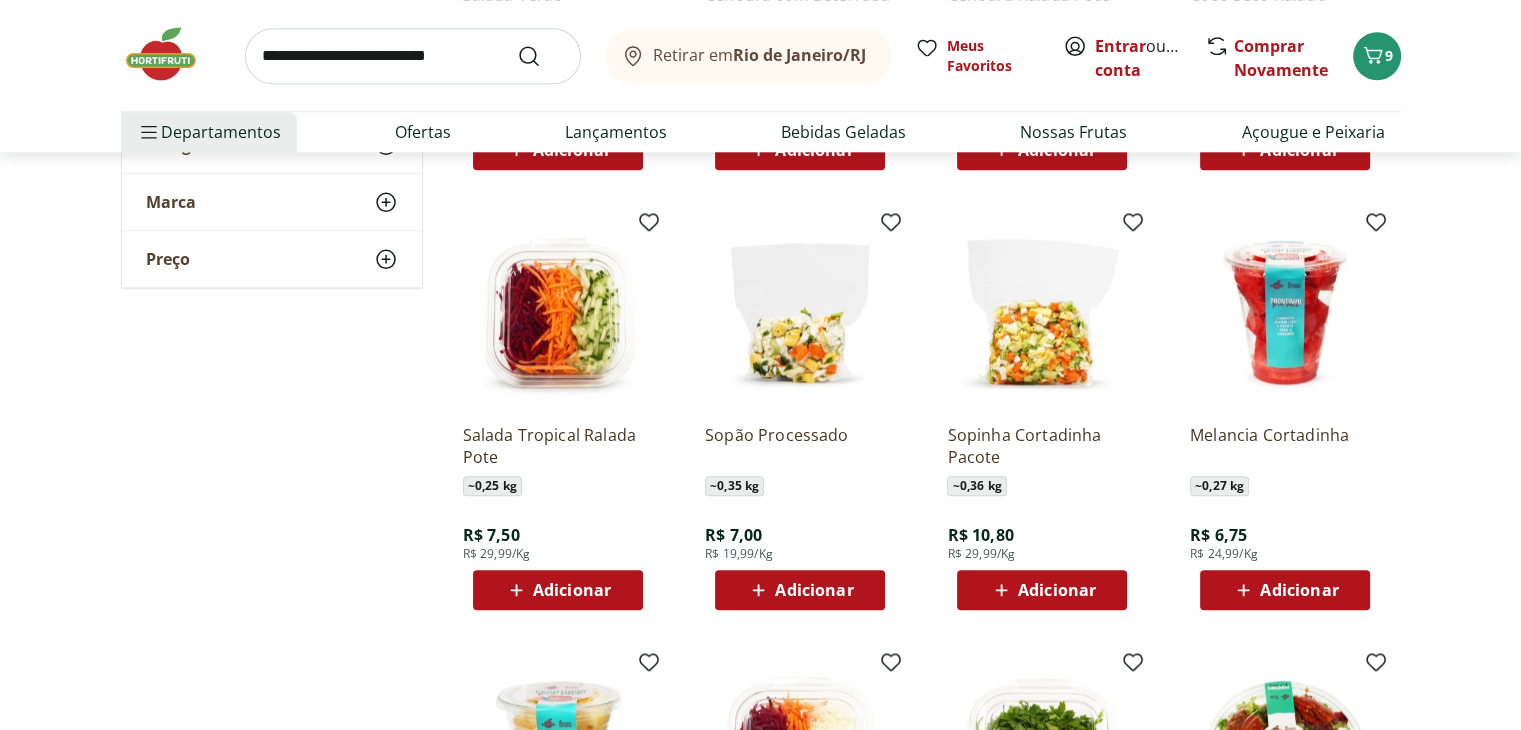 click at bounding box center (1042, 313) 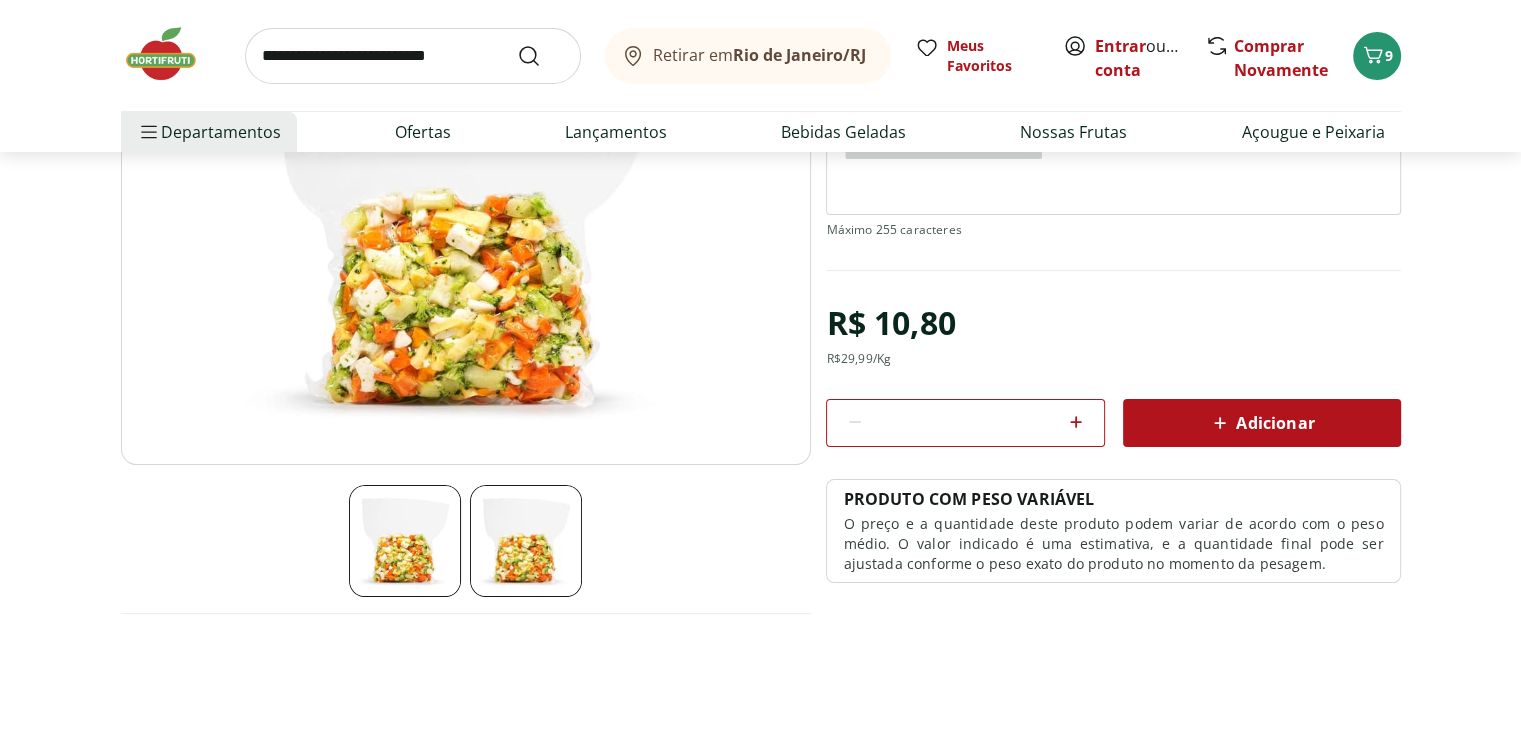 scroll, scrollTop: 300, scrollLeft: 0, axis: vertical 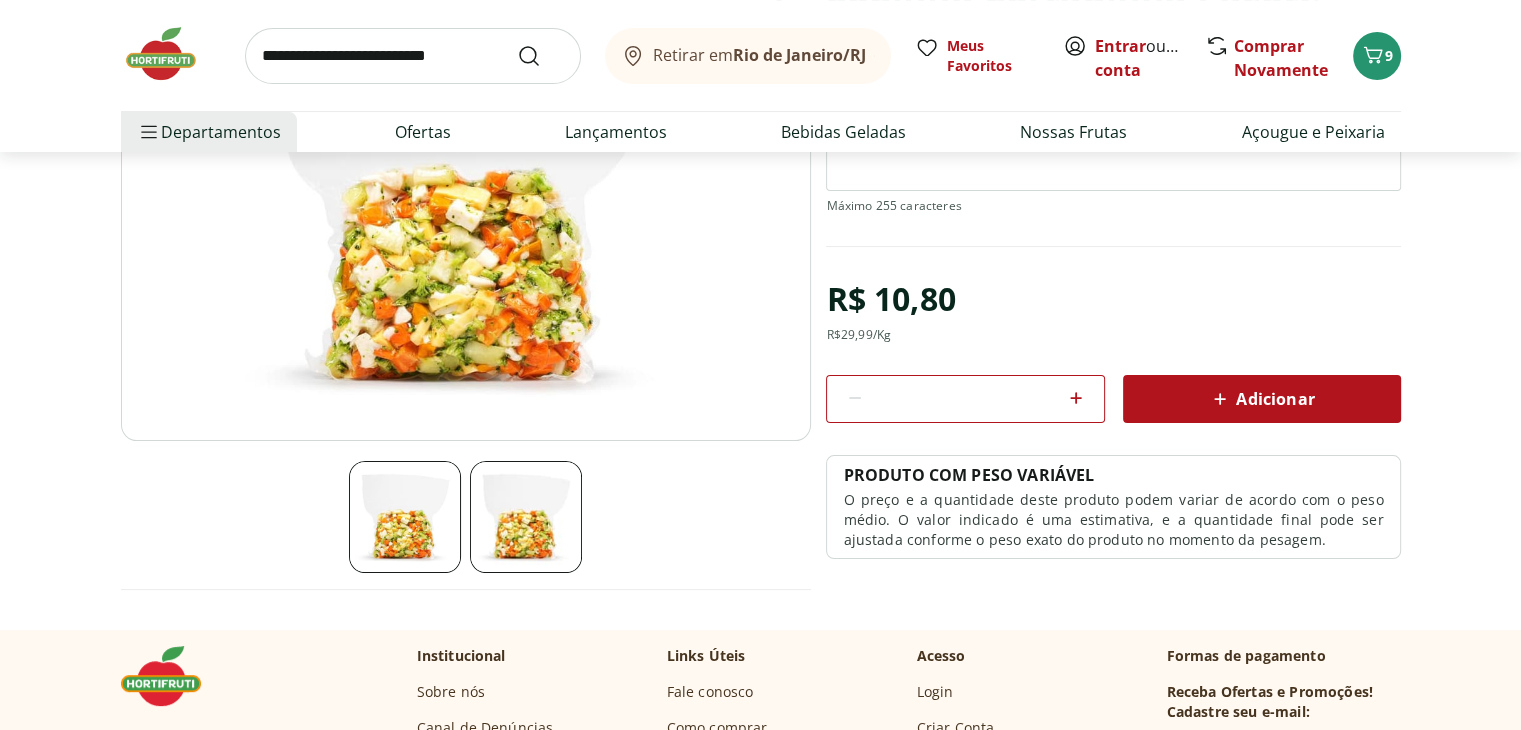 click at bounding box center [526, 517] 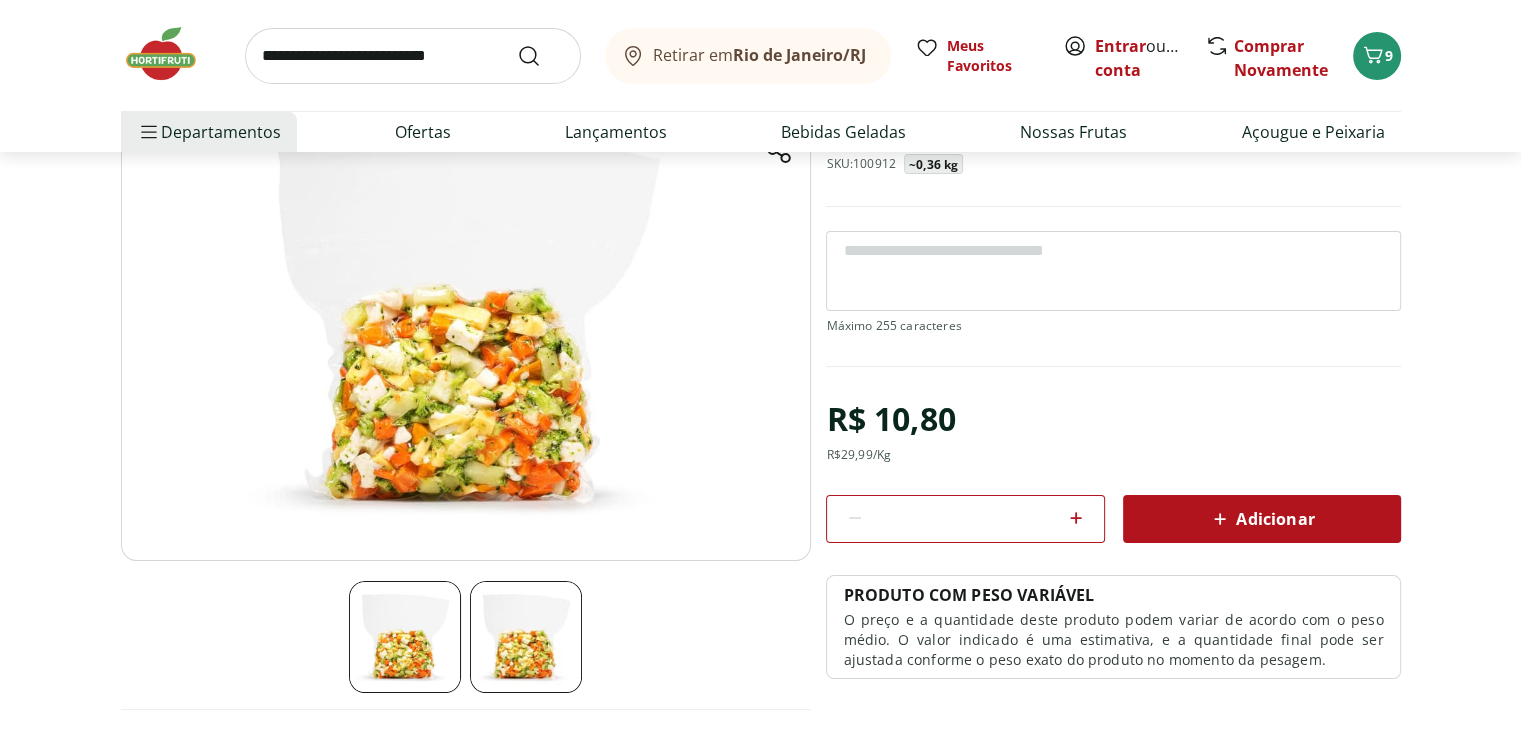 scroll, scrollTop: 0, scrollLeft: 0, axis: both 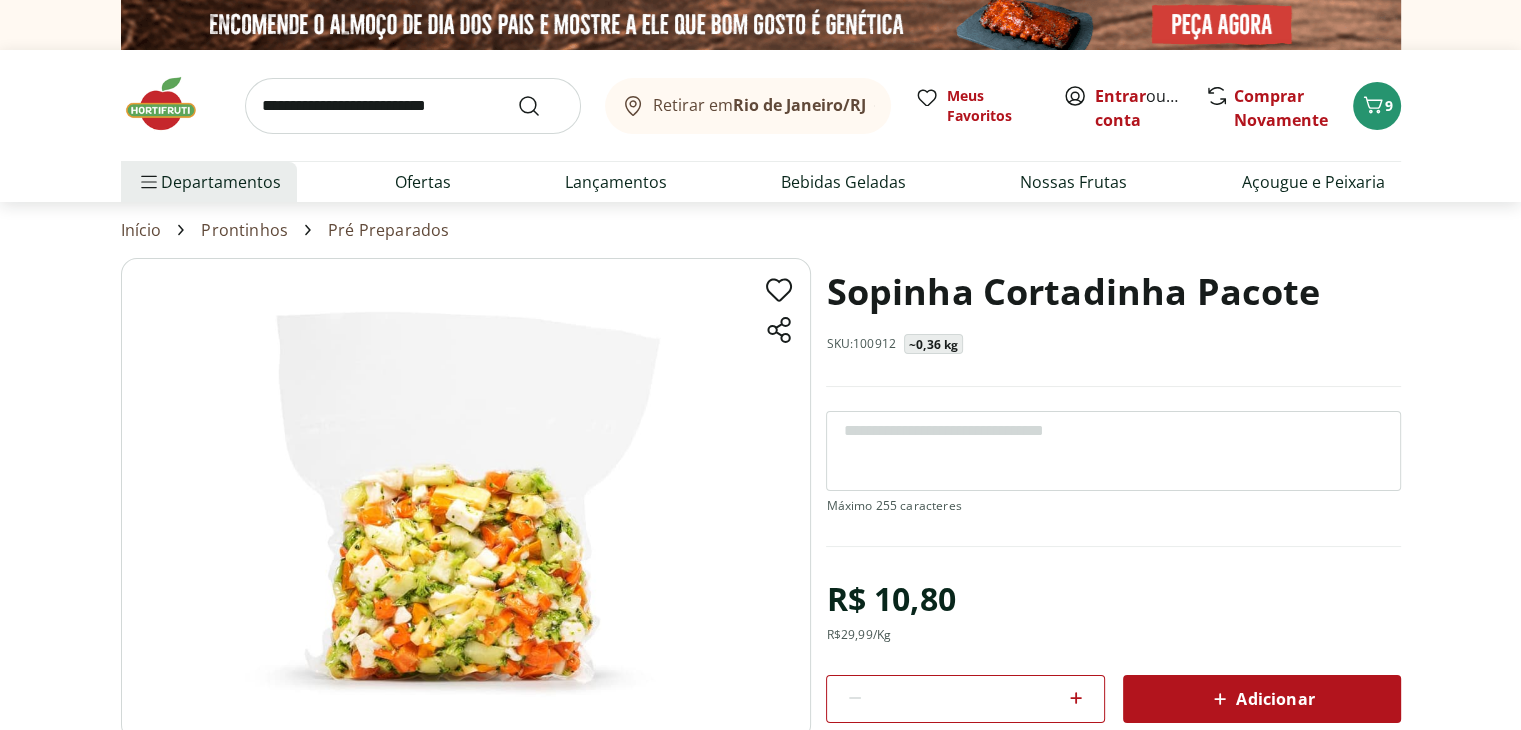 select on "**********" 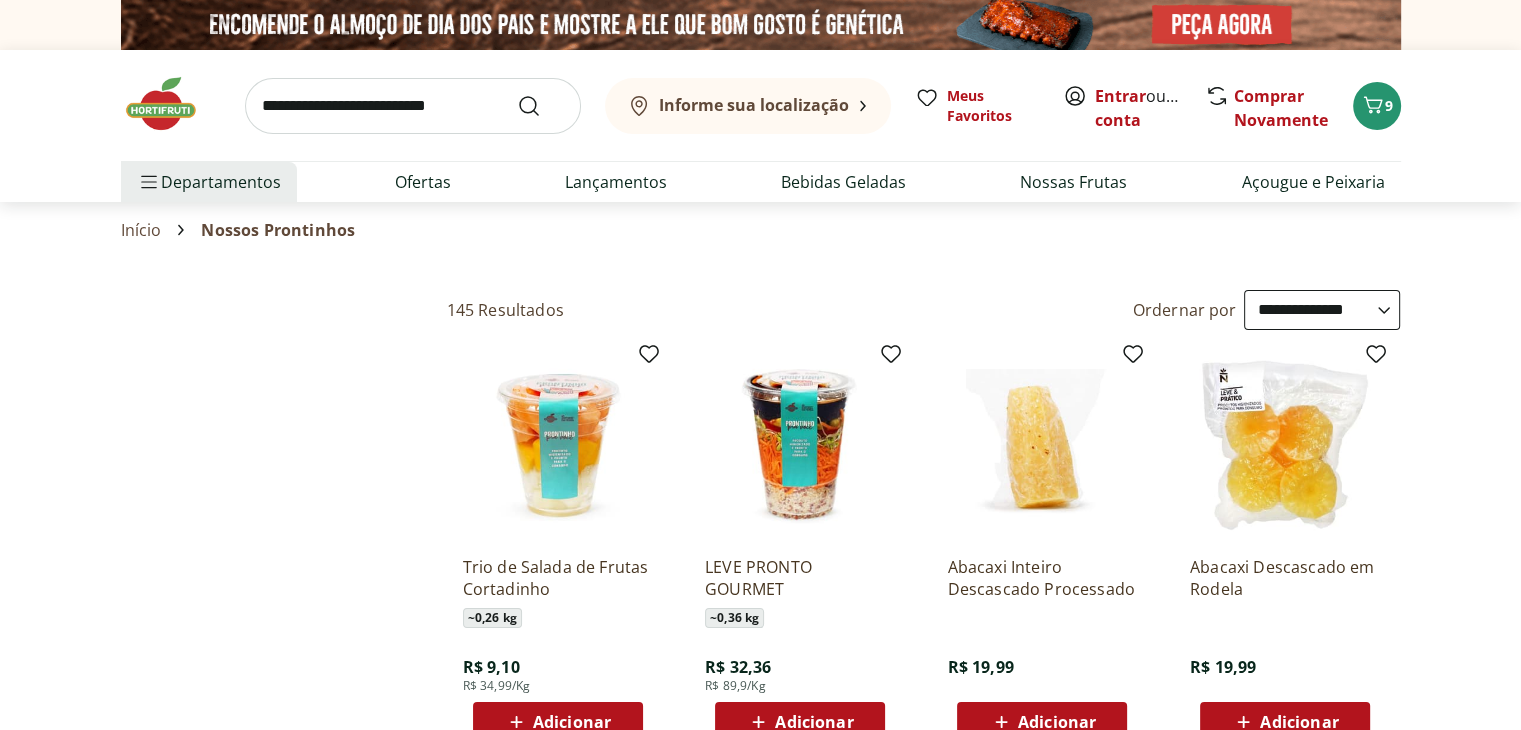 type on "*" 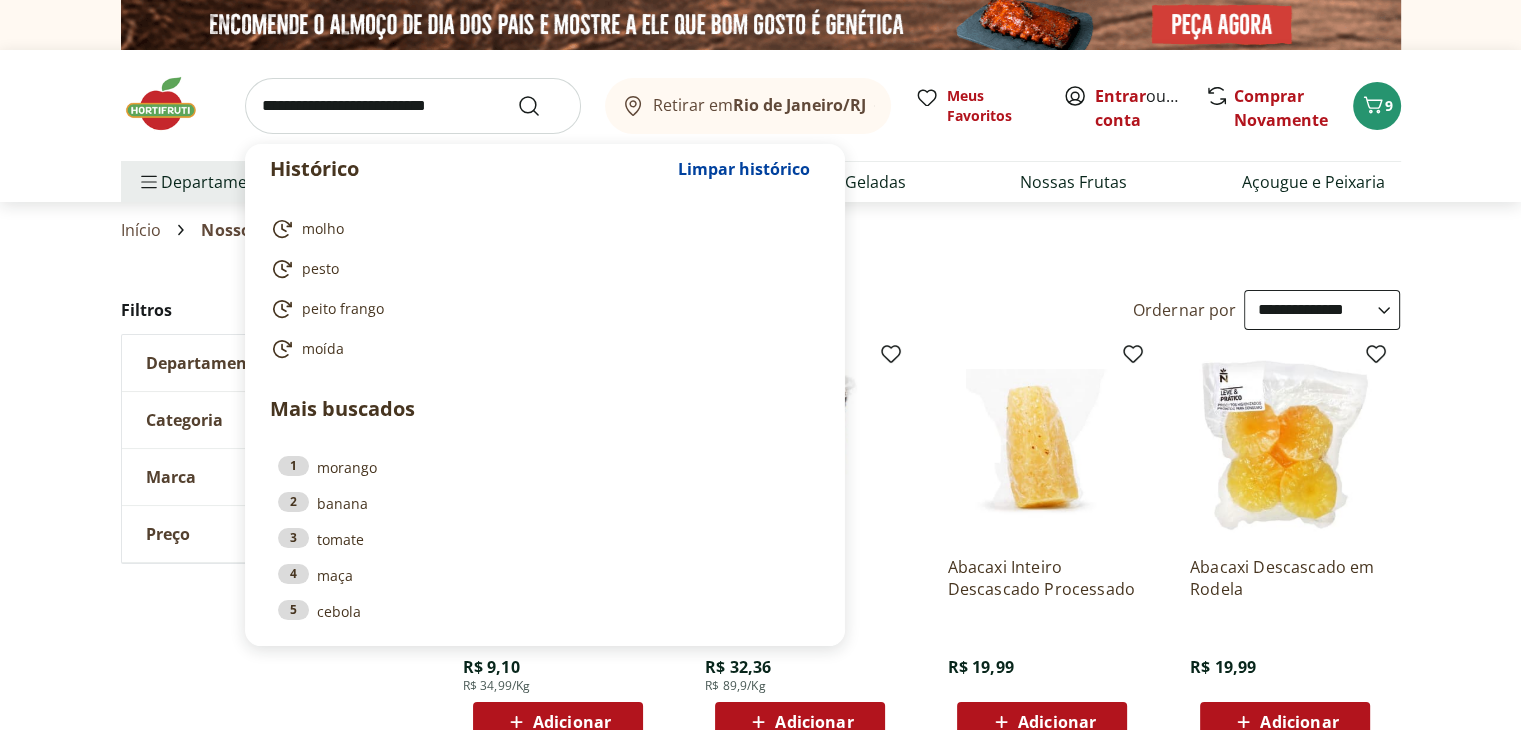click at bounding box center [413, 106] 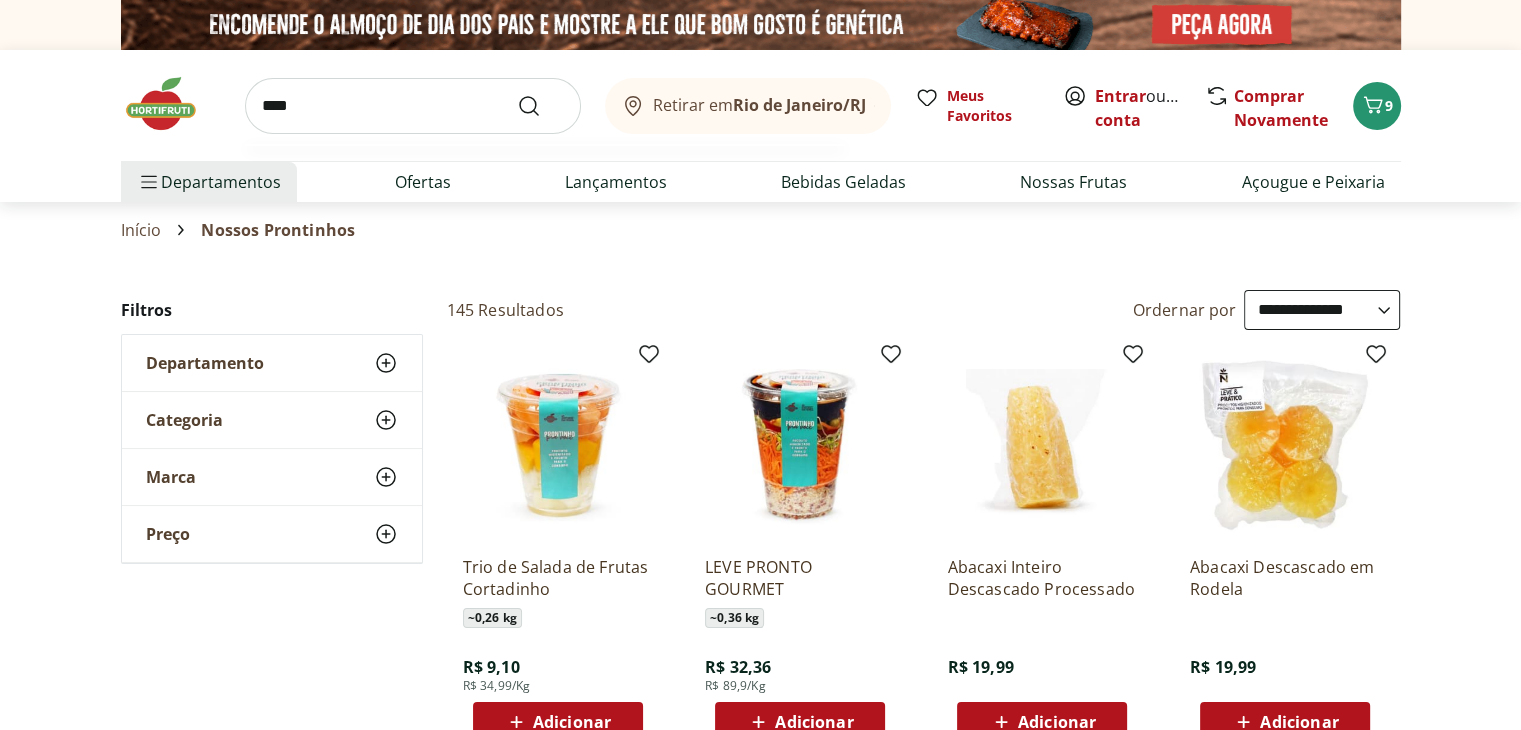 type on "****" 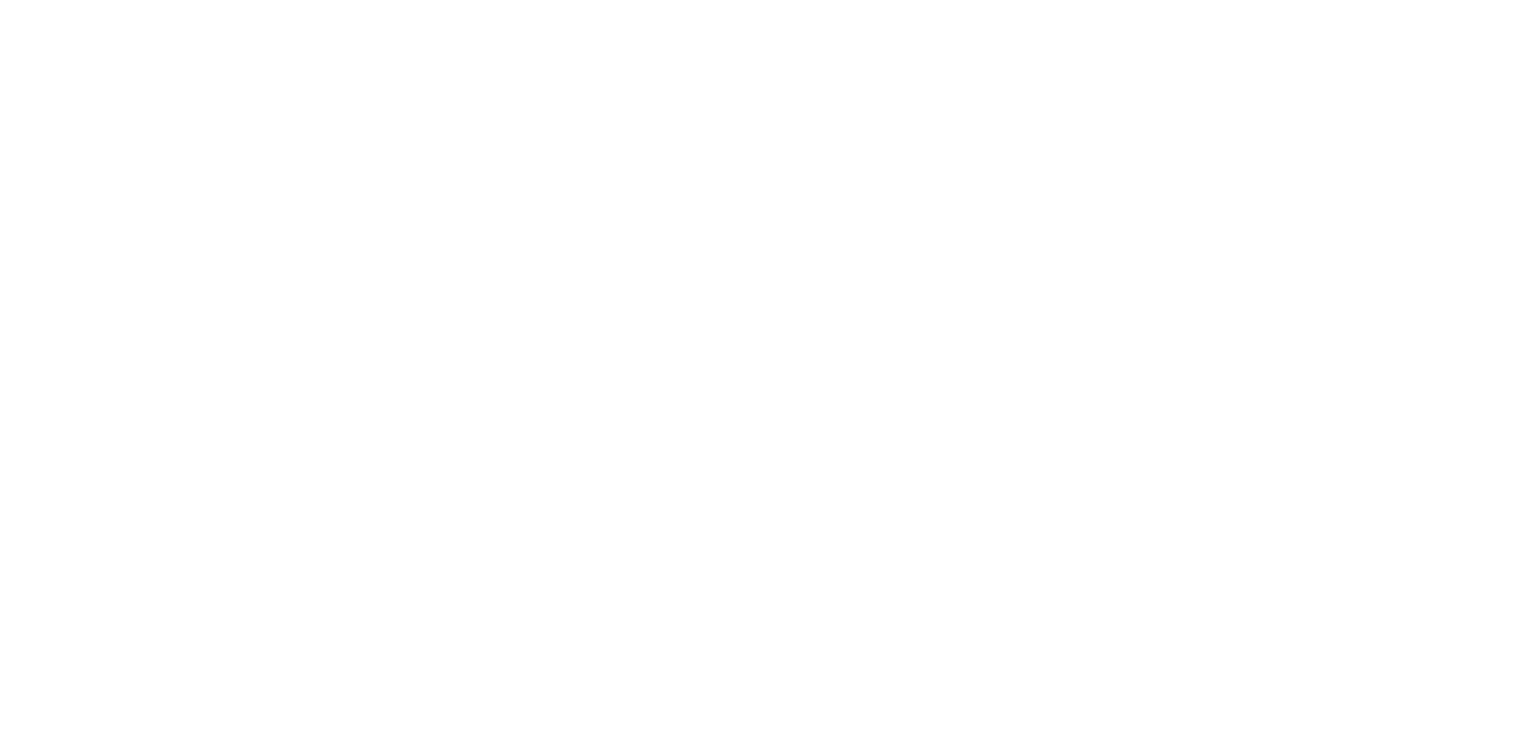select on "**********" 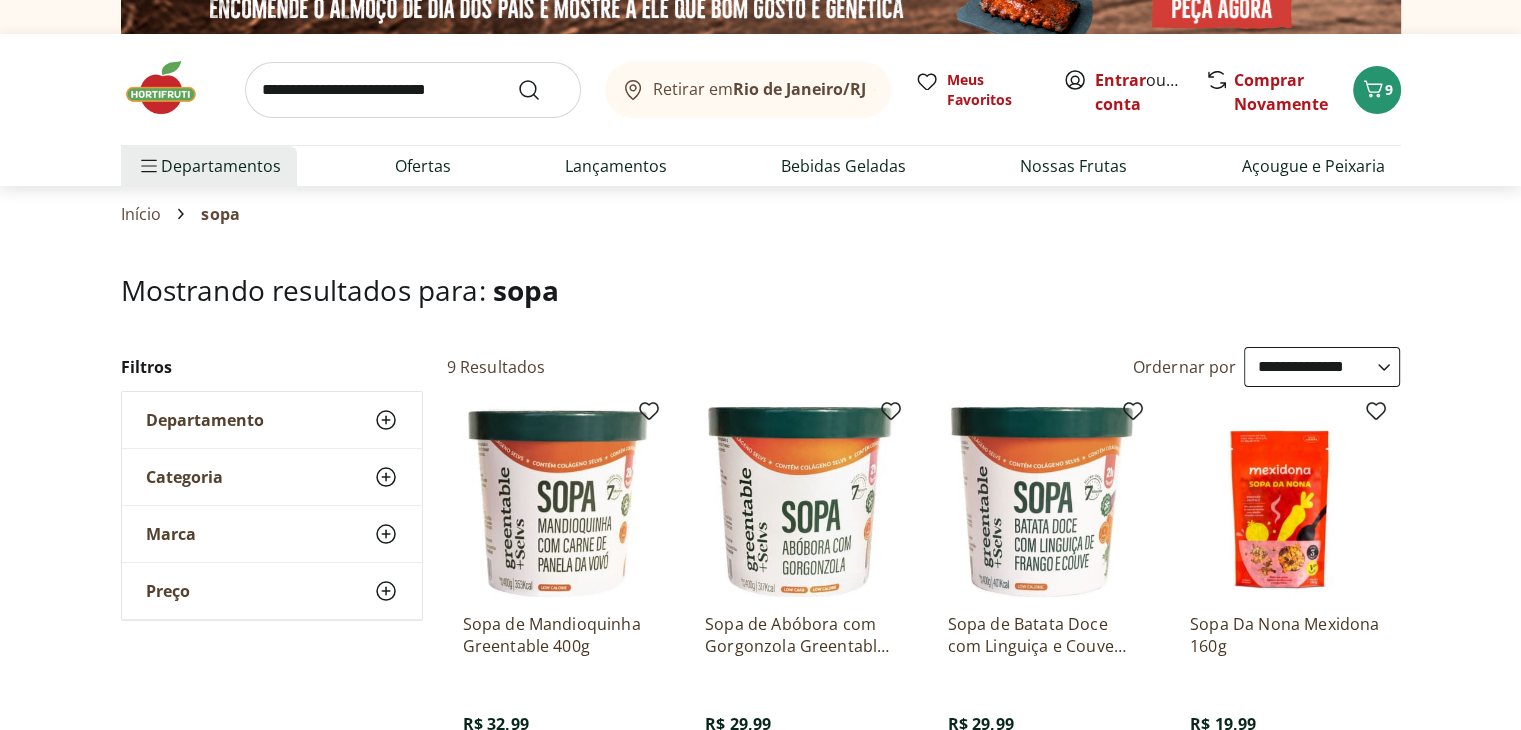 scroll, scrollTop: 0, scrollLeft: 0, axis: both 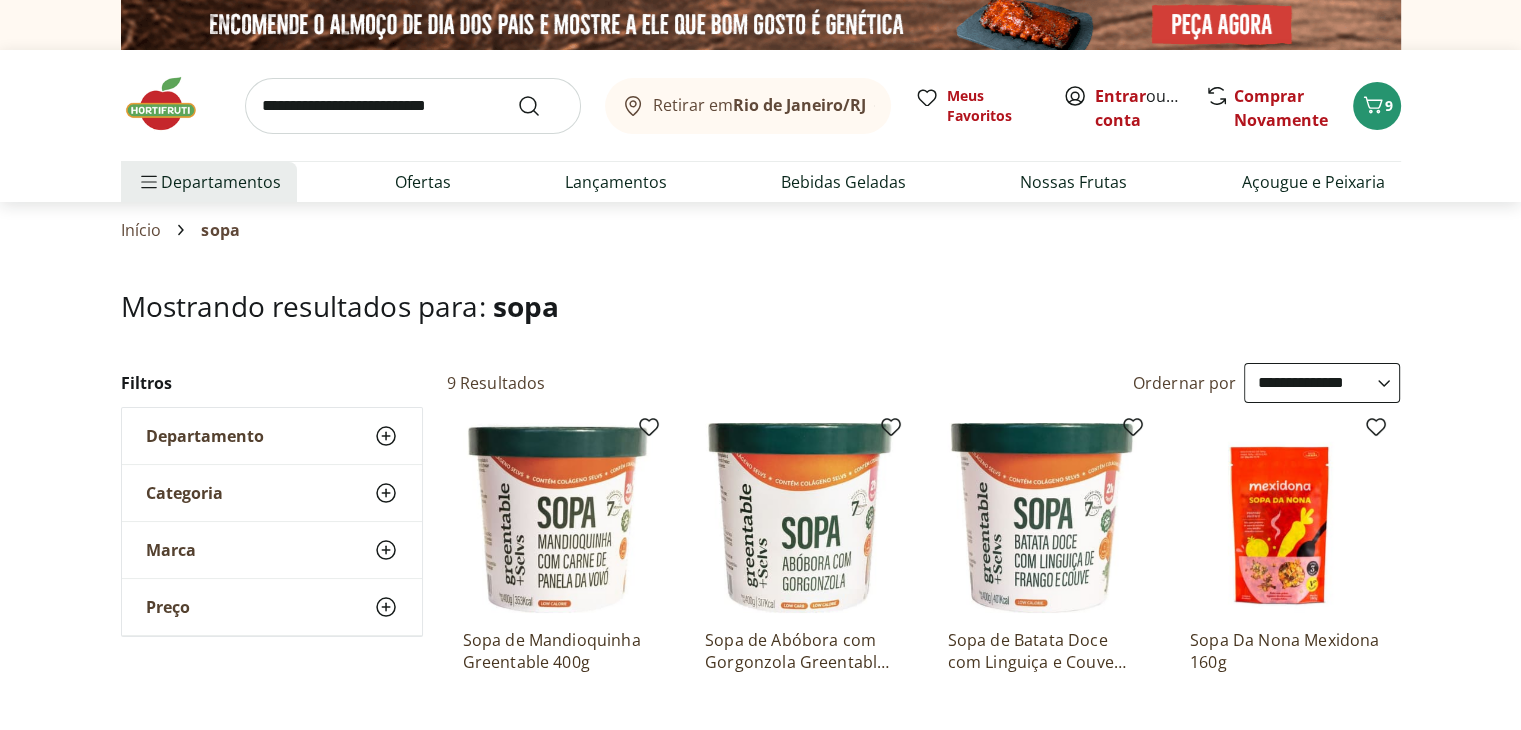 click at bounding box center [413, 106] 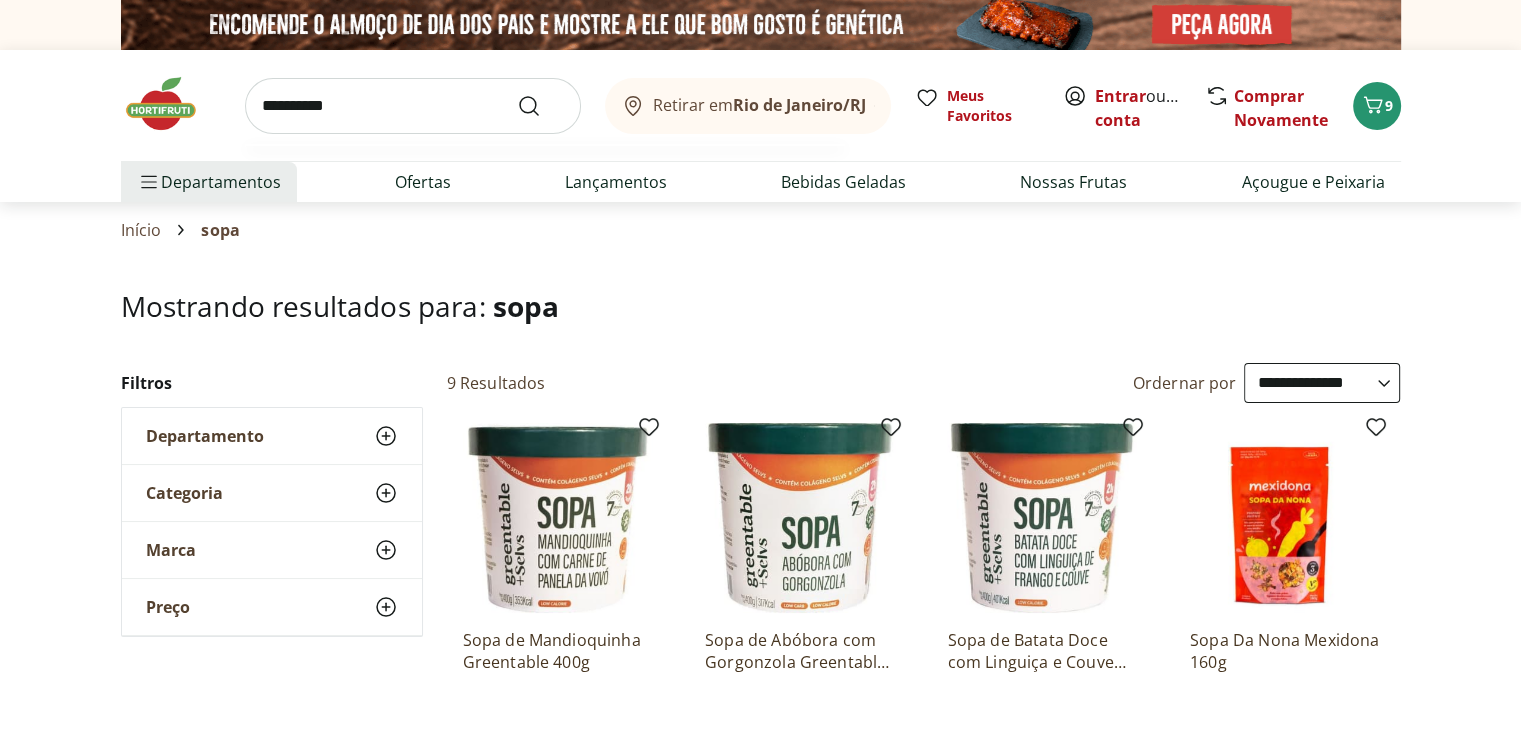 type on "**********" 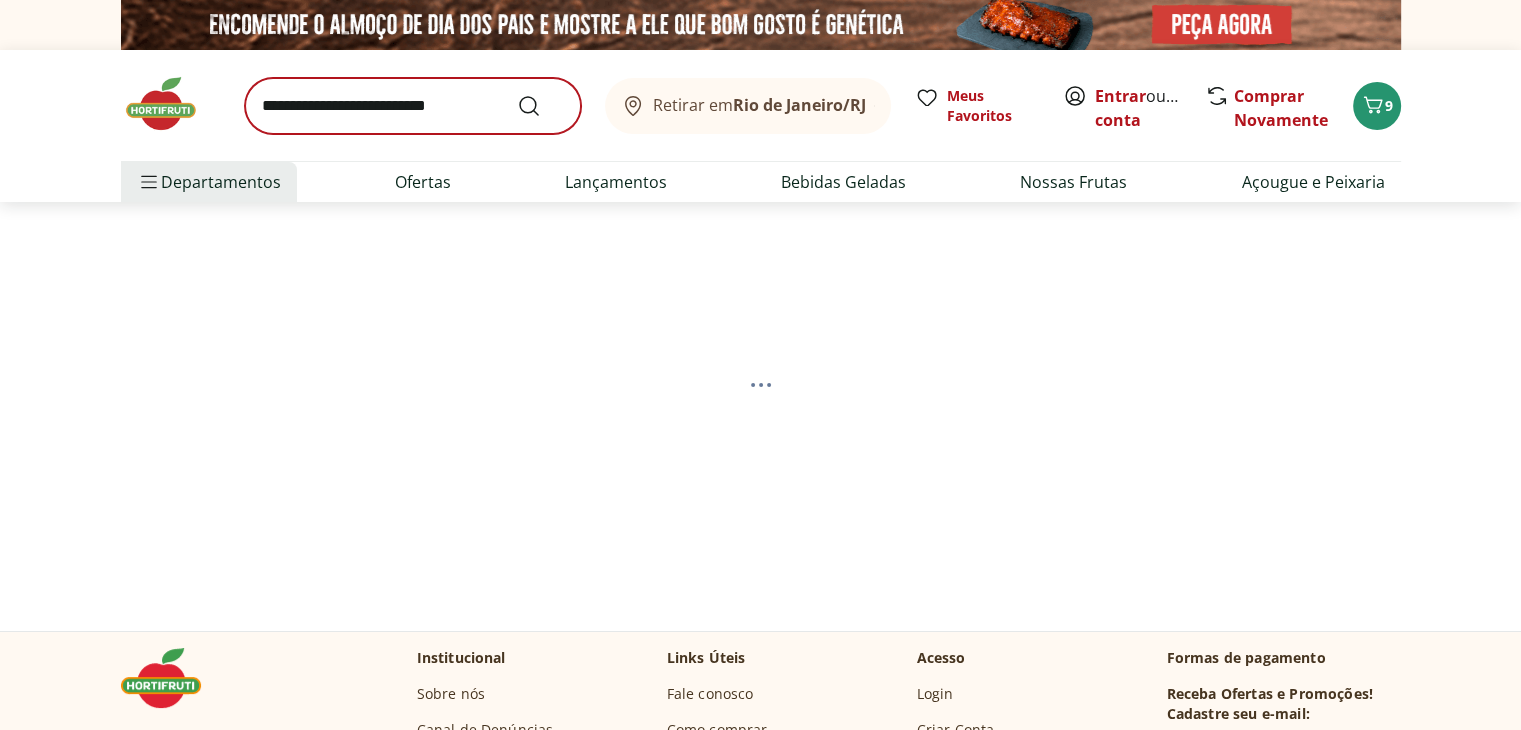 select on "**********" 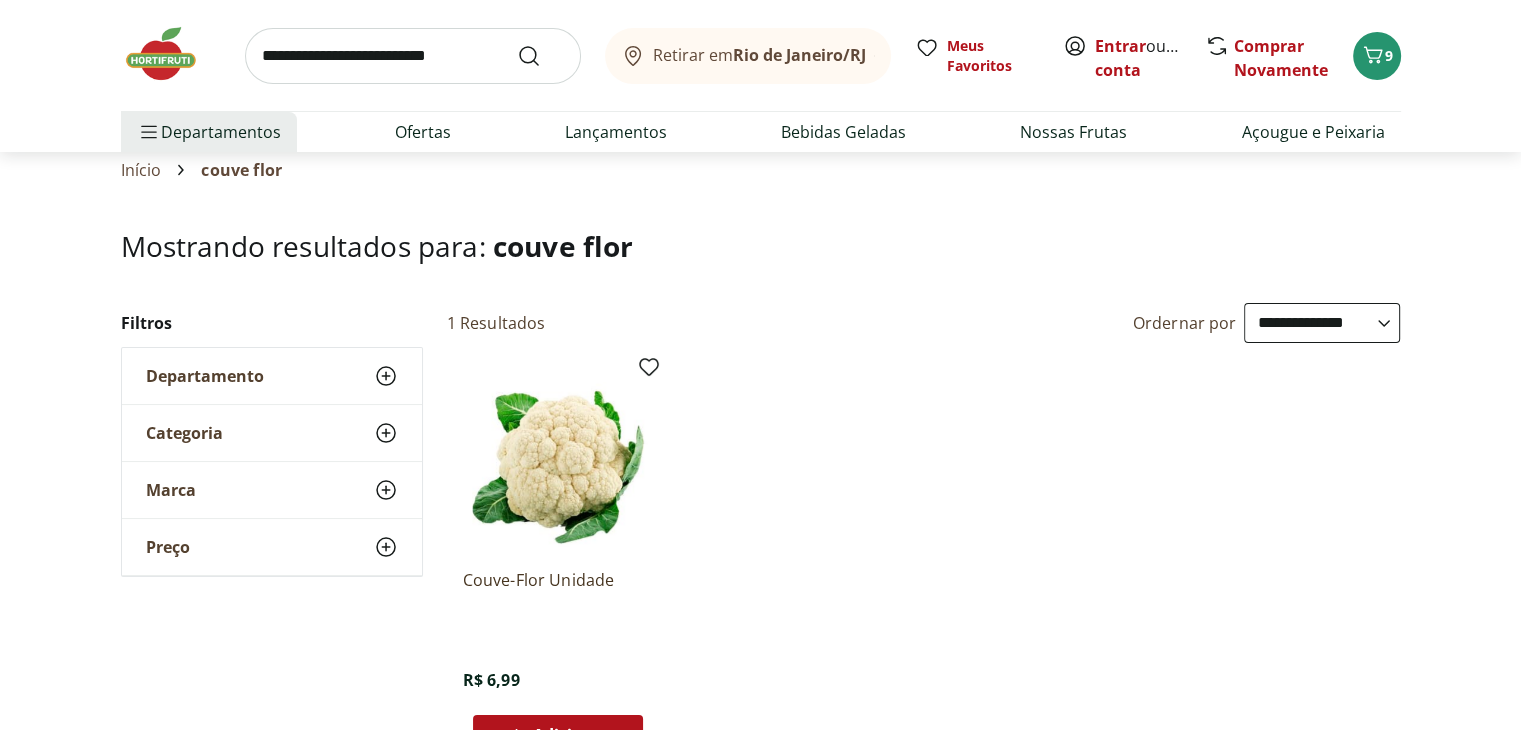 scroll, scrollTop: 0, scrollLeft: 0, axis: both 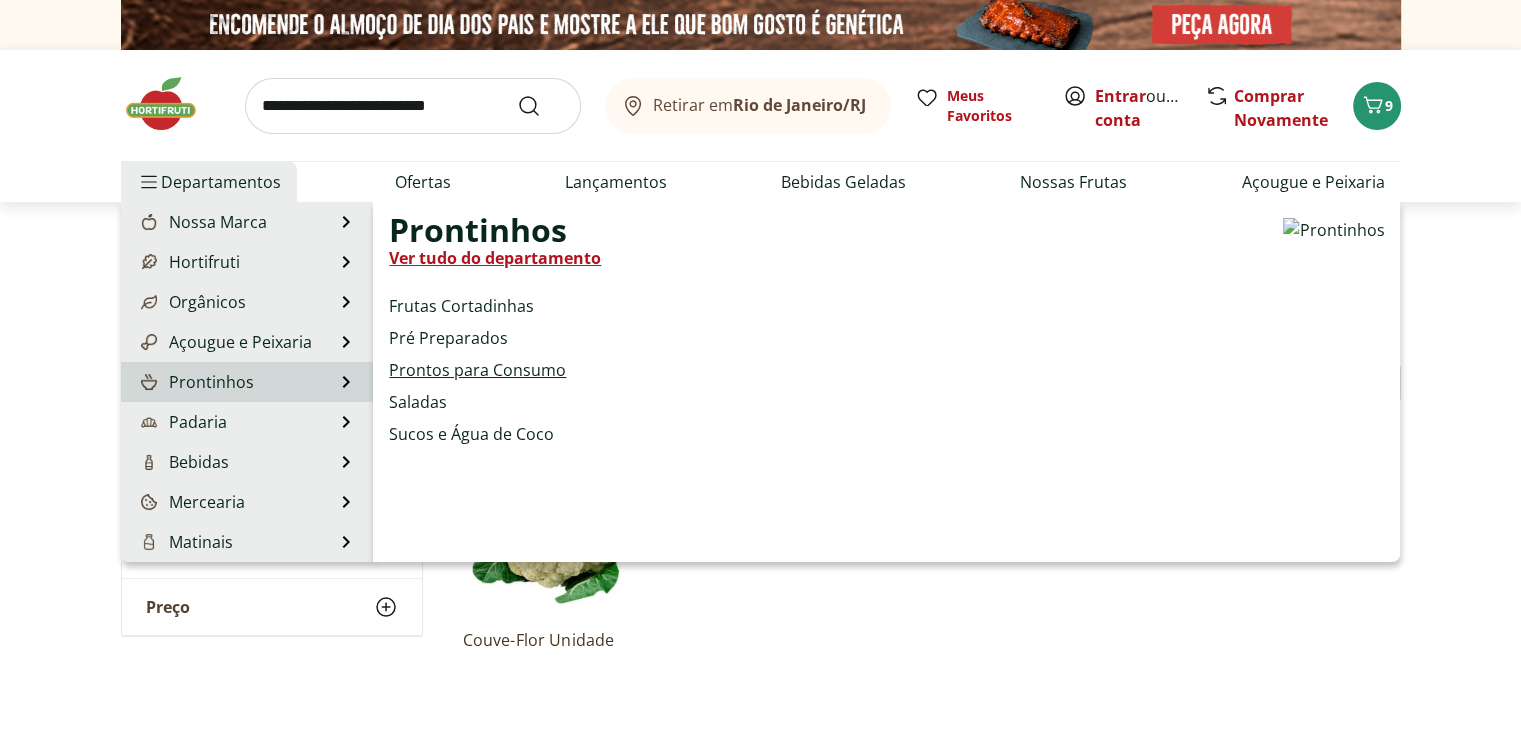 click on "Prontos para Consumo" at bounding box center (477, 370) 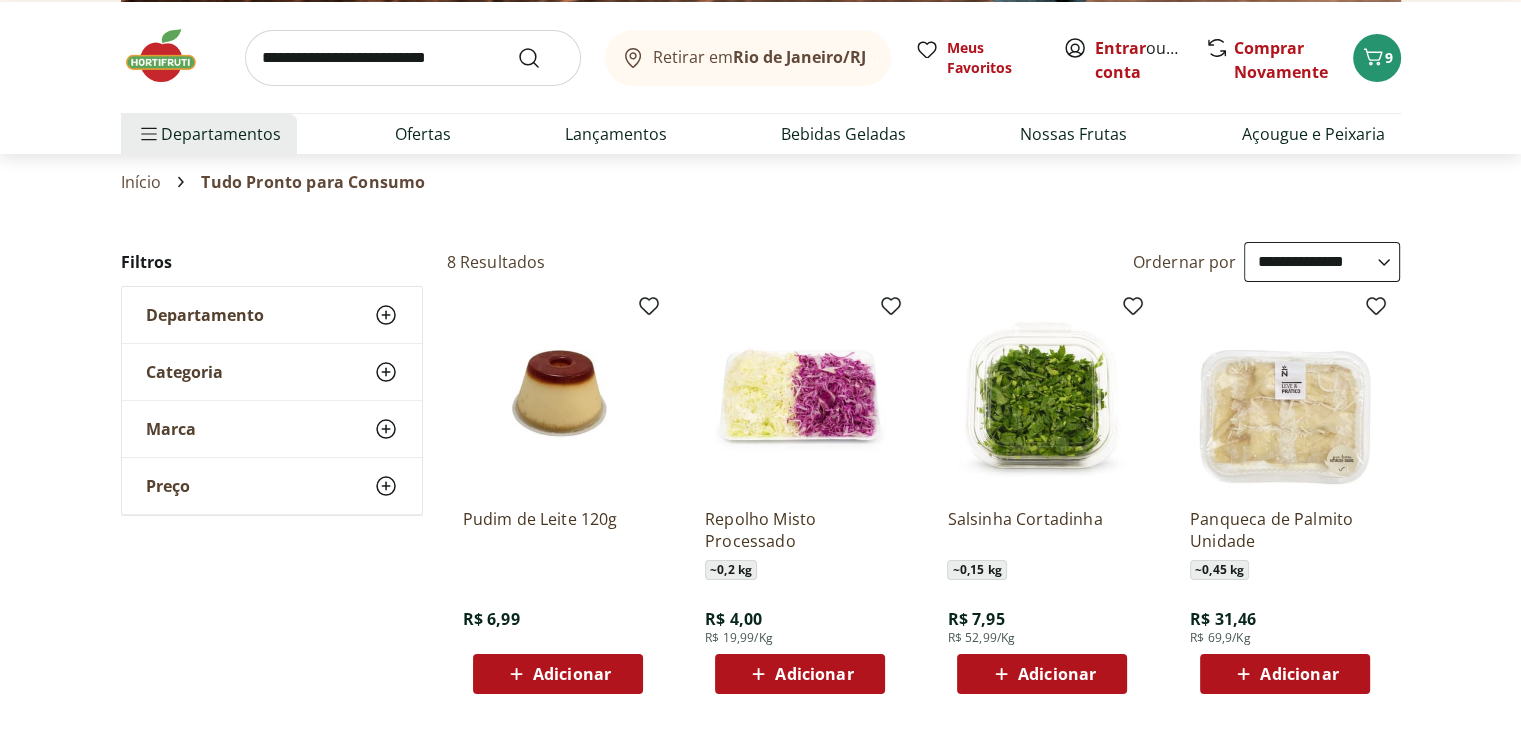 scroll, scrollTop: 0, scrollLeft: 0, axis: both 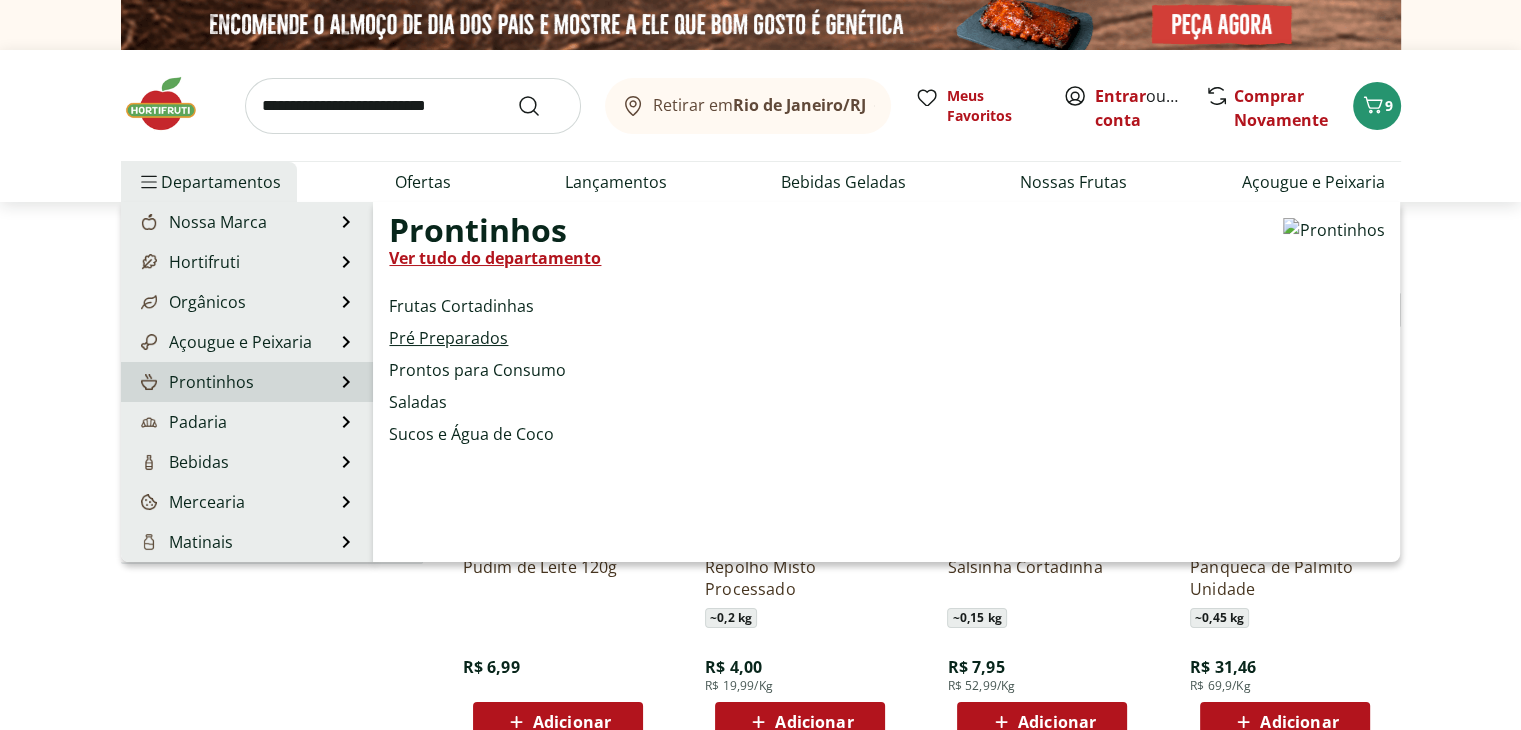 click on "Pré Preparados" at bounding box center [448, 338] 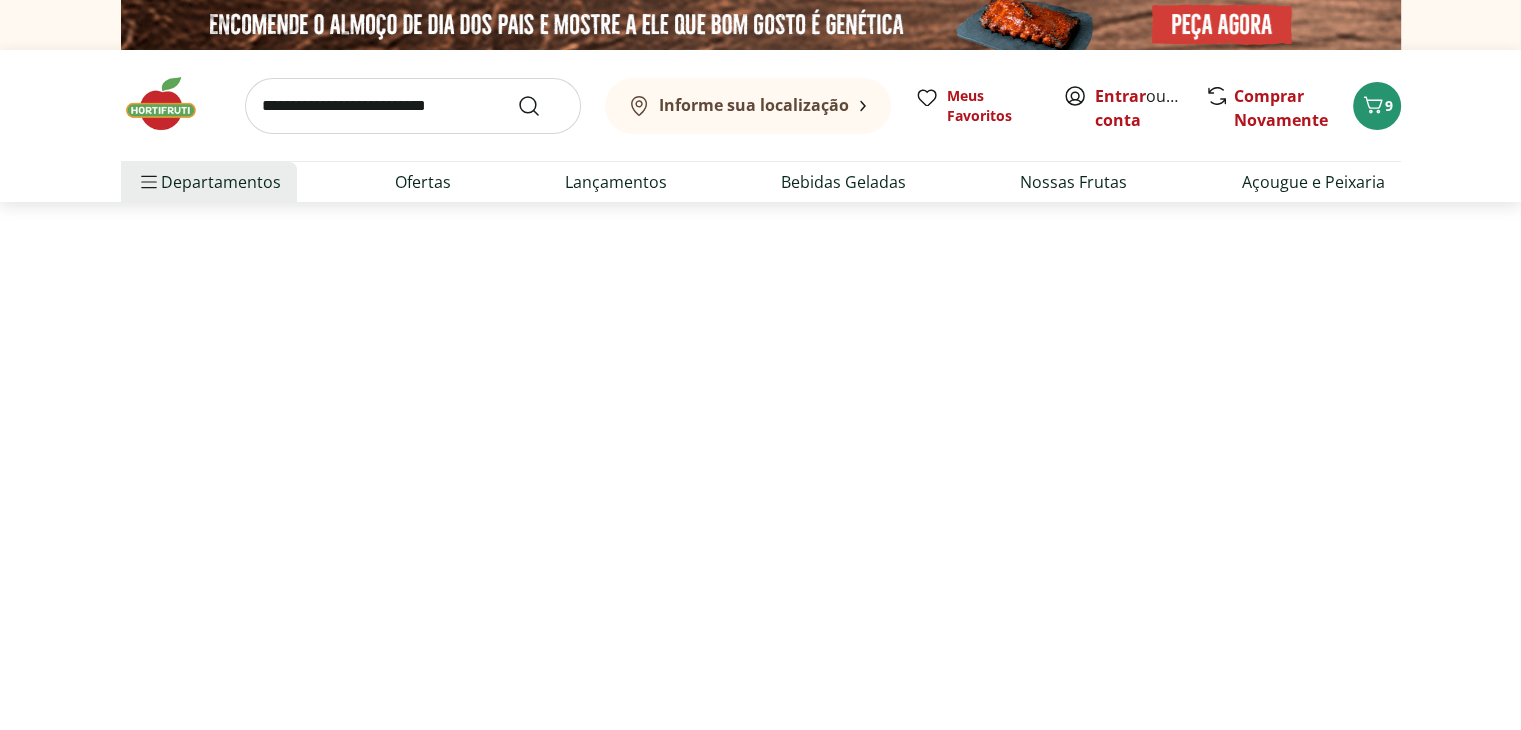 select on "**********" 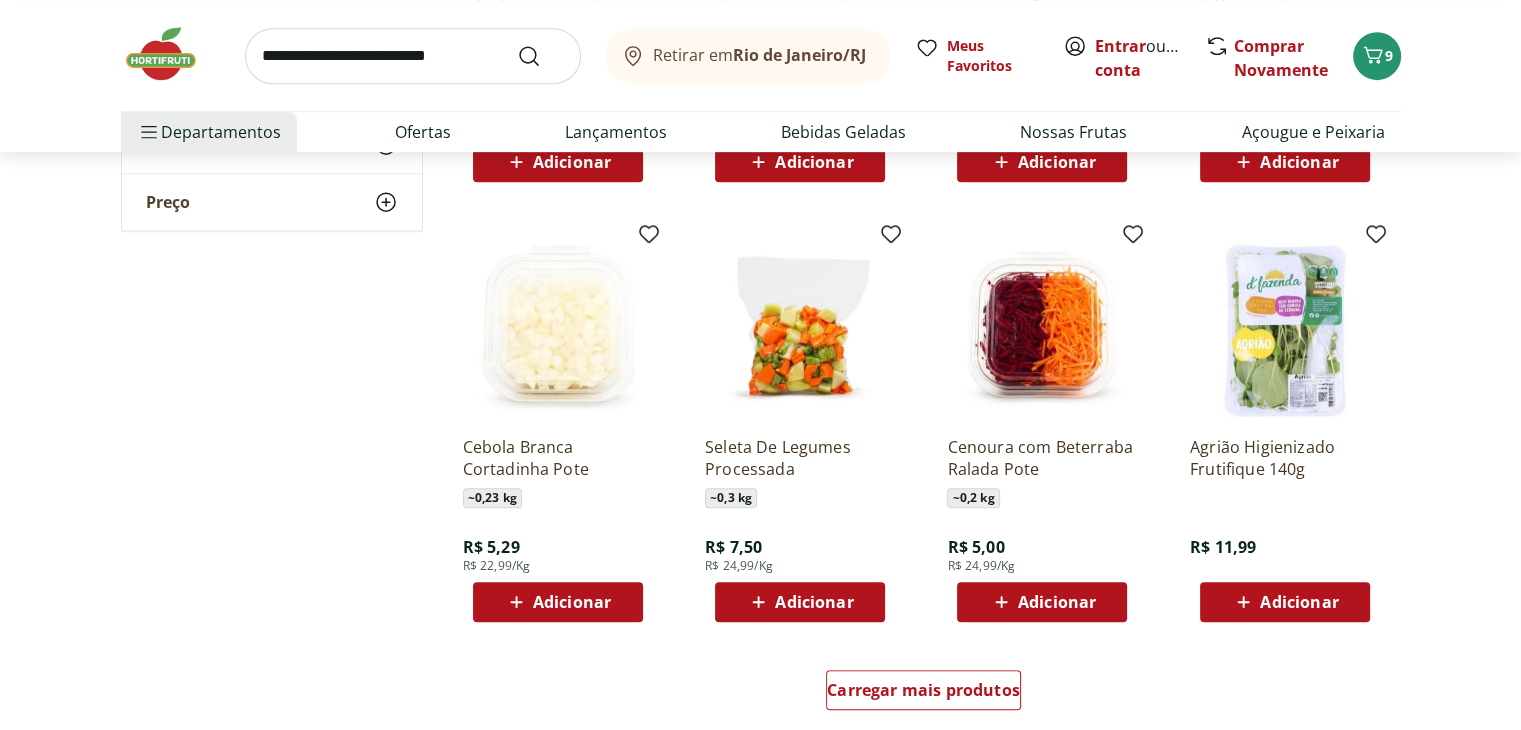 scroll, scrollTop: 1100, scrollLeft: 0, axis: vertical 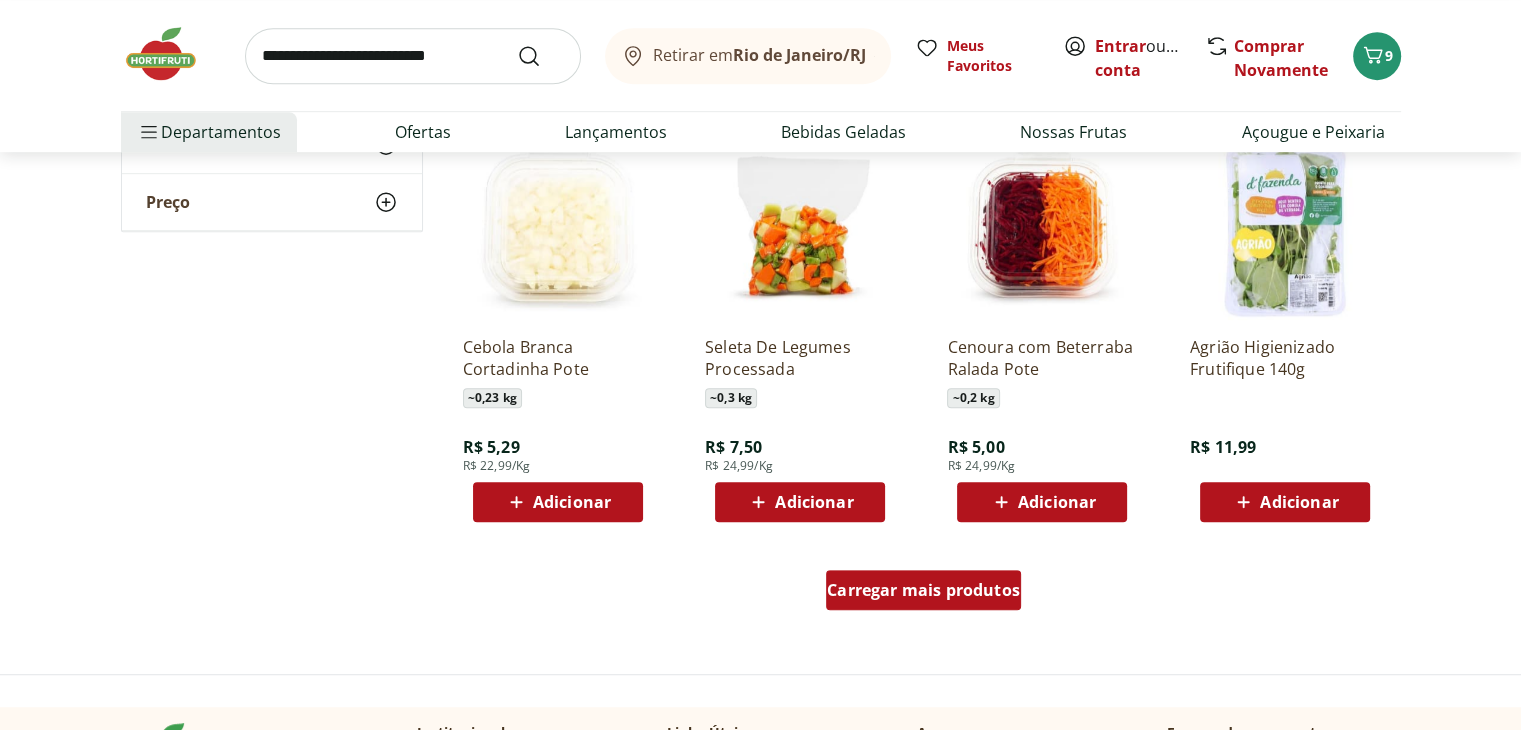 click on "Carregar mais produtos" at bounding box center (923, 590) 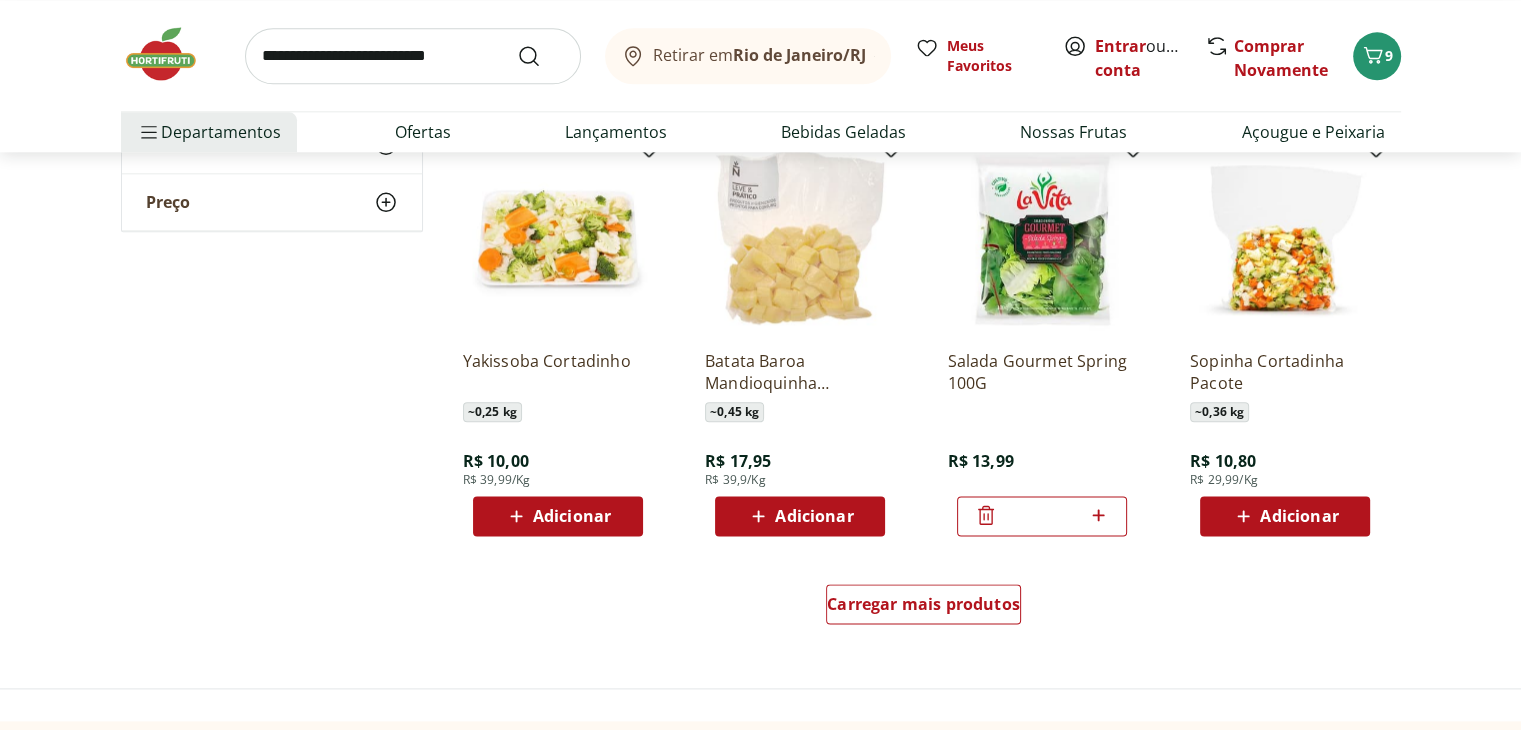 scroll, scrollTop: 2500, scrollLeft: 0, axis: vertical 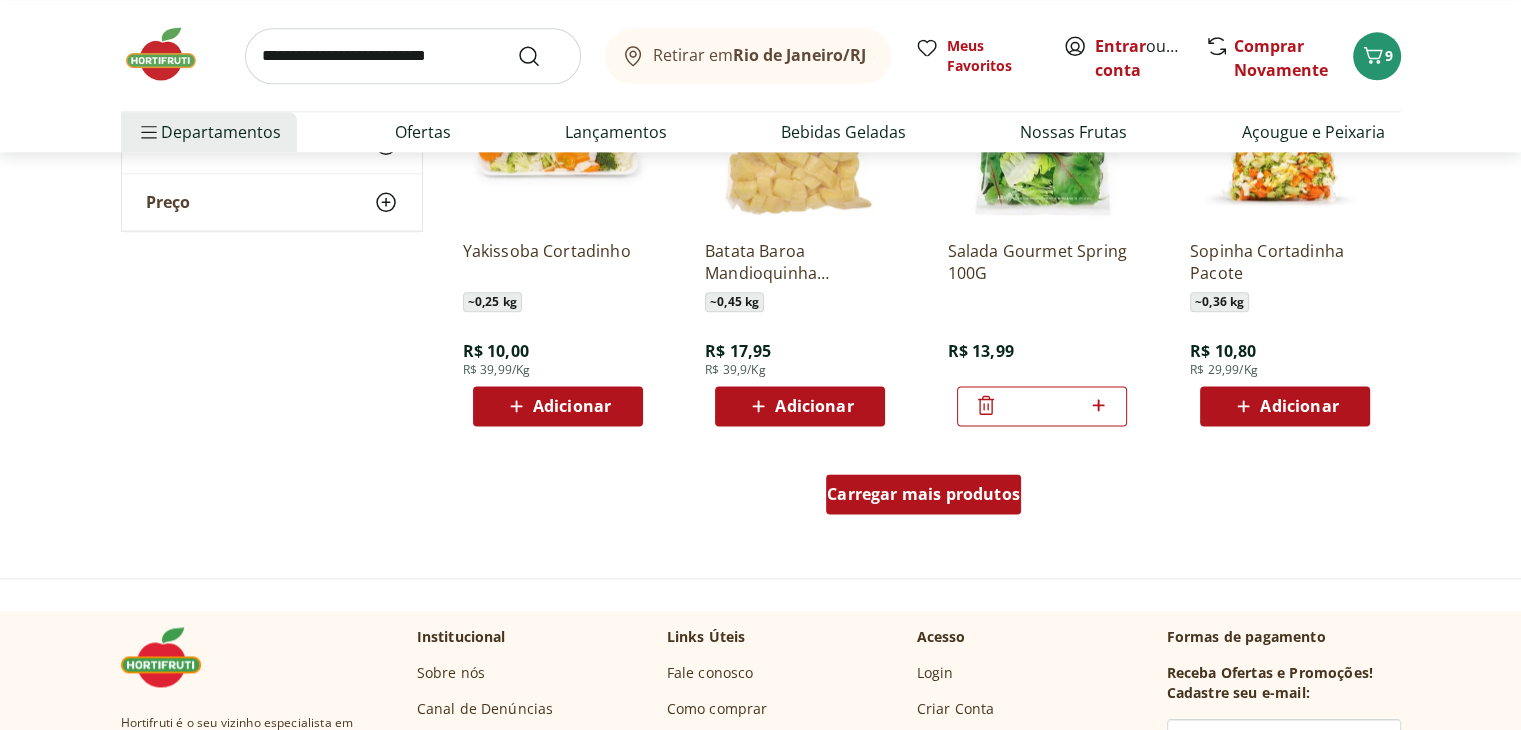 click on "Carregar mais produtos" at bounding box center (923, 494) 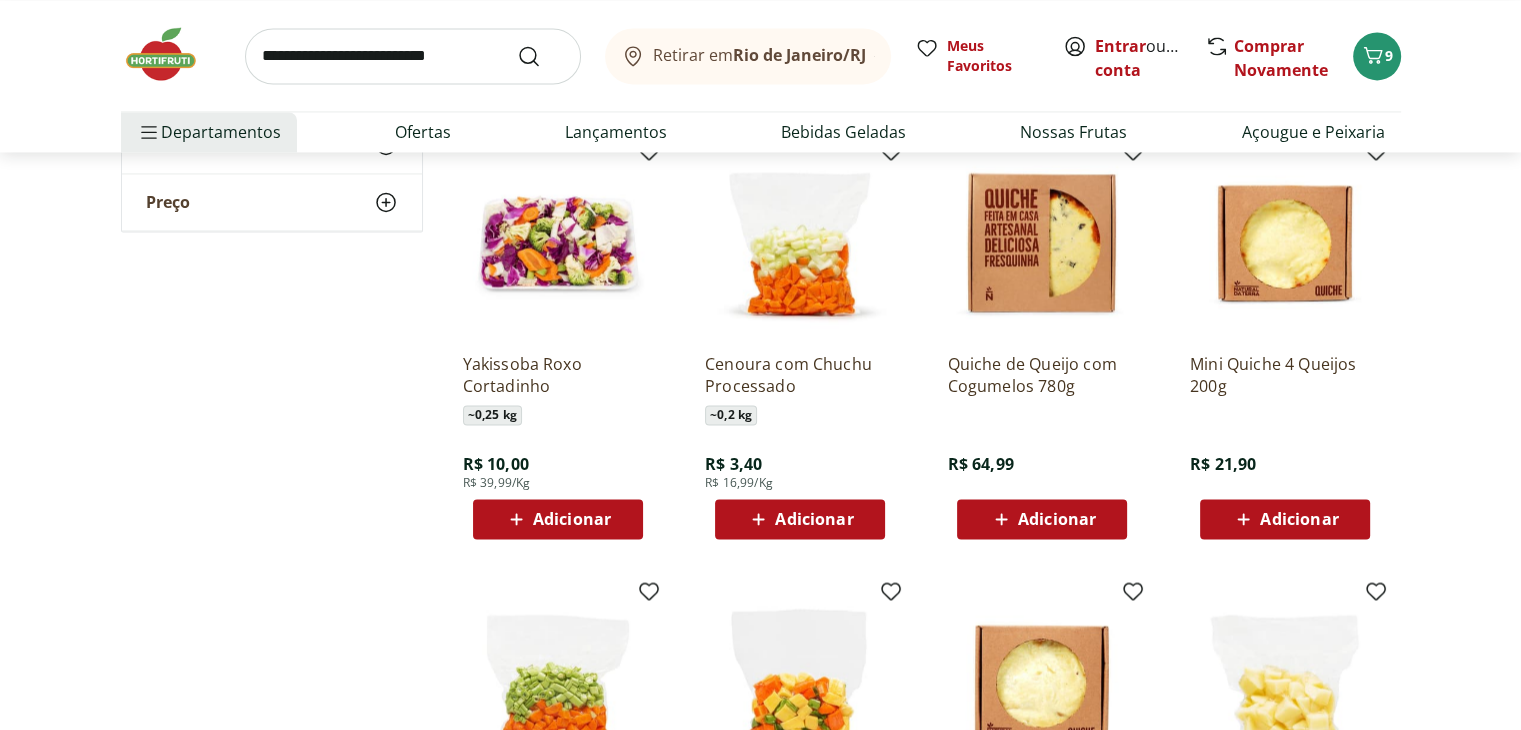 scroll, scrollTop: 3300, scrollLeft: 0, axis: vertical 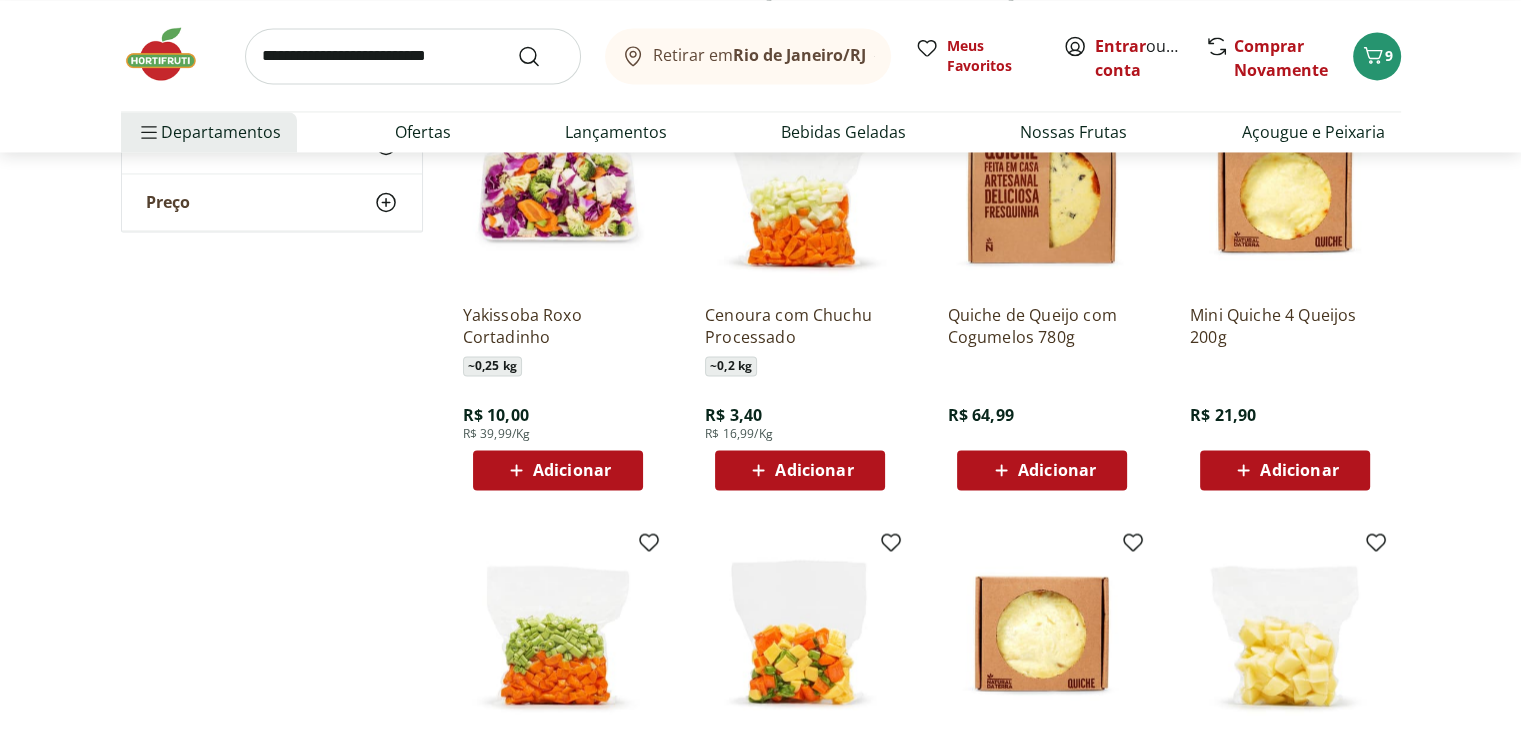 click on "Adicionar" at bounding box center [814, 470] 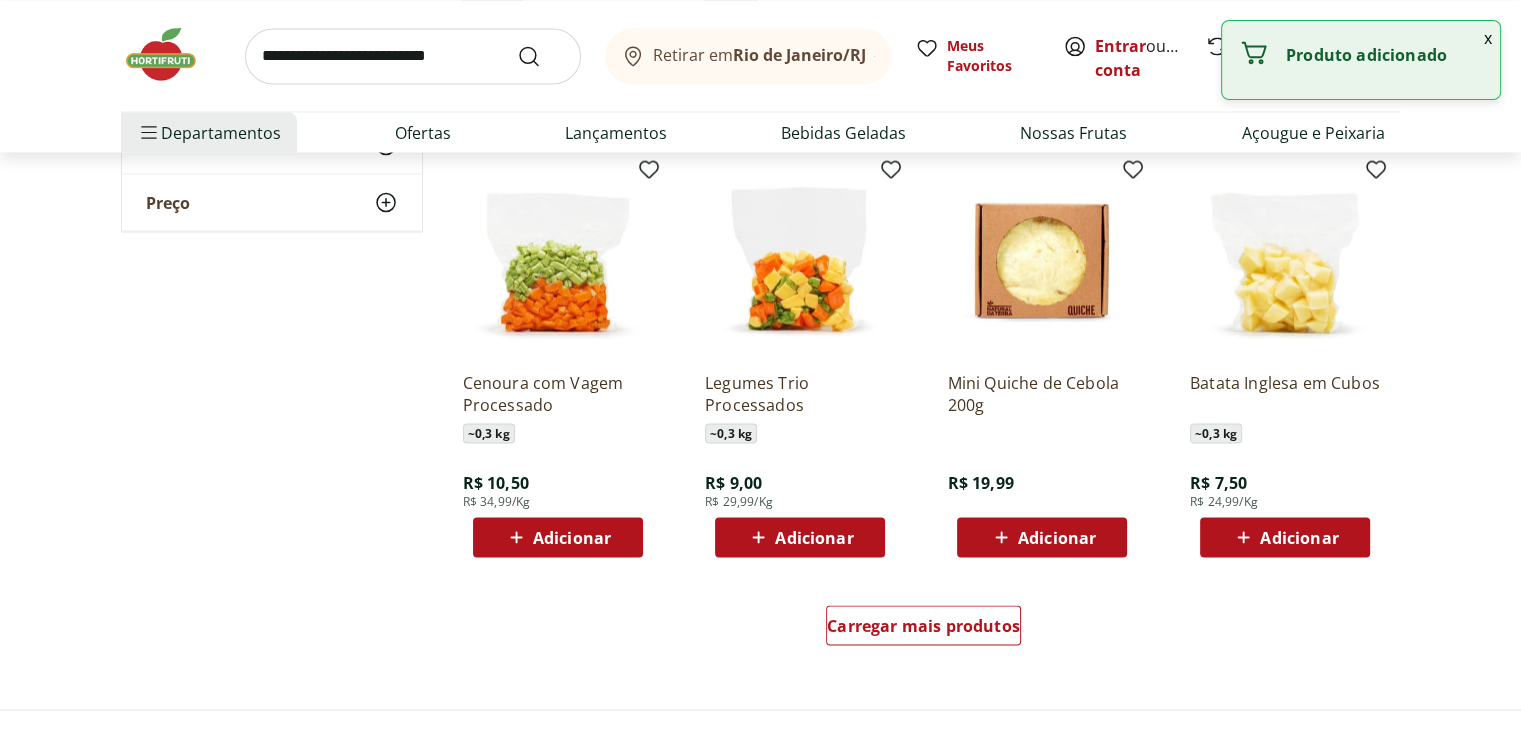 scroll, scrollTop: 3700, scrollLeft: 0, axis: vertical 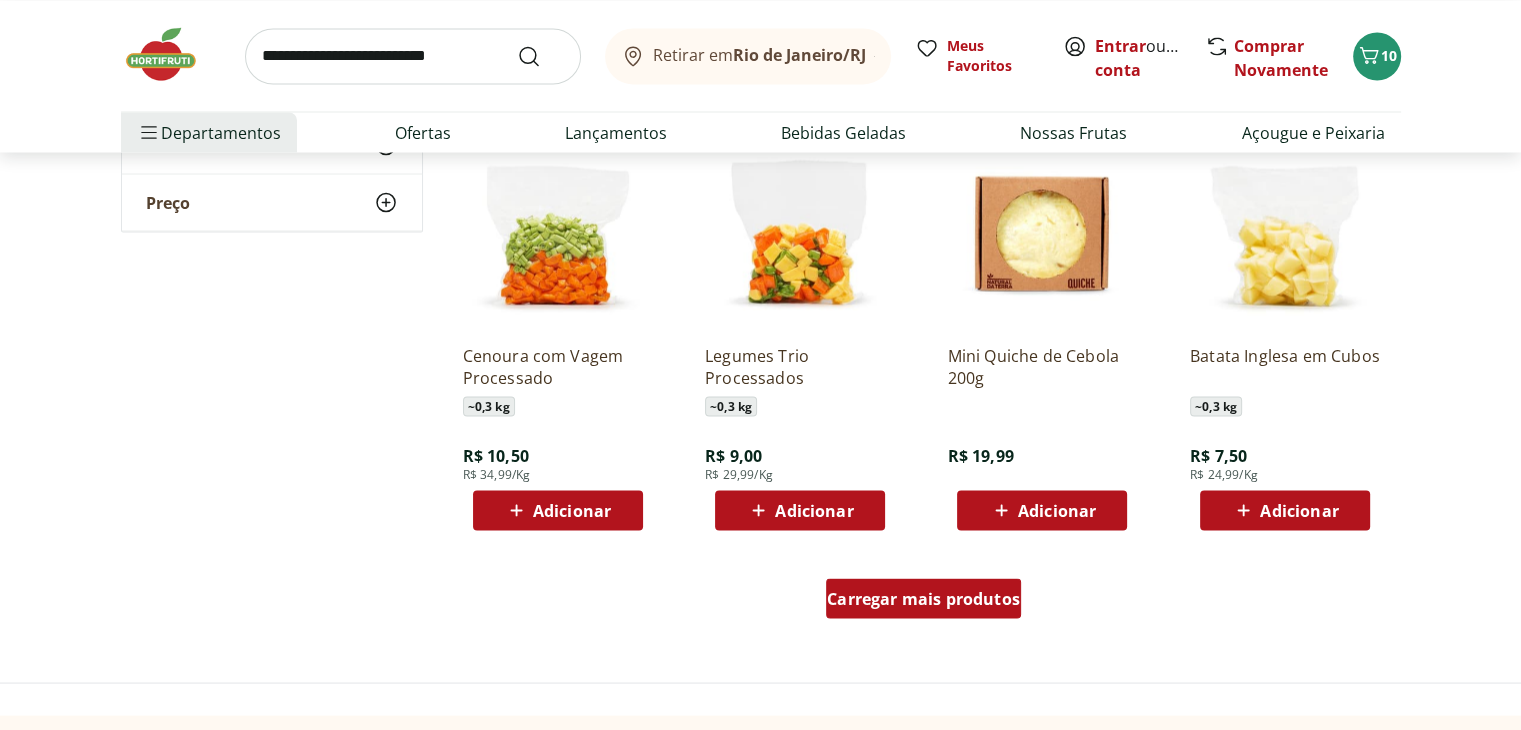 click on "Carregar mais produtos" at bounding box center (923, 598) 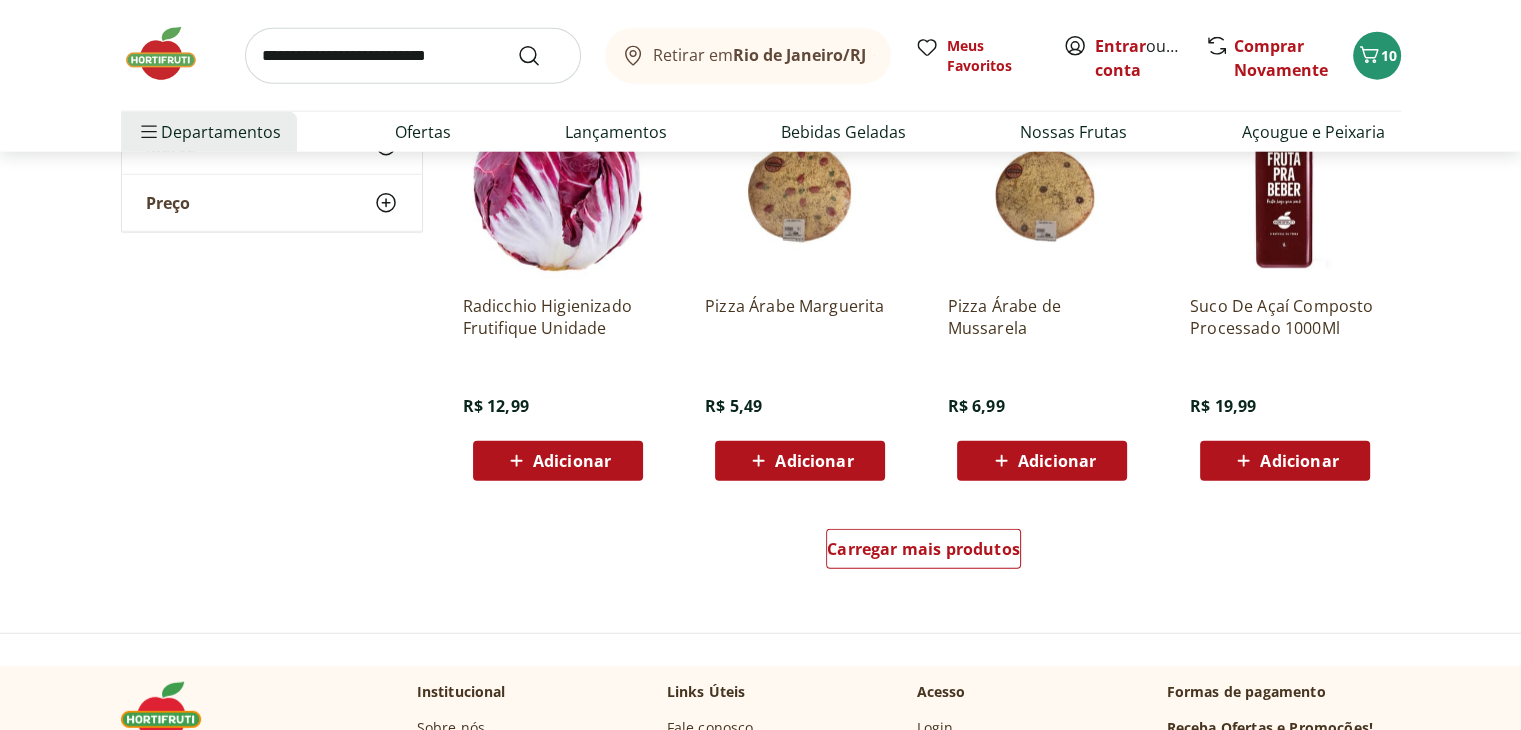 scroll, scrollTop: 5100, scrollLeft: 0, axis: vertical 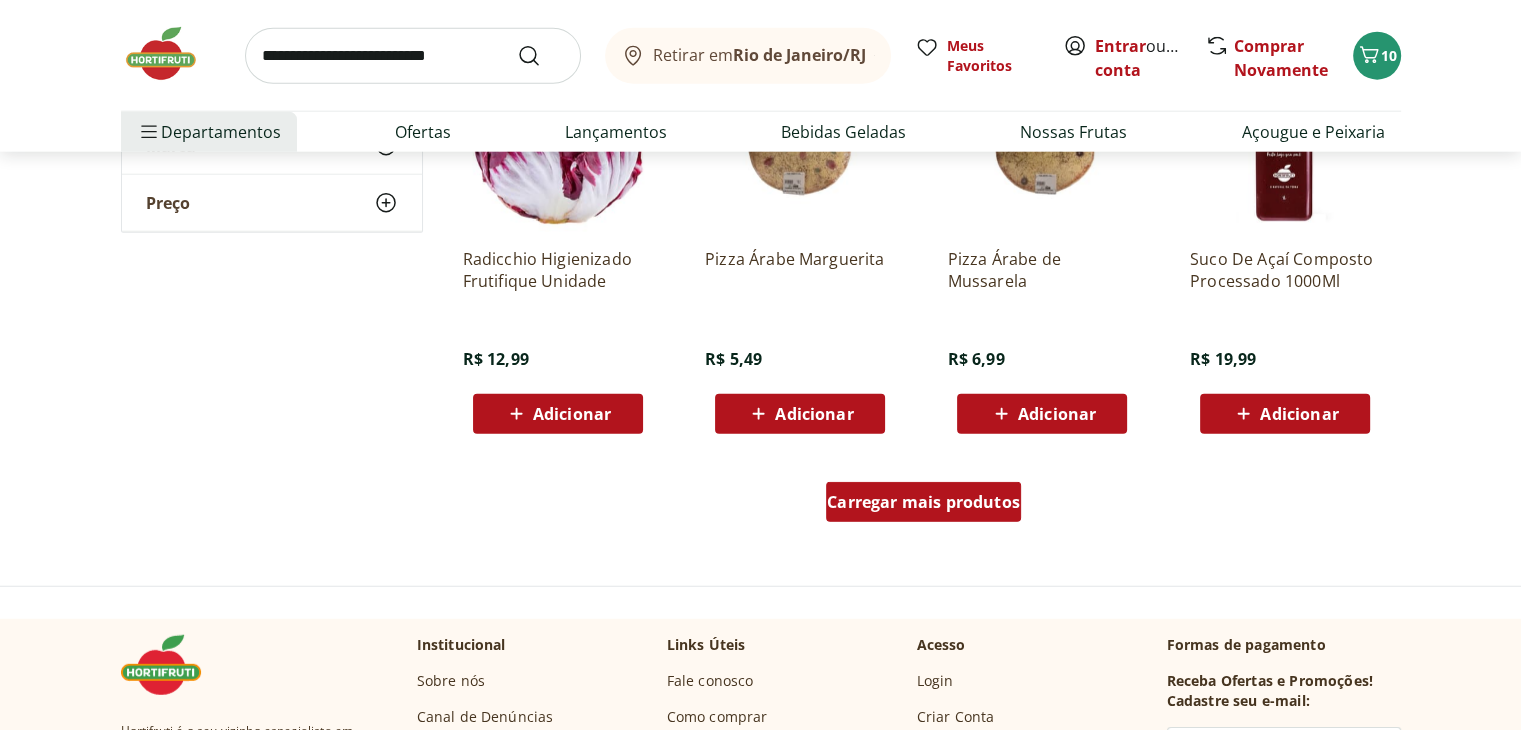 click on "Carregar mais produtos" at bounding box center [923, 506] 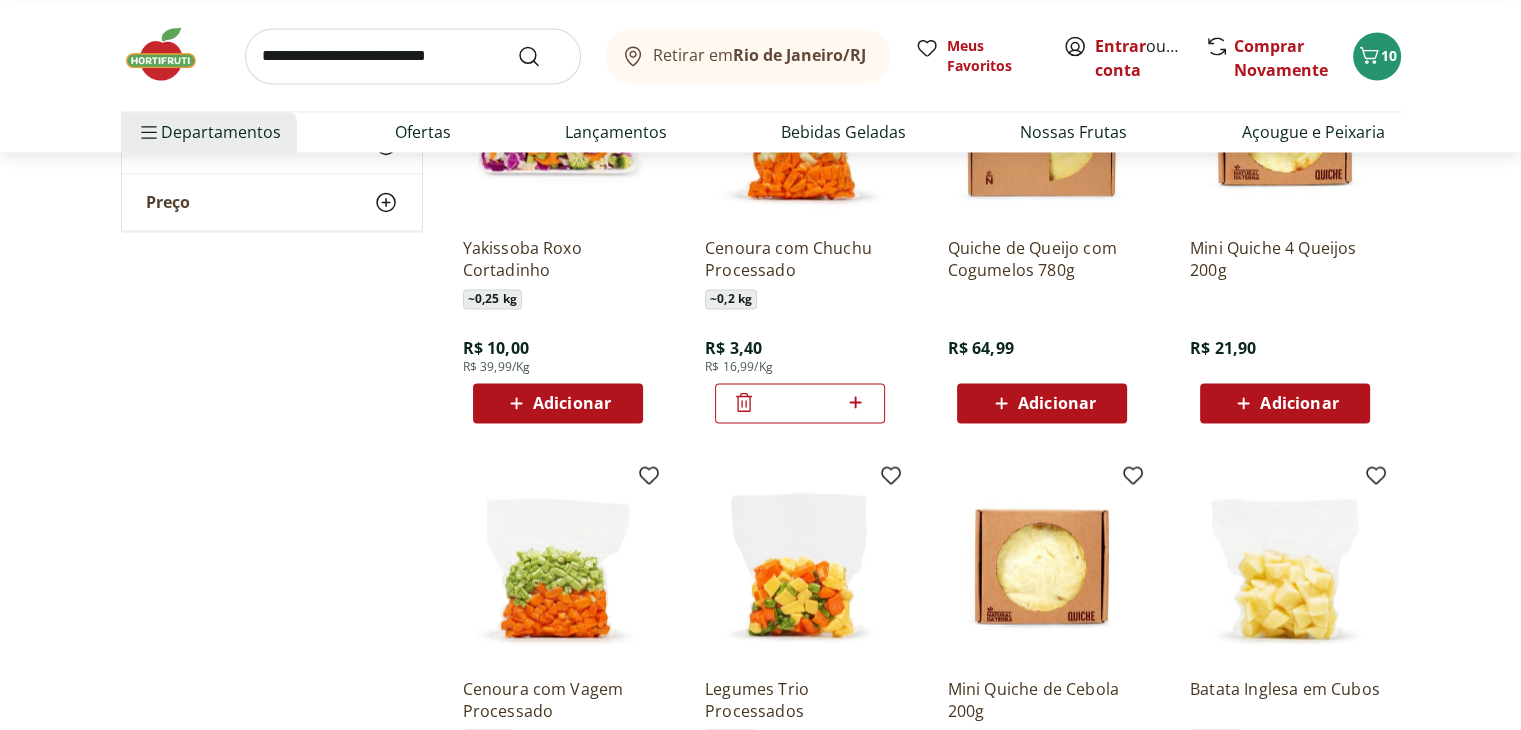 scroll, scrollTop: 3300, scrollLeft: 0, axis: vertical 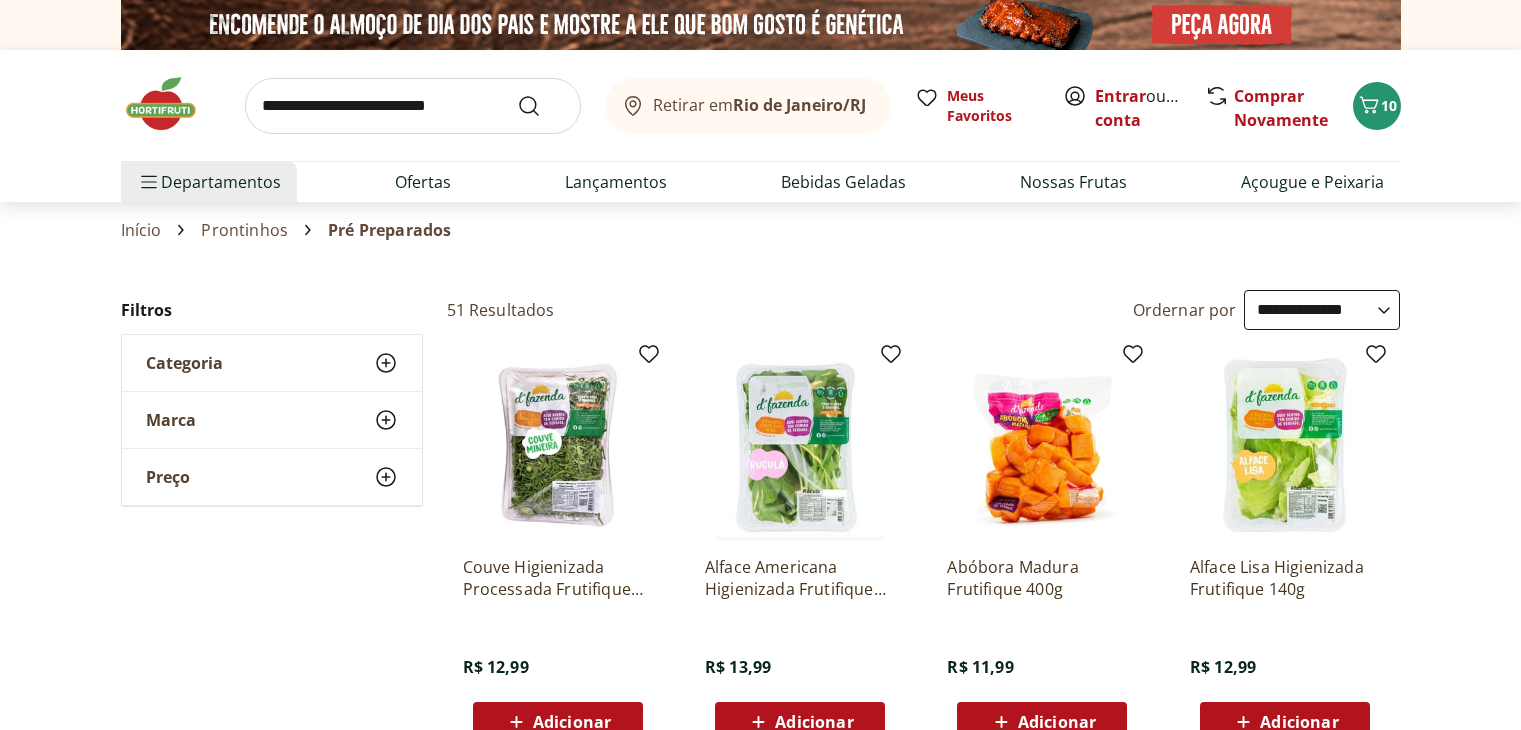 select on "**********" 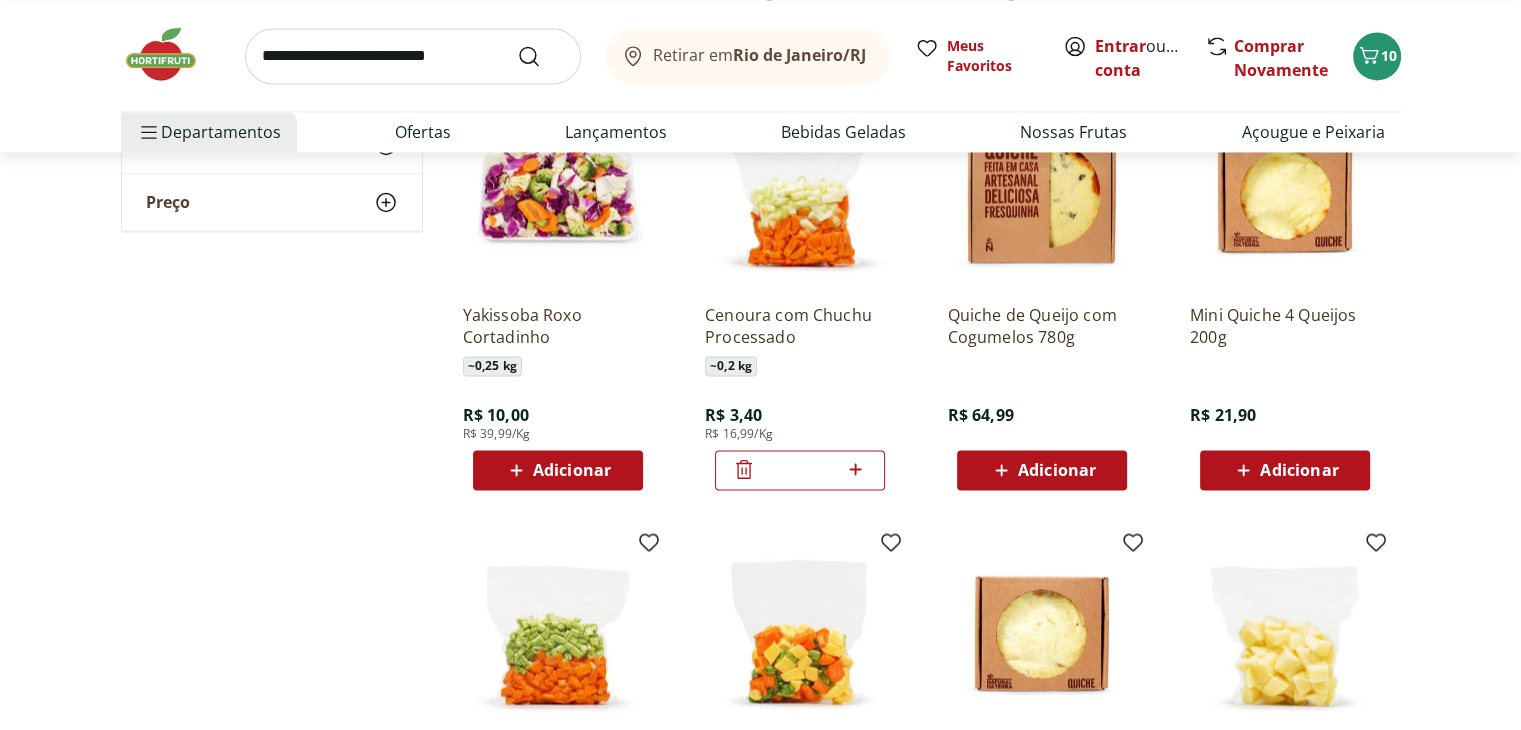 scroll, scrollTop: 0, scrollLeft: 0, axis: both 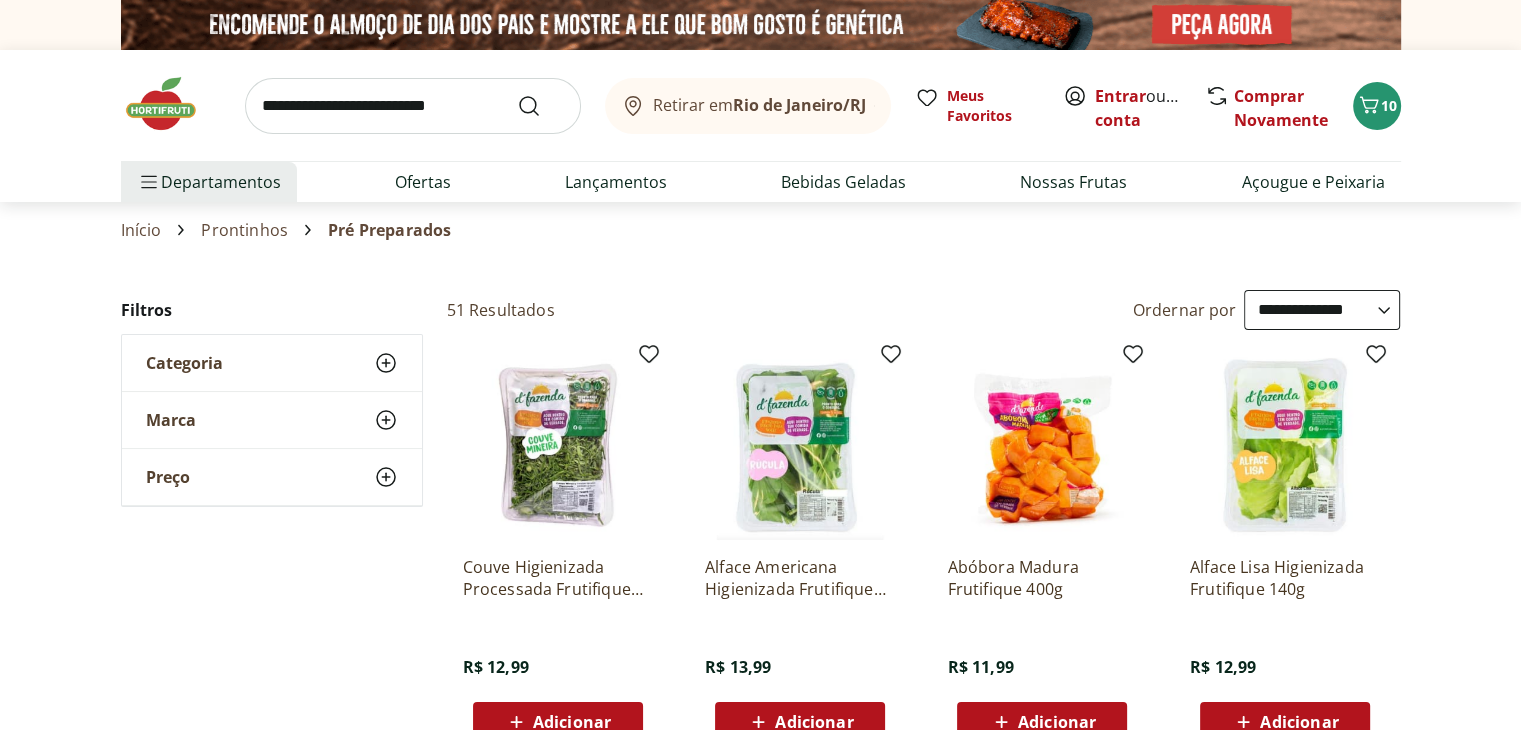click at bounding box center [171, 104] 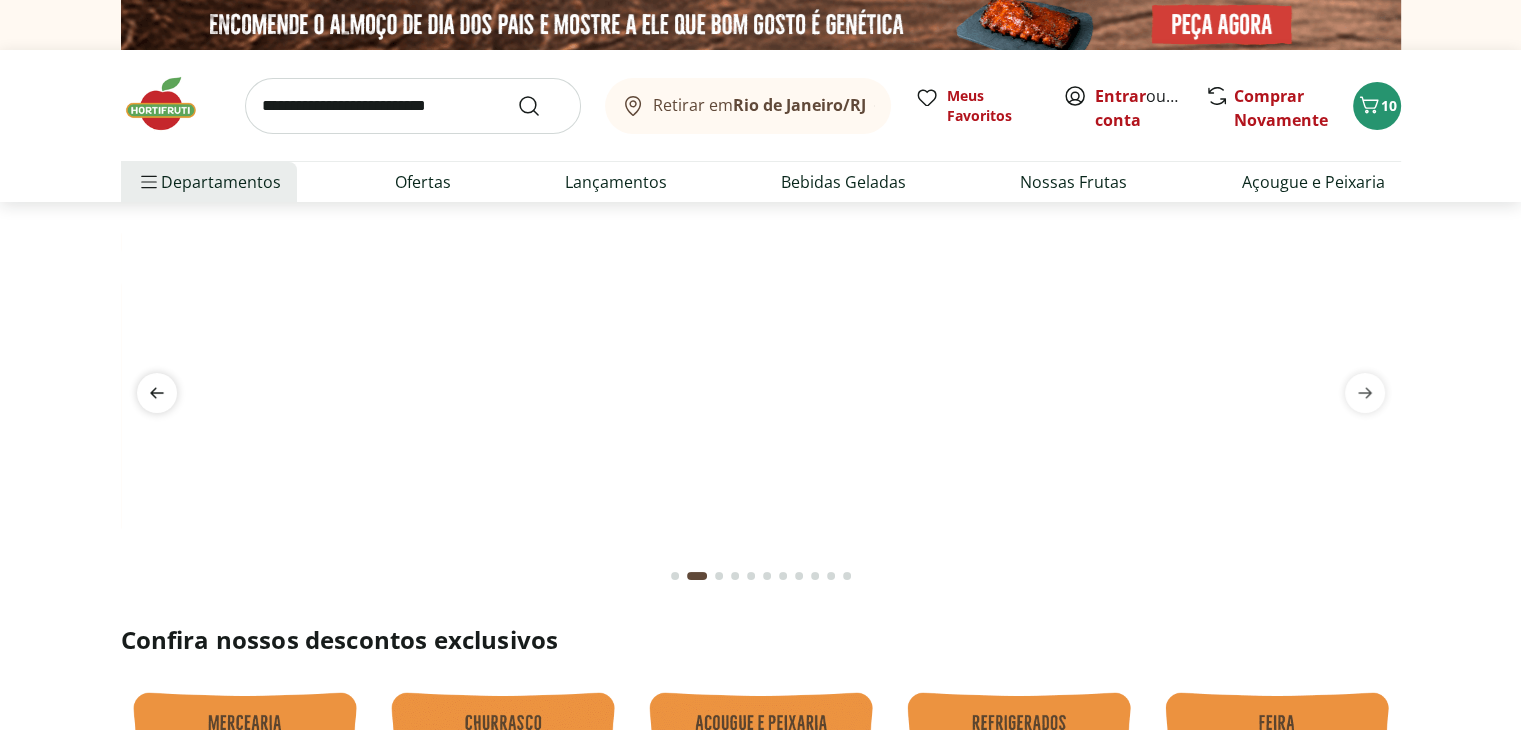 click 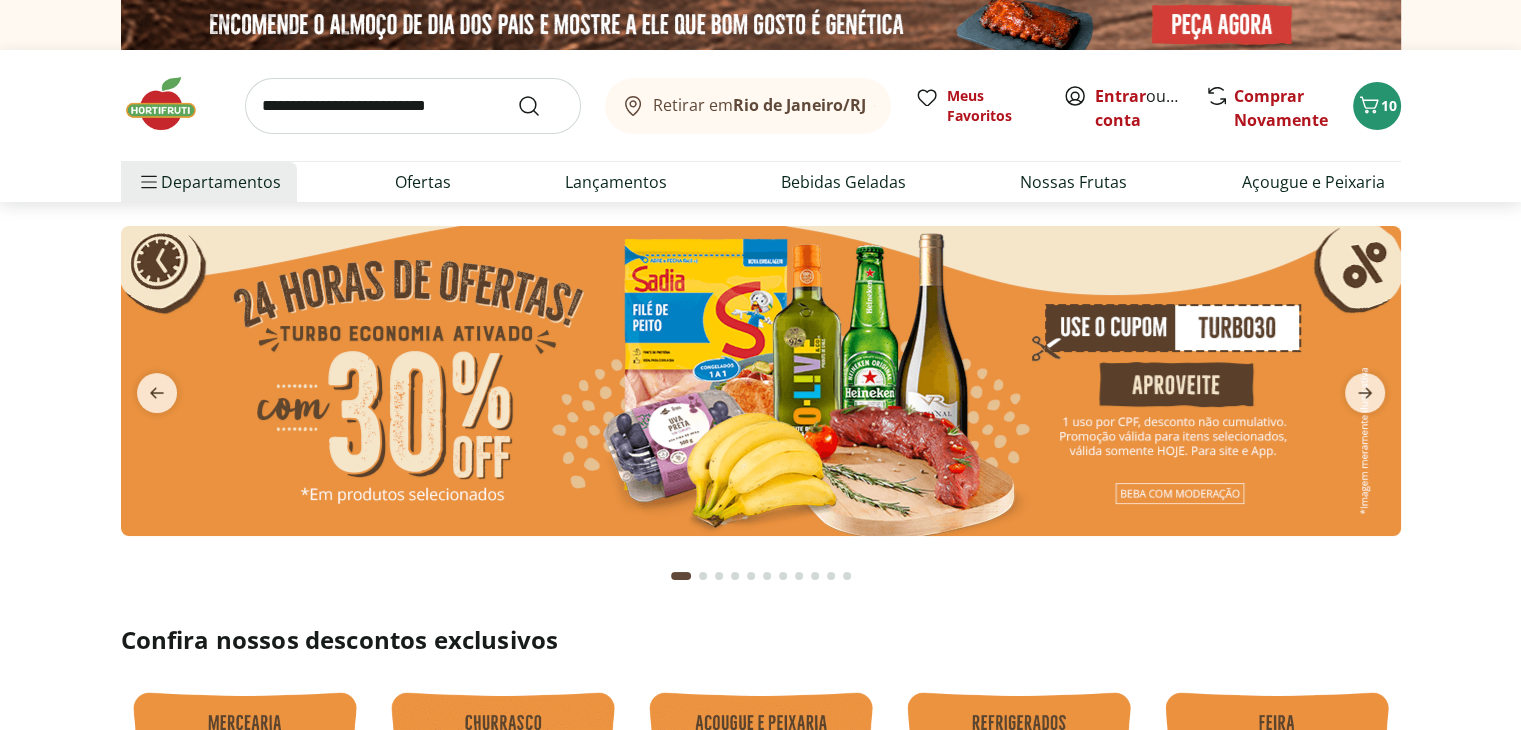 click at bounding box center [761, 381] 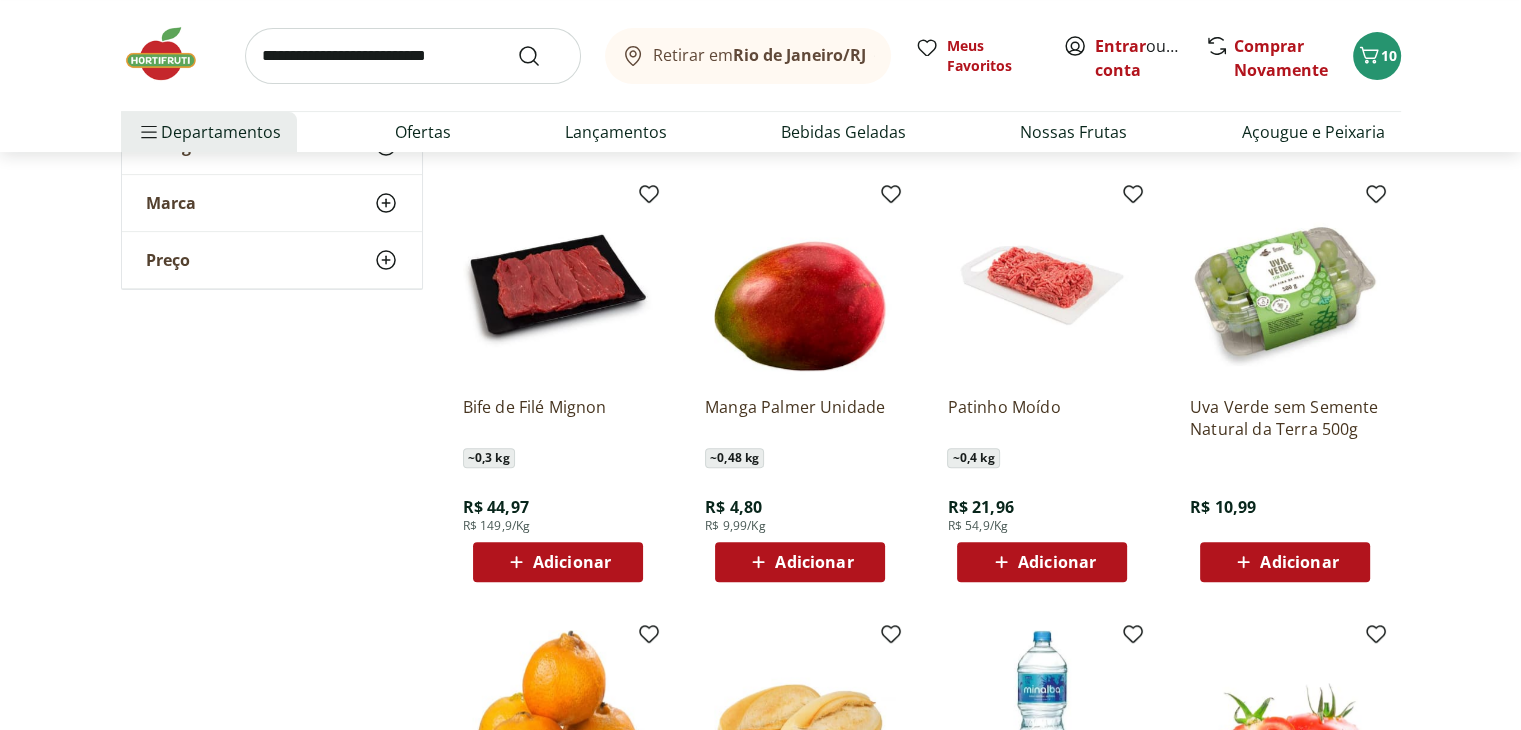 scroll, scrollTop: 700, scrollLeft: 0, axis: vertical 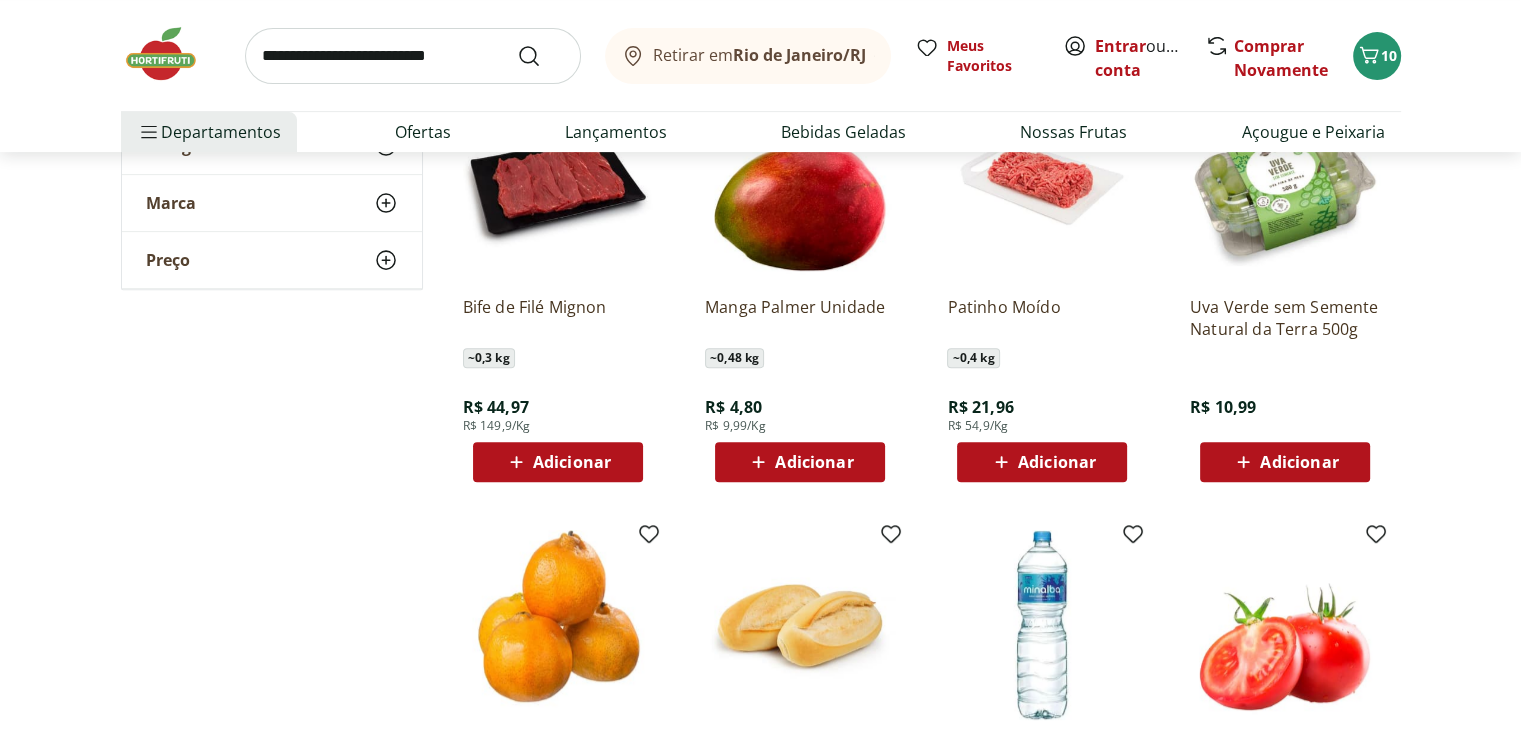 click on "Adicionar" at bounding box center (1057, 462) 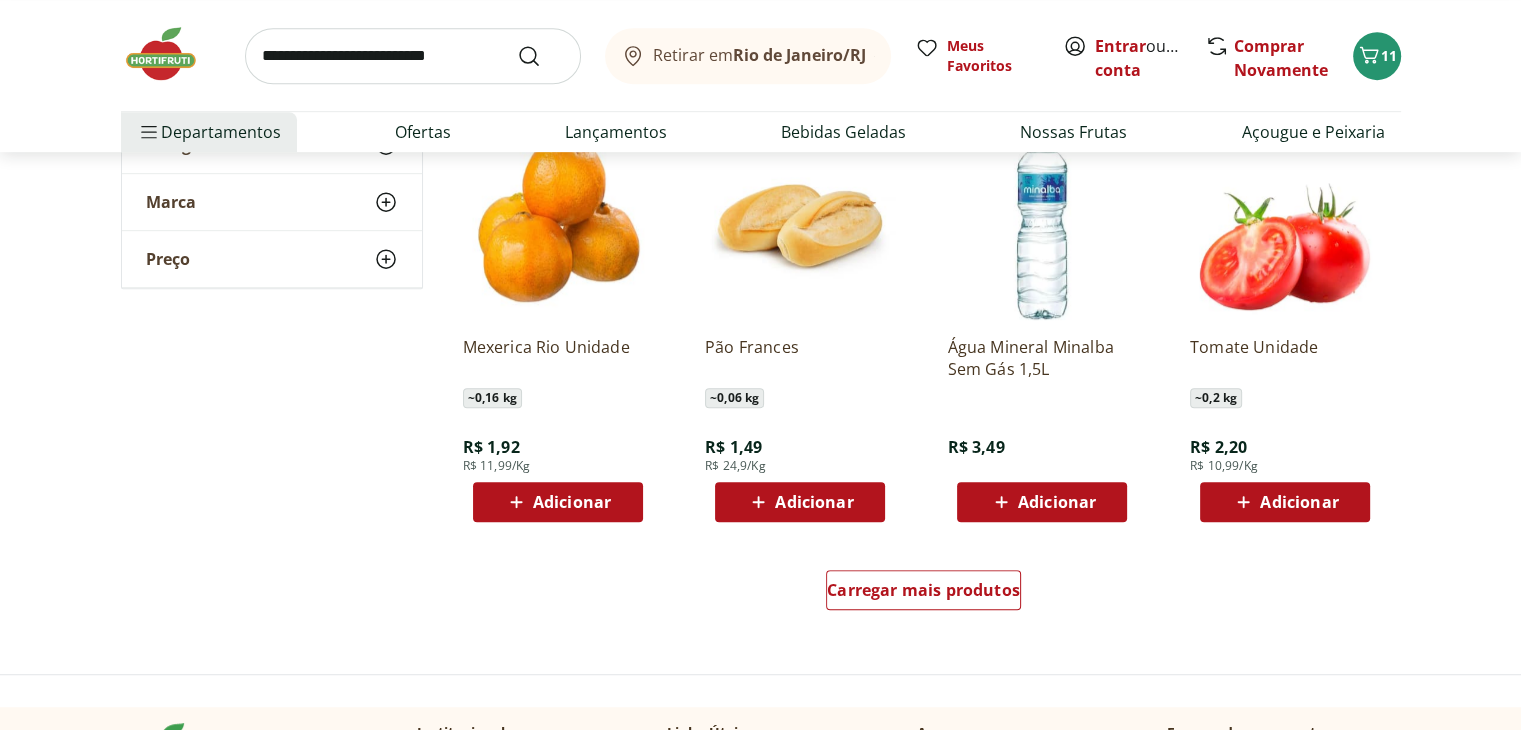 scroll, scrollTop: 1000, scrollLeft: 0, axis: vertical 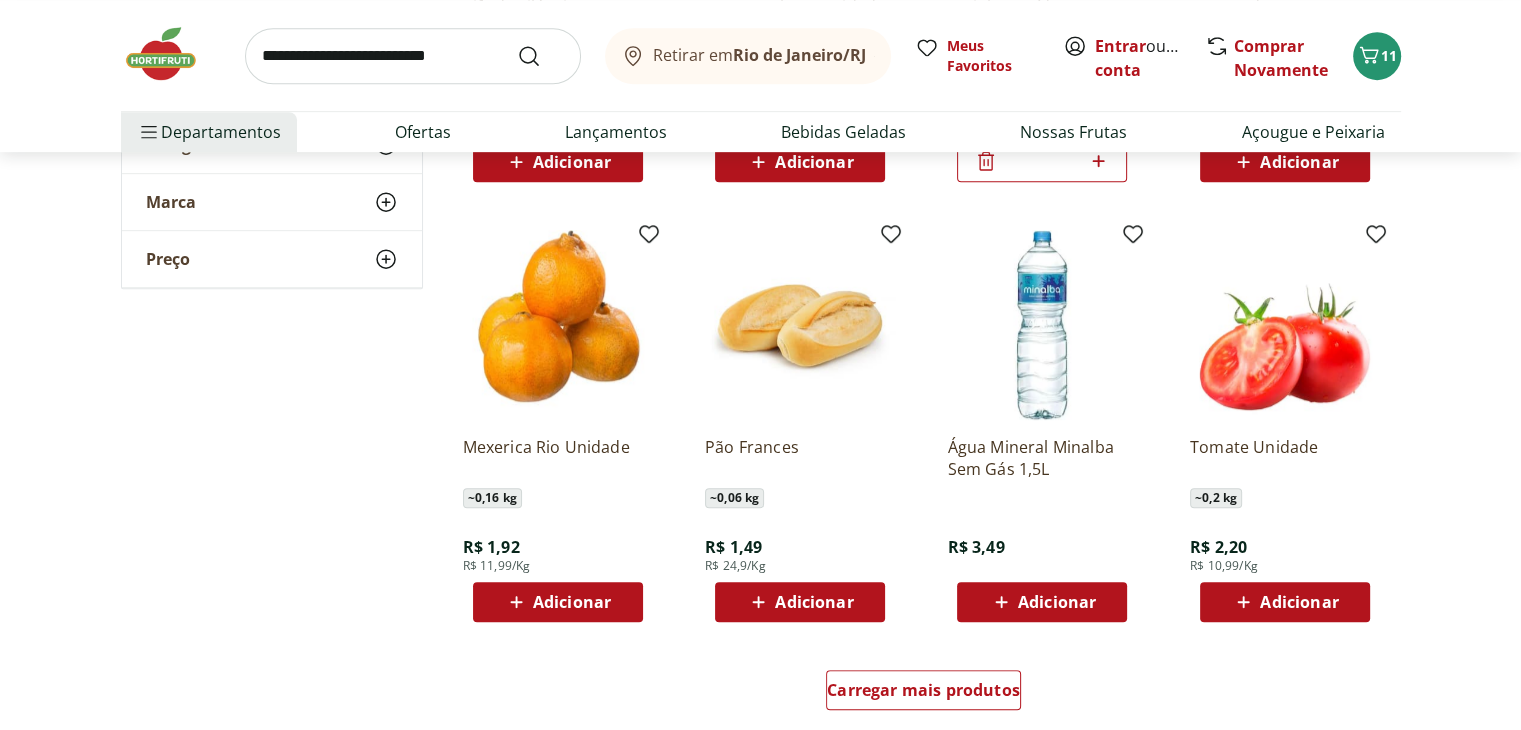 click on "Adicionar" at bounding box center (1299, 602) 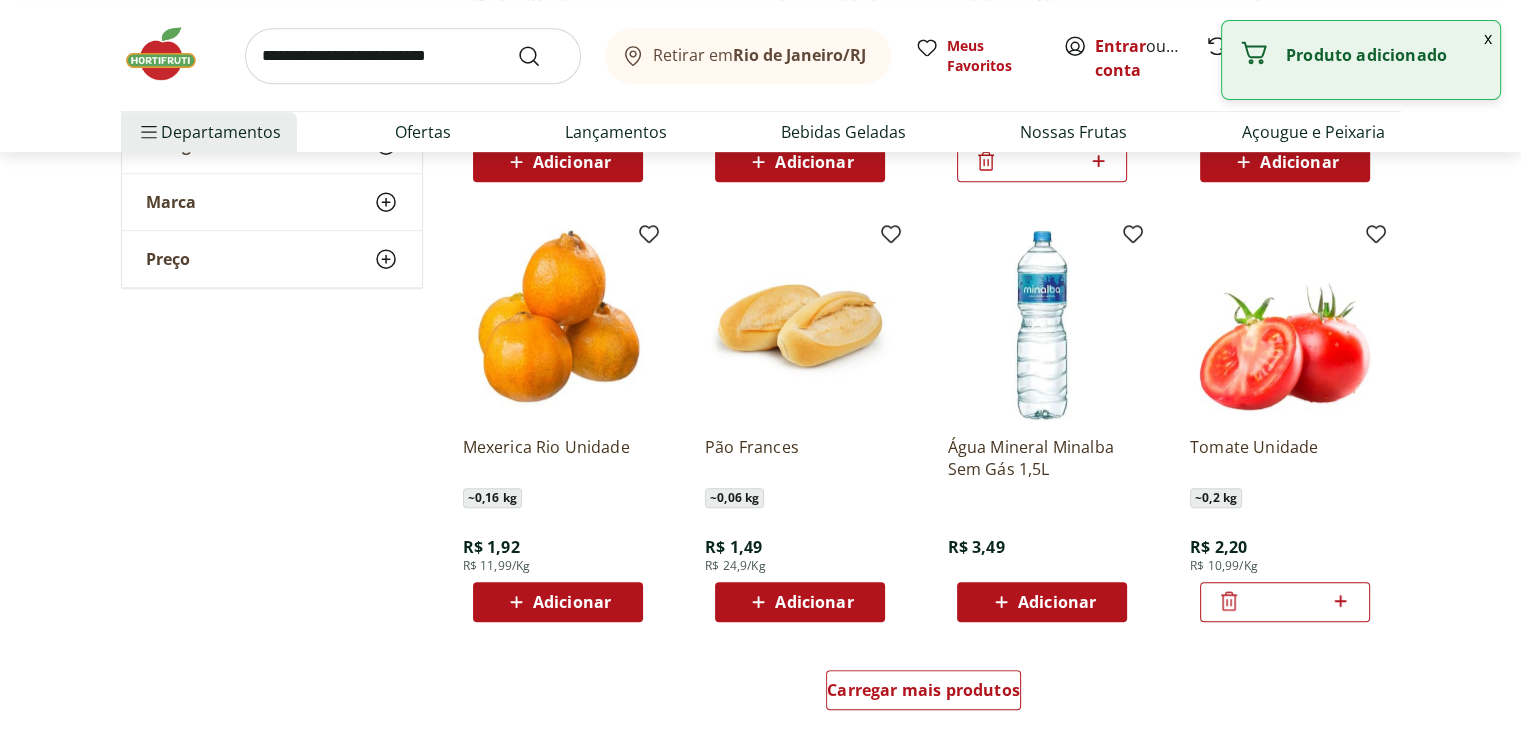 click 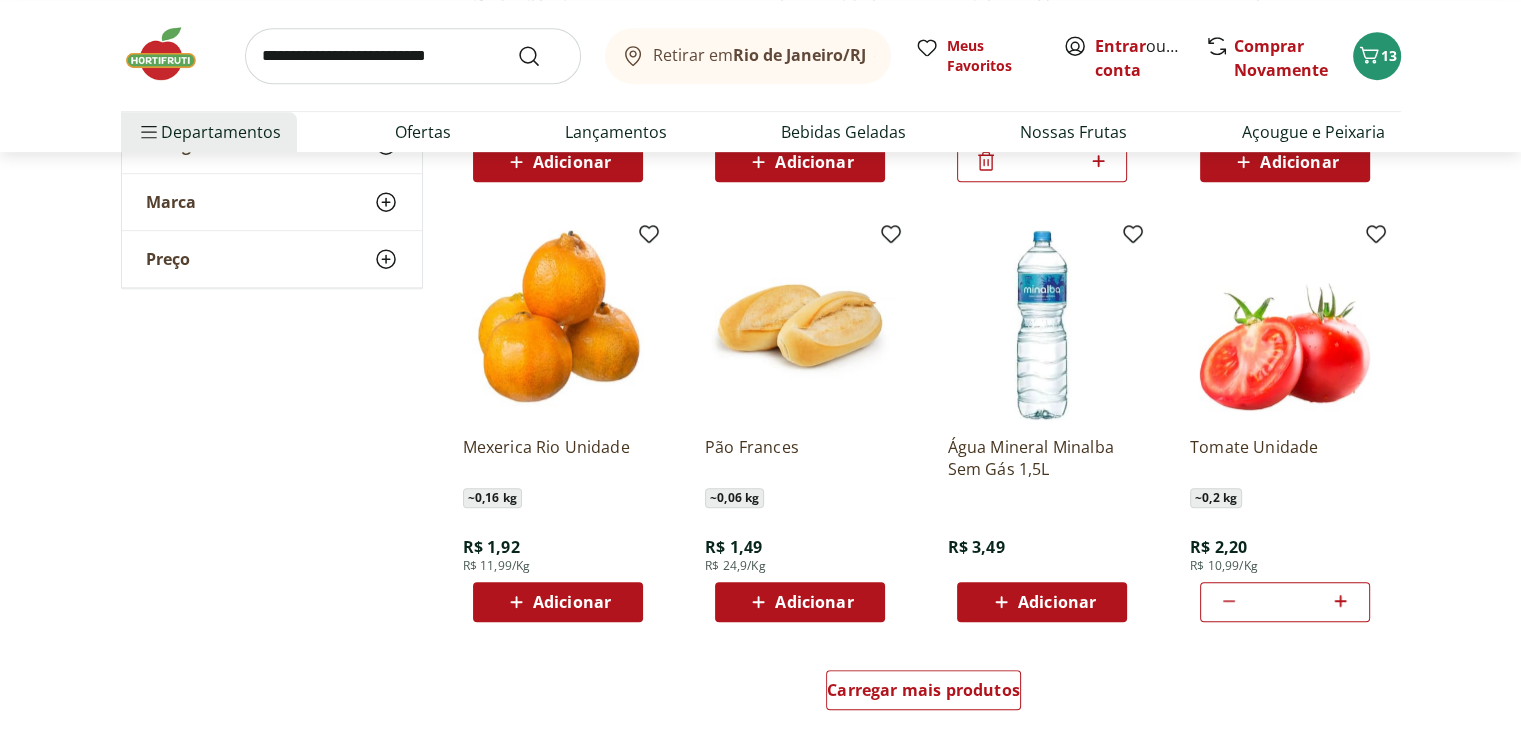 click 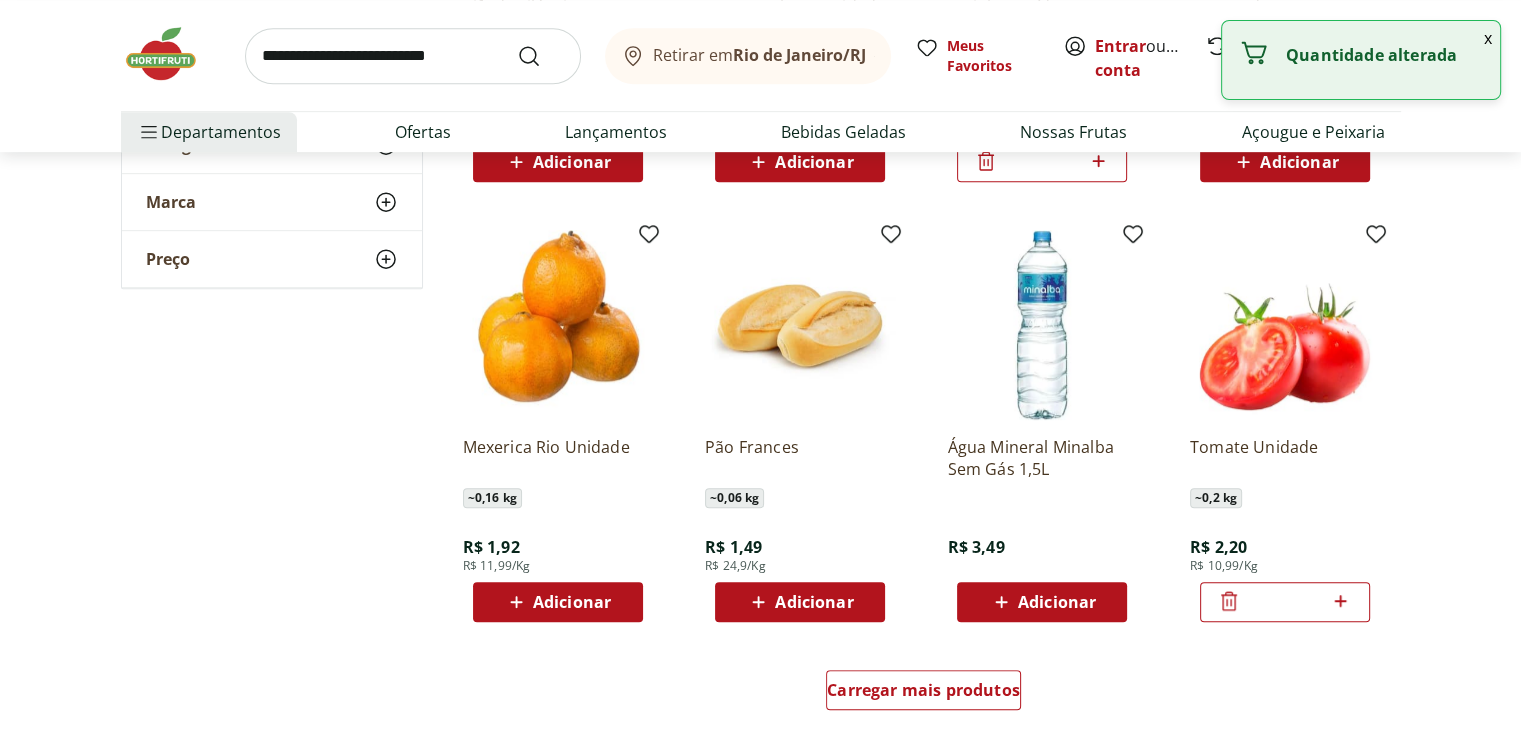 click 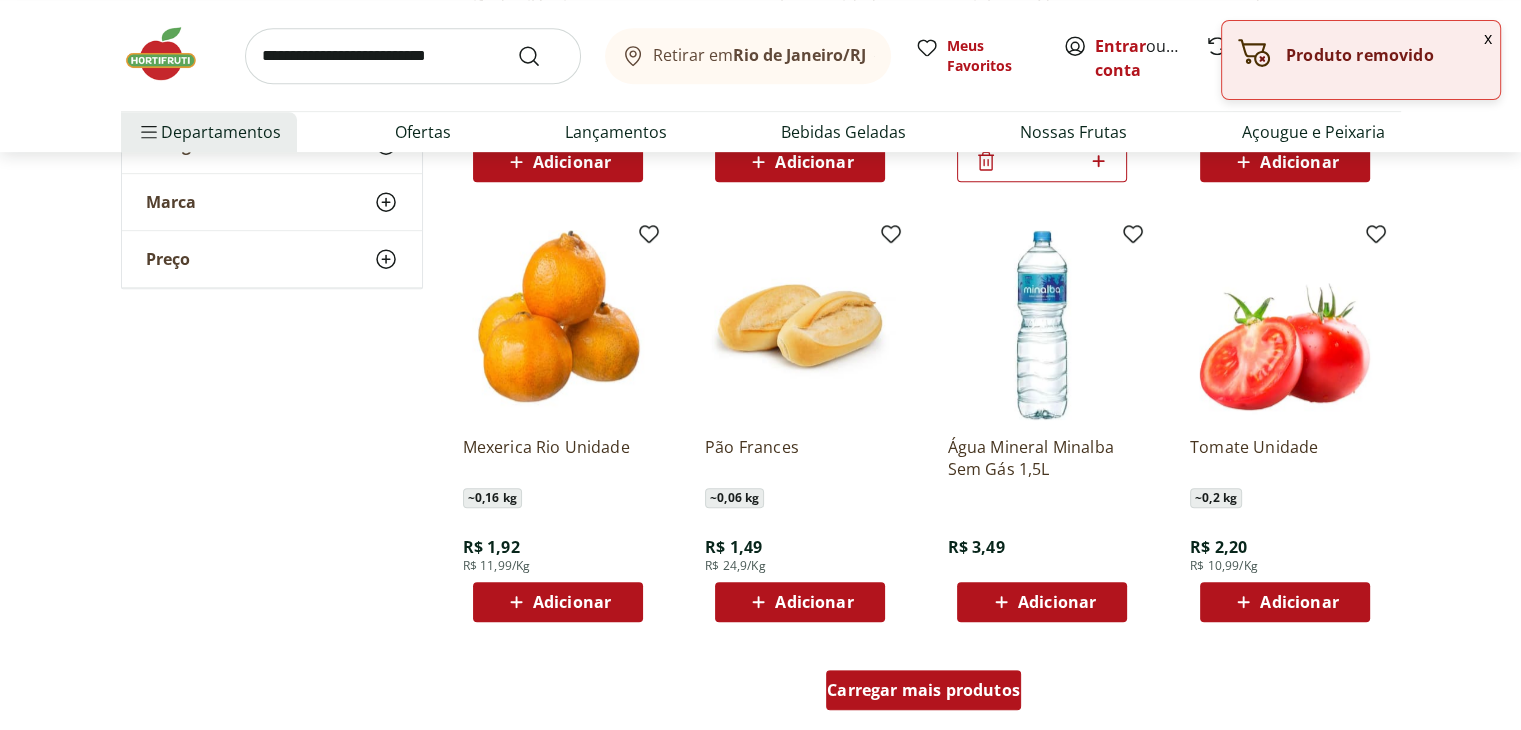 click on "Carregar mais produtos" at bounding box center [923, 690] 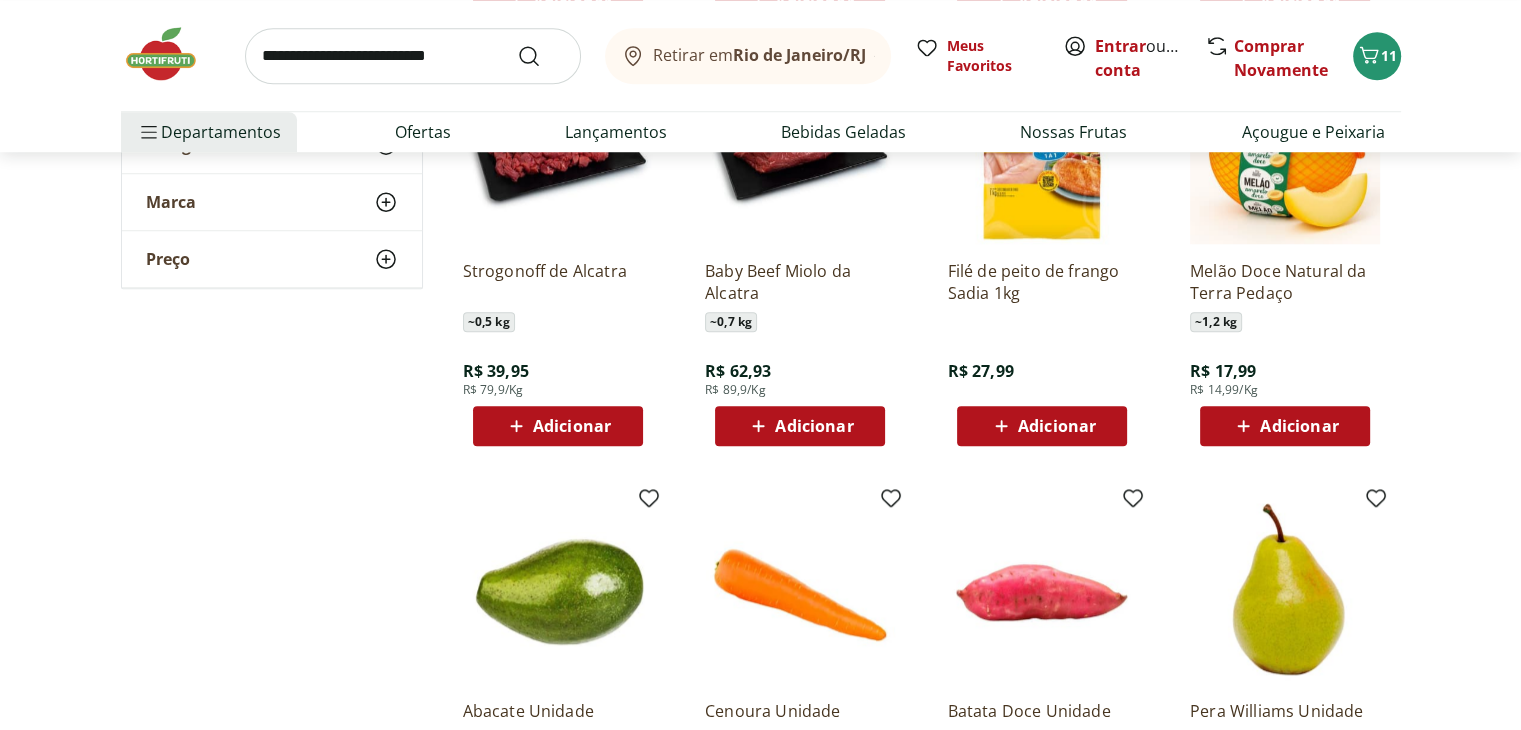 scroll, scrollTop: 1500, scrollLeft: 0, axis: vertical 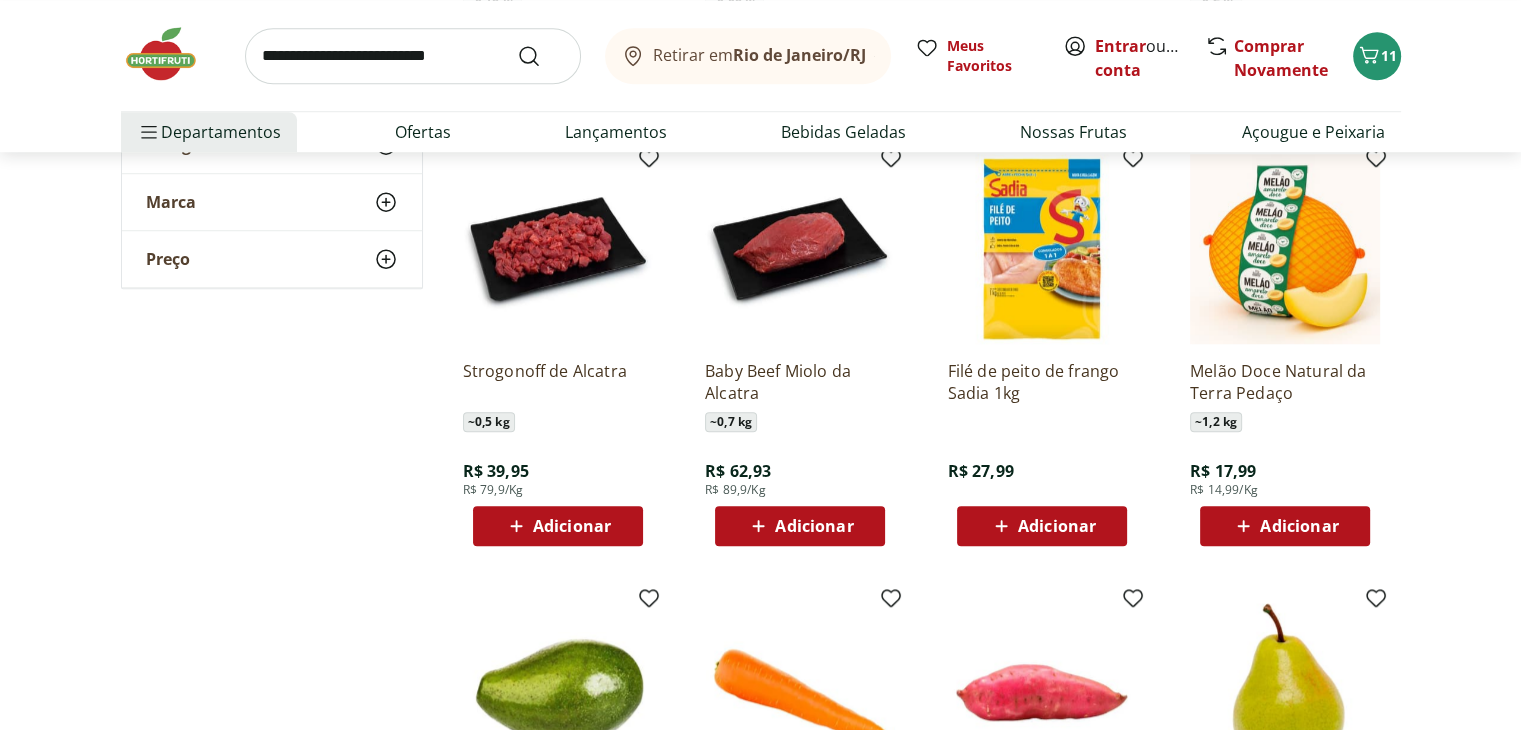 click 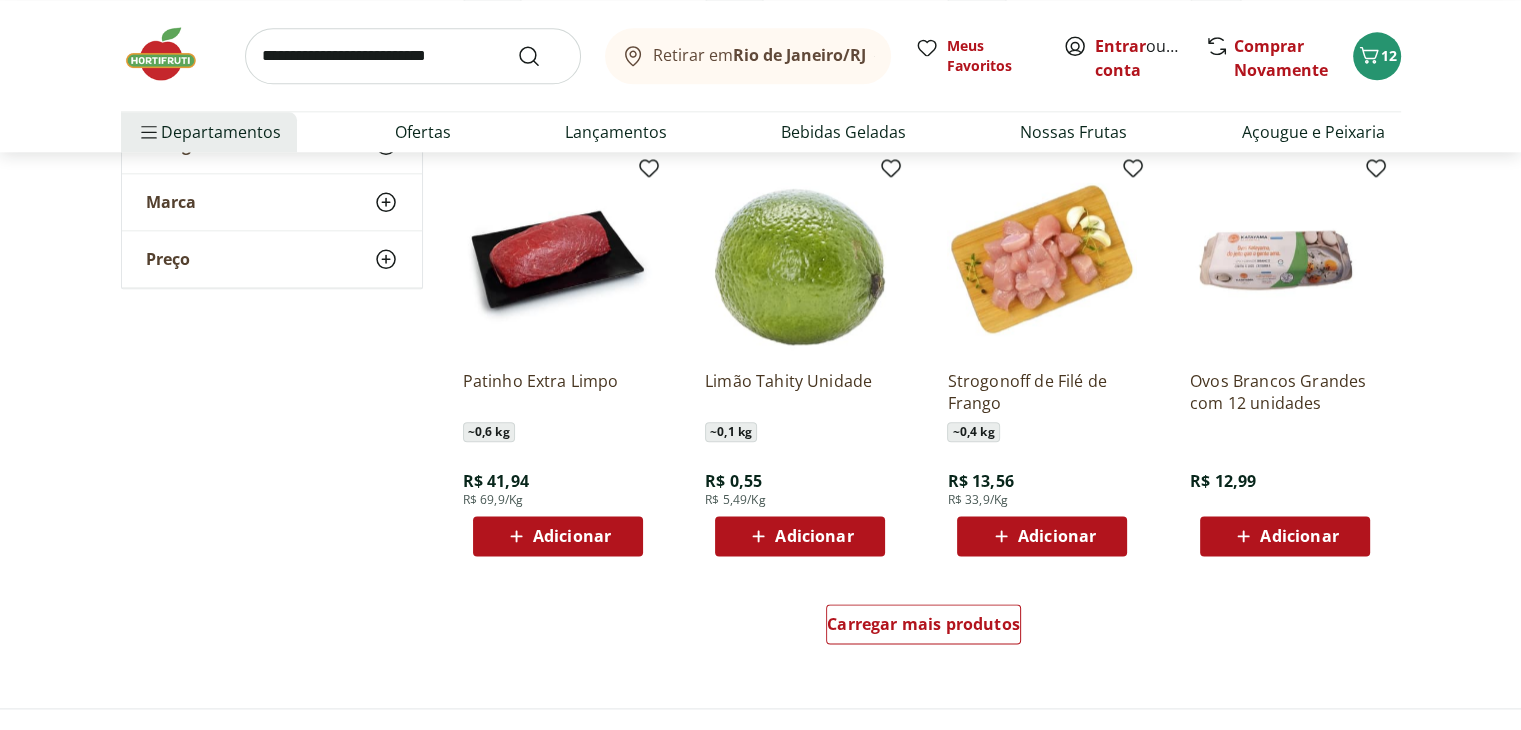 scroll, scrollTop: 2400, scrollLeft: 0, axis: vertical 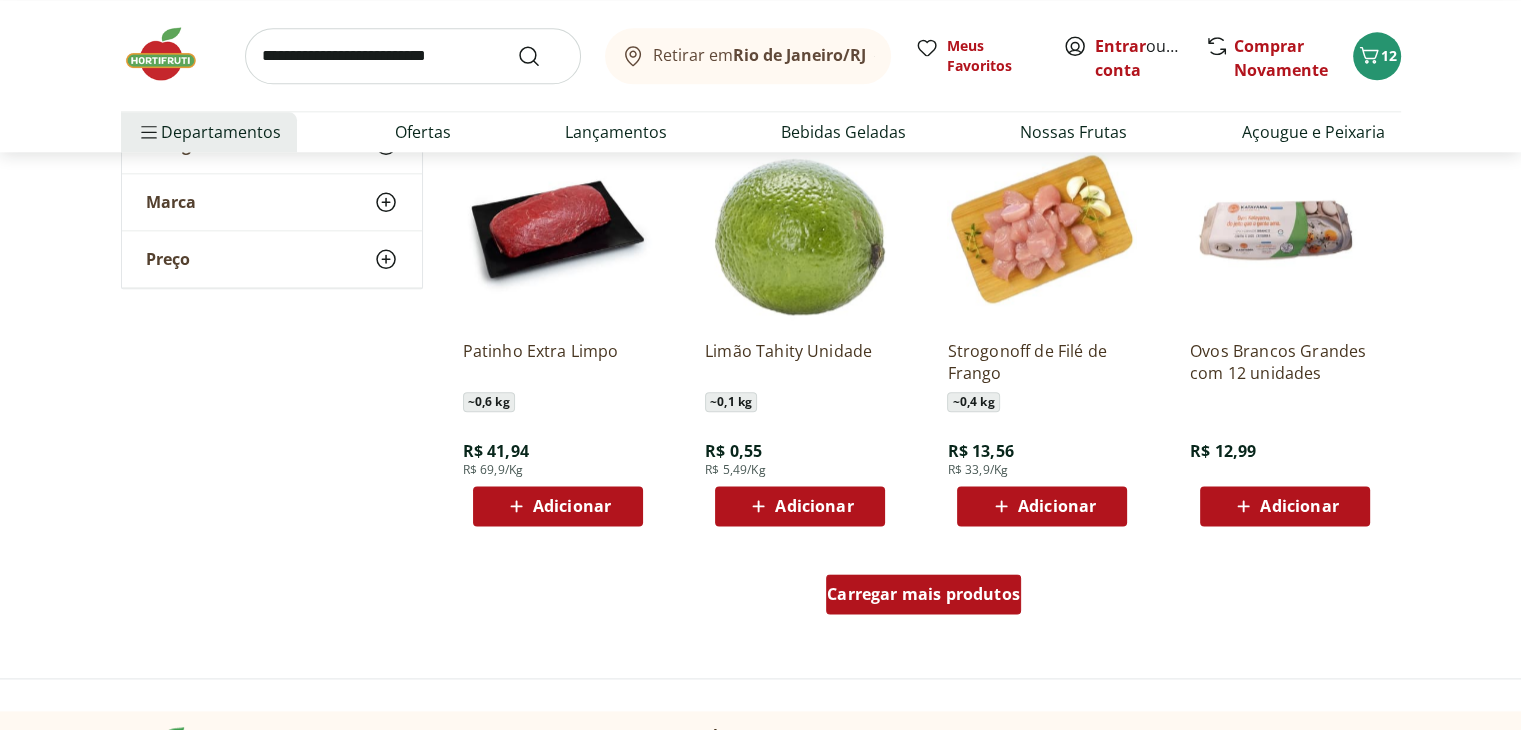 click on "Carregar mais produtos" at bounding box center (923, 594) 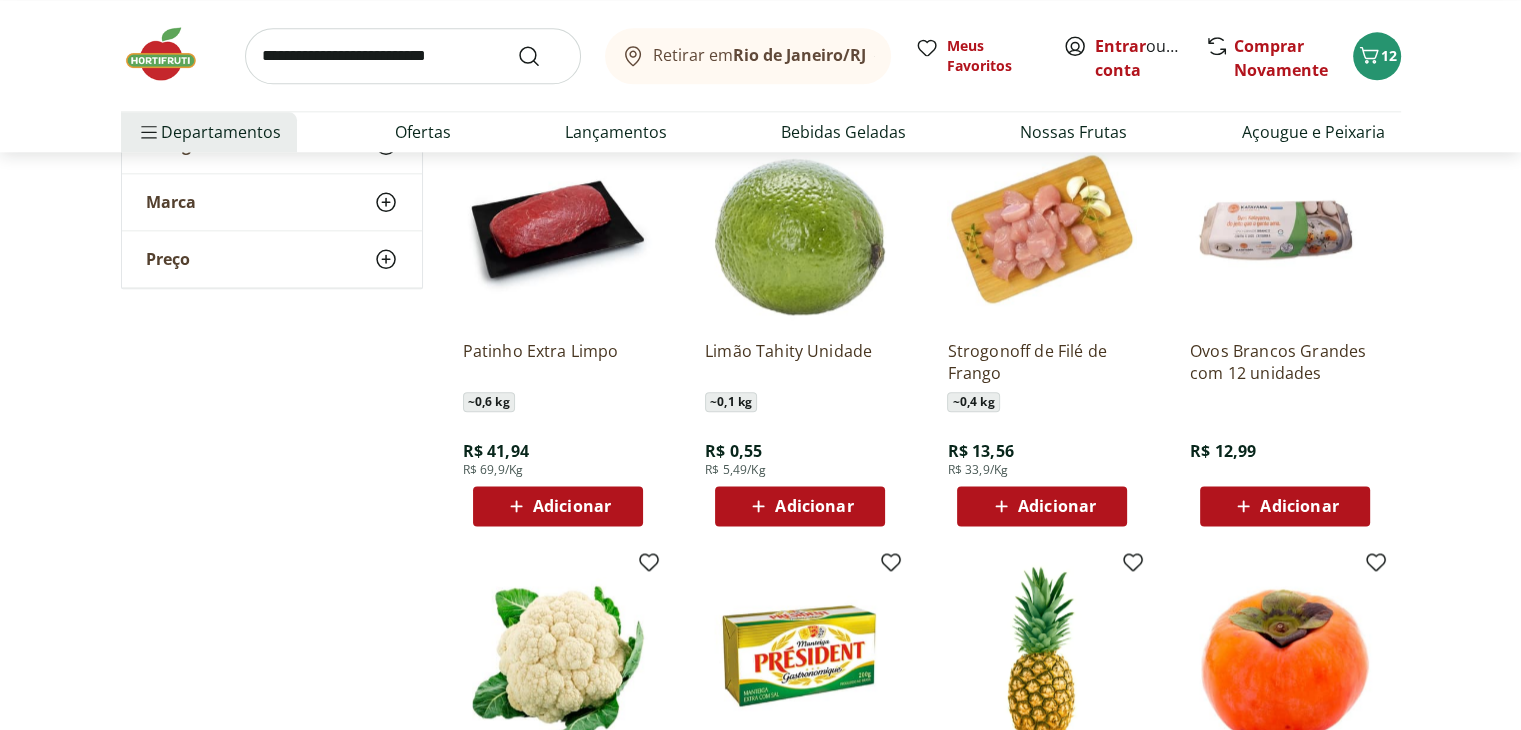 click on "Adicionar" at bounding box center (814, 506) 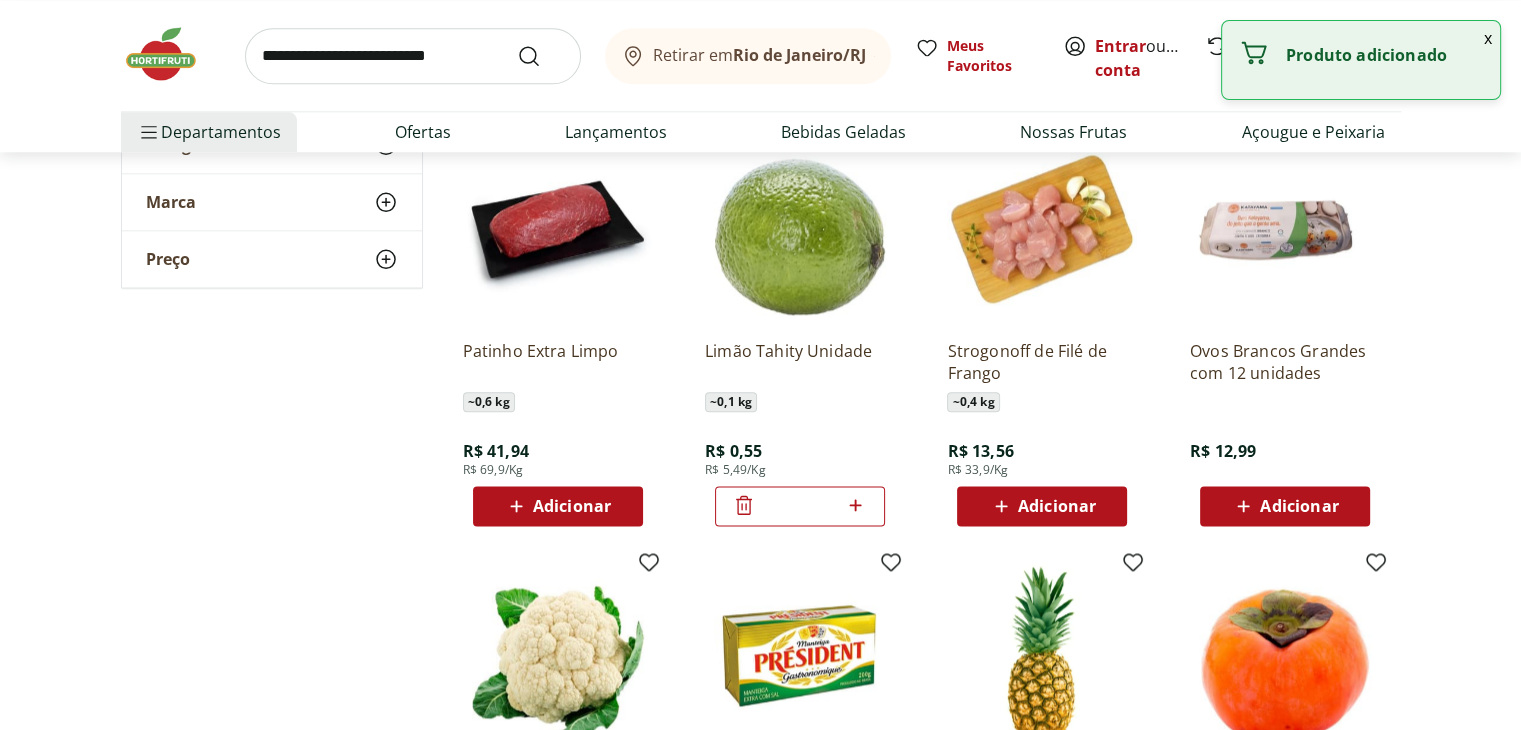 click 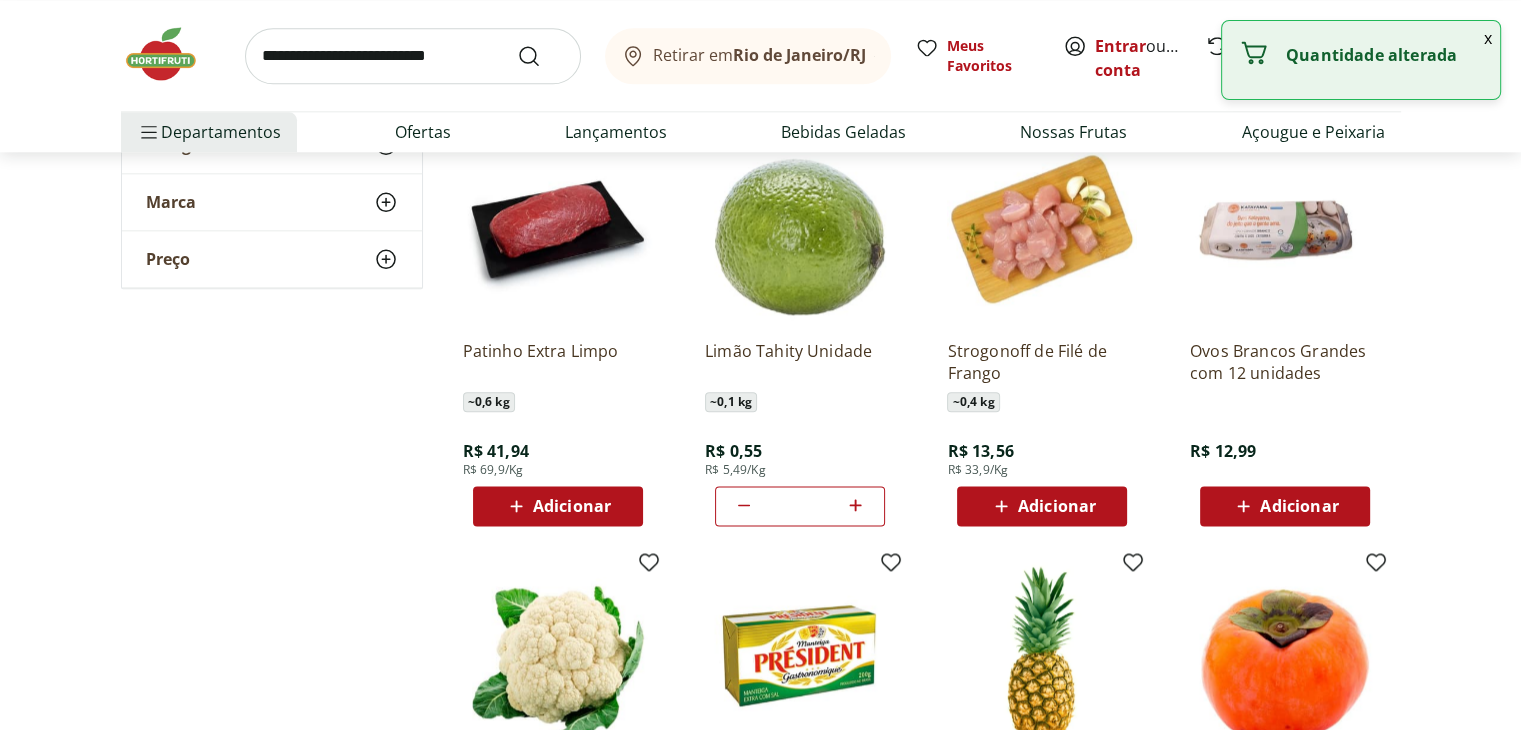 click 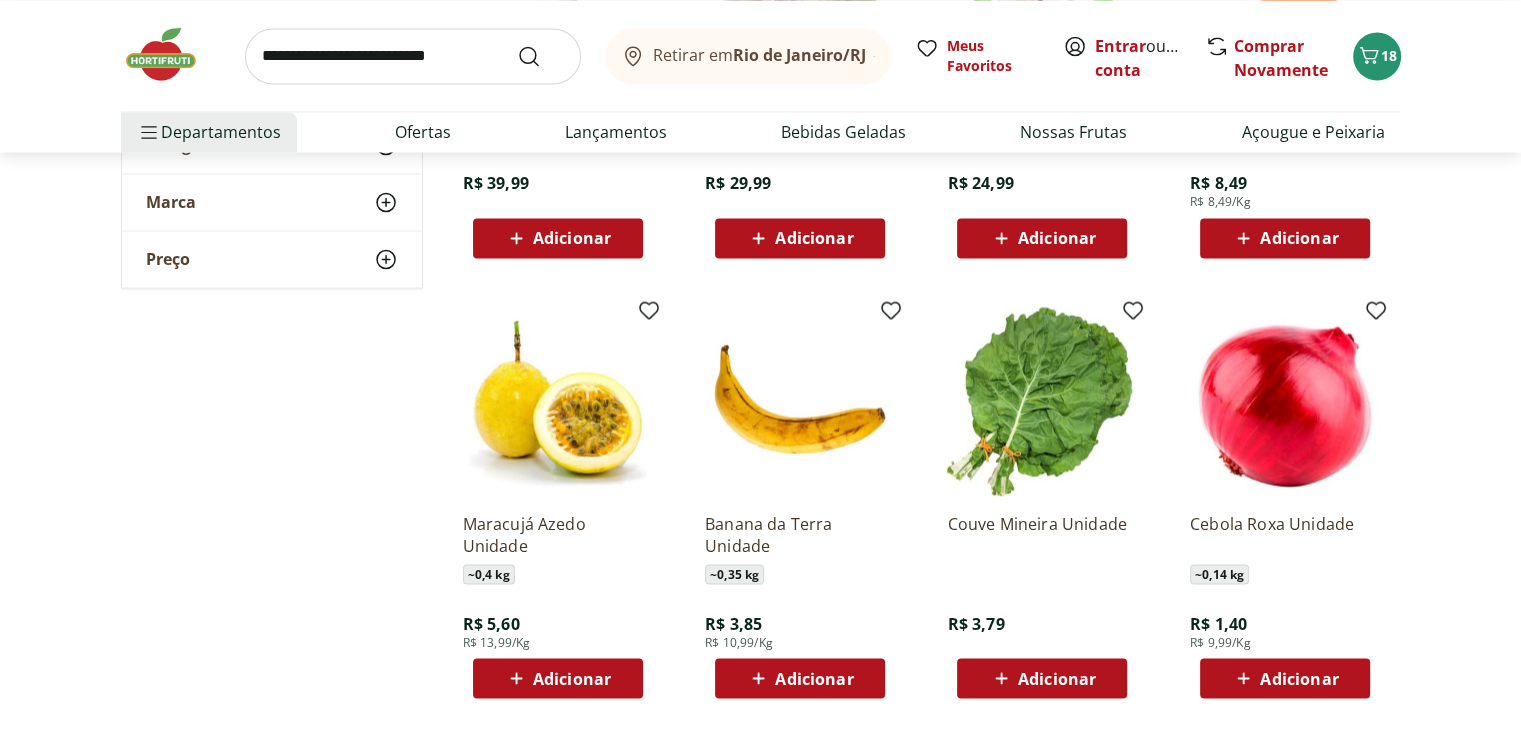 scroll, scrollTop: 3600, scrollLeft: 0, axis: vertical 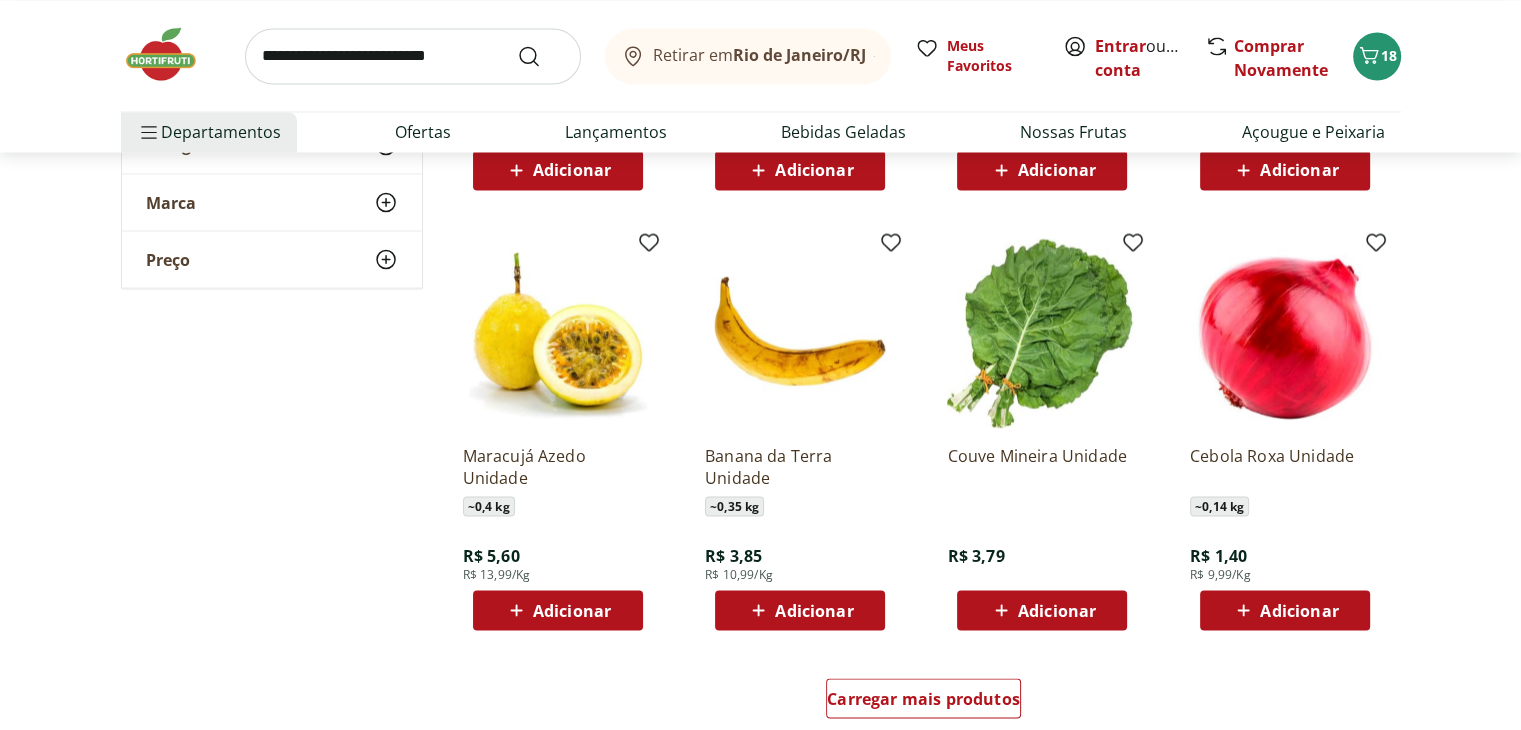 click on "Adicionar" at bounding box center (1299, 610) 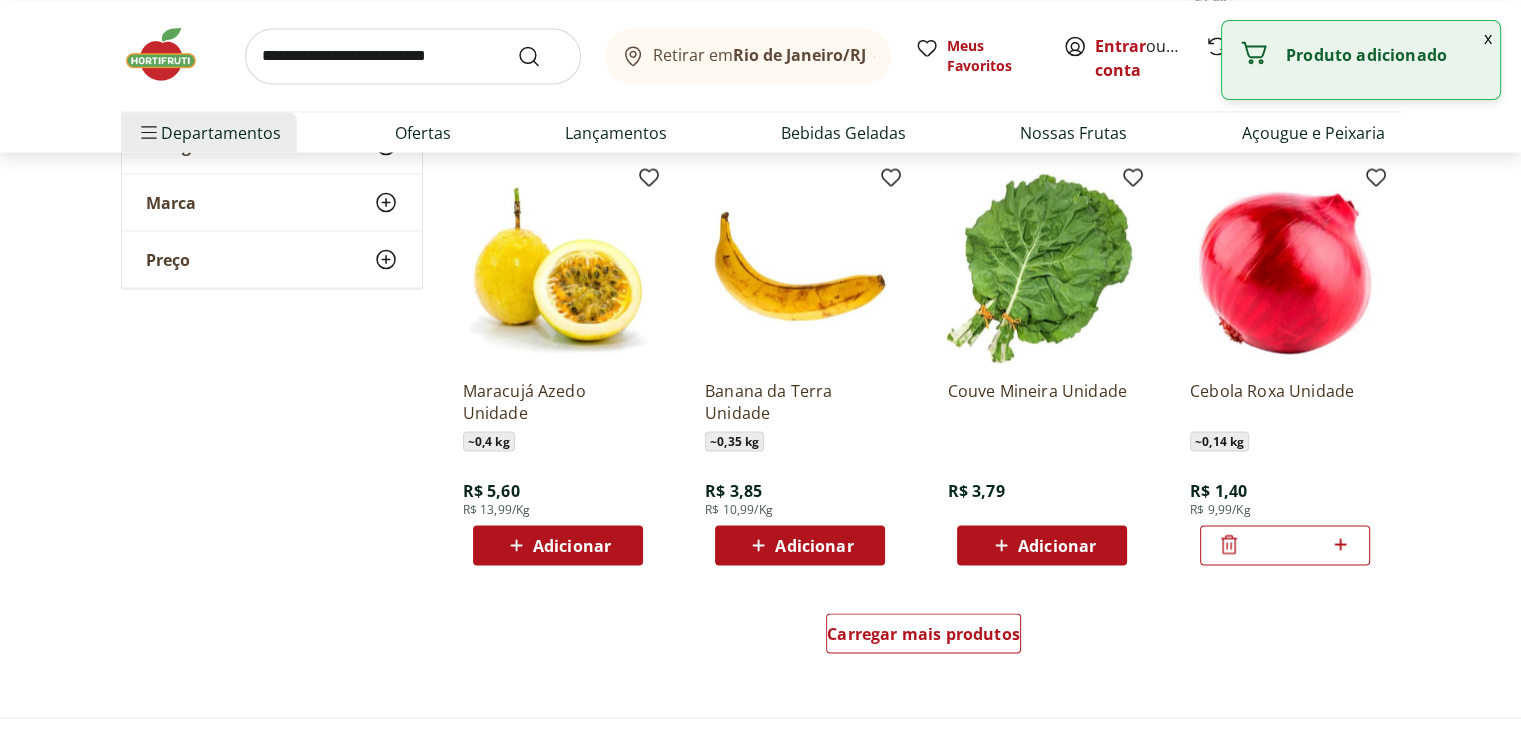 scroll, scrollTop: 3700, scrollLeft: 0, axis: vertical 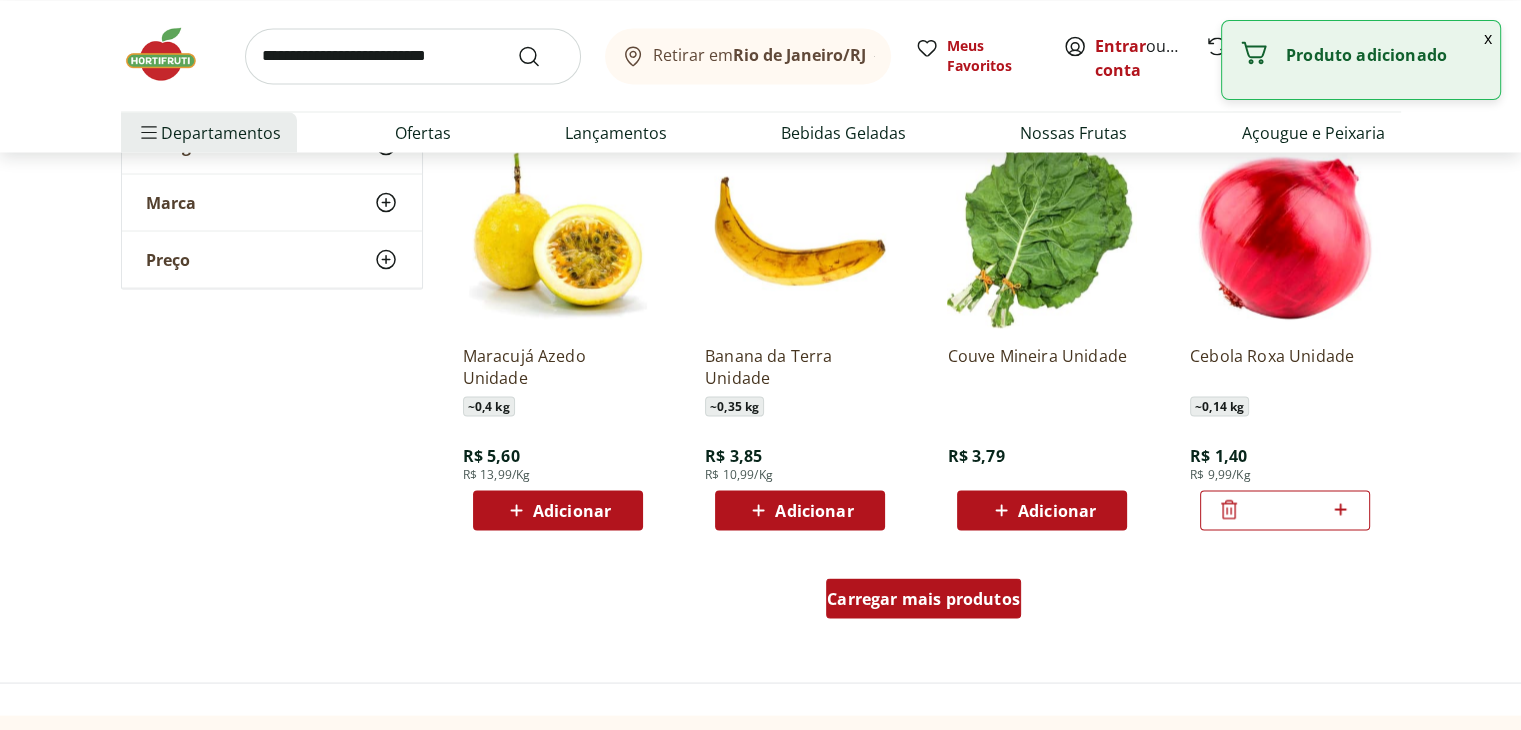 click on "Carregar mais produtos" at bounding box center (923, 598) 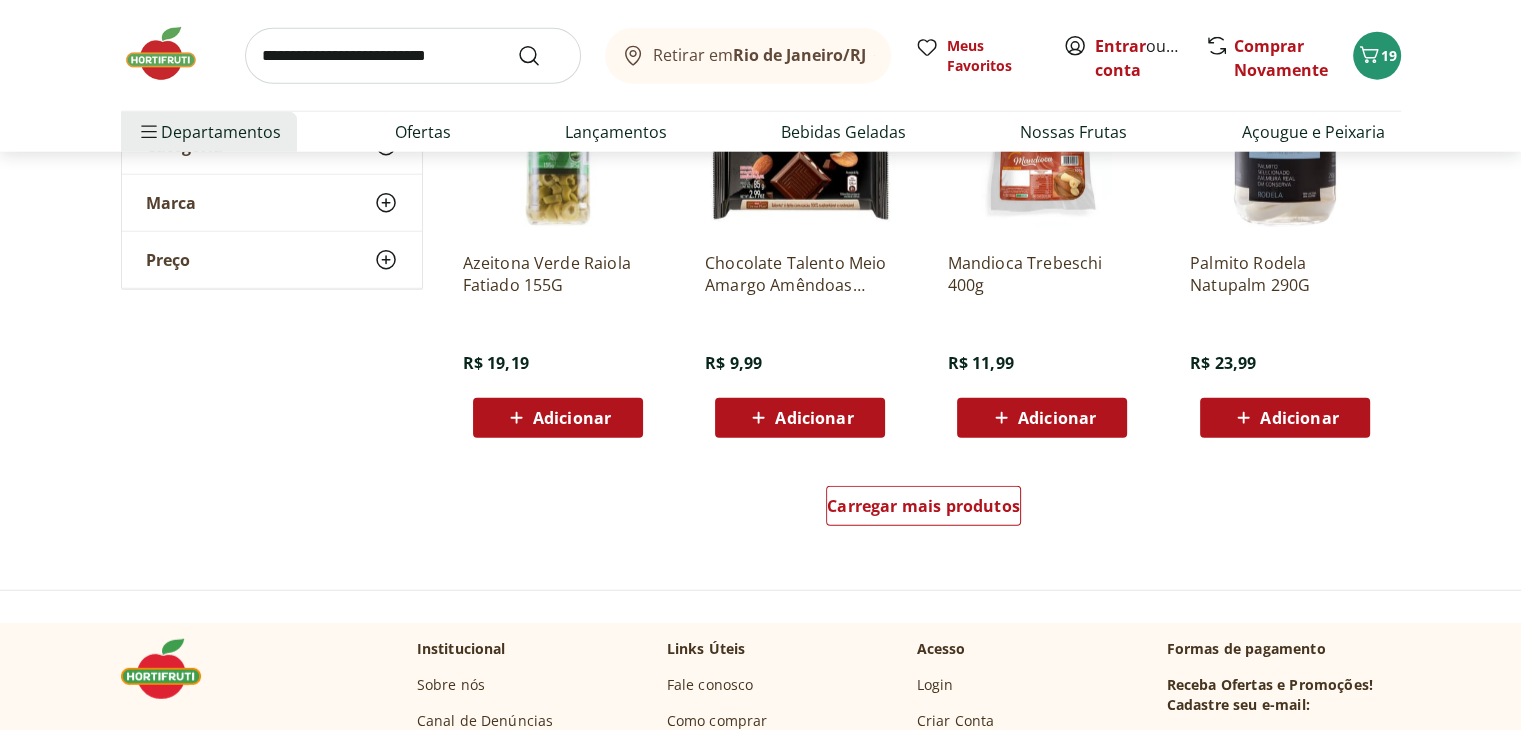 scroll, scrollTop: 5100, scrollLeft: 0, axis: vertical 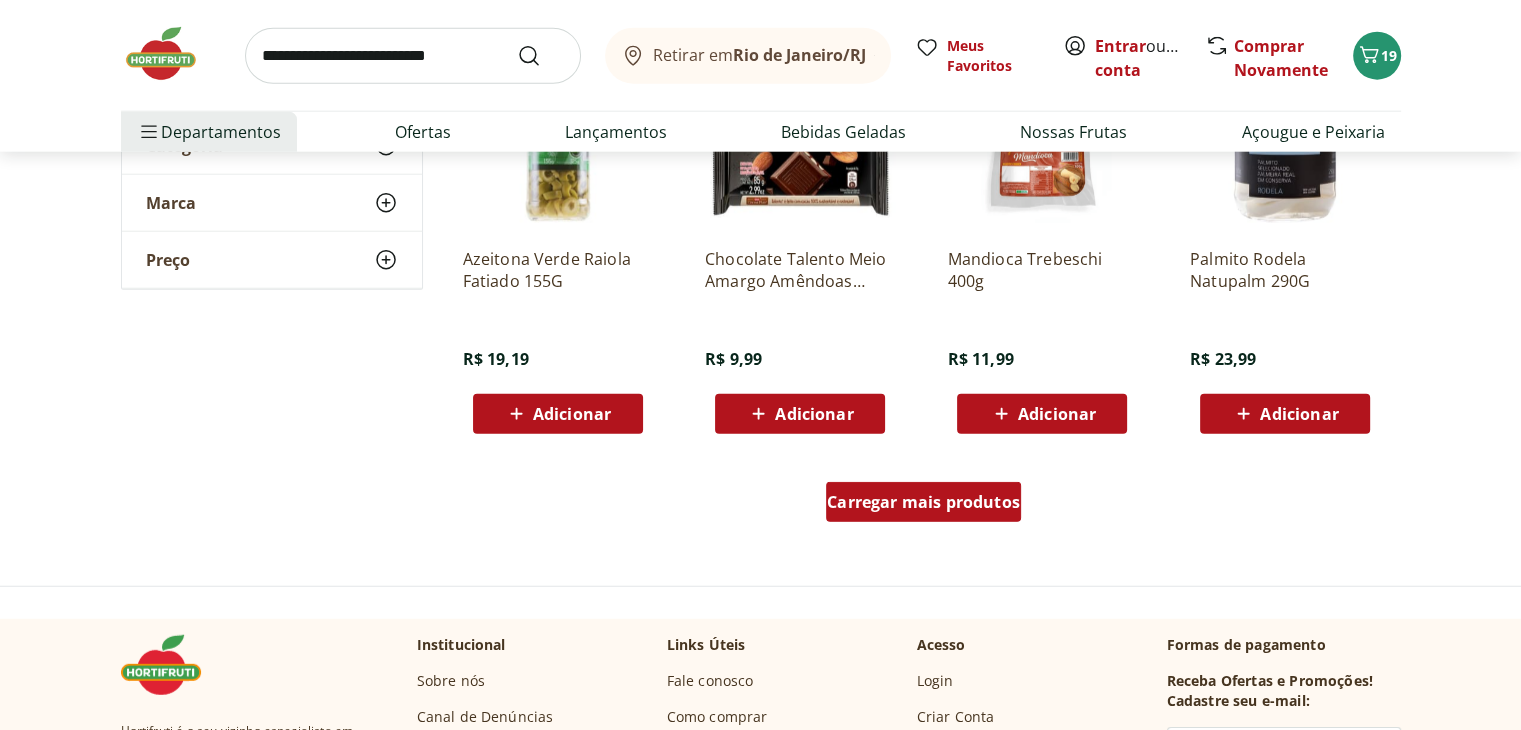 click on "Carregar mais produtos" at bounding box center (923, 502) 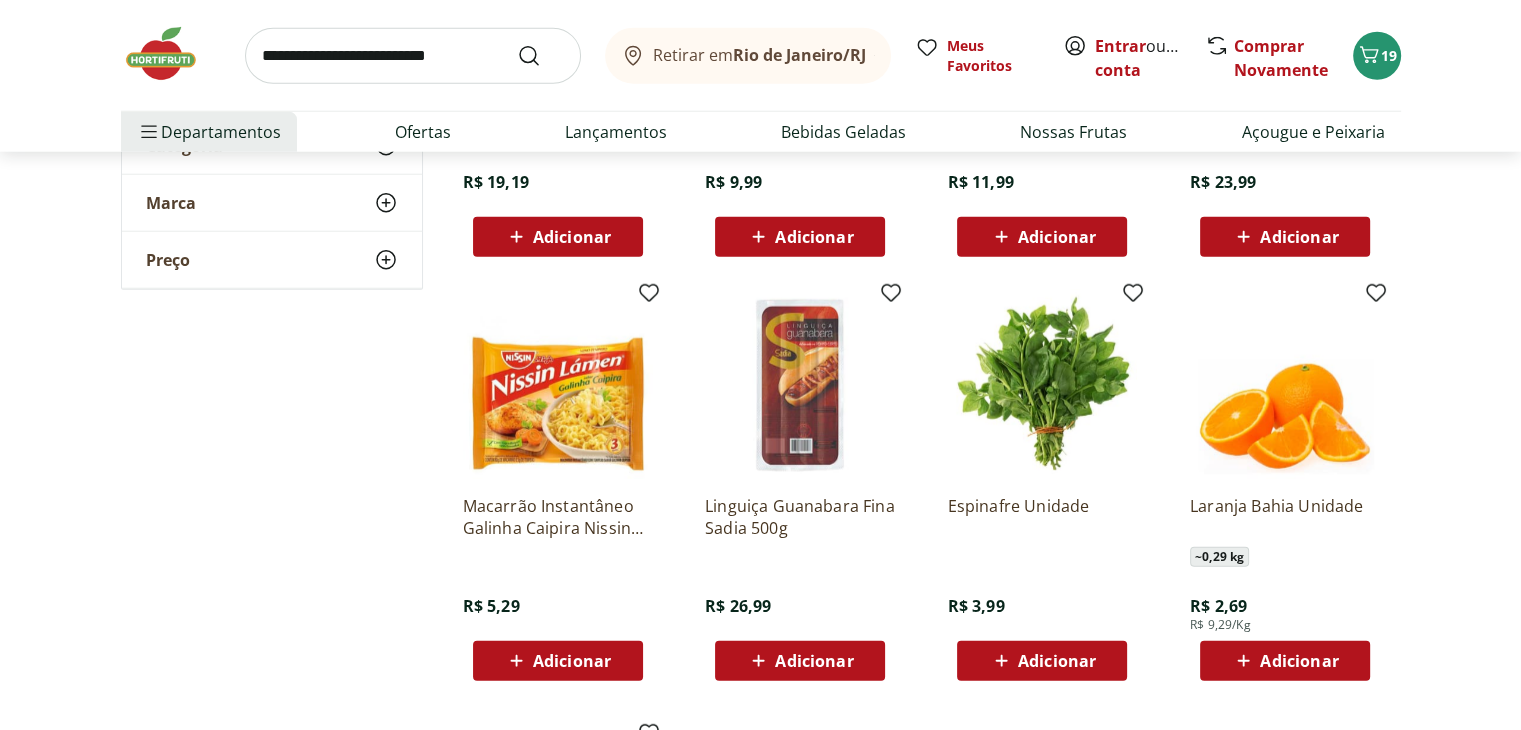 scroll, scrollTop: 5300, scrollLeft: 0, axis: vertical 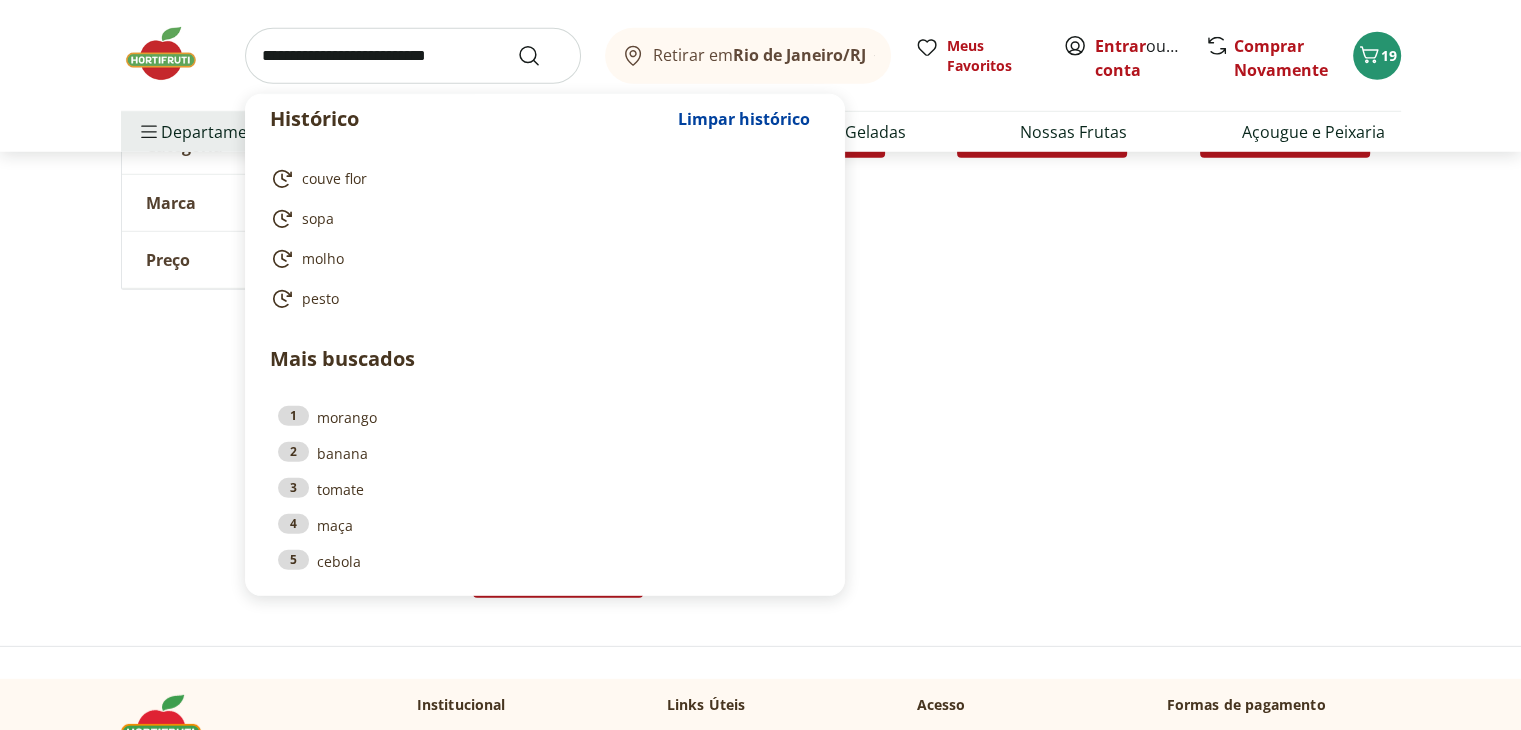 click at bounding box center (413, 56) 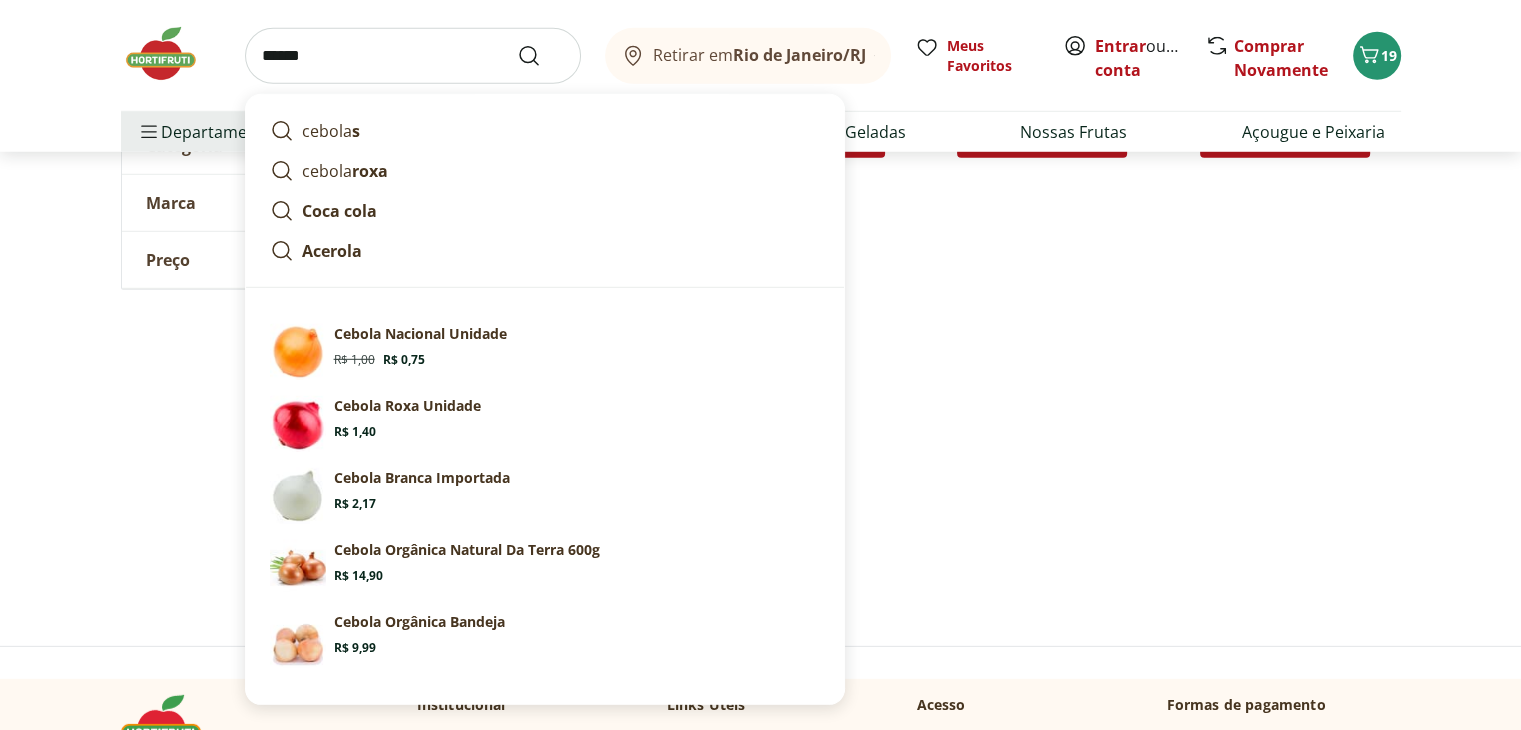type on "******" 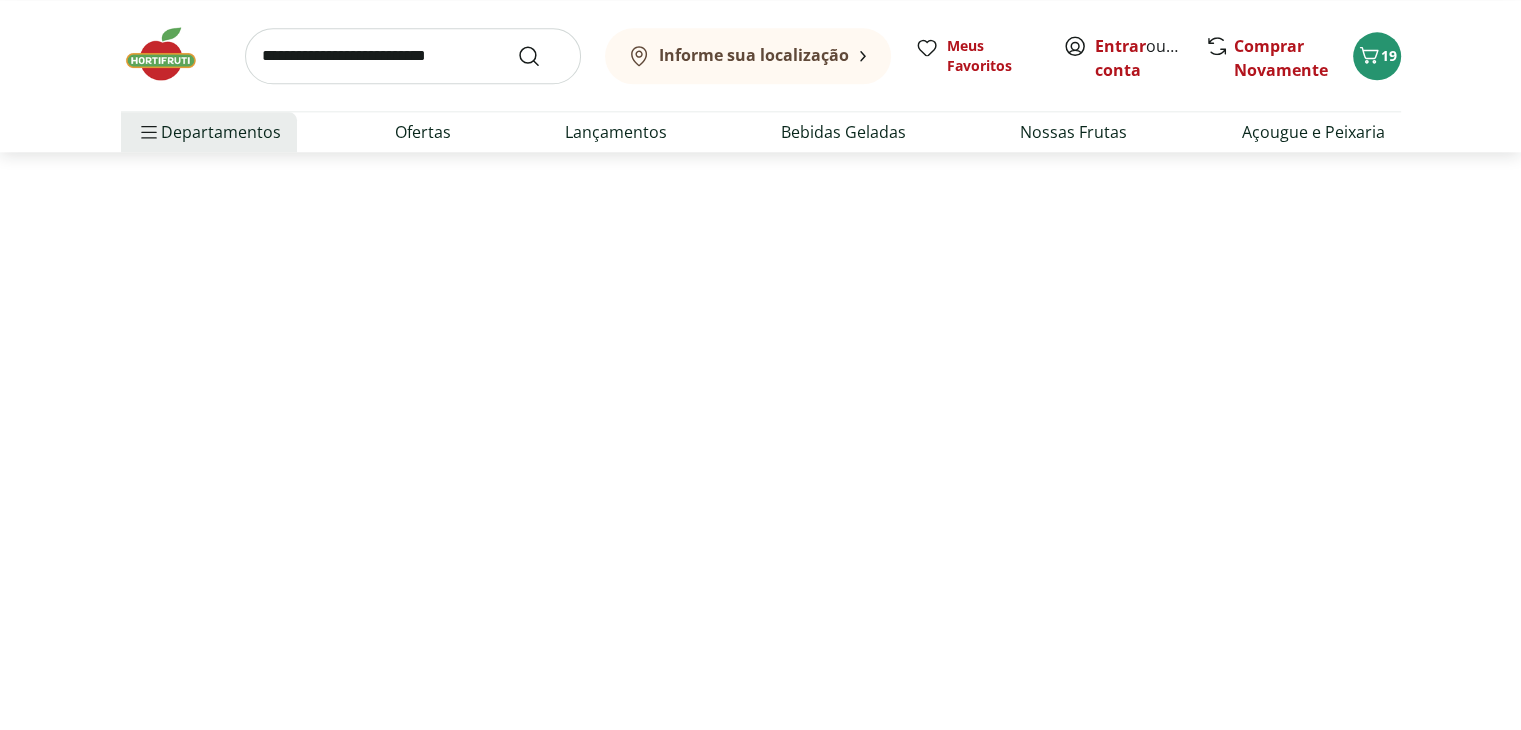 scroll, scrollTop: 0, scrollLeft: 0, axis: both 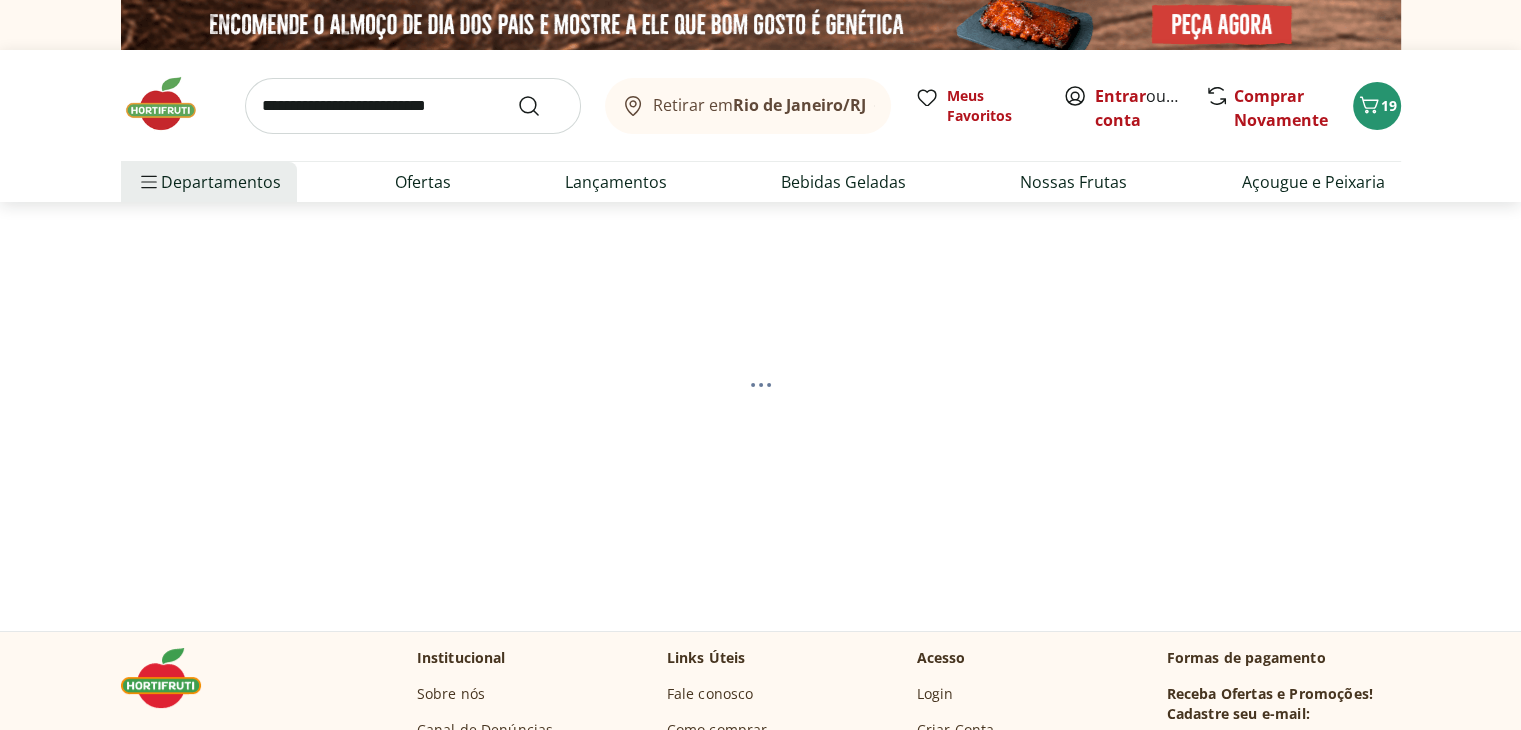 select on "**********" 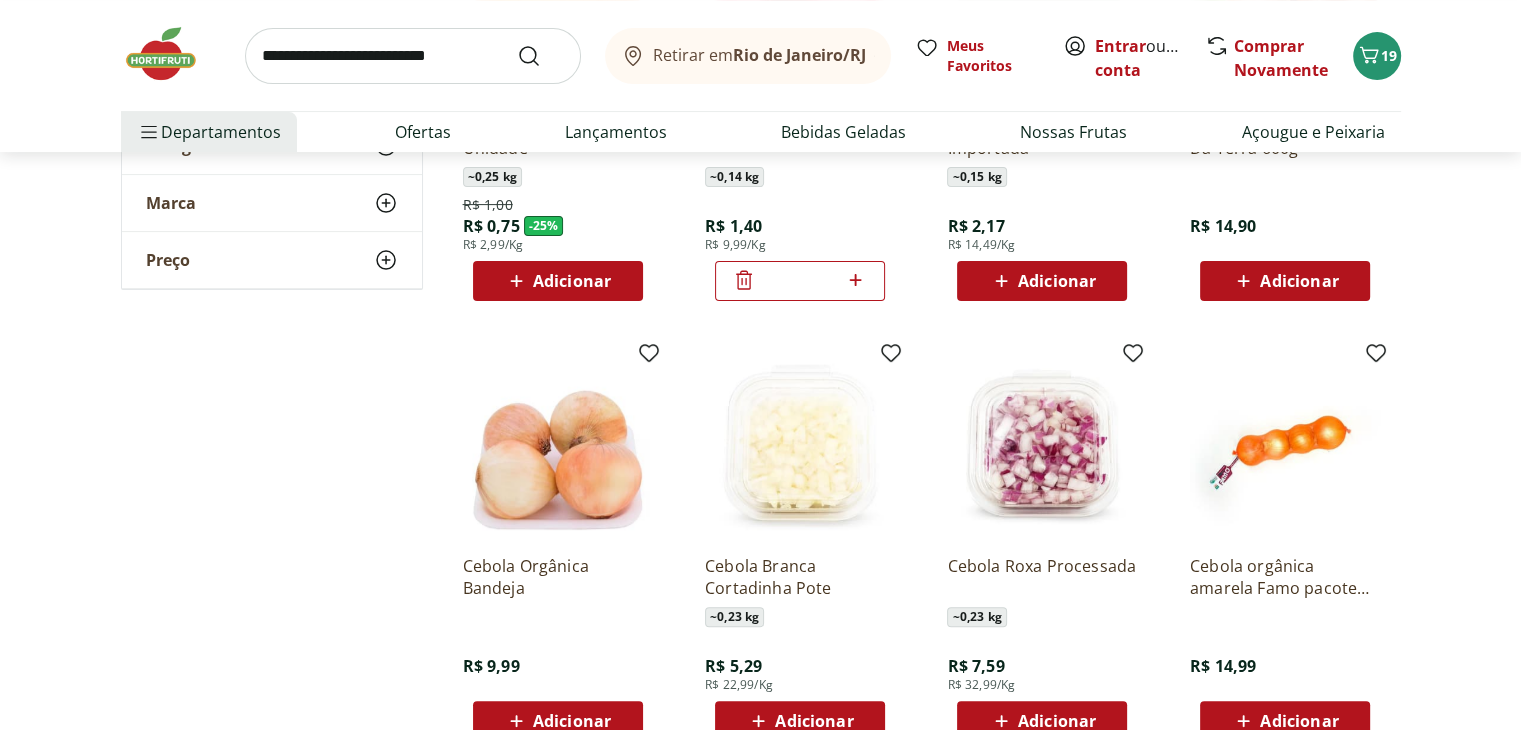 scroll, scrollTop: 600, scrollLeft: 0, axis: vertical 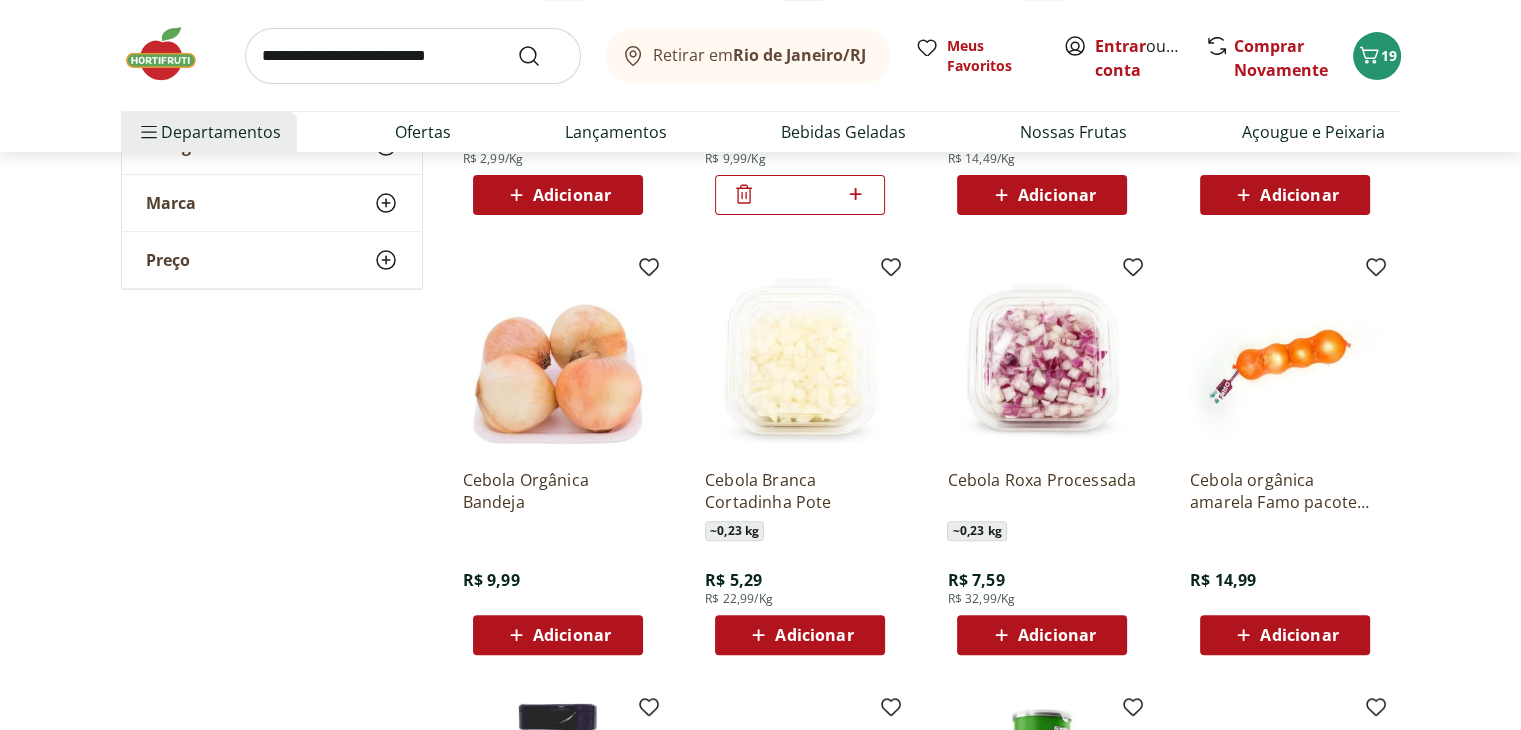 click on "Adicionar" at bounding box center (814, 635) 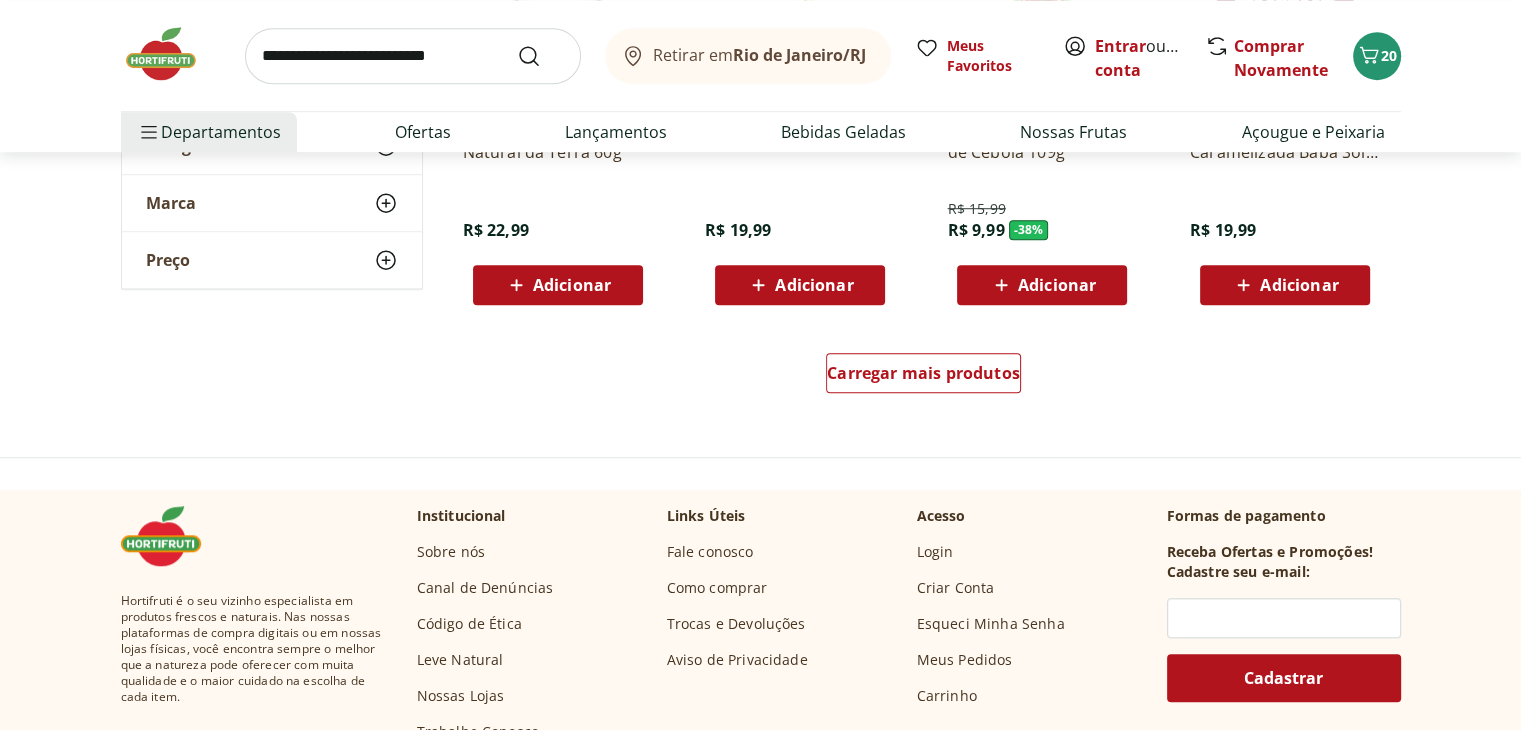 scroll, scrollTop: 1400, scrollLeft: 0, axis: vertical 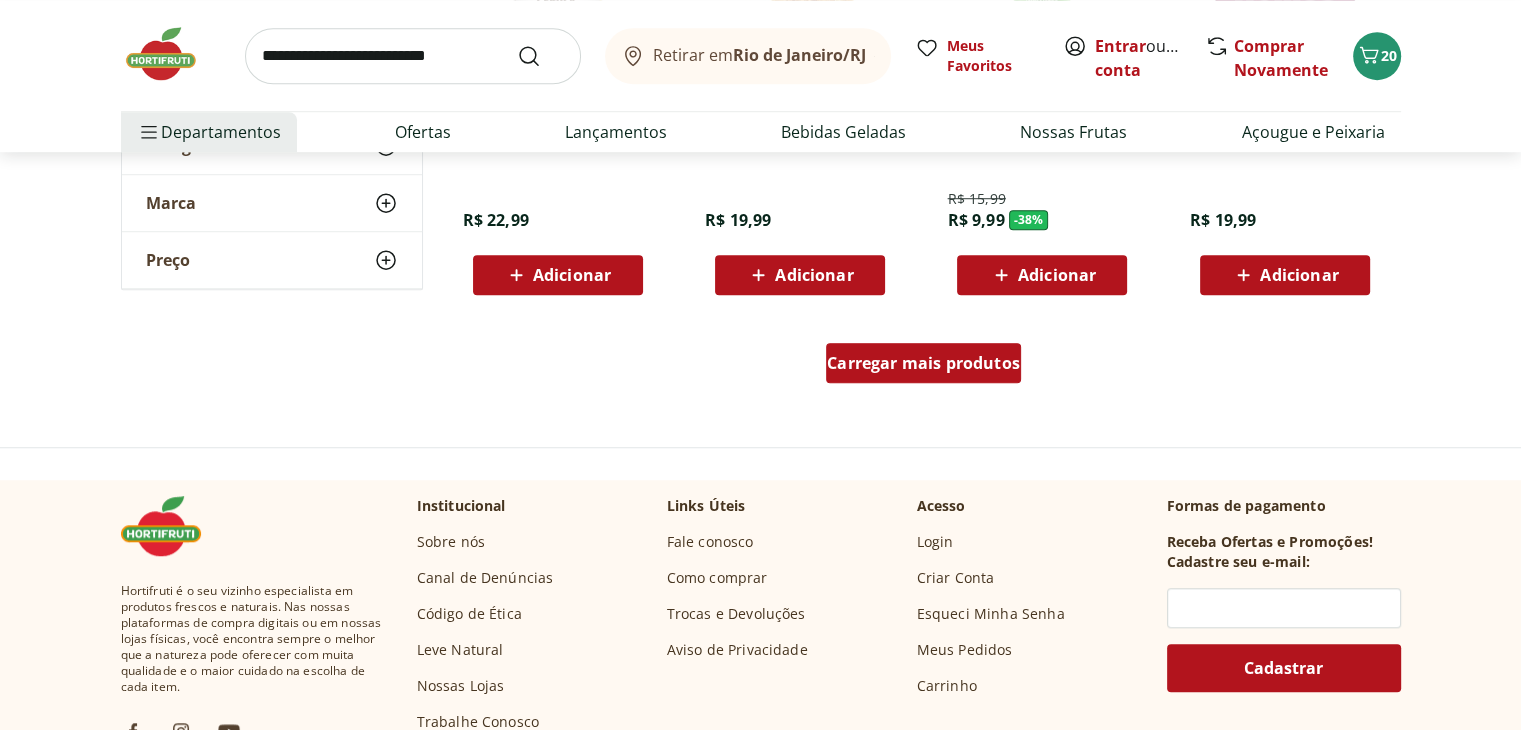 click on "Carregar mais produtos" at bounding box center [923, 363] 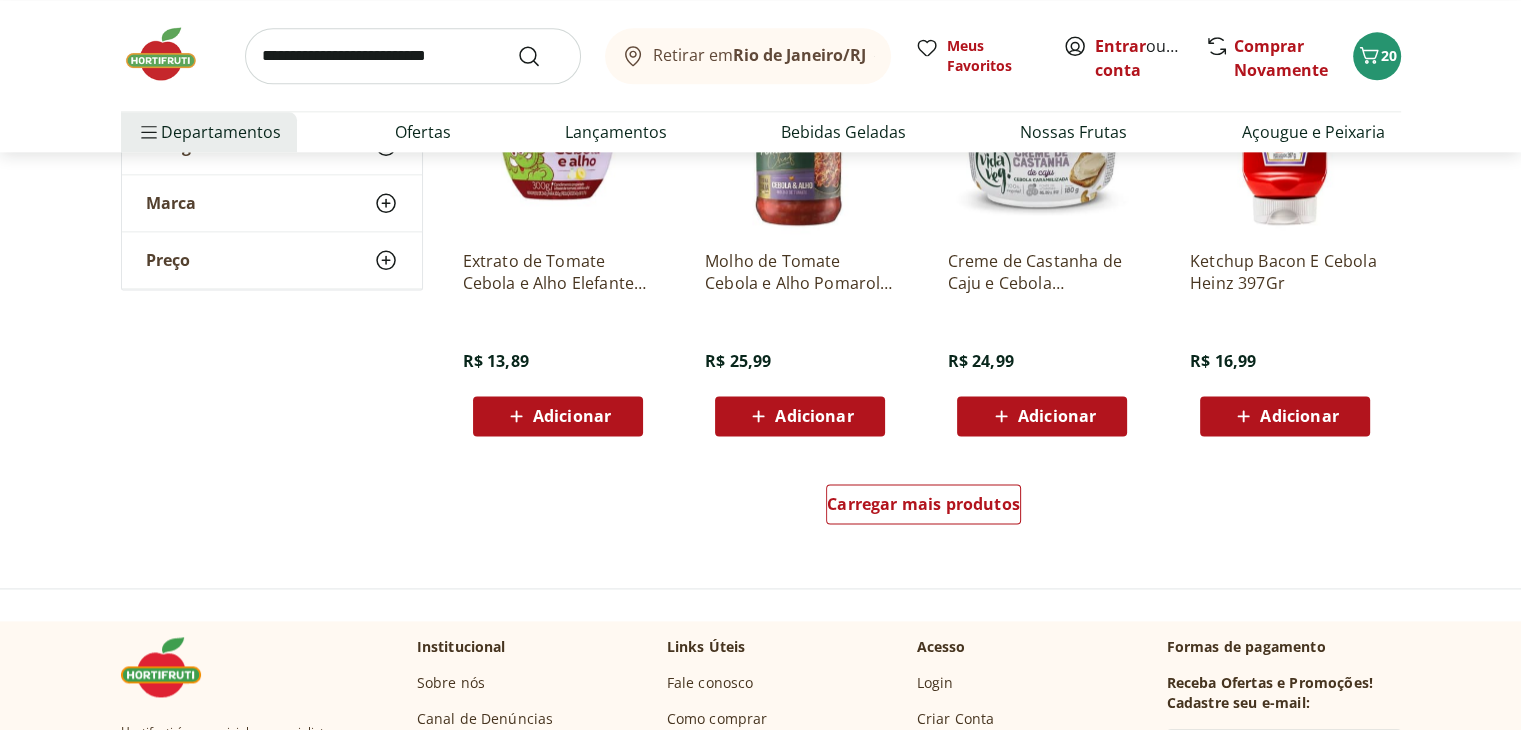scroll, scrollTop: 2600, scrollLeft: 0, axis: vertical 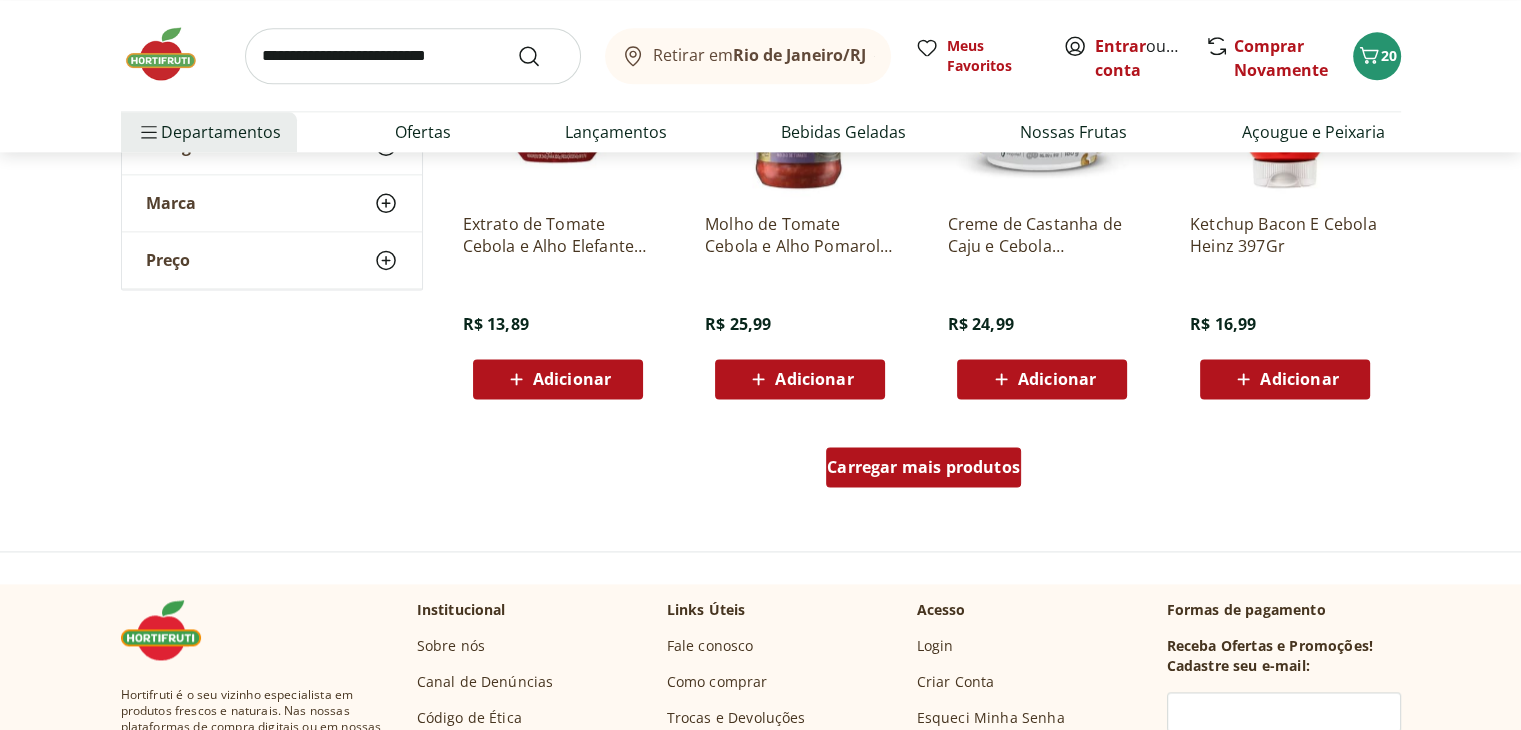 click on "Carregar mais produtos" at bounding box center [923, 467] 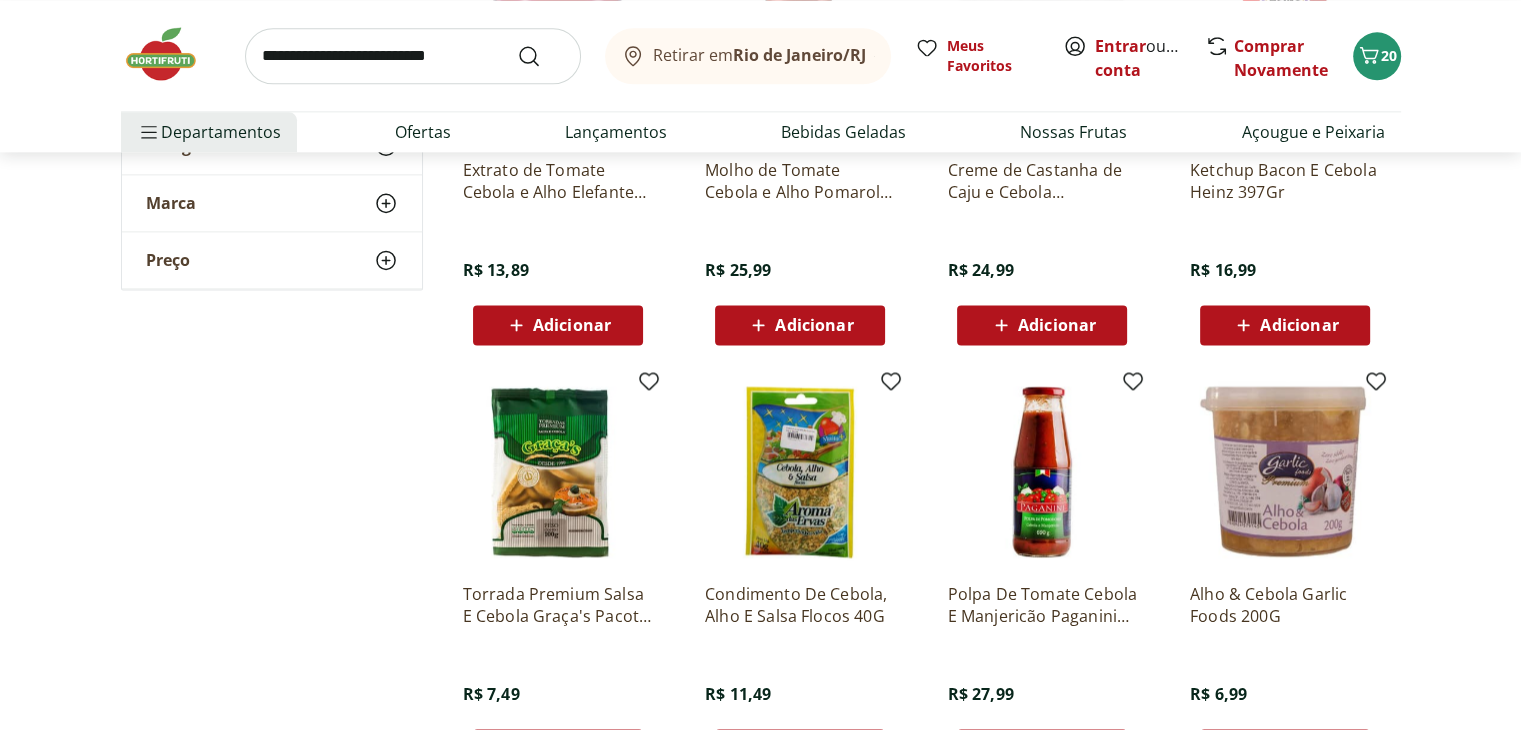 scroll, scrollTop: 2700, scrollLeft: 0, axis: vertical 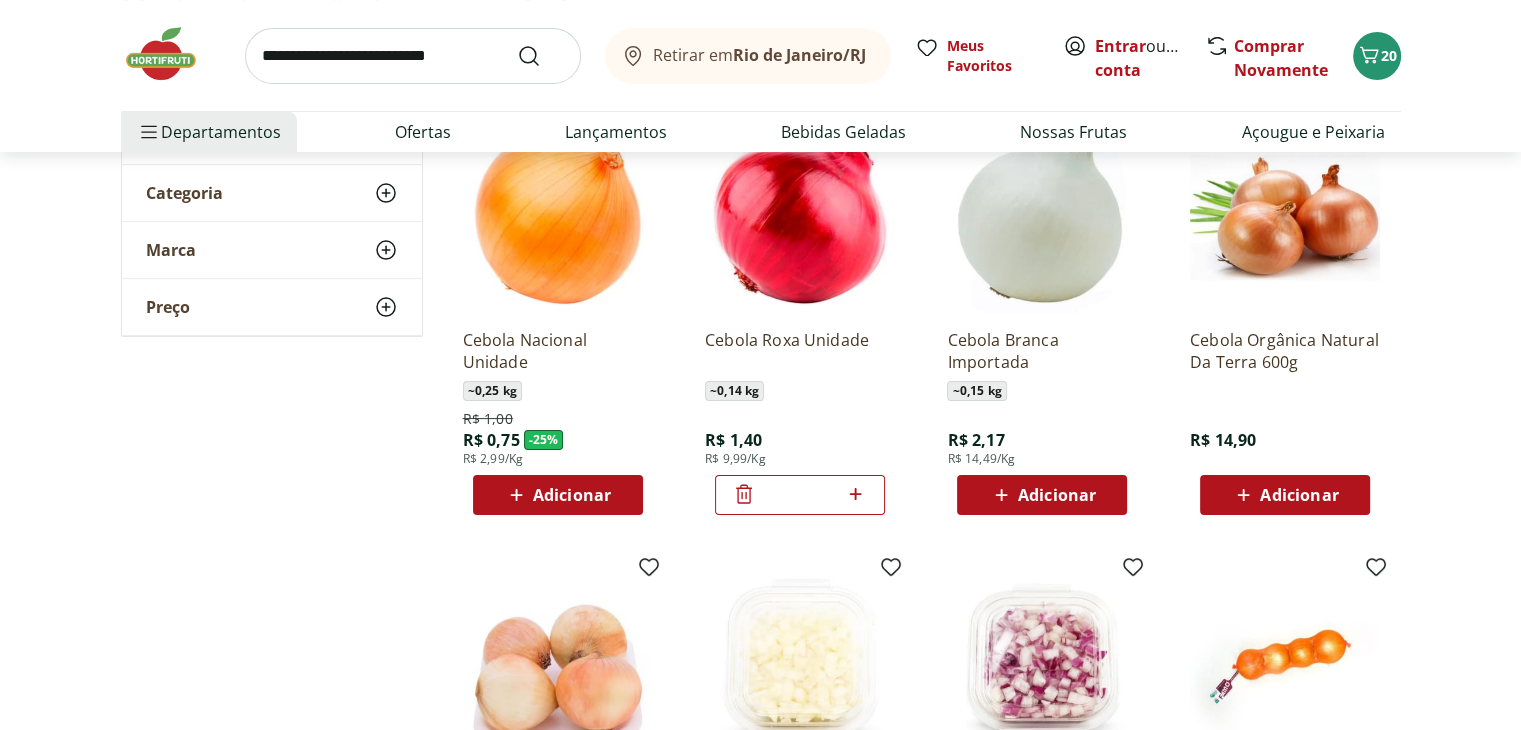 click 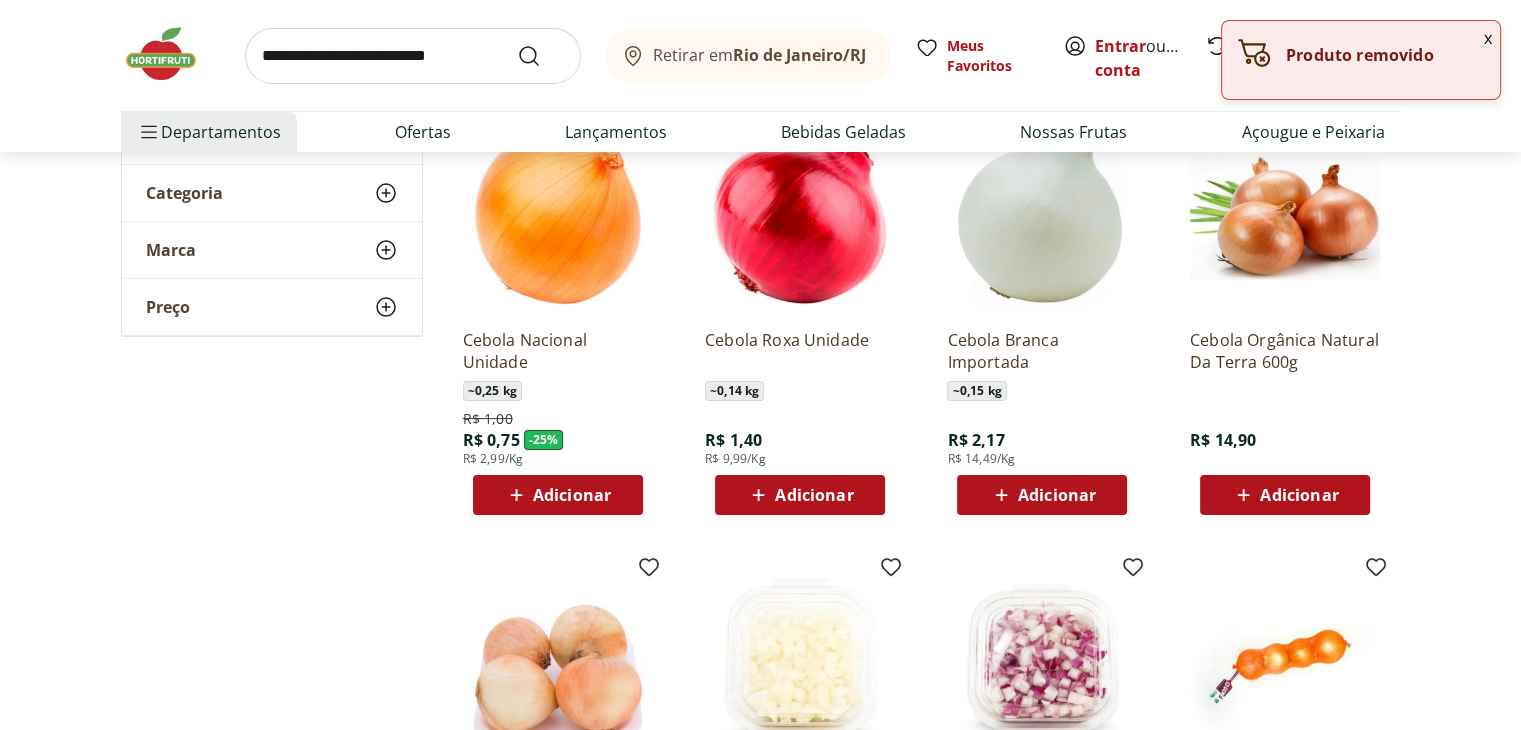click on "Adicionar" at bounding box center (572, 495) 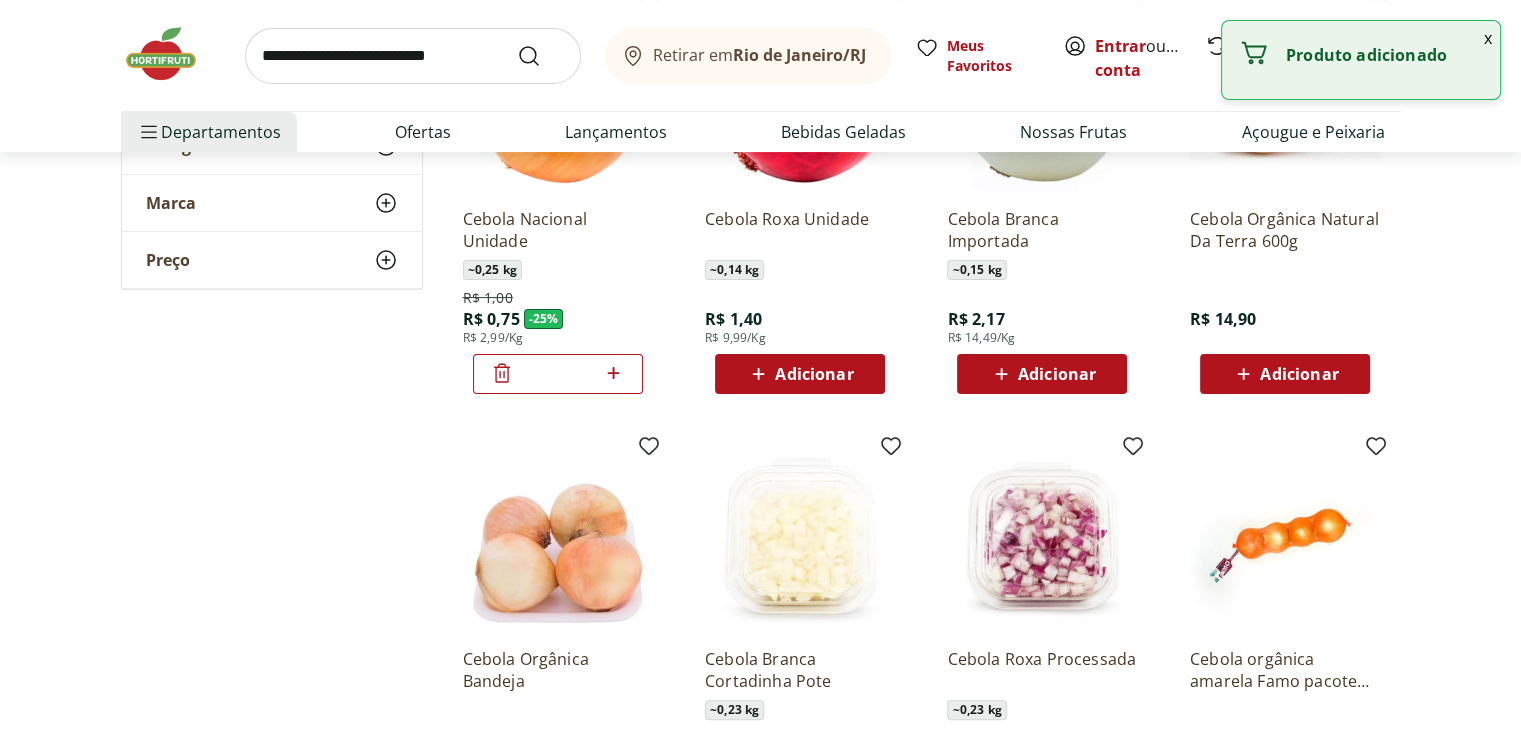 scroll, scrollTop: 400, scrollLeft: 0, axis: vertical 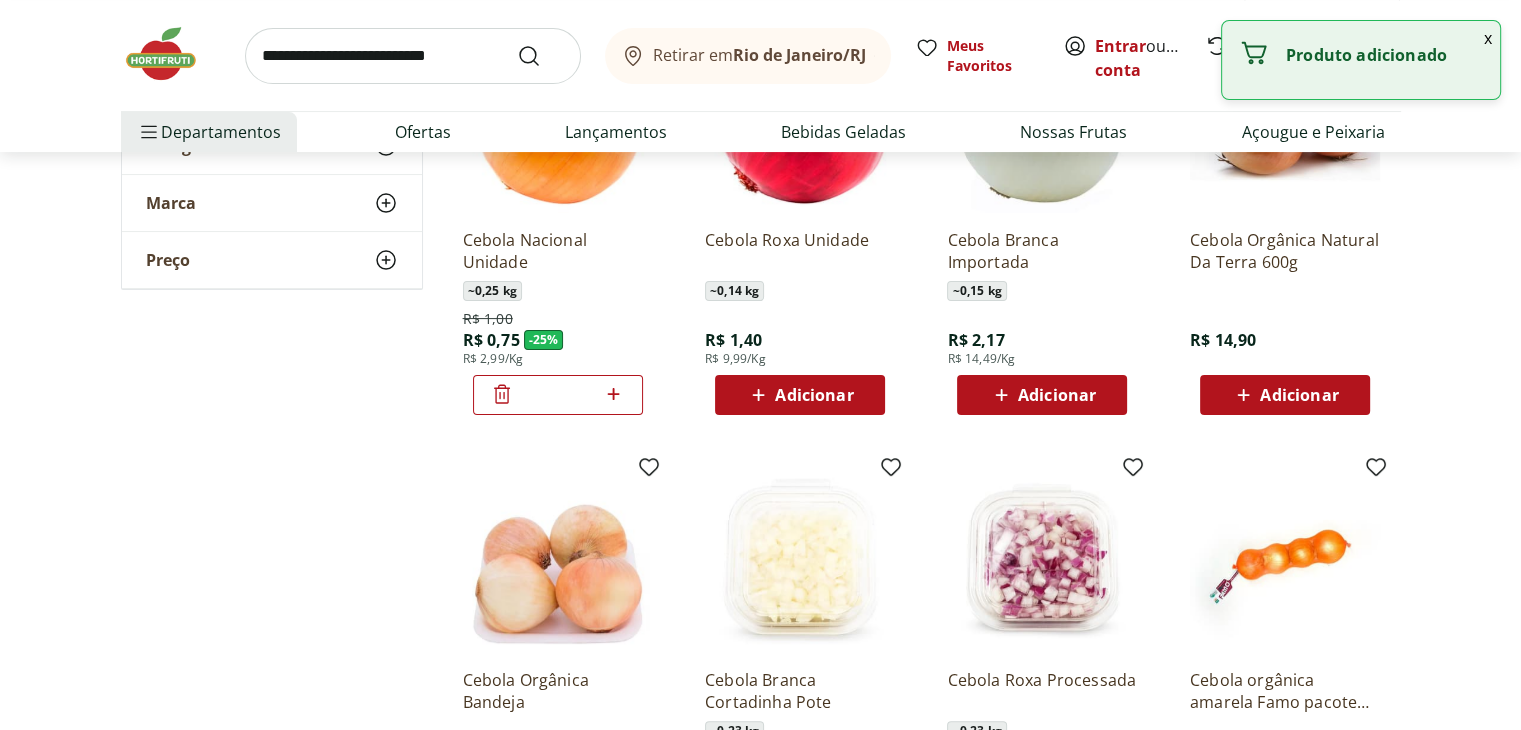 click on "Adicionar" at bounding box center (814, 395) 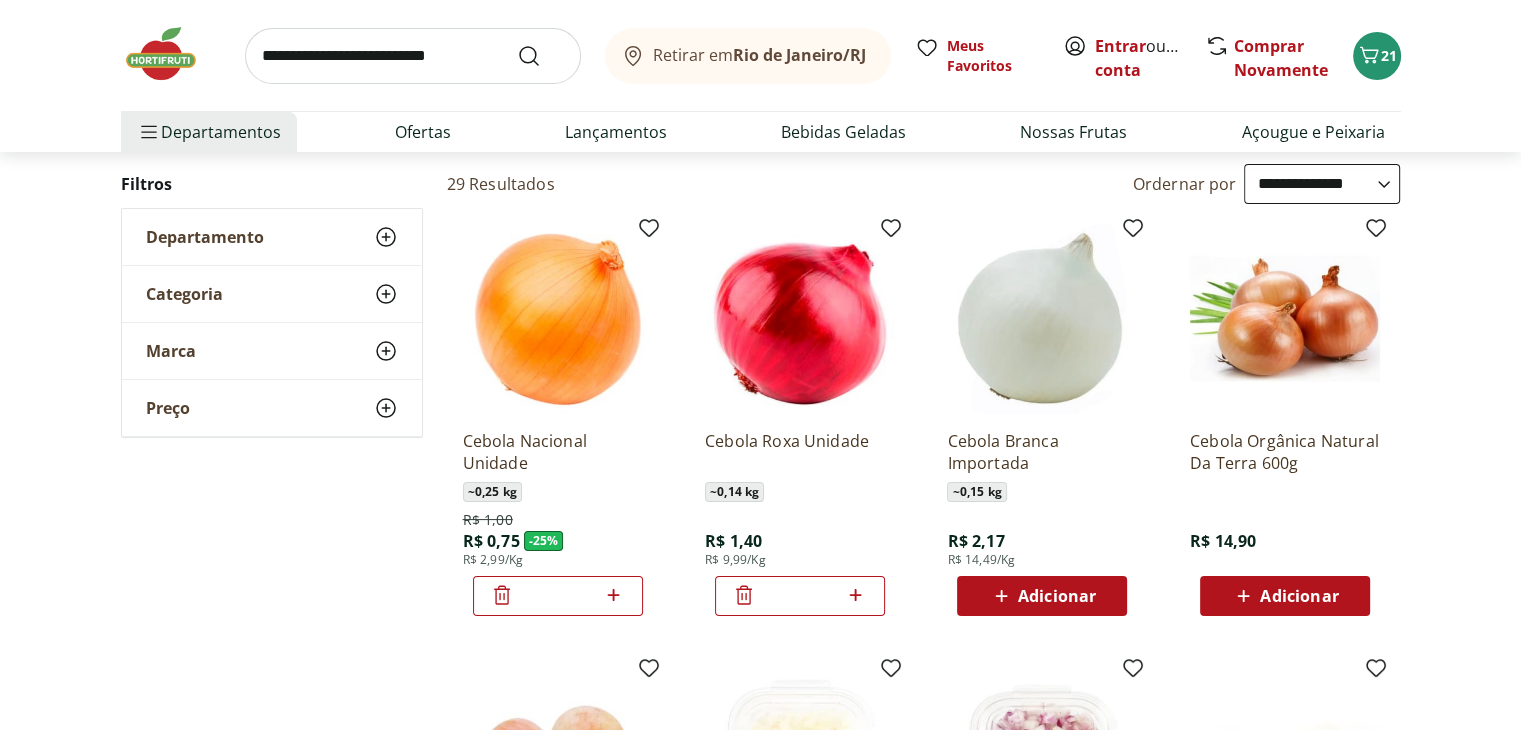 scroll, scrollTop: 200, scrollLeft: 0, axis: vertical 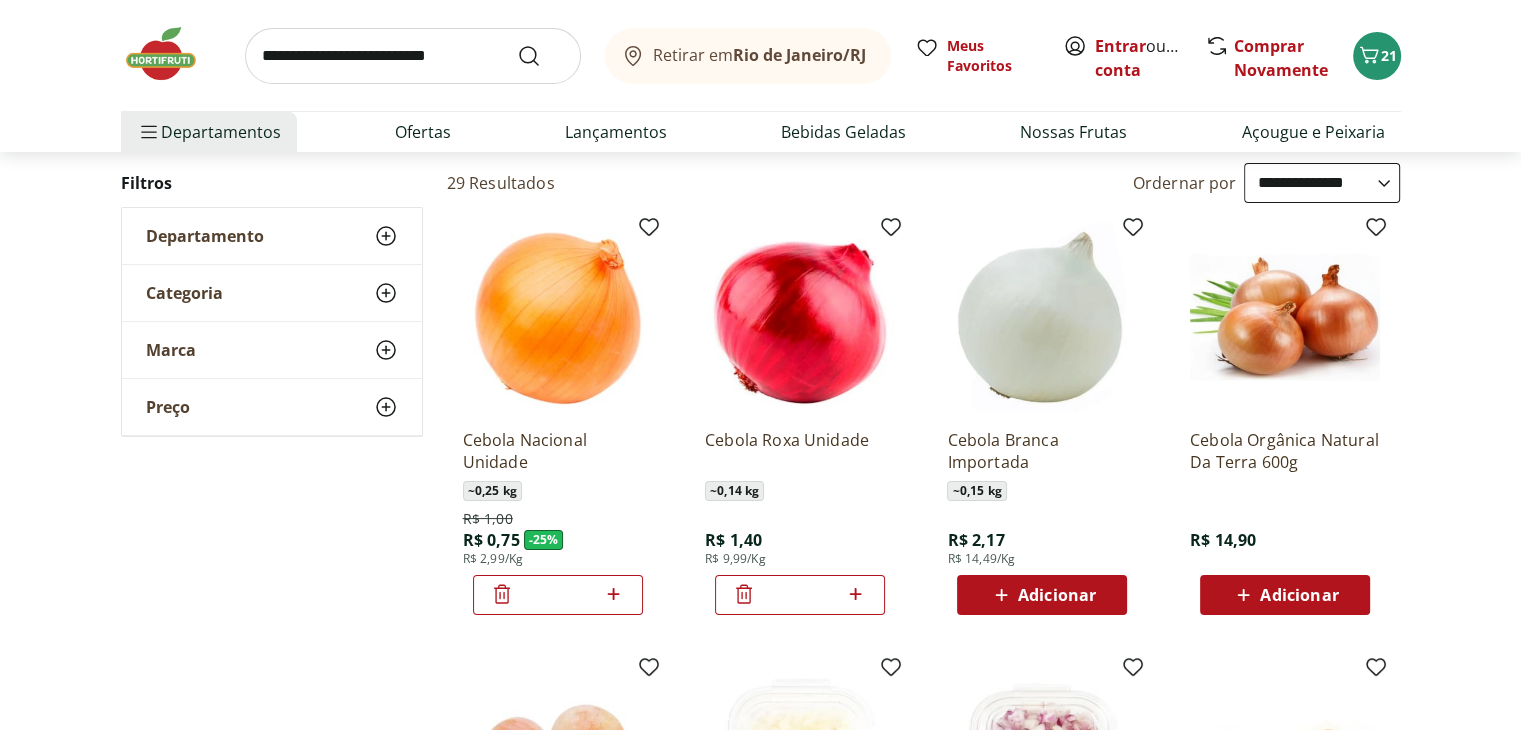 click 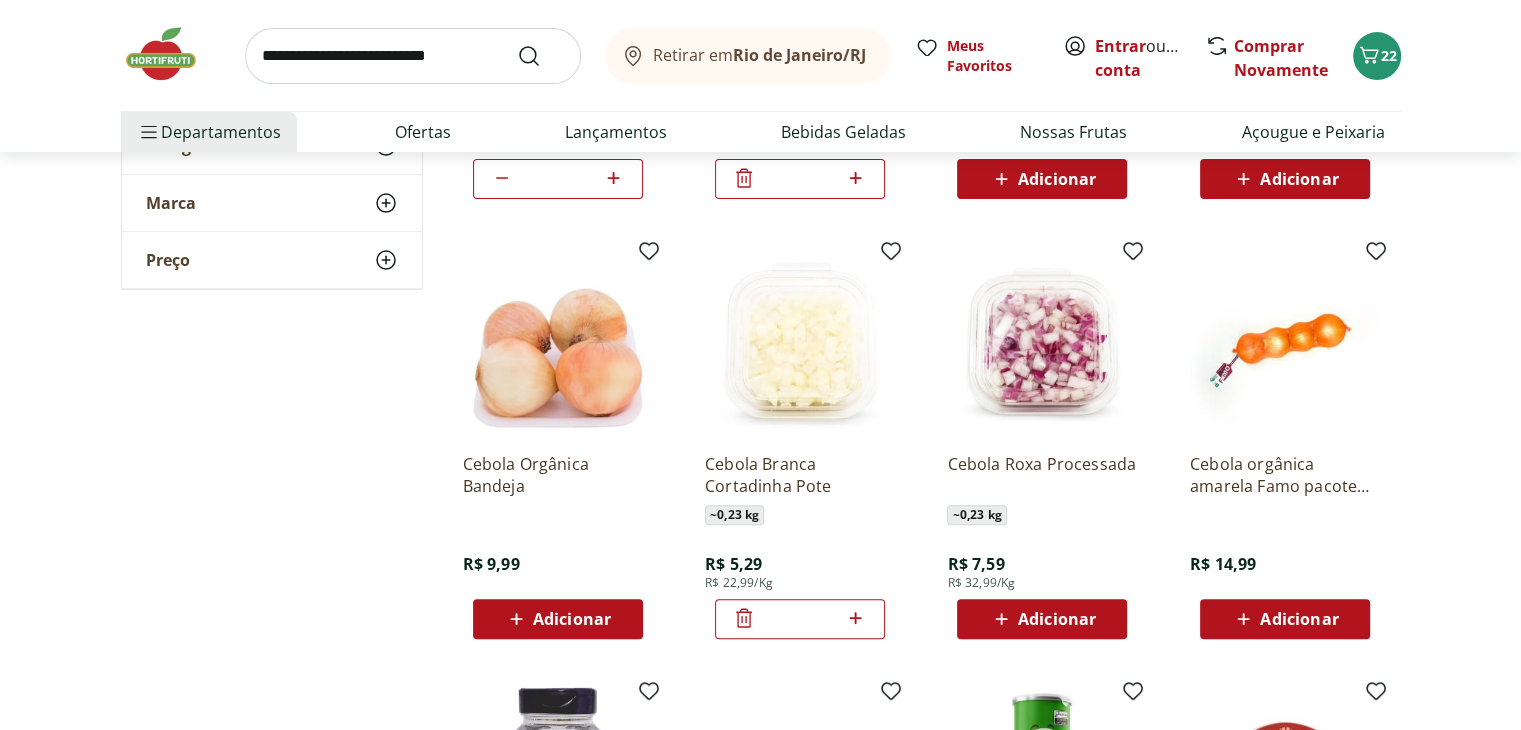 scroll, scrollTop: 700, scrollLeft: 0, axis: vertical 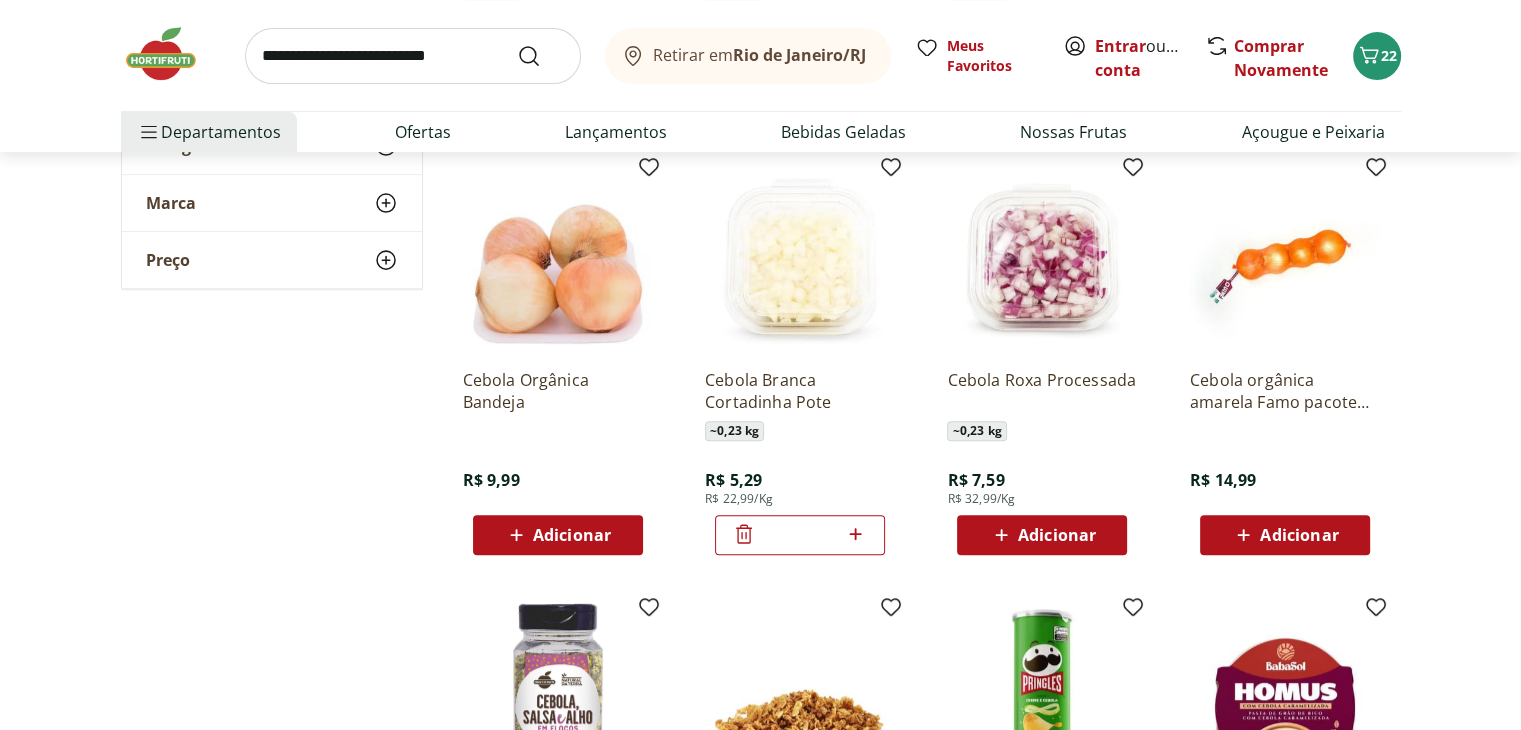 click 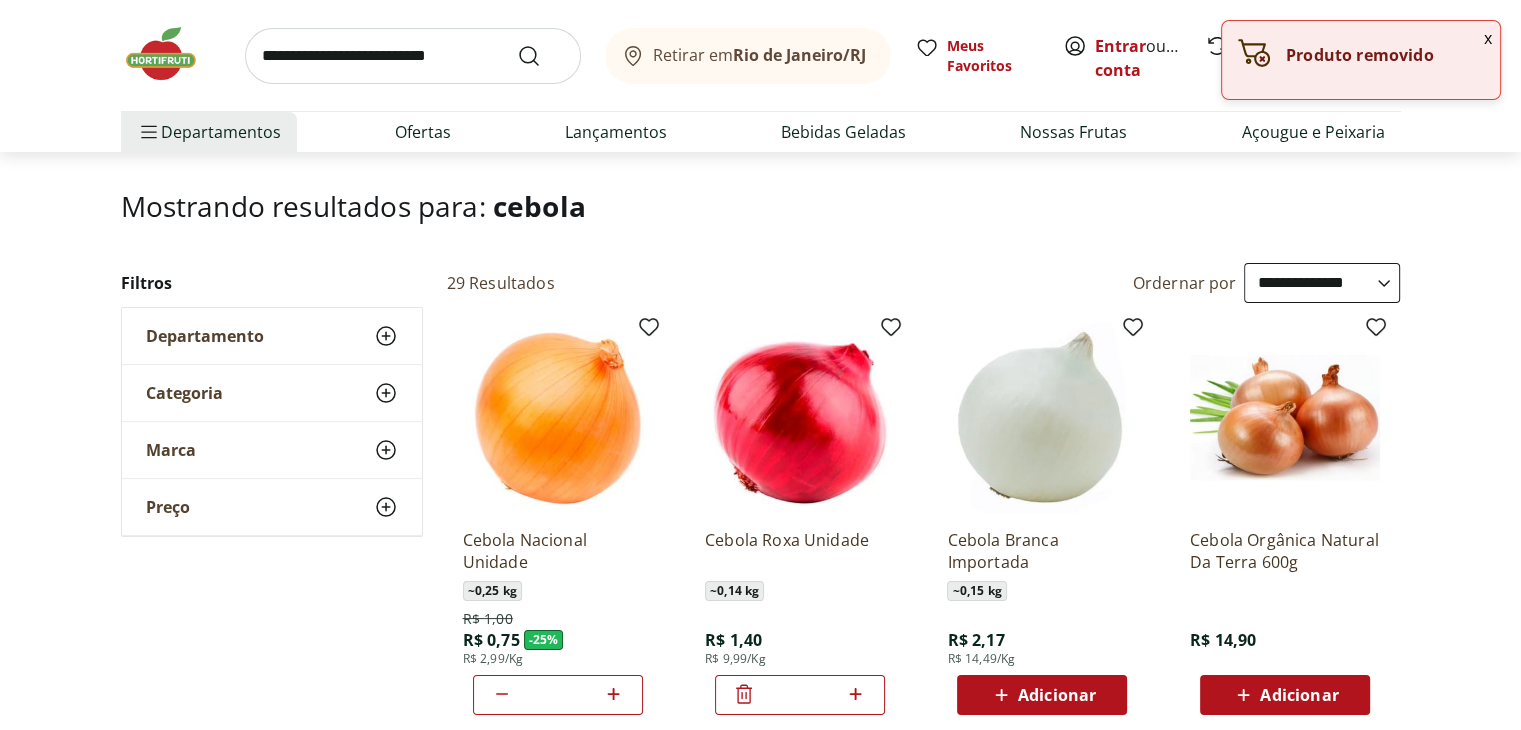 scroll, scrollTop: 0, scrollLeft: 0, axis: both 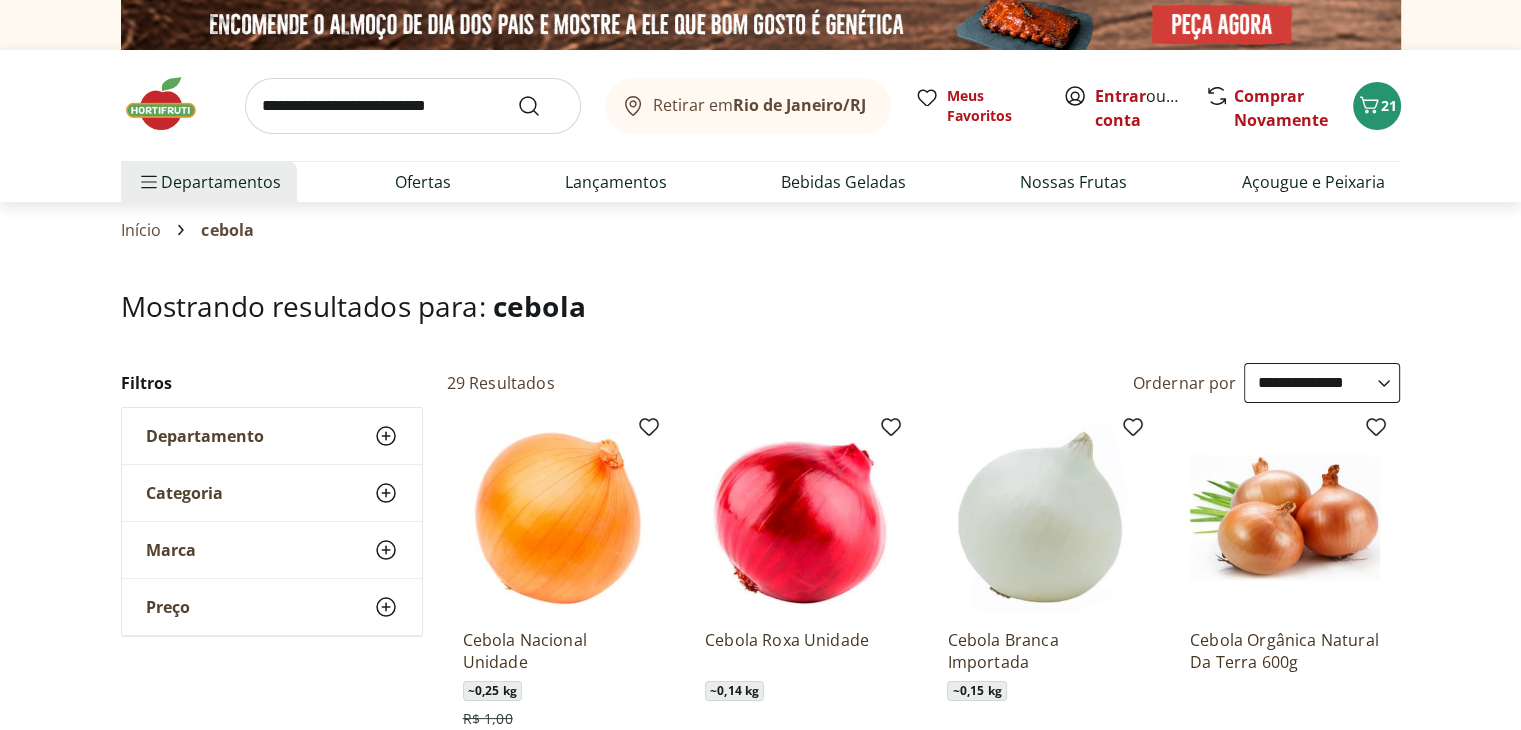 click at bounding box center (171, 104) 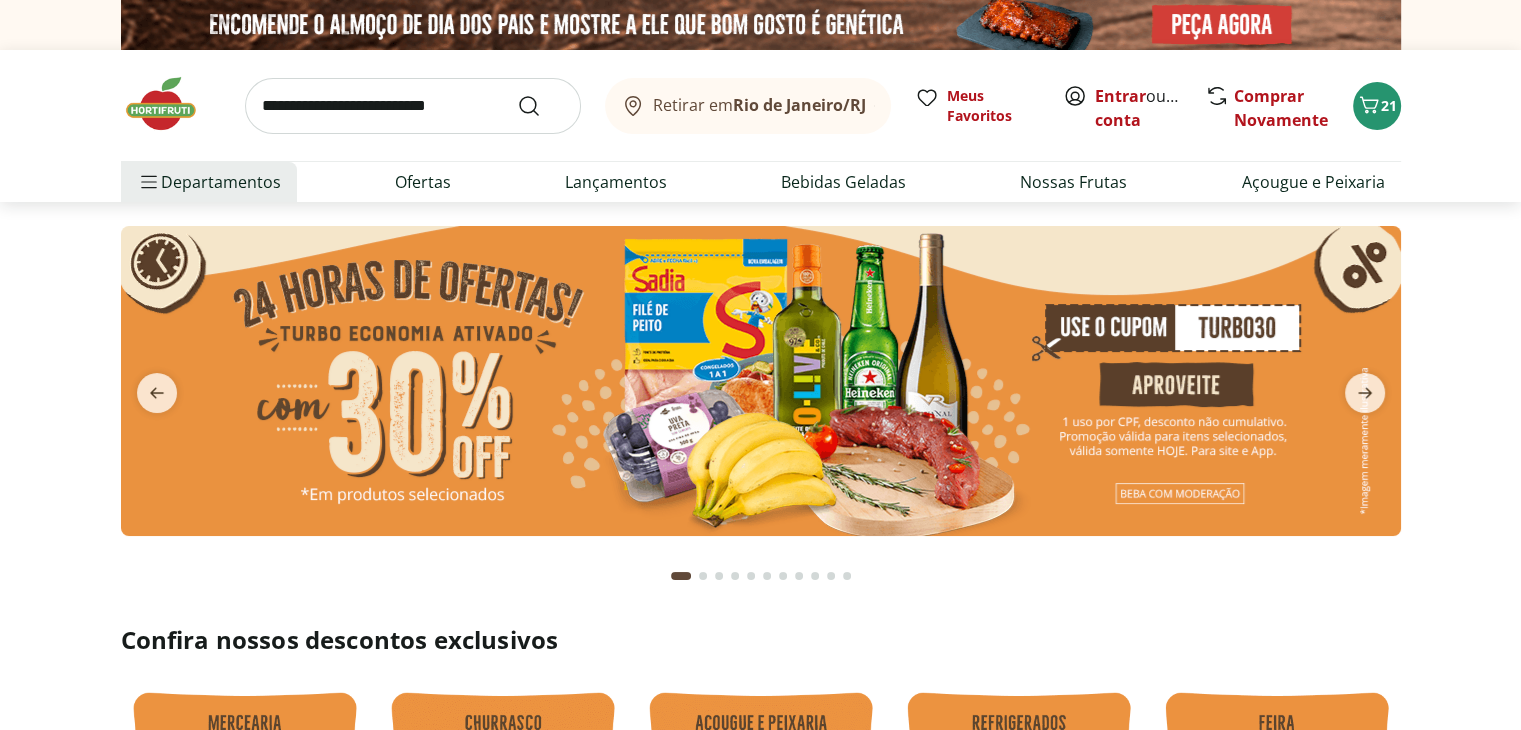 click at bounding box center [761, 381] 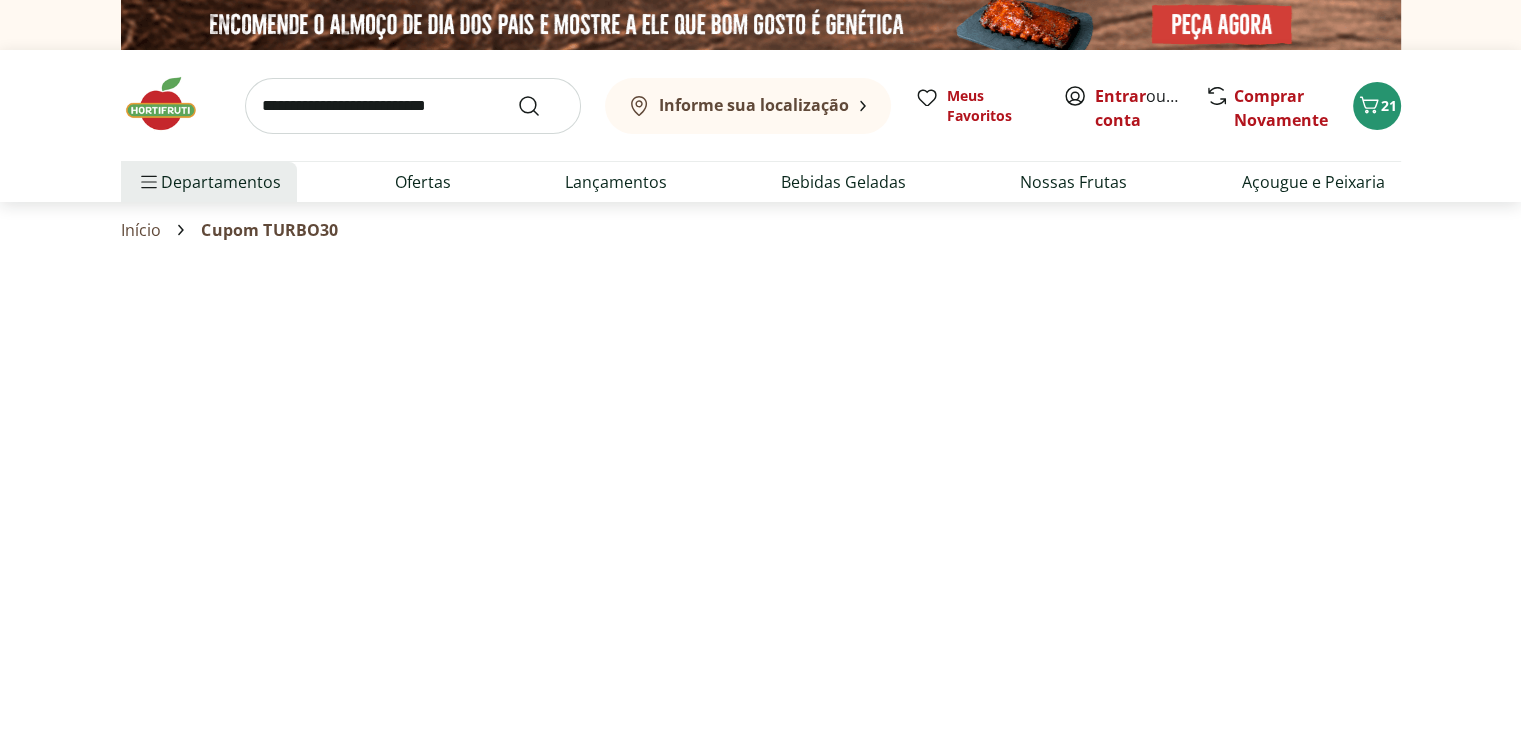 select on "**********" 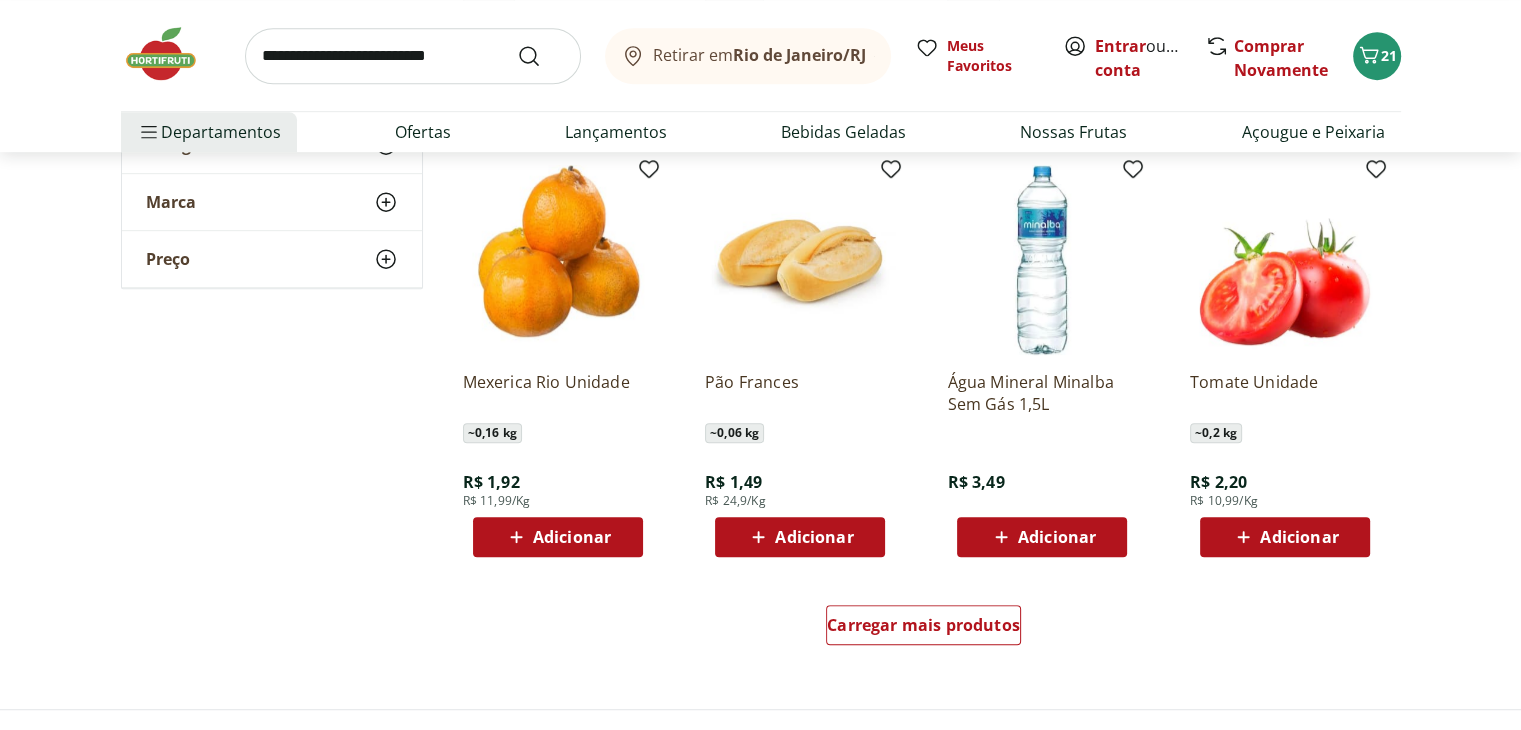 scroll, scrollTop: 1100, scrollLeft: 0, axis: vertical 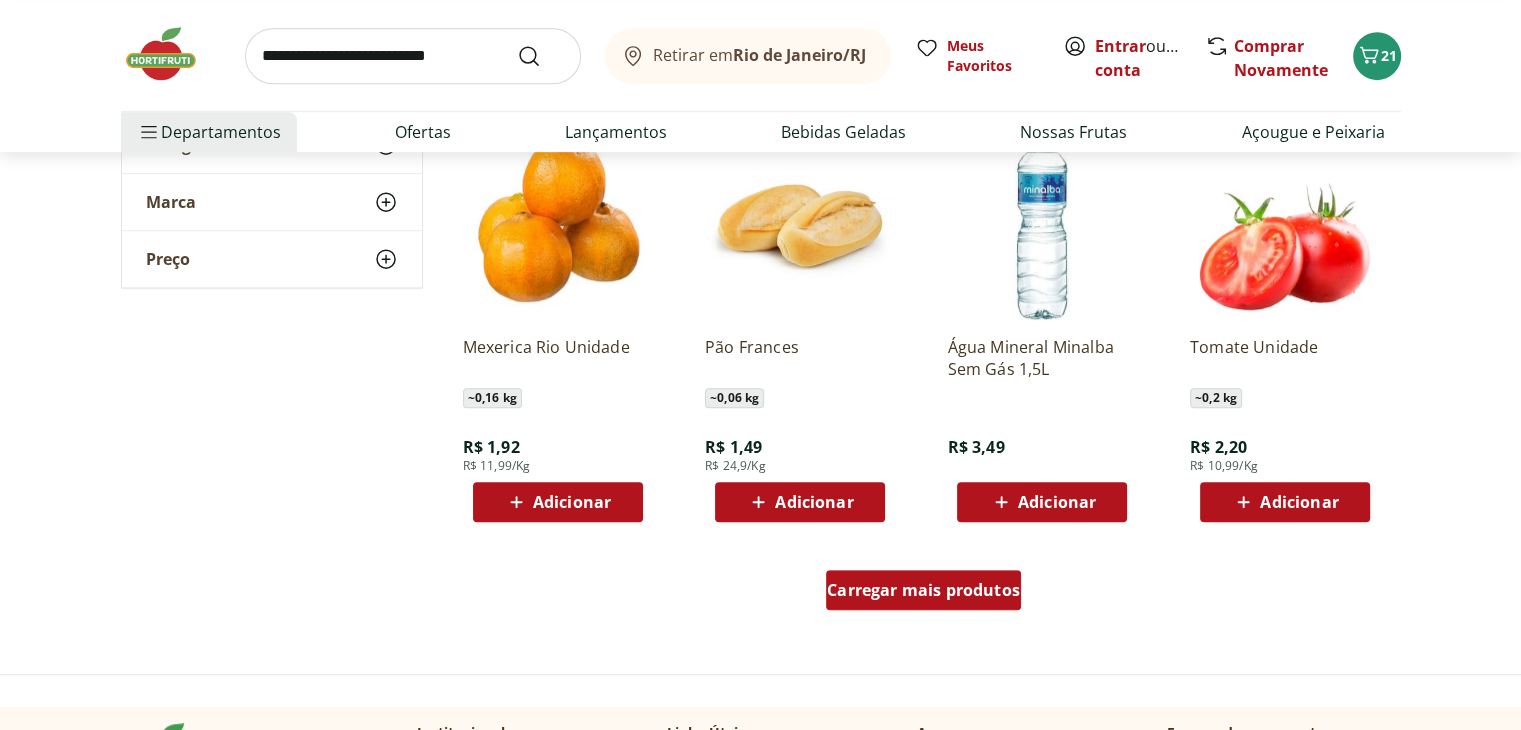click on "Carregar mais produtos" at bounding box center [923, 590] 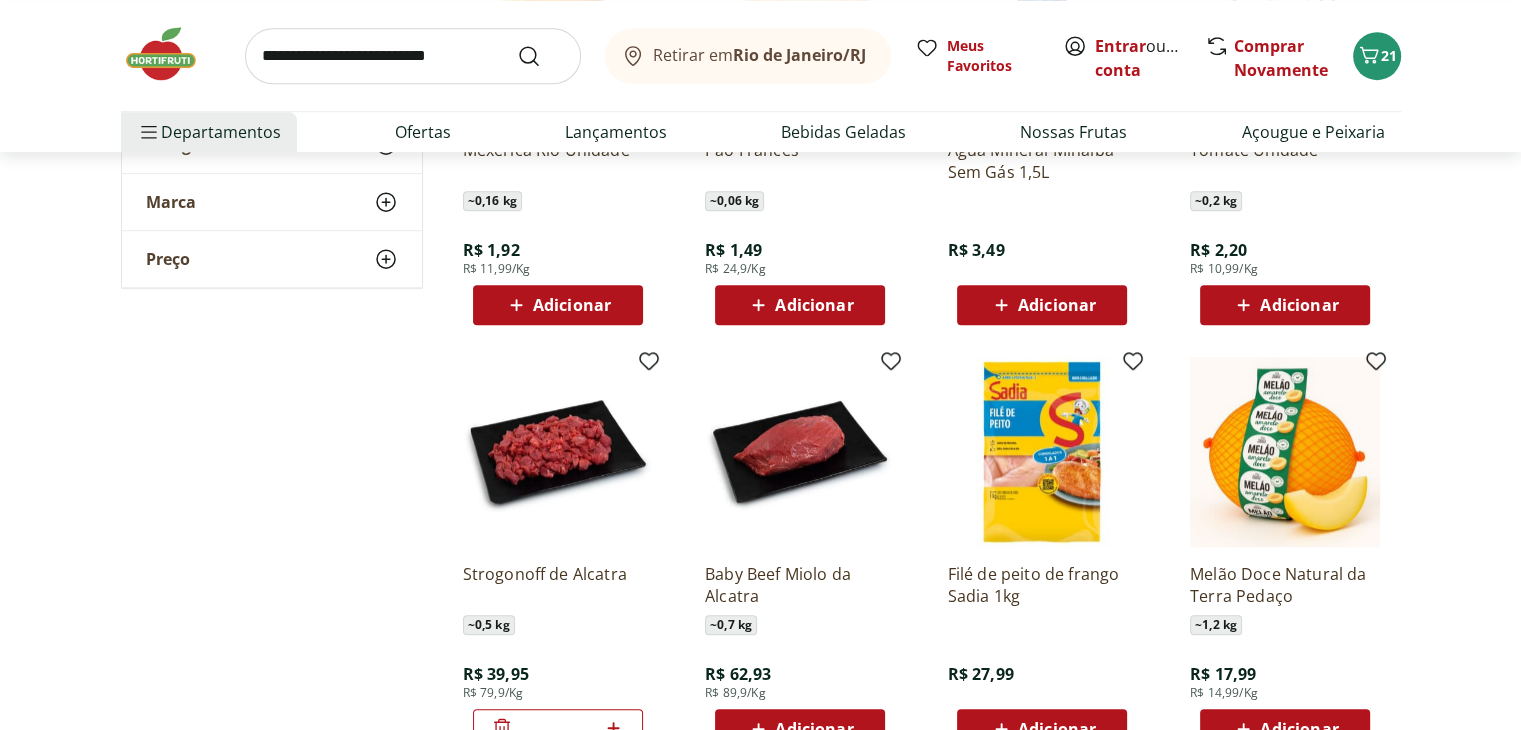 scroll, scrollTop: 1300, scrollLeft: 0, axis: vertical 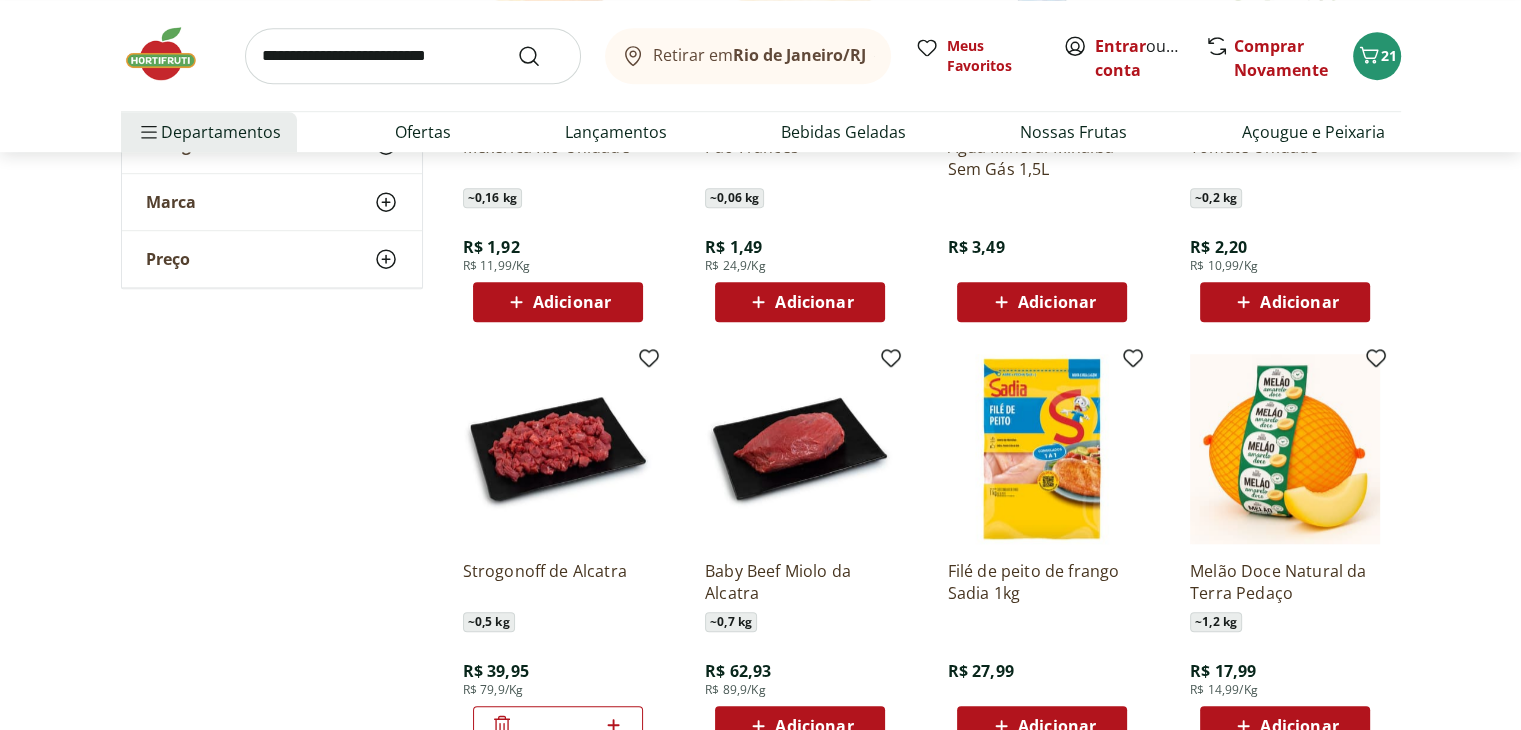 click on "Adicionar" at bounding box center (1299, 302) 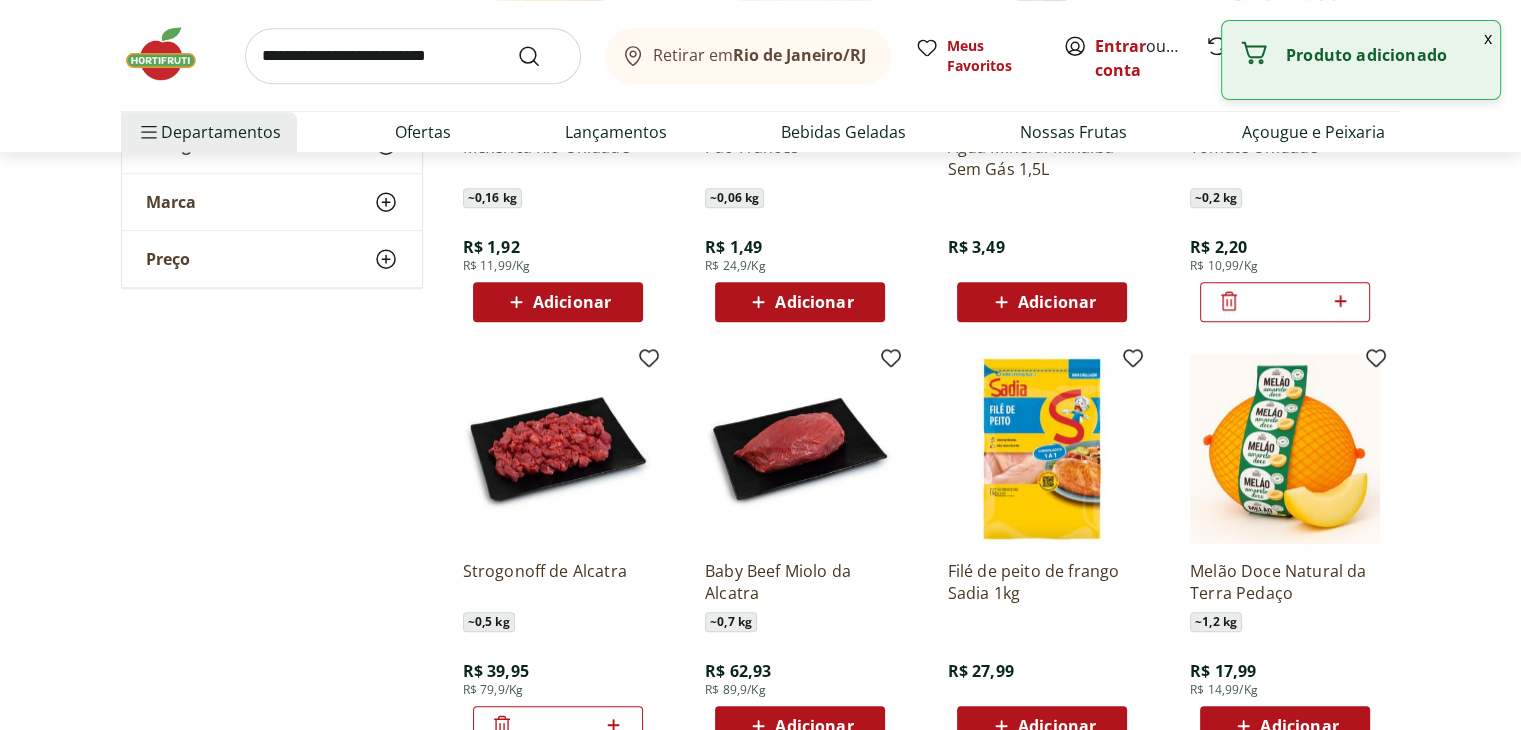 click 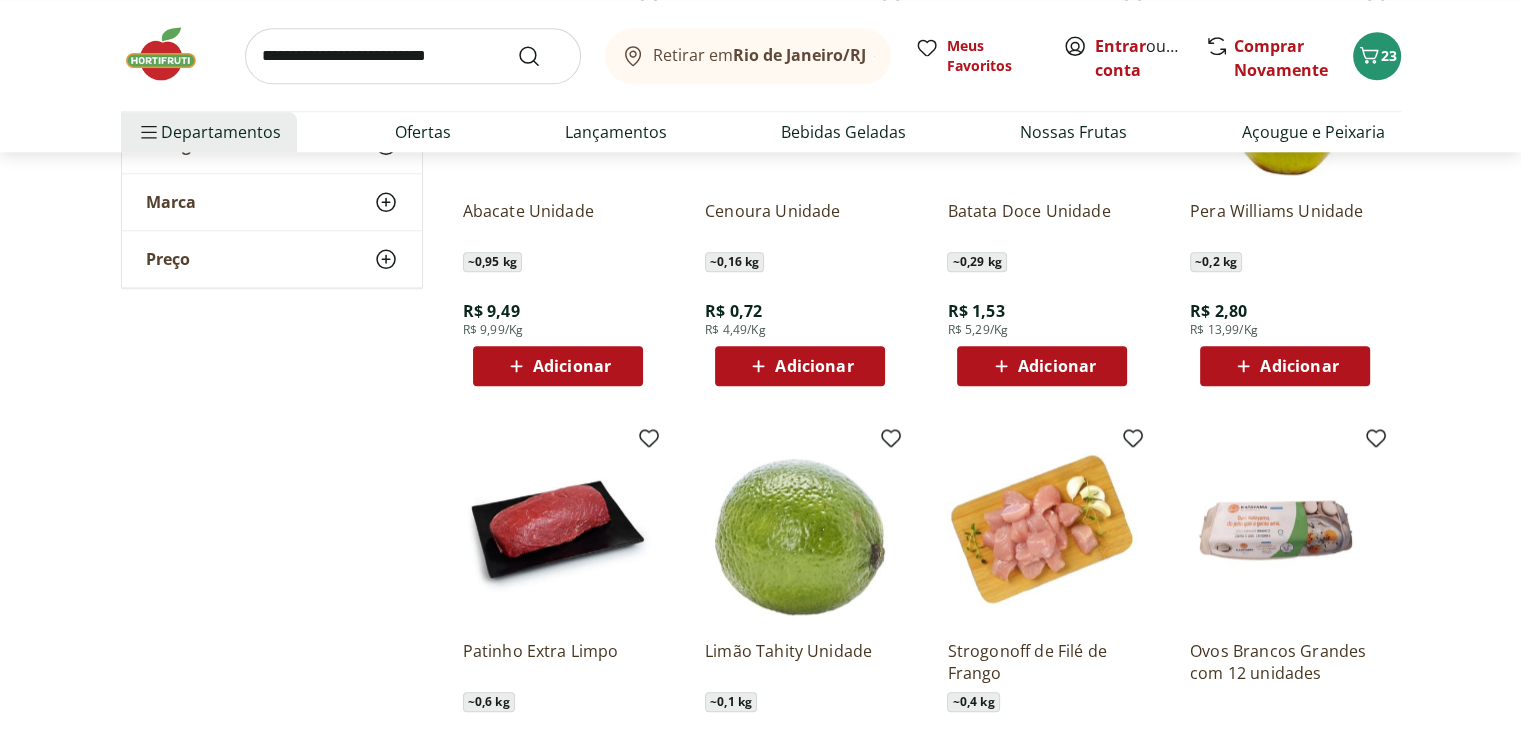 scroll, scrollTop: 1900, scrollLeft: 0, axis: vertical 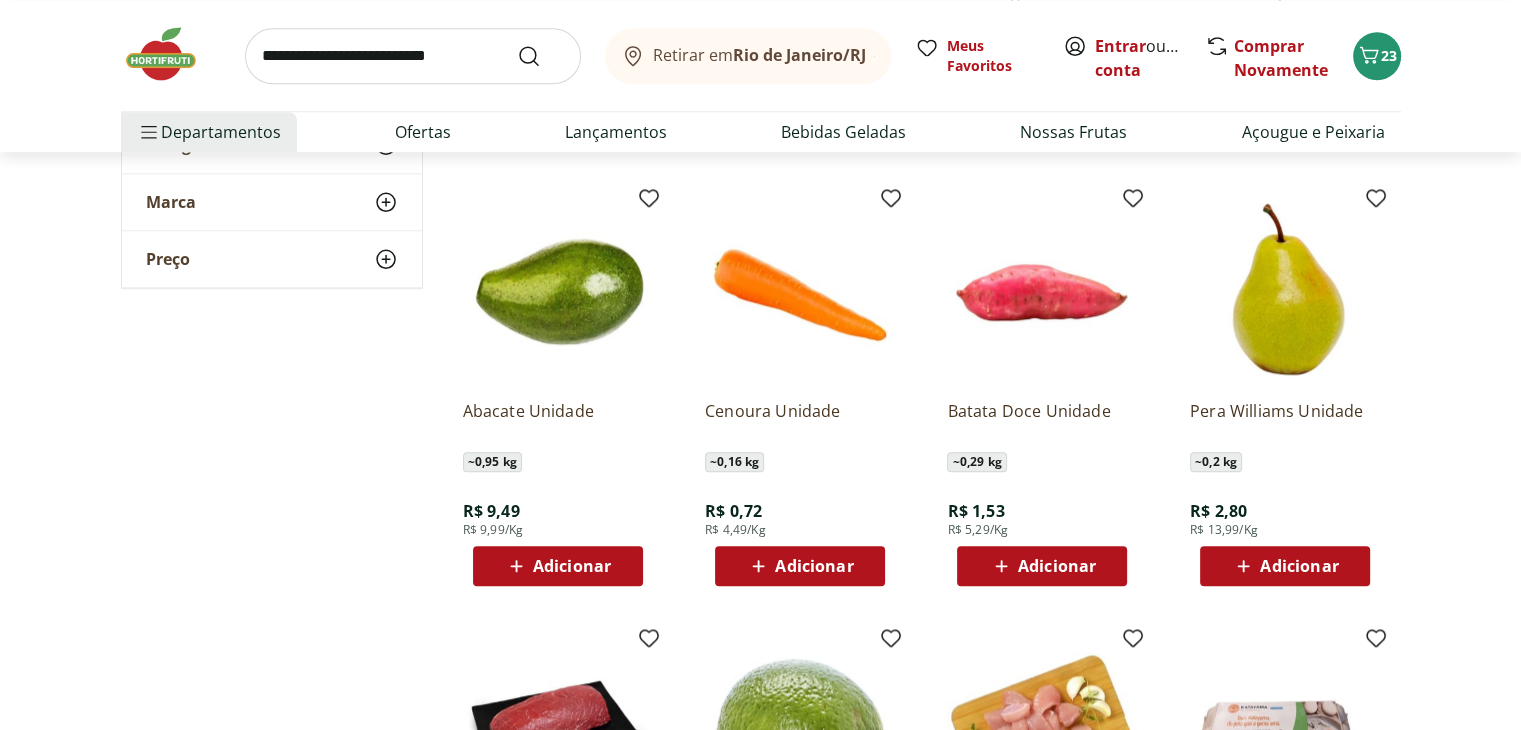 click on "Adicionar" at bounding box center [1057, 566] 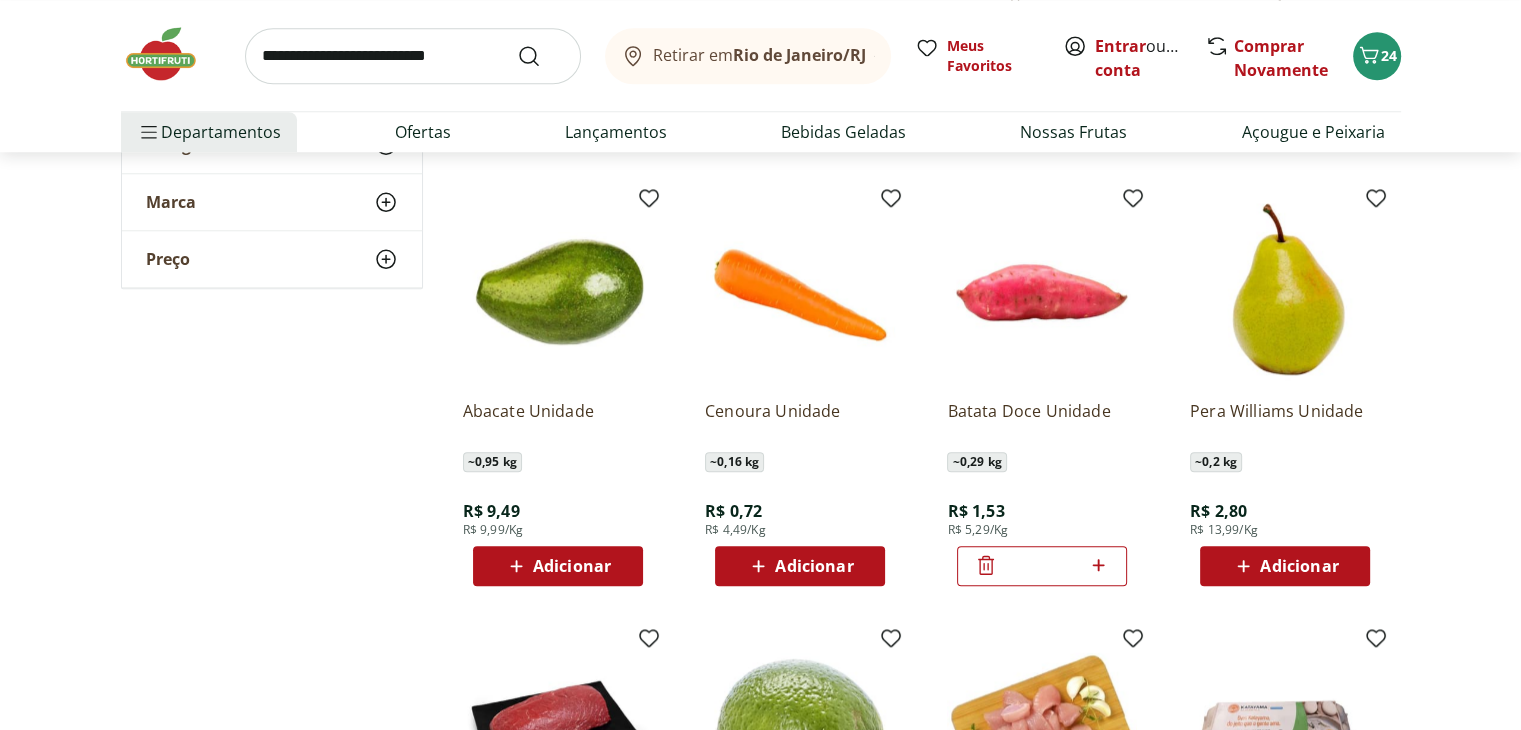 click 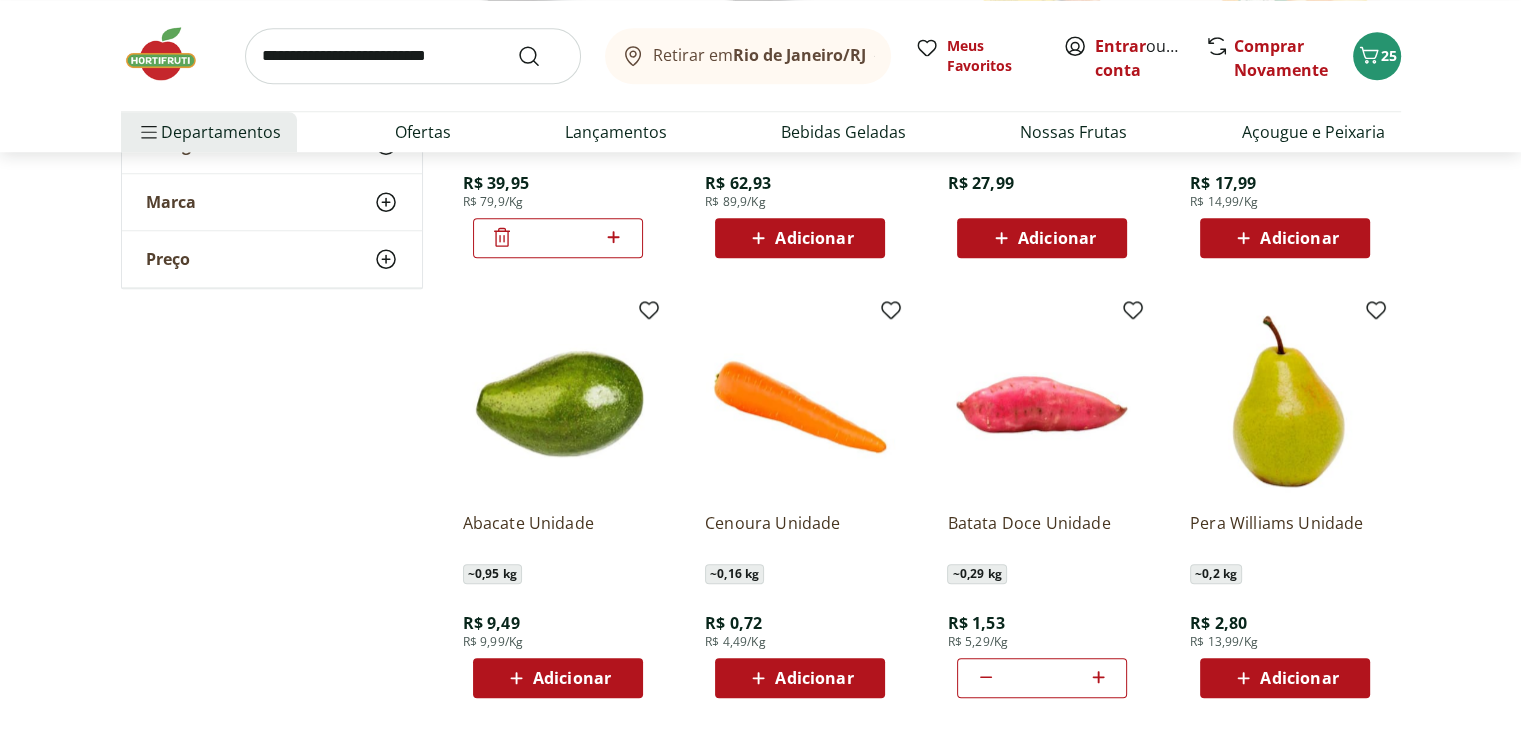 scroll, scrollTop: 1900, scrollLeft: 0, axis: vertical 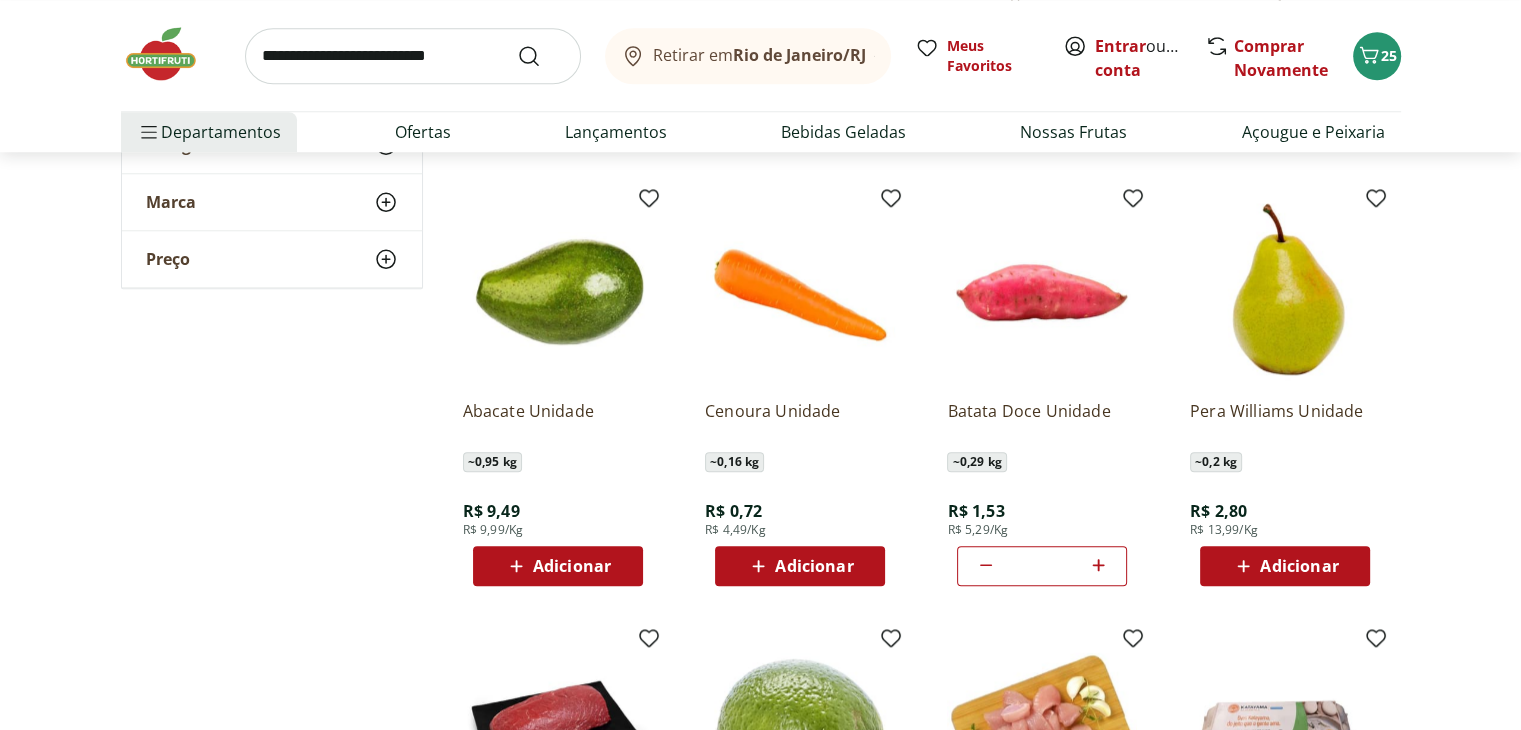 click at bounding box center (171, 54) 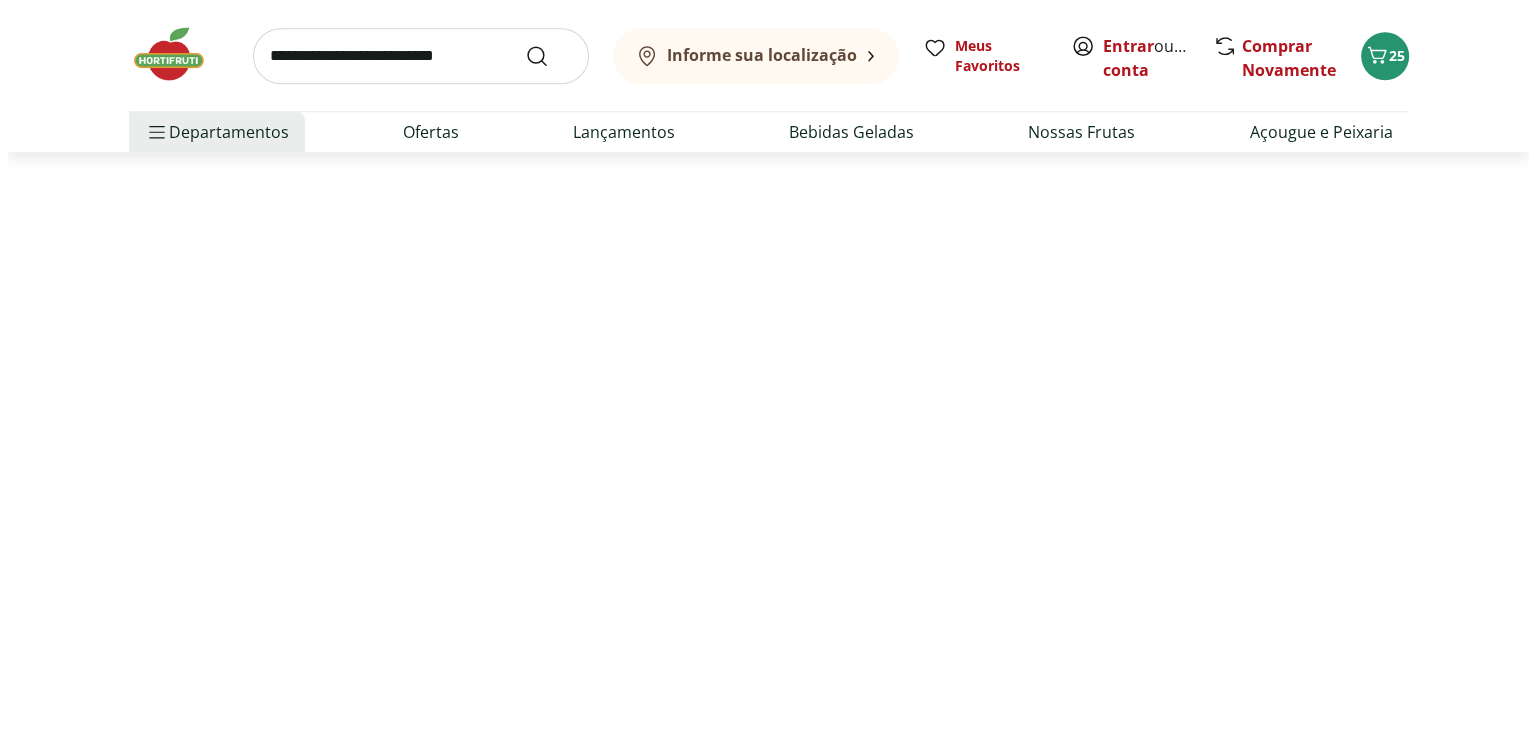 scroll, scrollTop: 0, scrollLeft: 0, axis: both 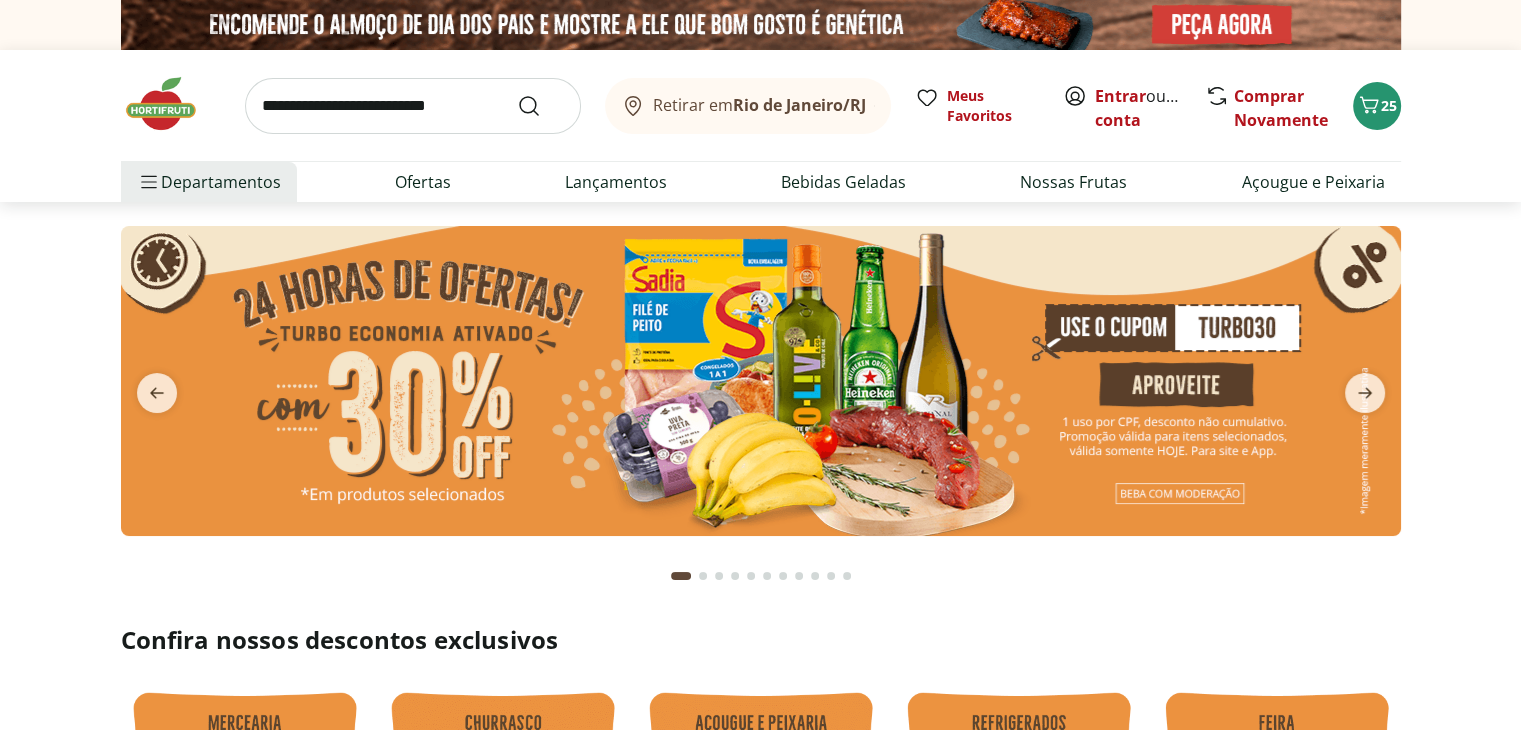 type on "*" 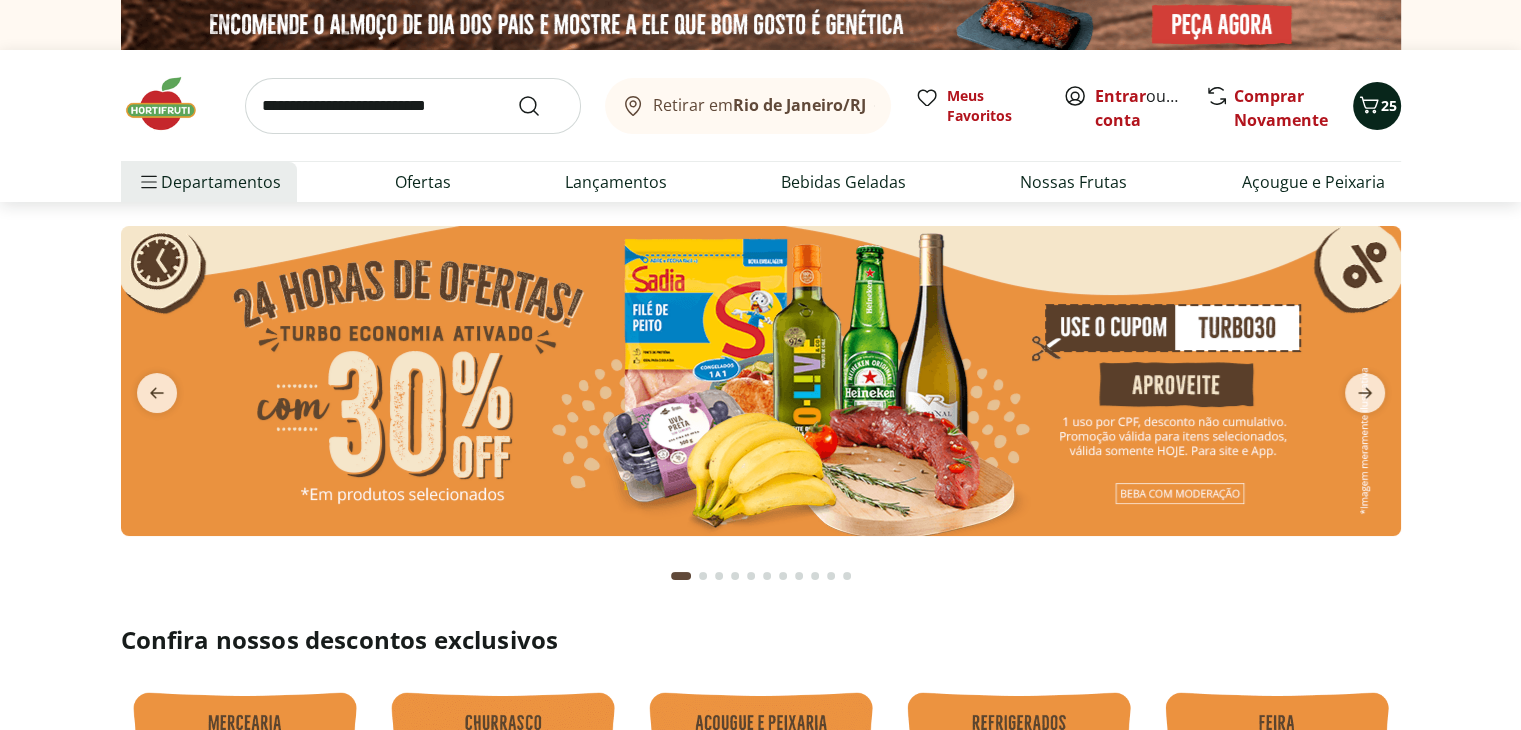 click on "25" at bounding box center (1389, 105) 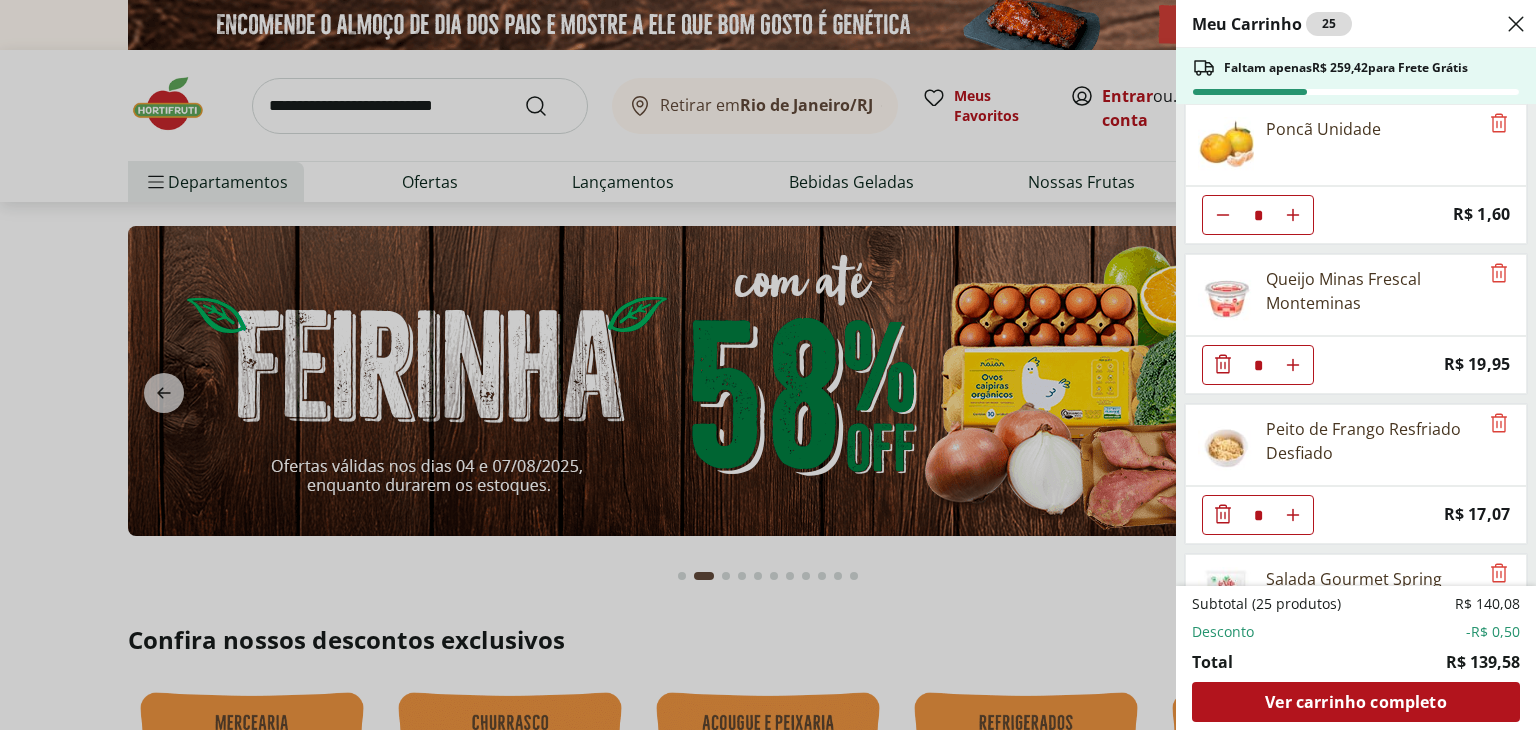 scroll, scrollTop: 0, scrollLeft: 0, axis: both 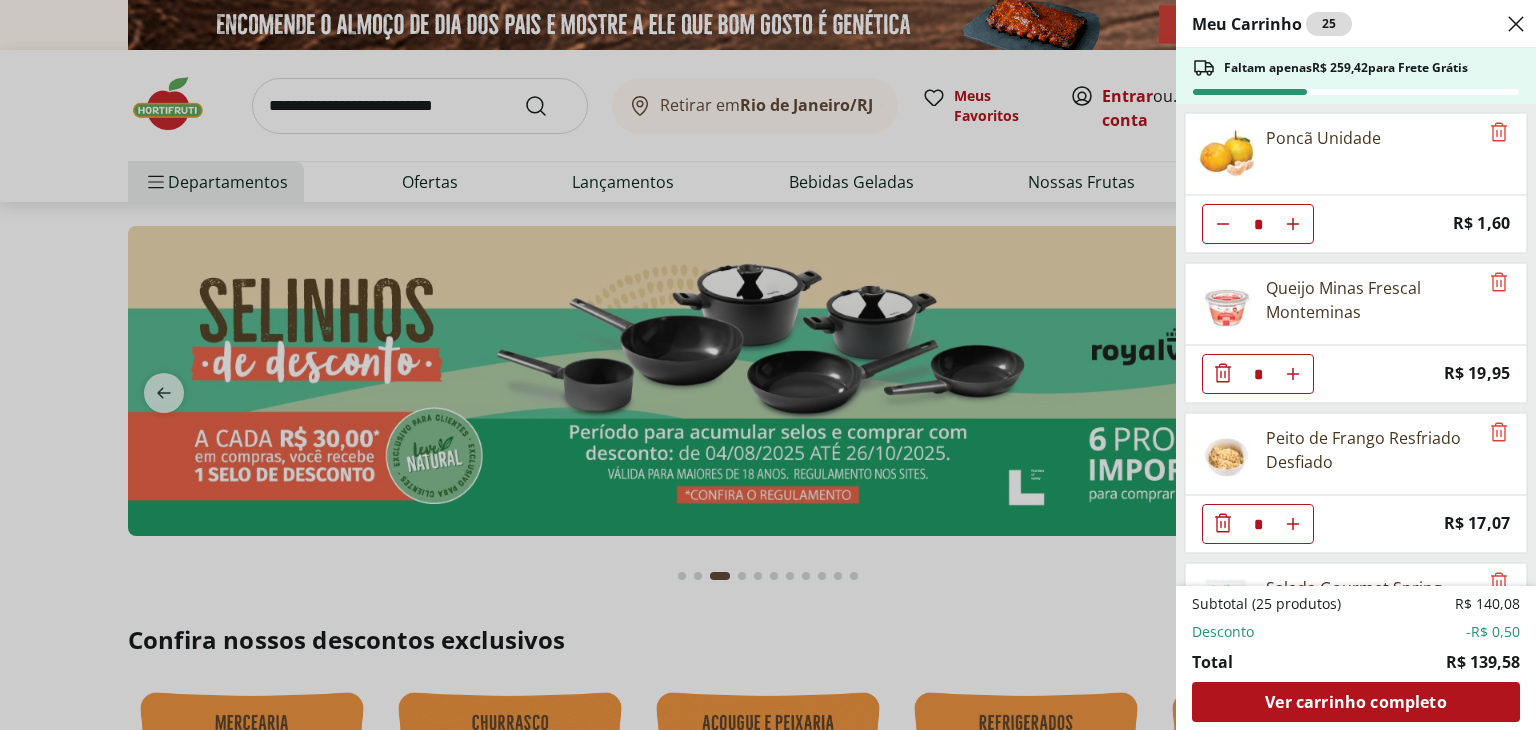 click 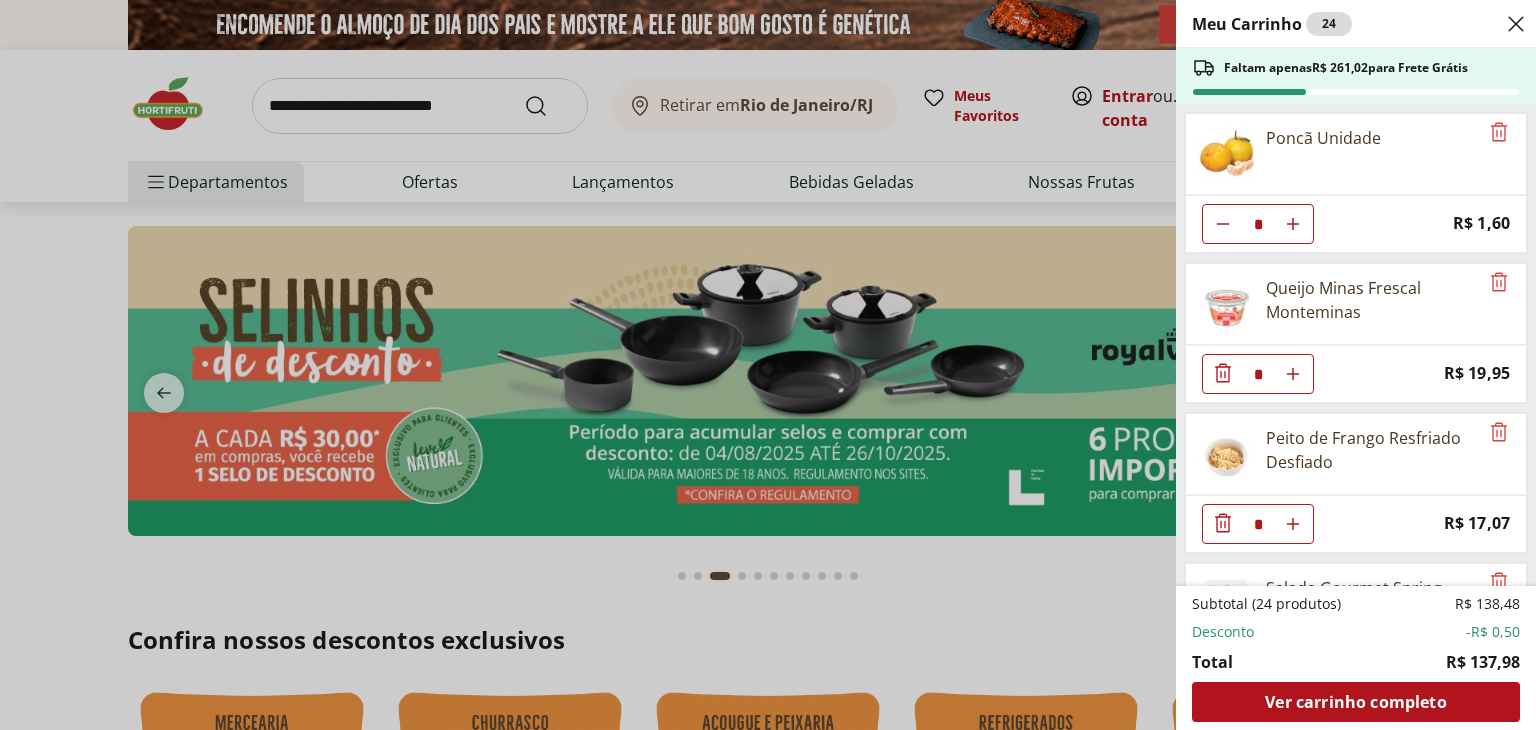 click 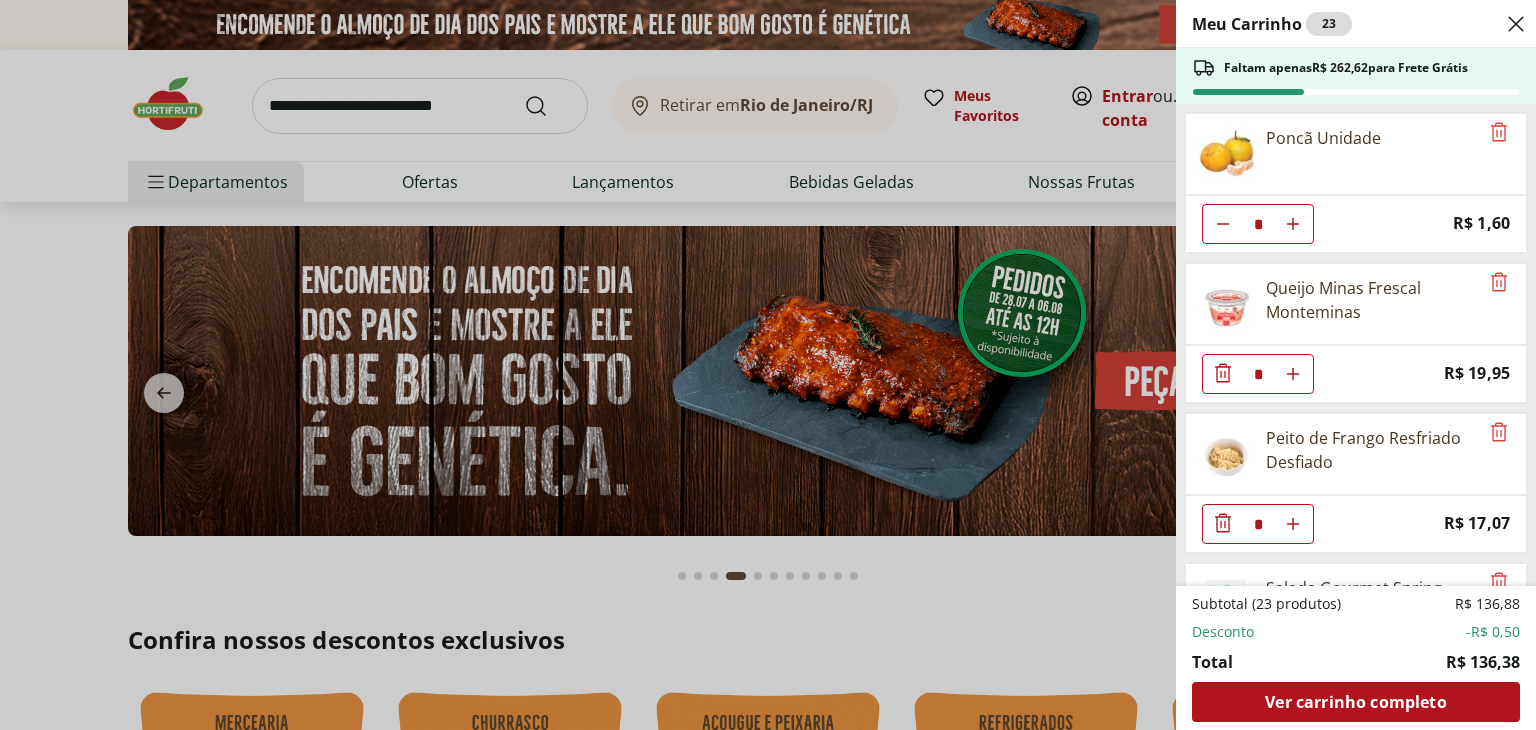click 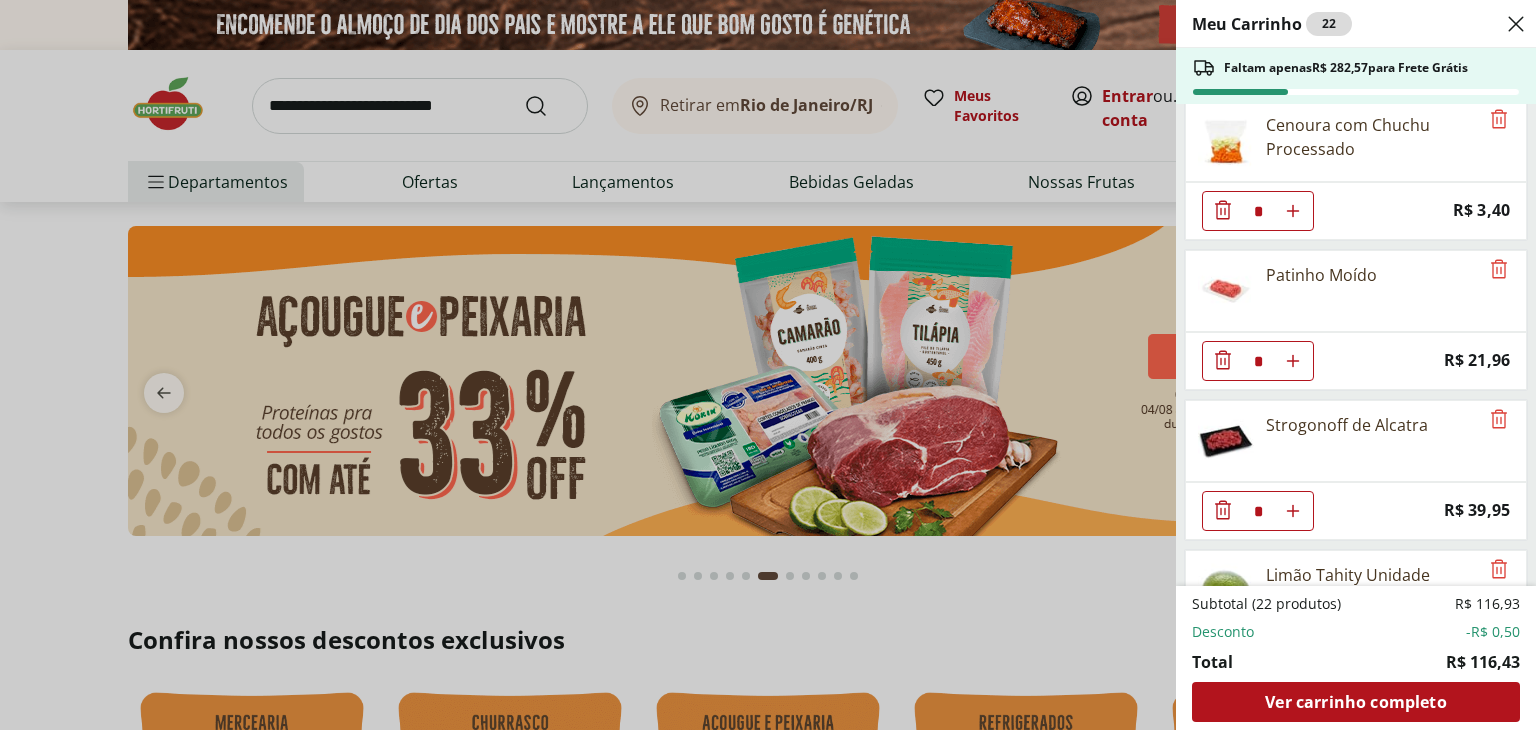scroll, scrollTop: 563, scrollLeft: 0, axis: vertical 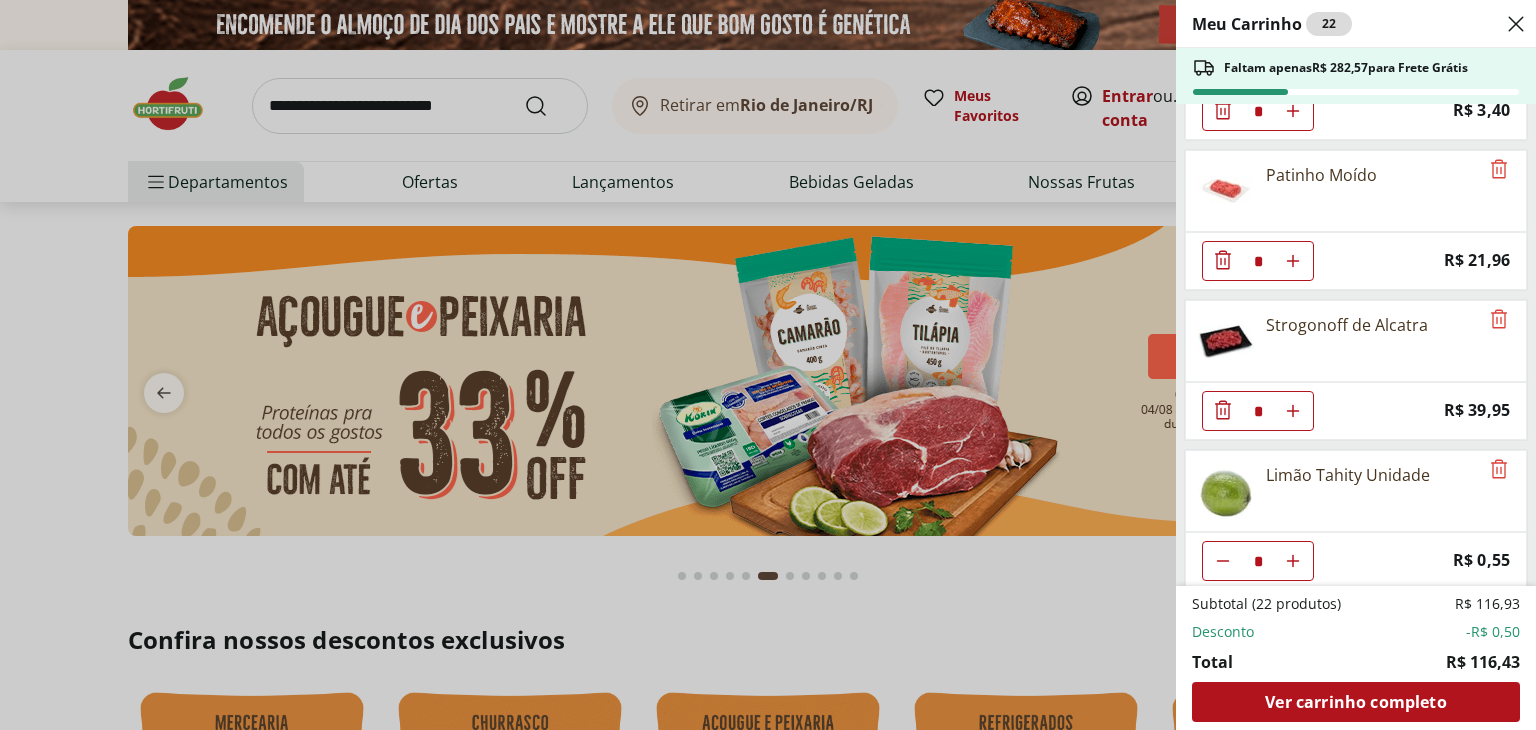 click 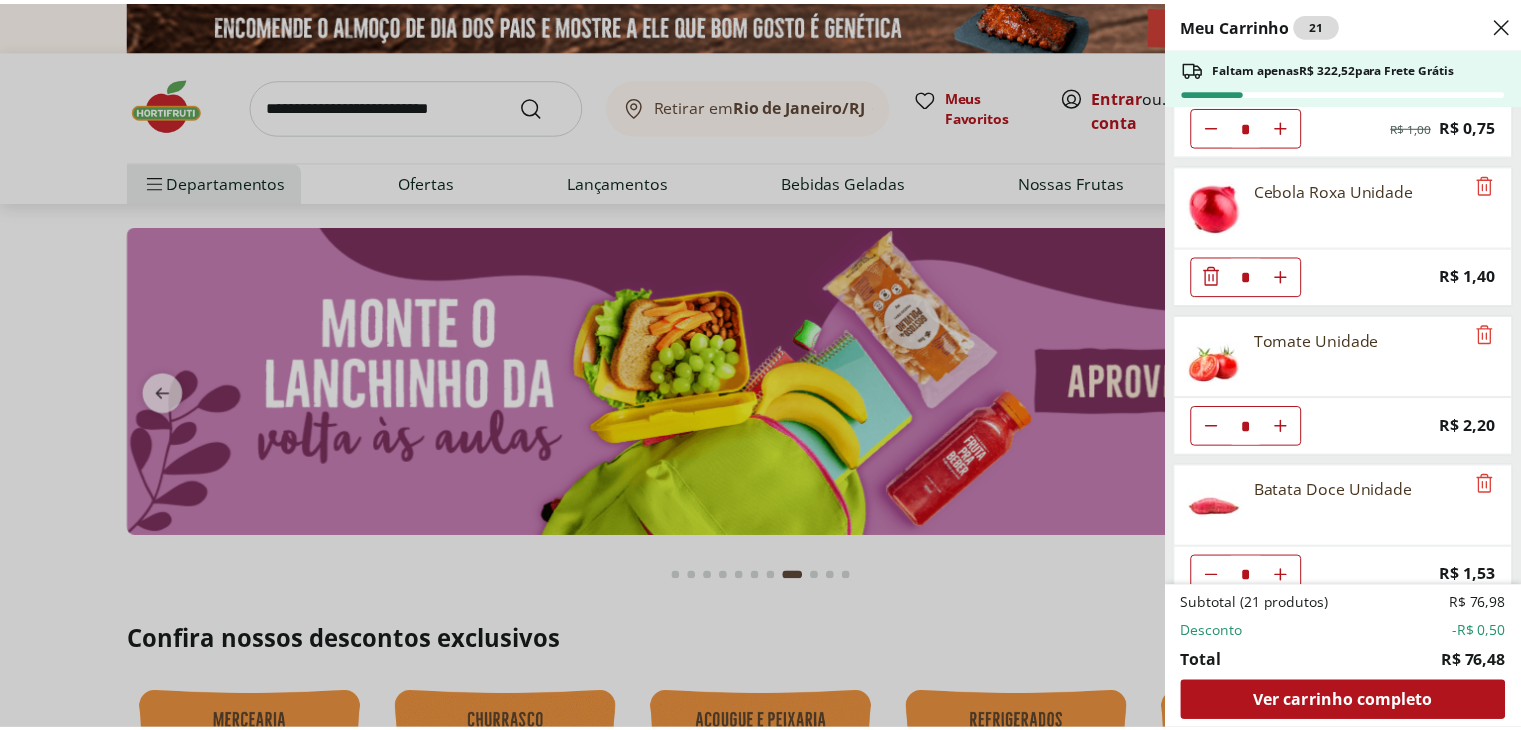 scroll, scrollTop: 1014, scrollLeft: 0, axis: vertical 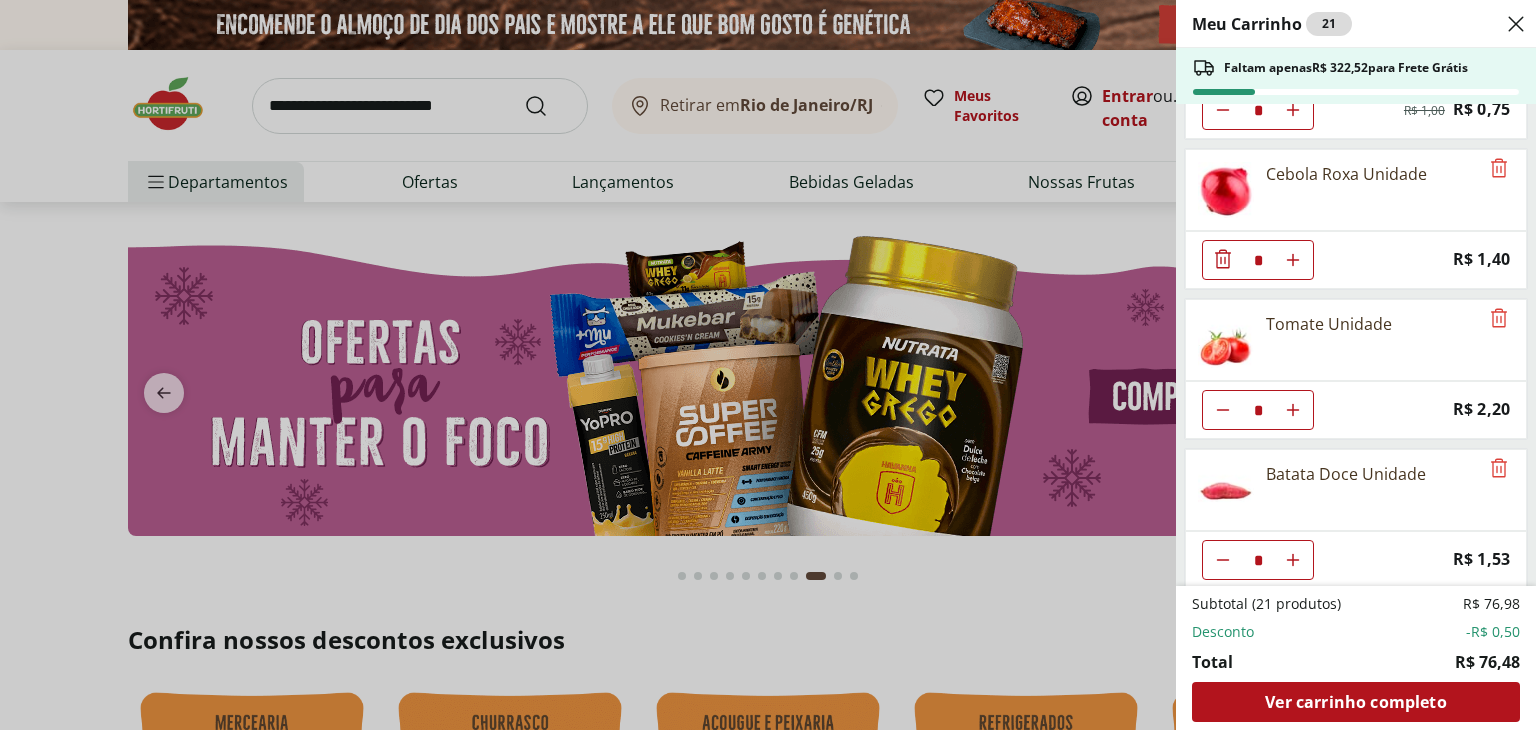 click on "Meu Carrinho 21 Faltam apenas  R$ 322,52  para Frete Grátis Poncã Unidade * Price: R$ 1,60 Peito de Frango Resfriado Desfiado * Price: R$ 17,07 Salada Gourmet Spring 100G * Price: R$ 13,99 Cenoura com Chuchu Processado * Price: R$ 3,40 Patinho Moído * Price: R$ 21,96 Limão Tahity Unidade * Price: R$ 0,55 Cebola Nacional Unidade * Original price: R$ 1,00 Price: R$ 0,75 Cebola Roxa Unidade * Price: R$ 1,40 Tomate Unidade * Price: R$ 2,20 Batata Doce Unidade * Price: R$ 1,53 Subtotal (21 produtos) R$ 76,98 Desconto -R$ 0,50 Total R$ 76,48 Ver carrinho completo" at bounding box center [768, 365] 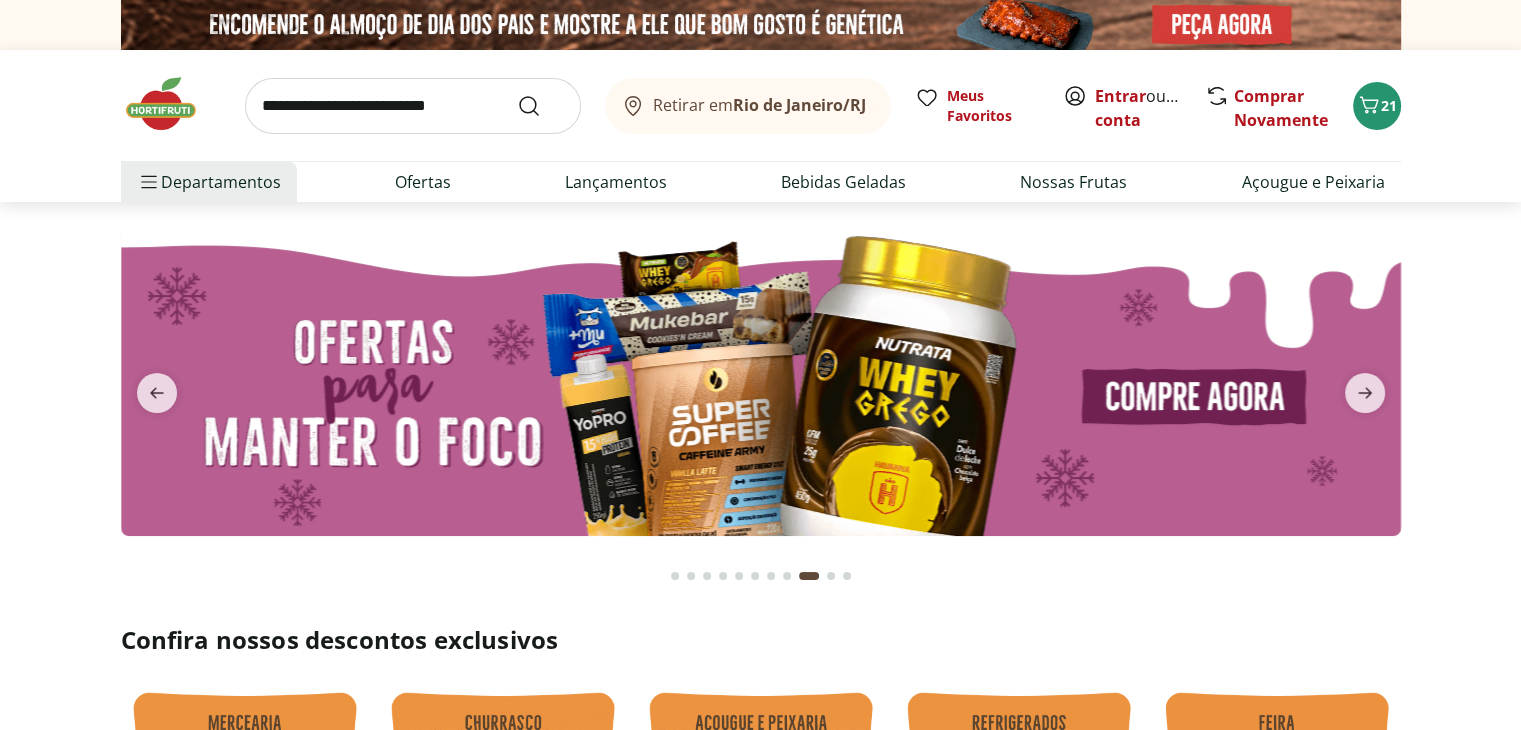 click at bounding box center [413, 106] 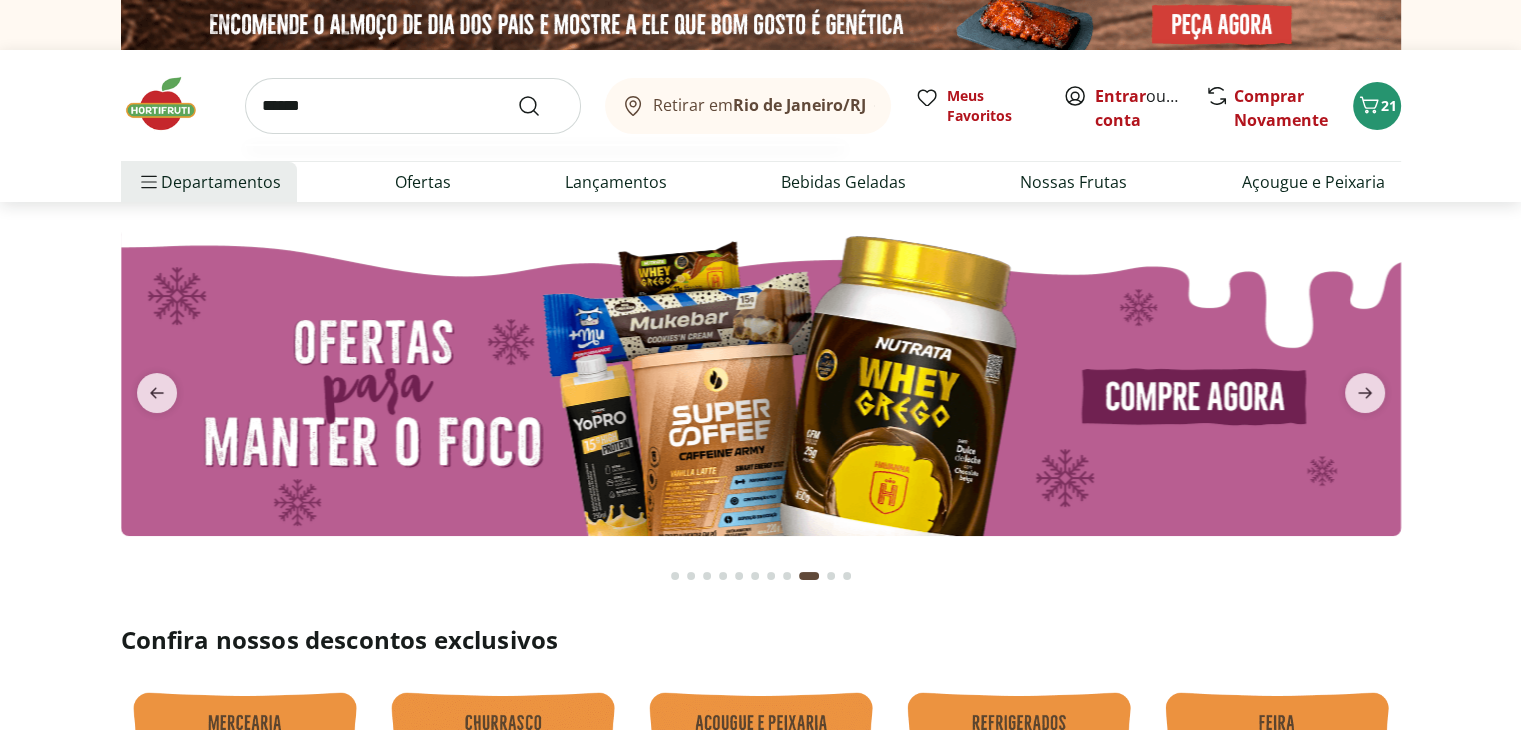 type on "******" 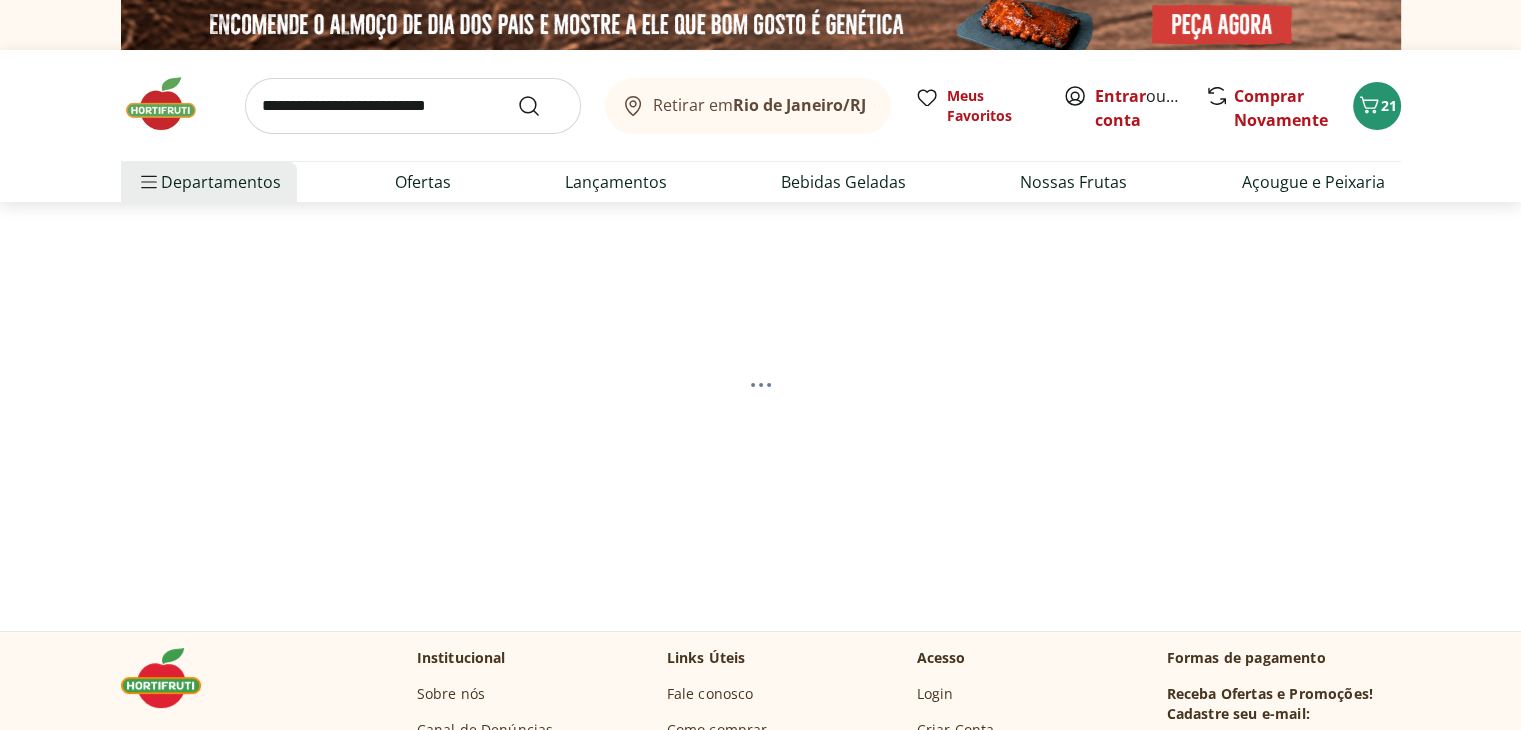 select on "**********" 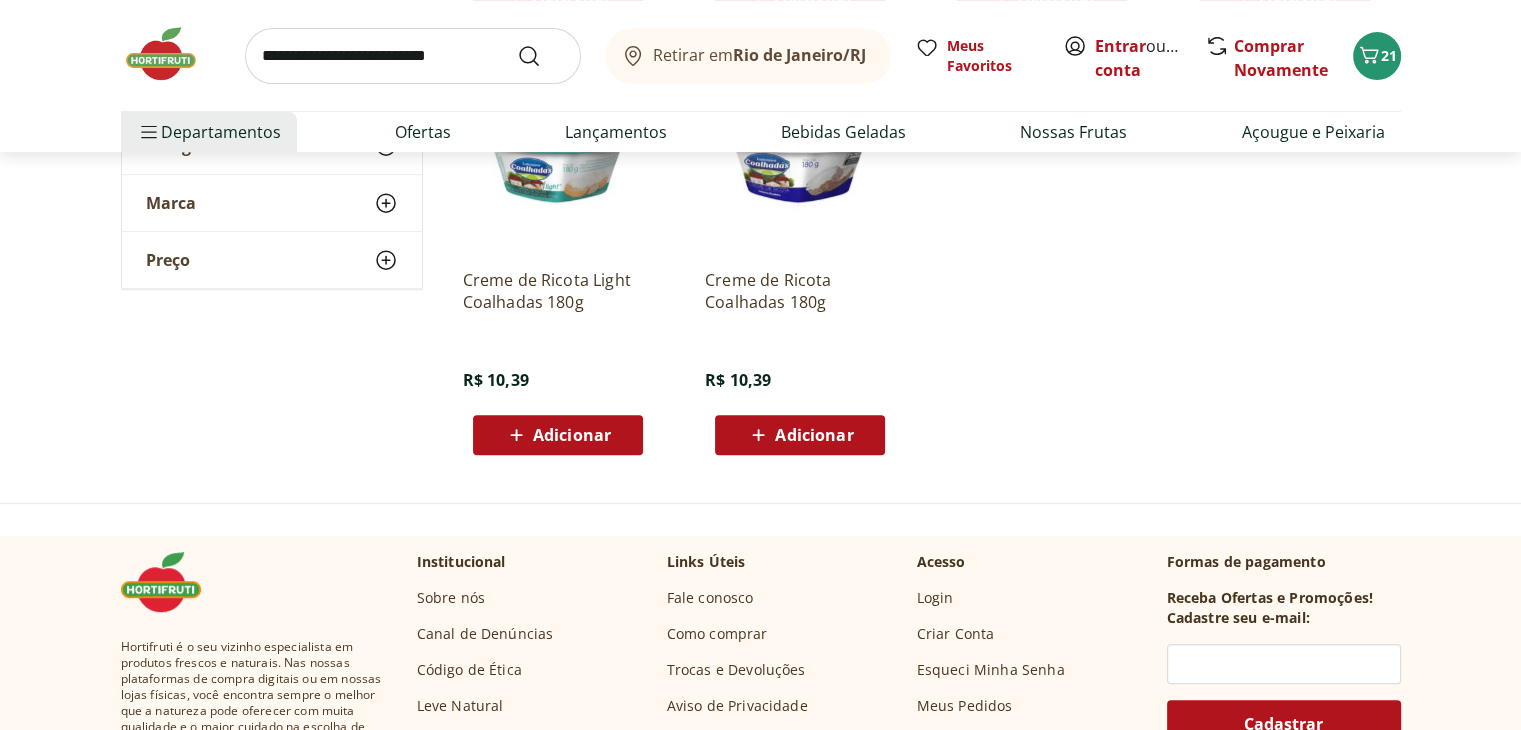 scroll, scrollTop: 0, scrollLeft: 0, axis: both 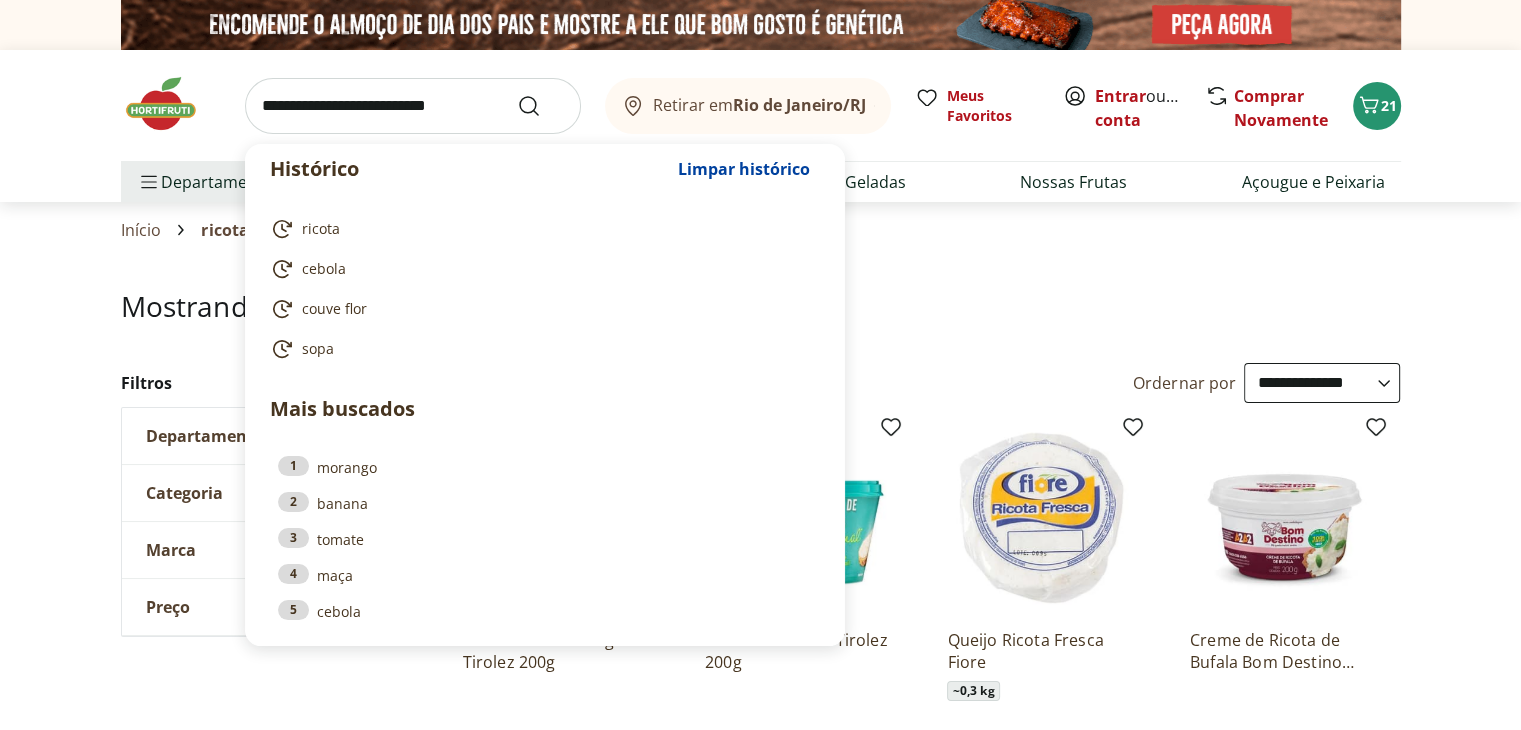 click at bounding box center (413, 106) 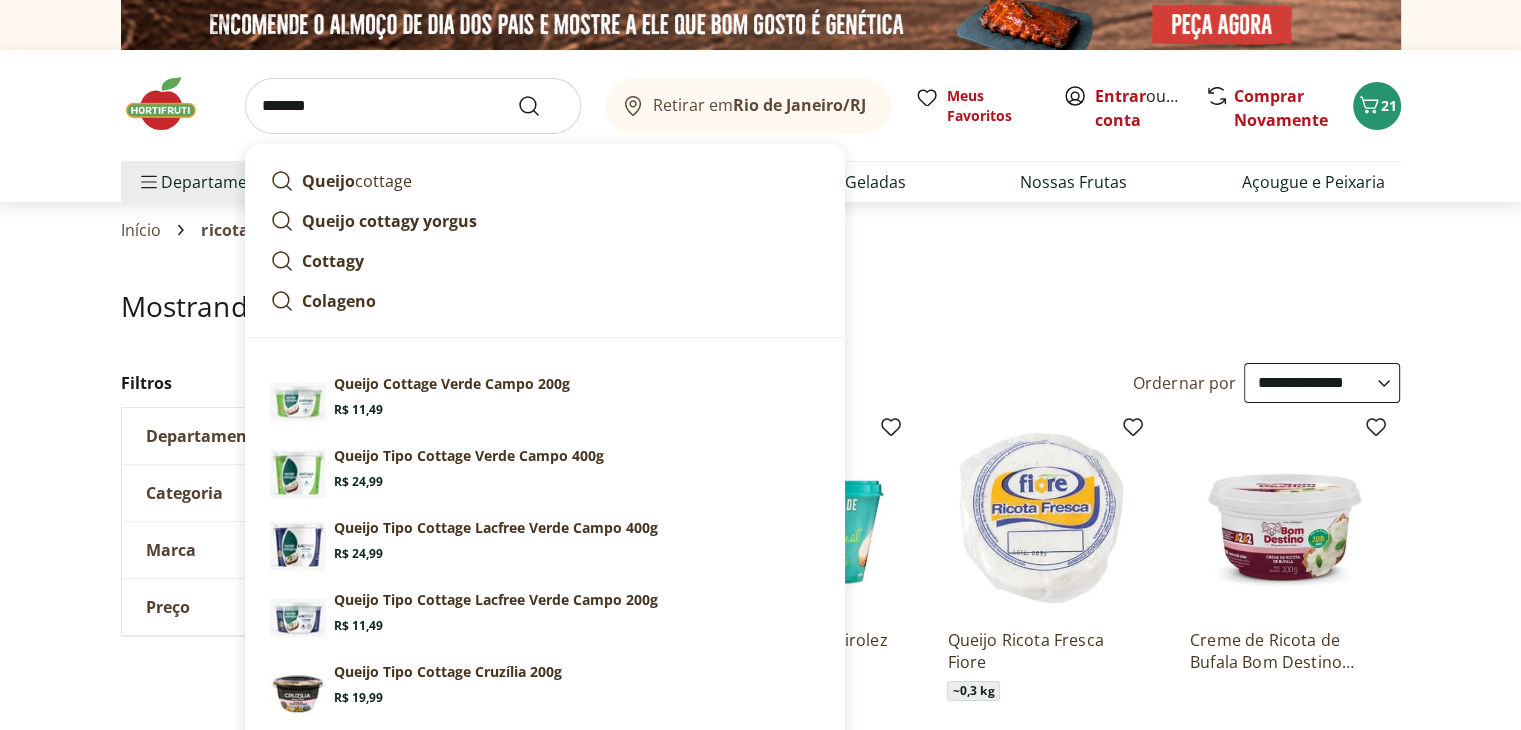 type on "*******" 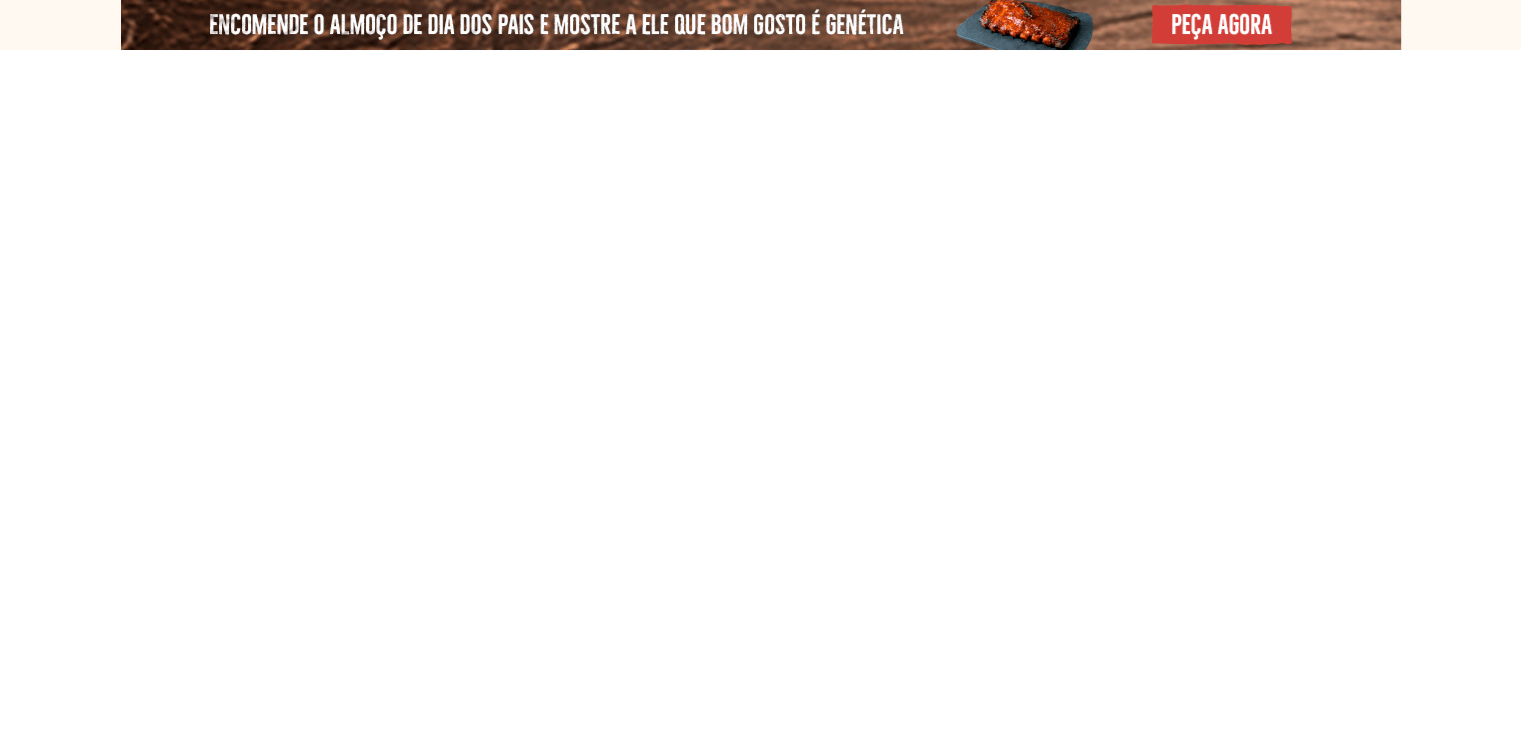 select on "**********" 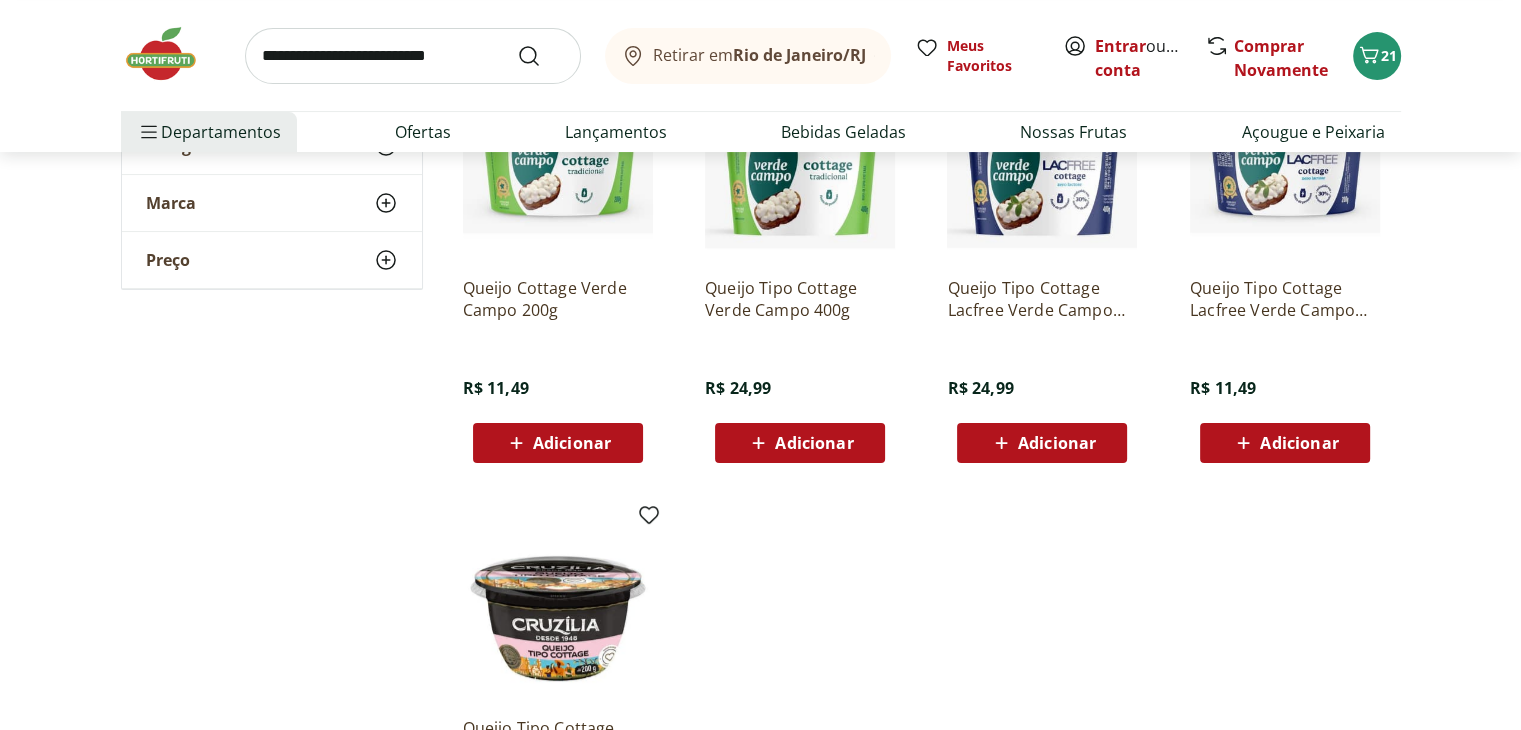 scroll, scrollTop: 300, scrollLeft: 0, axis: vertical 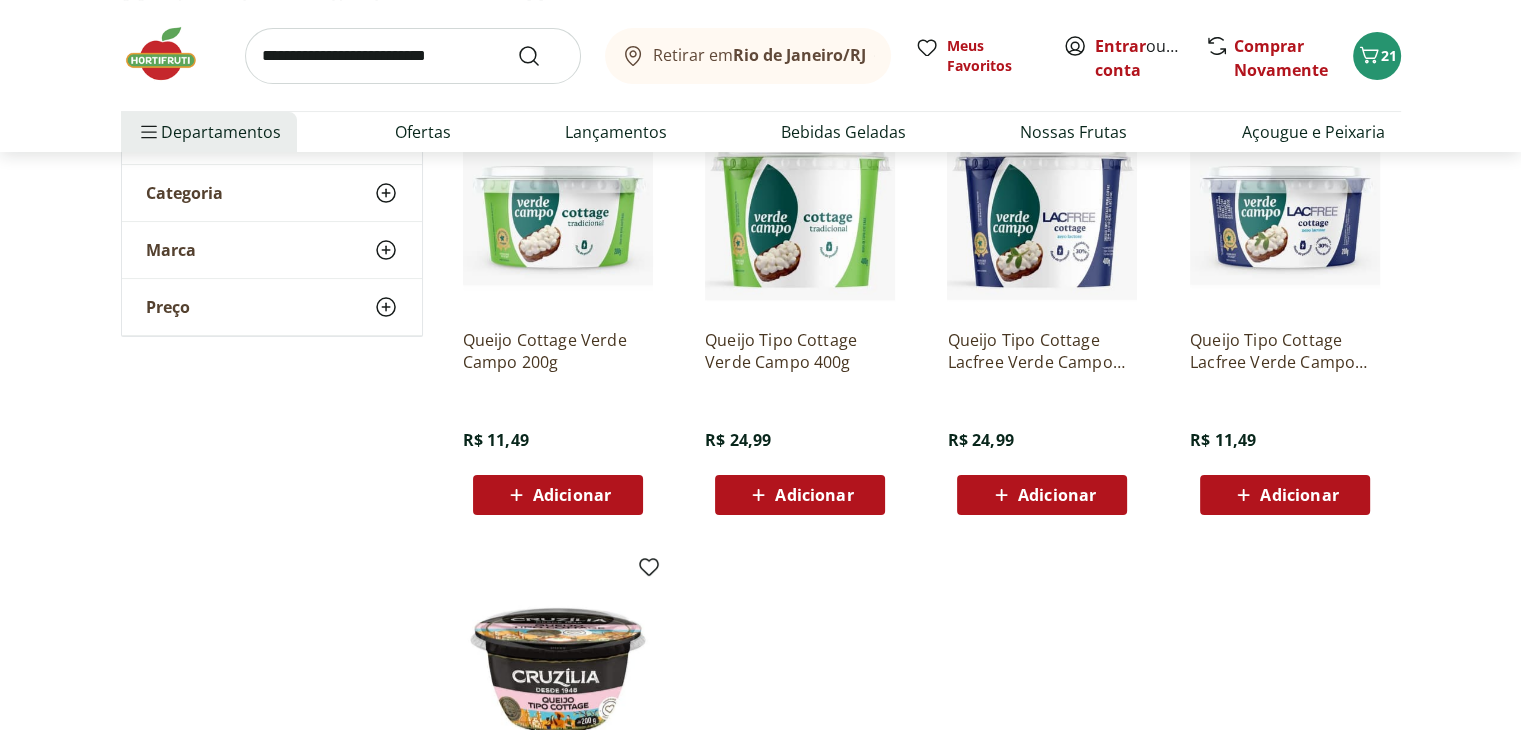 click on "Adicionar" at bounding box center [1299, 495] 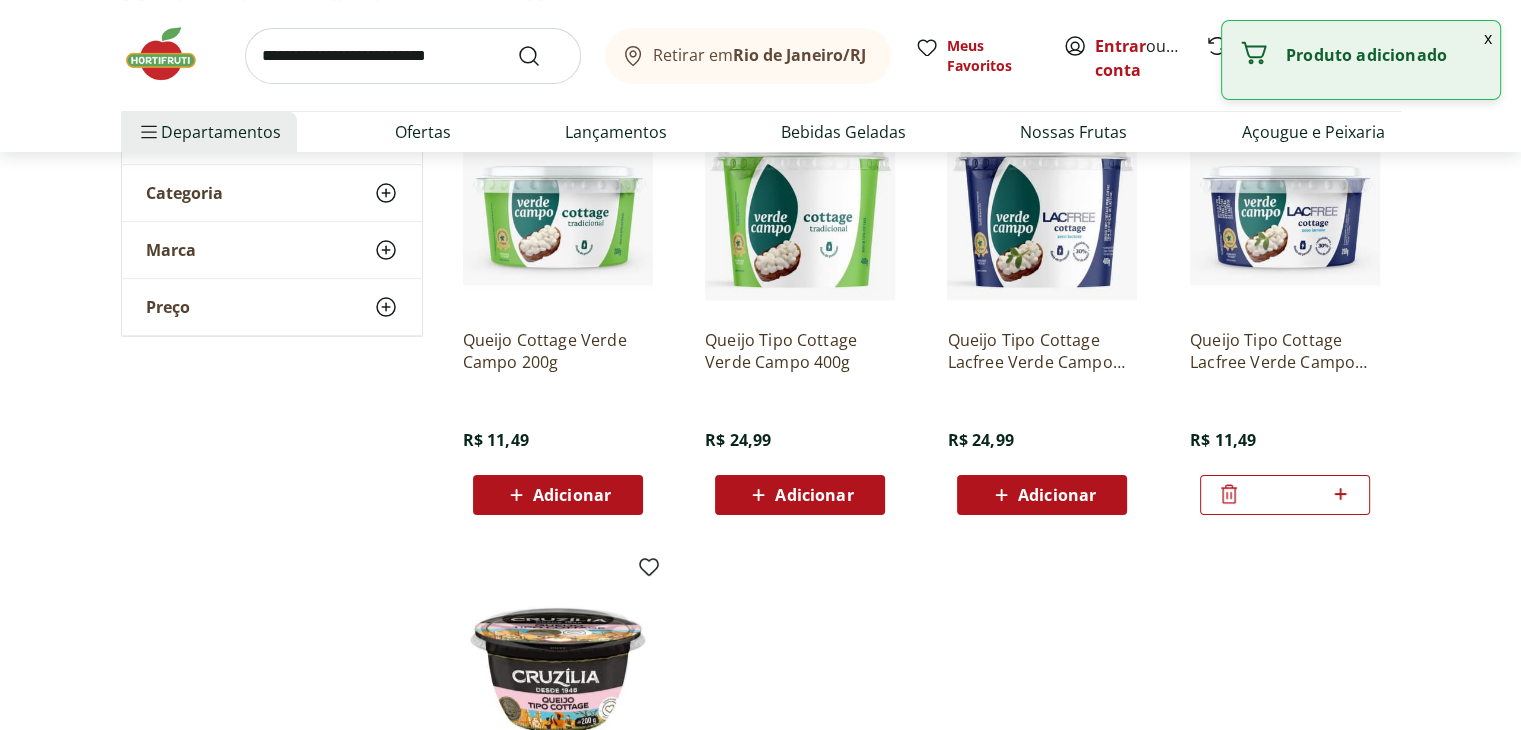click at bounding box center [413, 56] 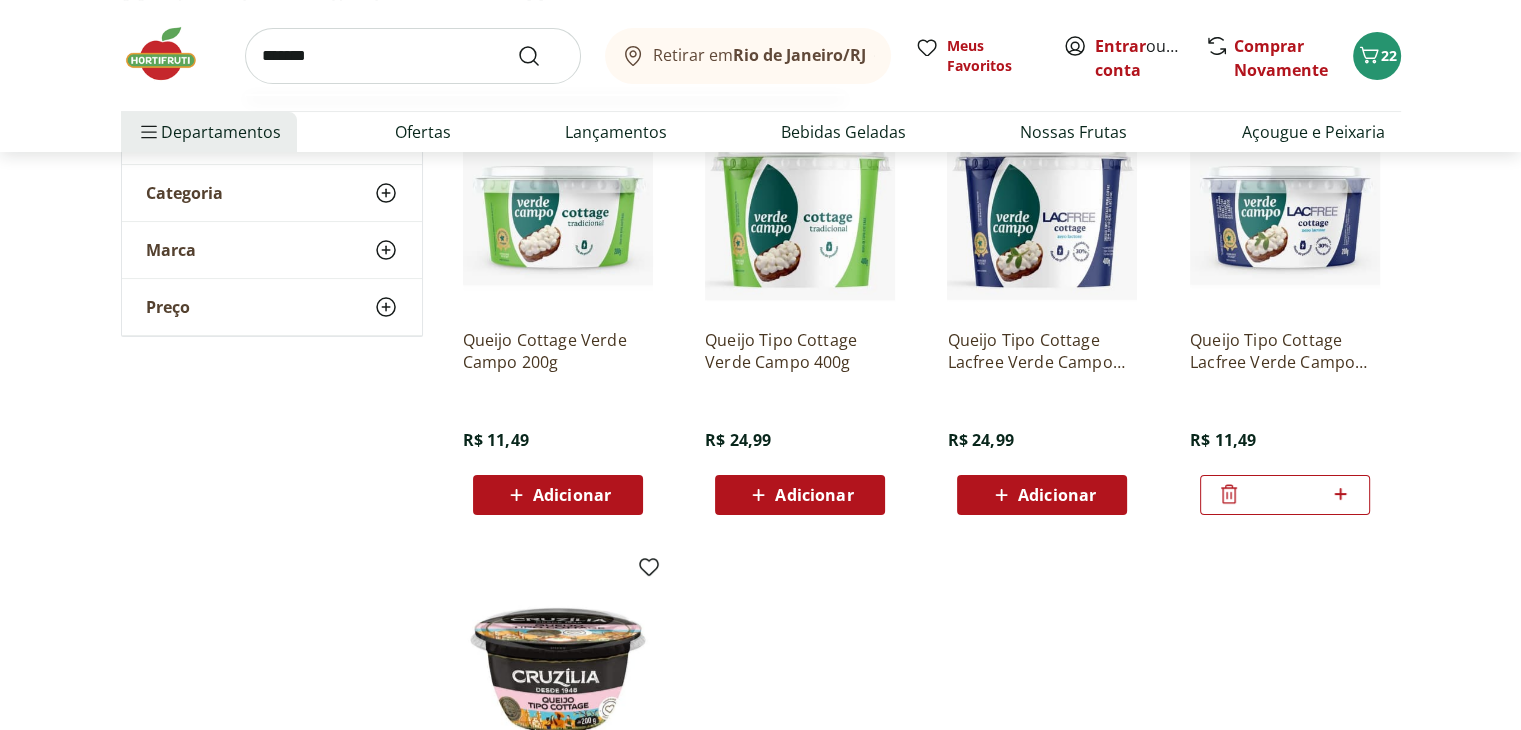 type on "*******" 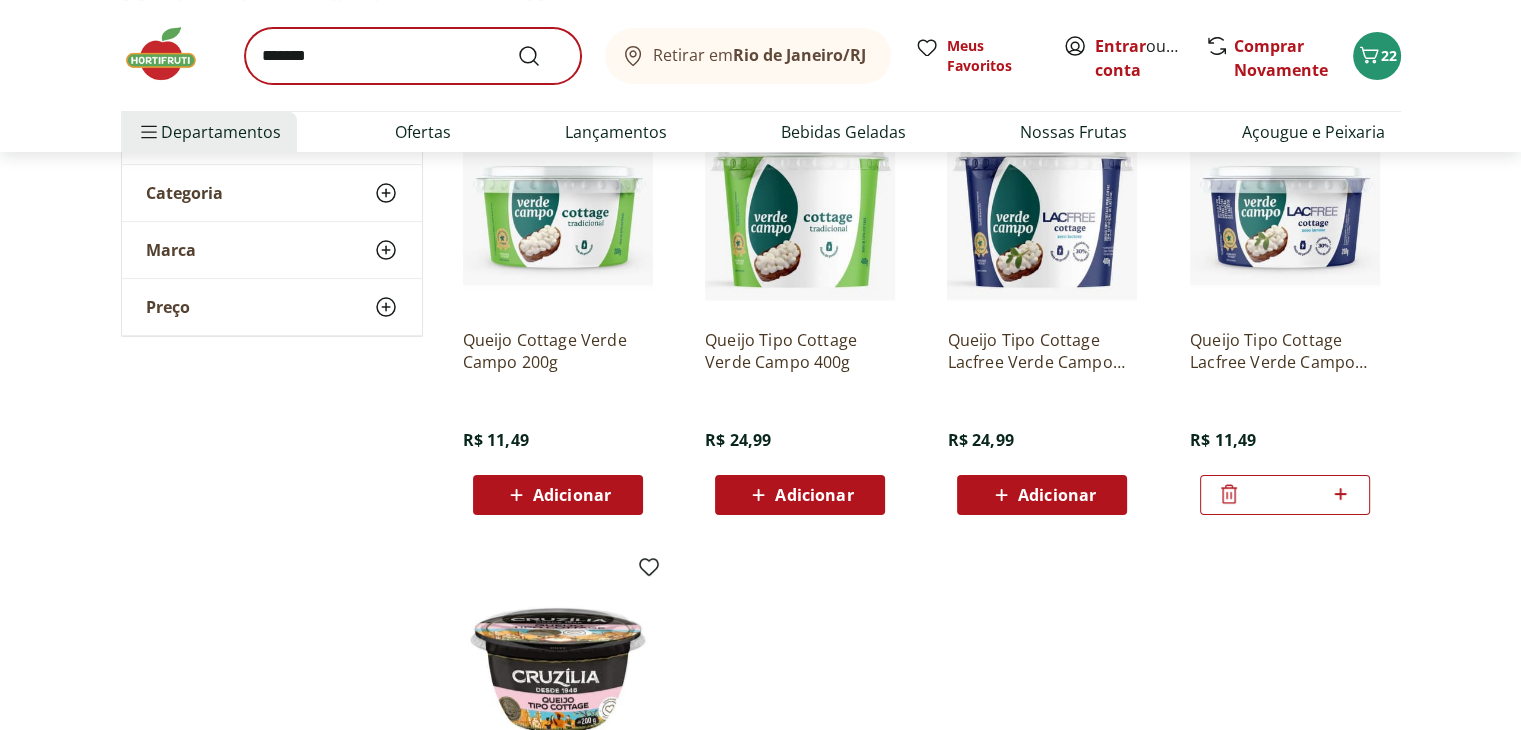 scroll, scrollTop: 0, scrollLeft: 0, axis: both 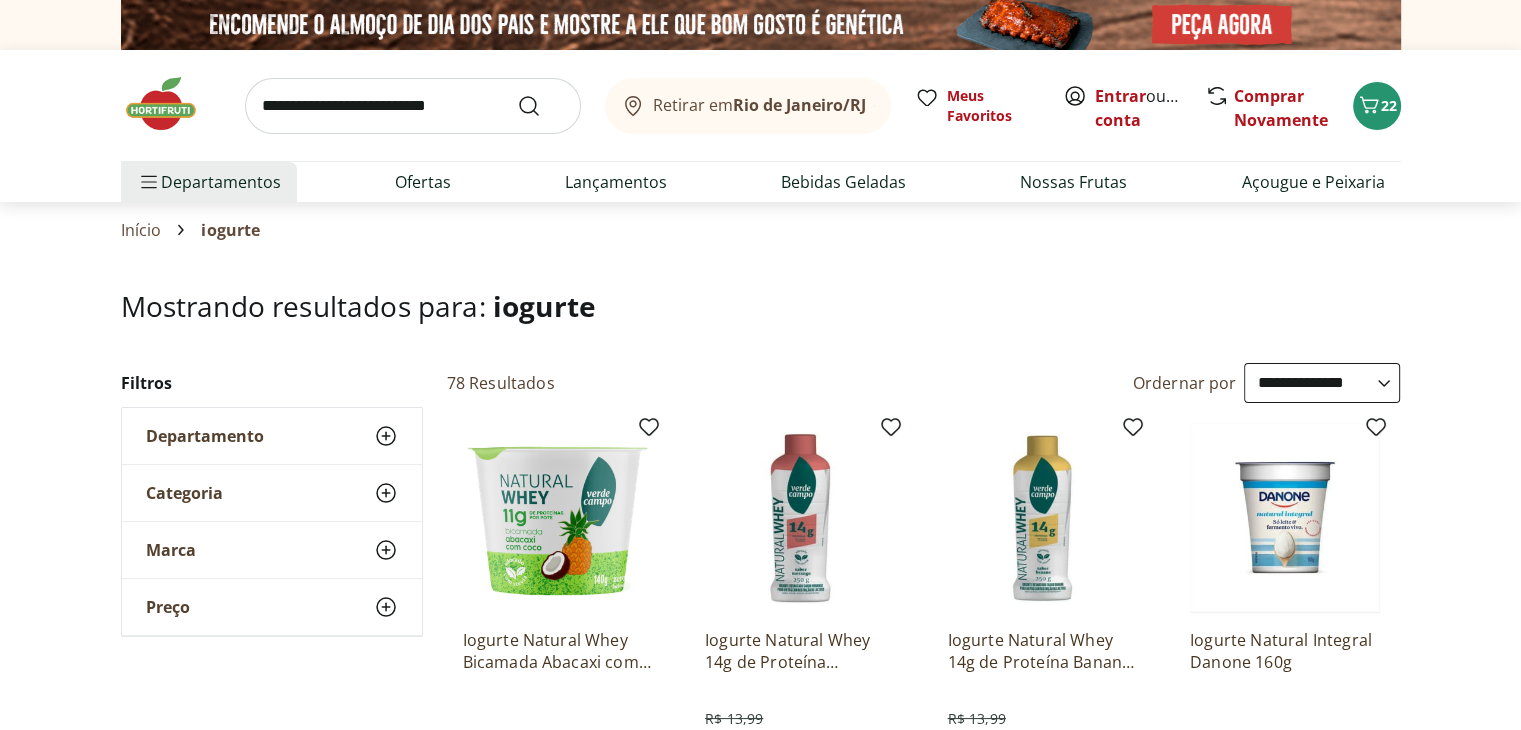 click on "**********" at bounding box center [1322, 383] 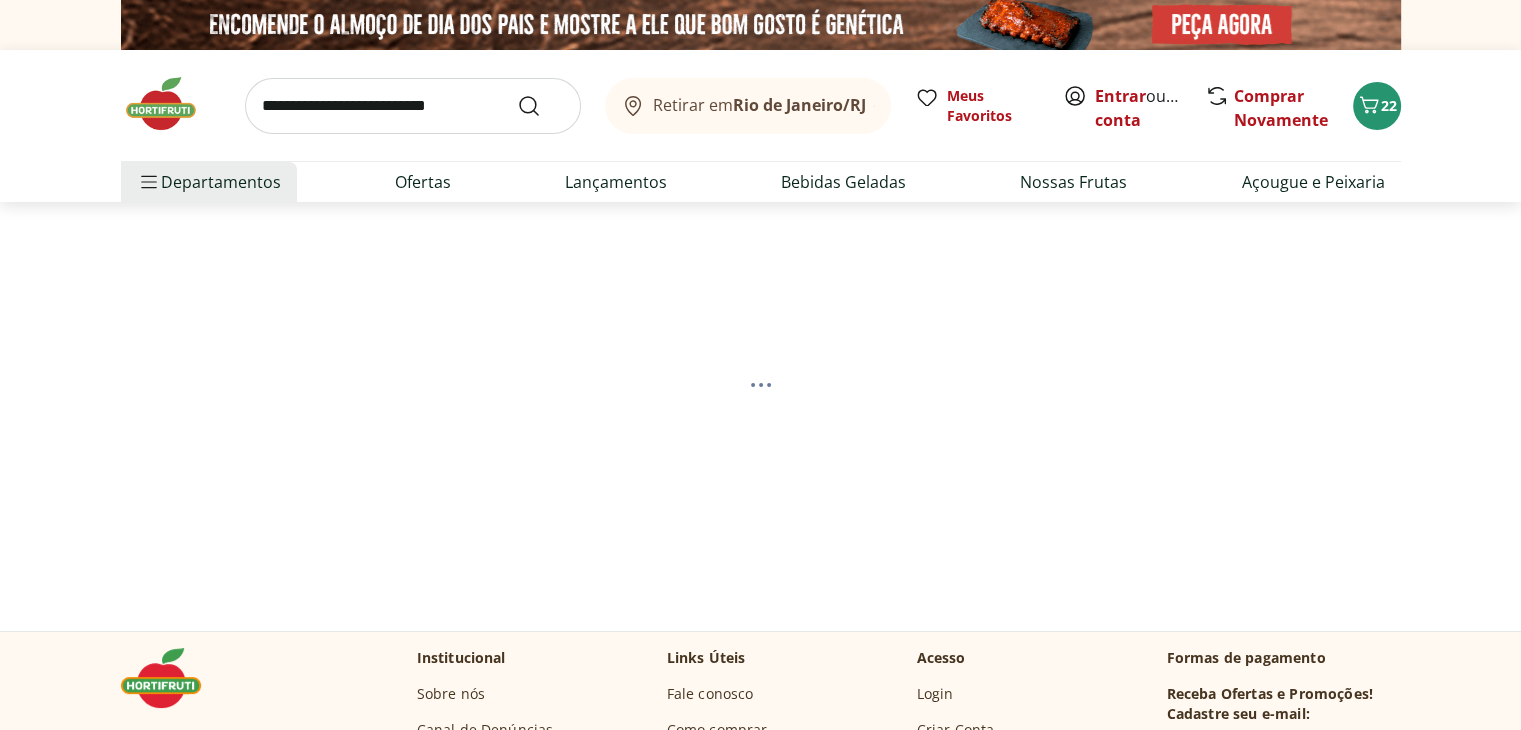 select on "*********" 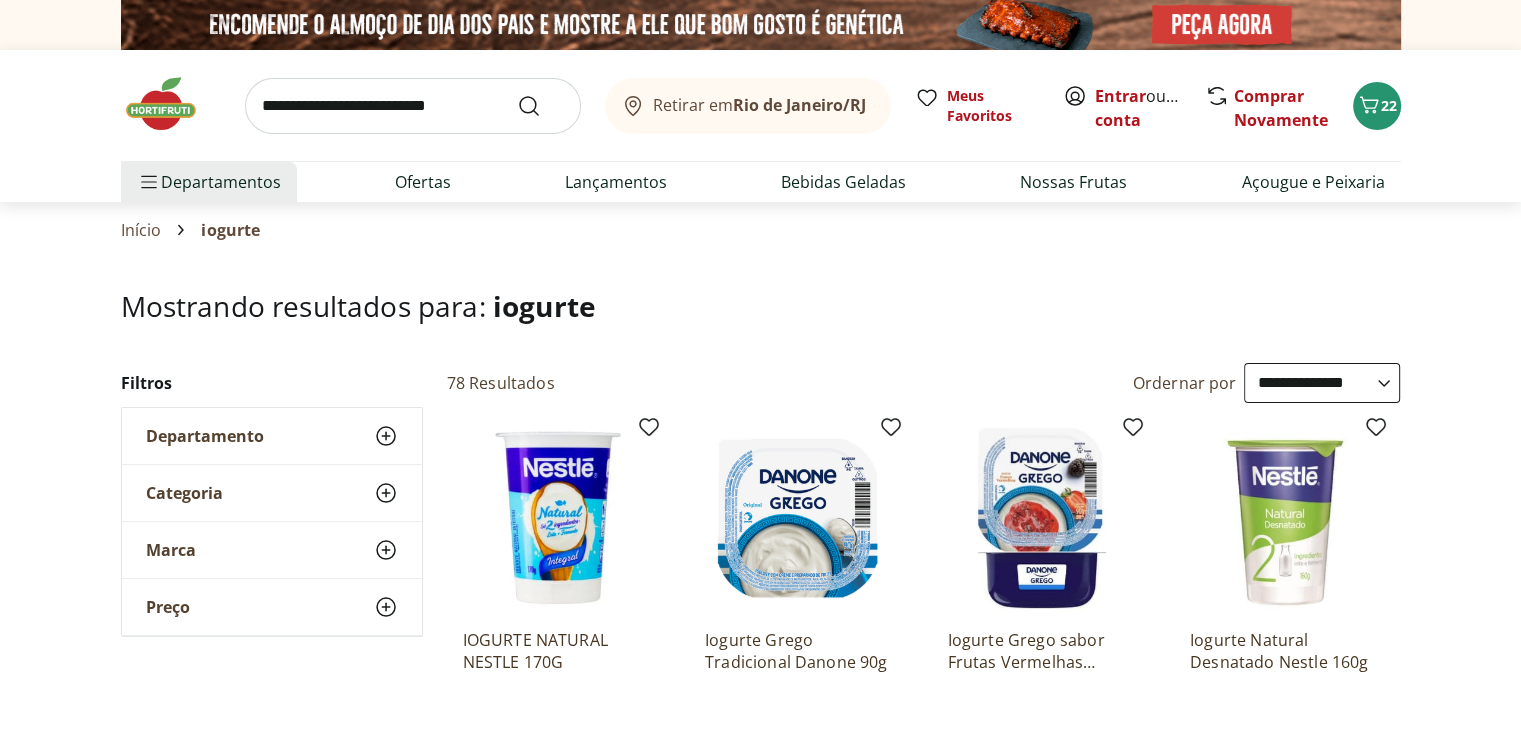 scroll, scrollTop: 200, scrollLeft: 0, axis: vertical 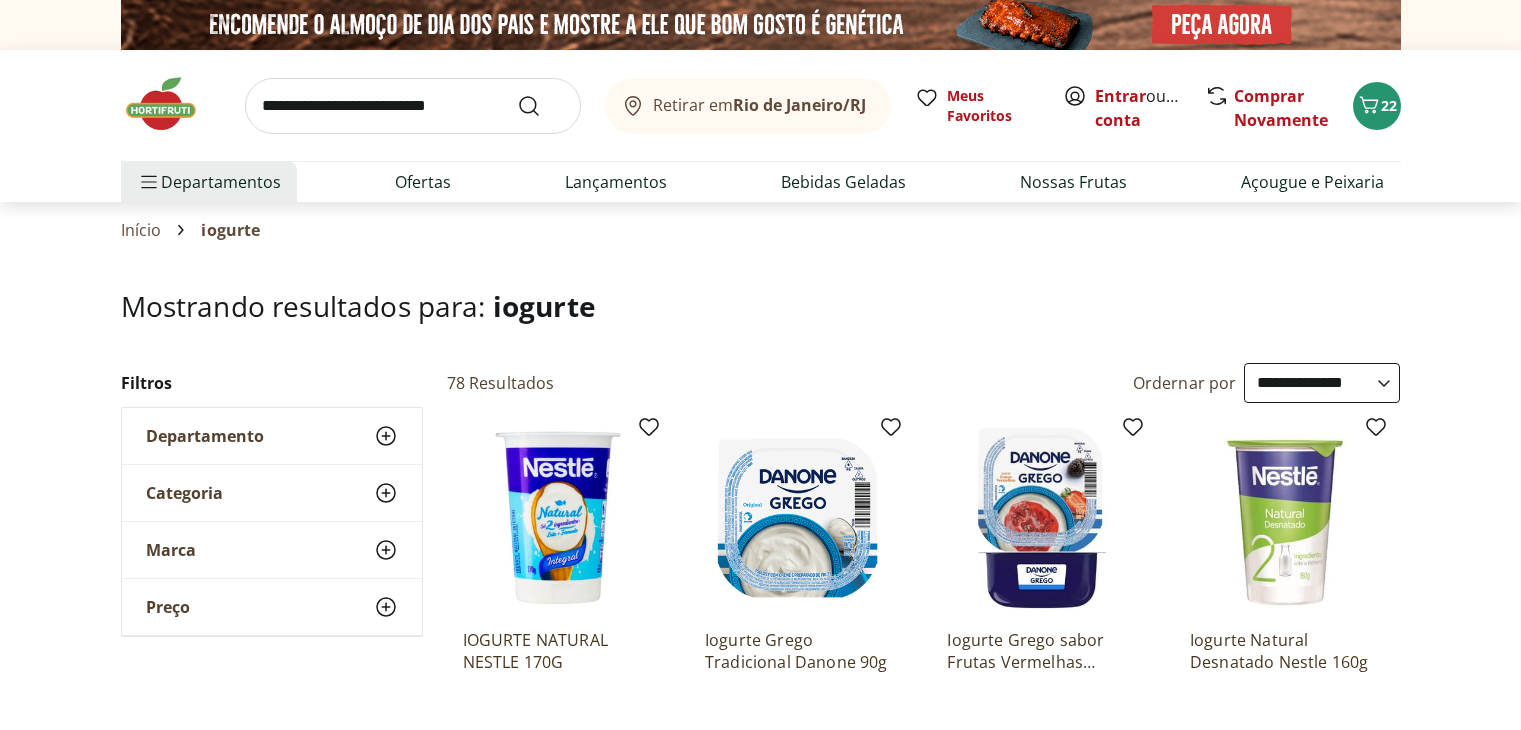 select on "*********" 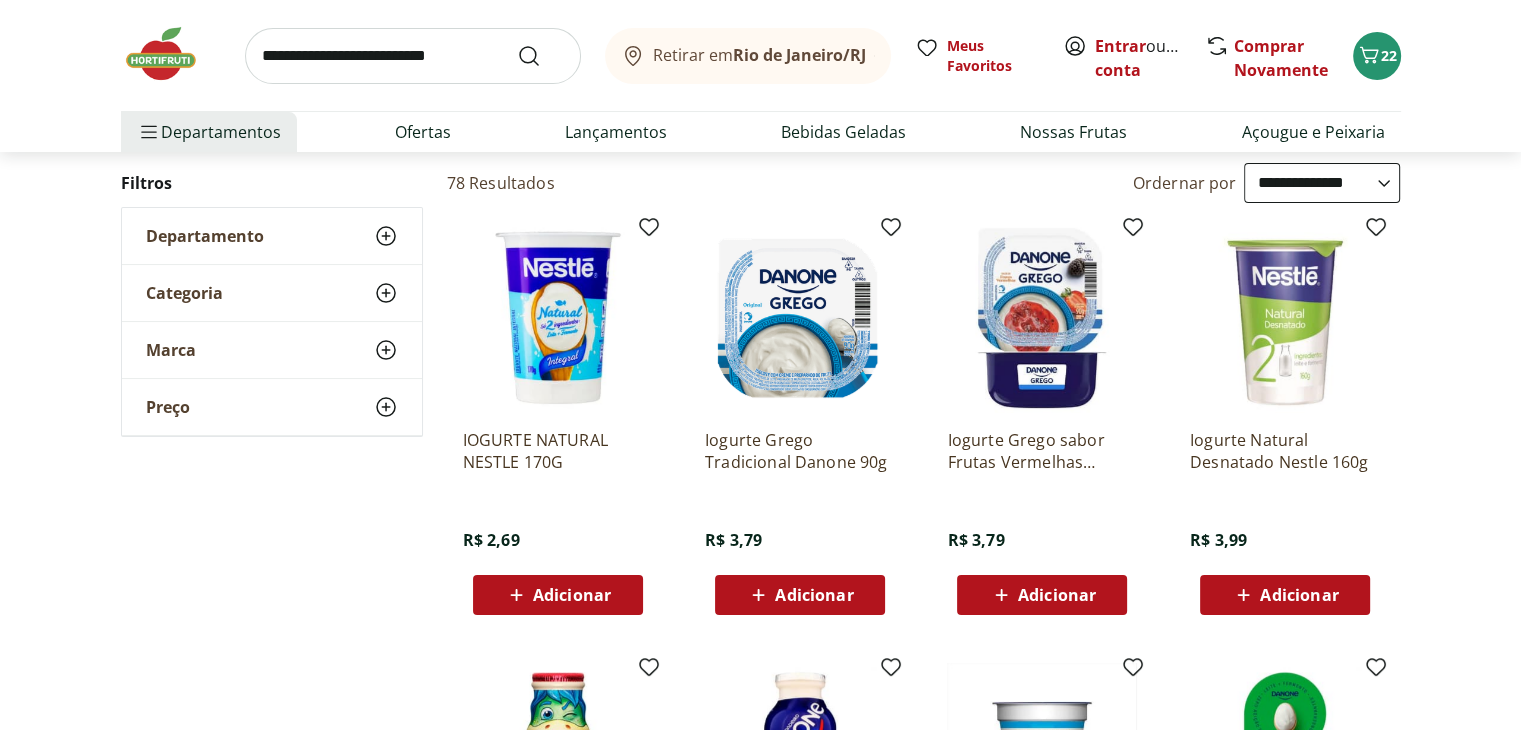 scroll, scrollTop: 0, scrollLeft: 0, axis: both 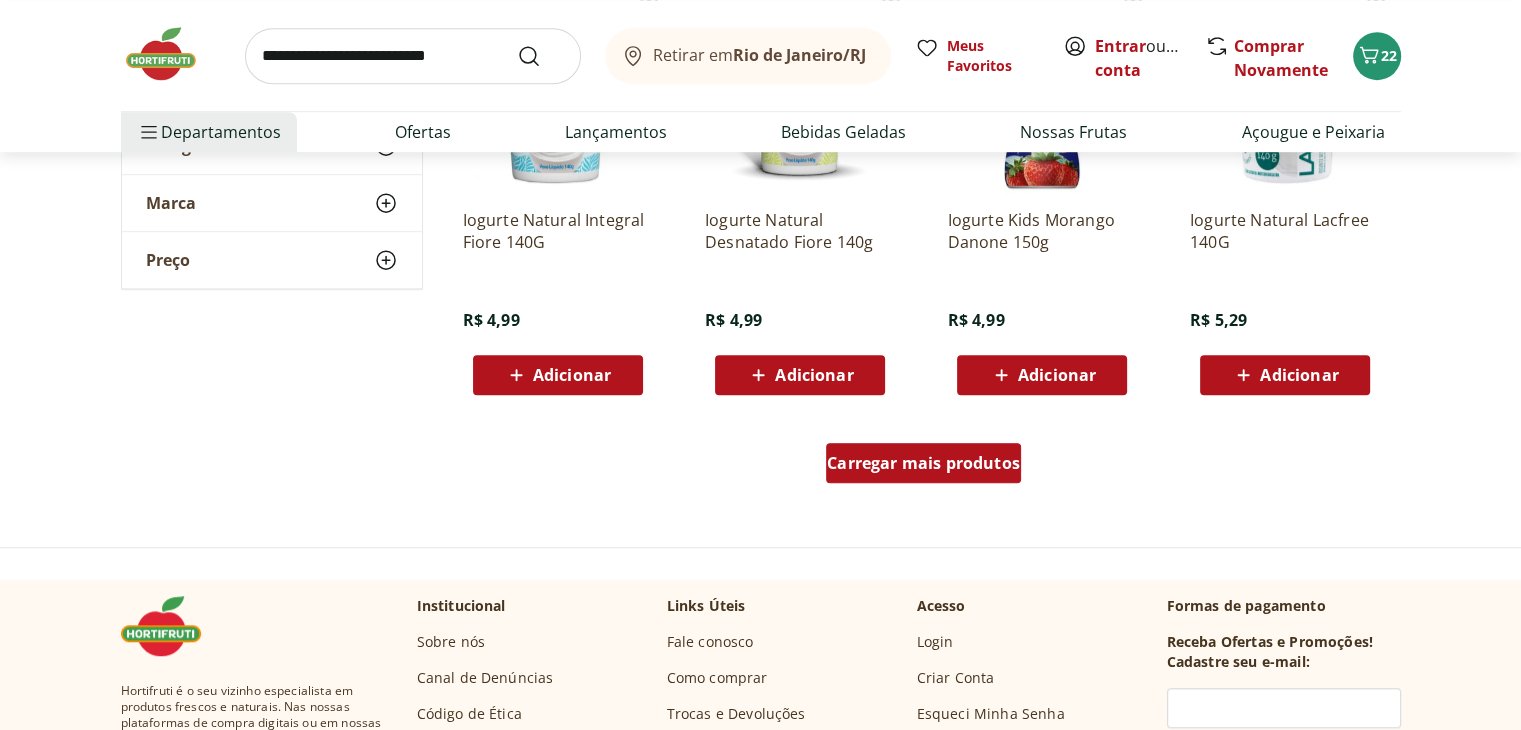 click on "Carregar mais produtos" at bounding box center (923, 463) 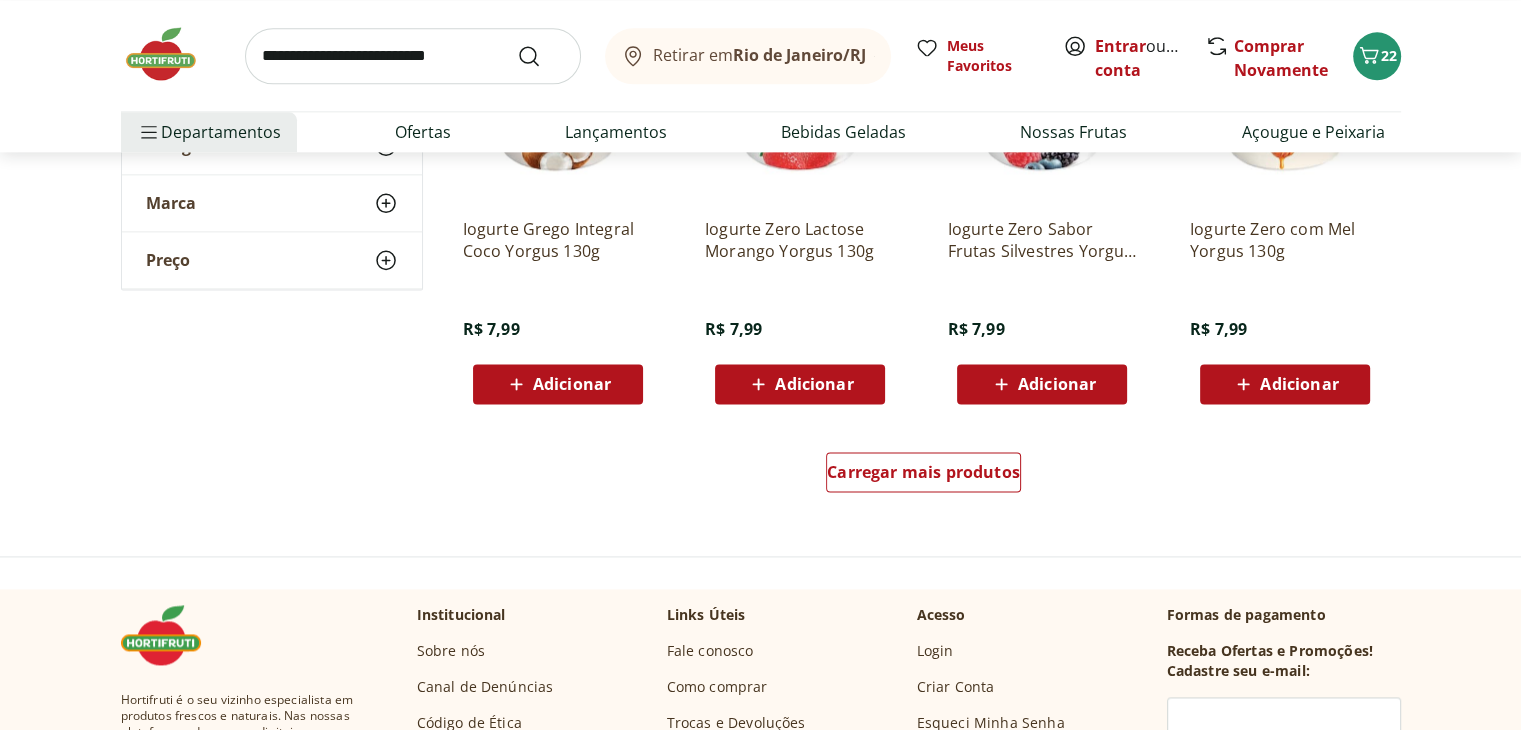 scroll, scrollTop: 2600, scrollLeft: 0, axis: vertical 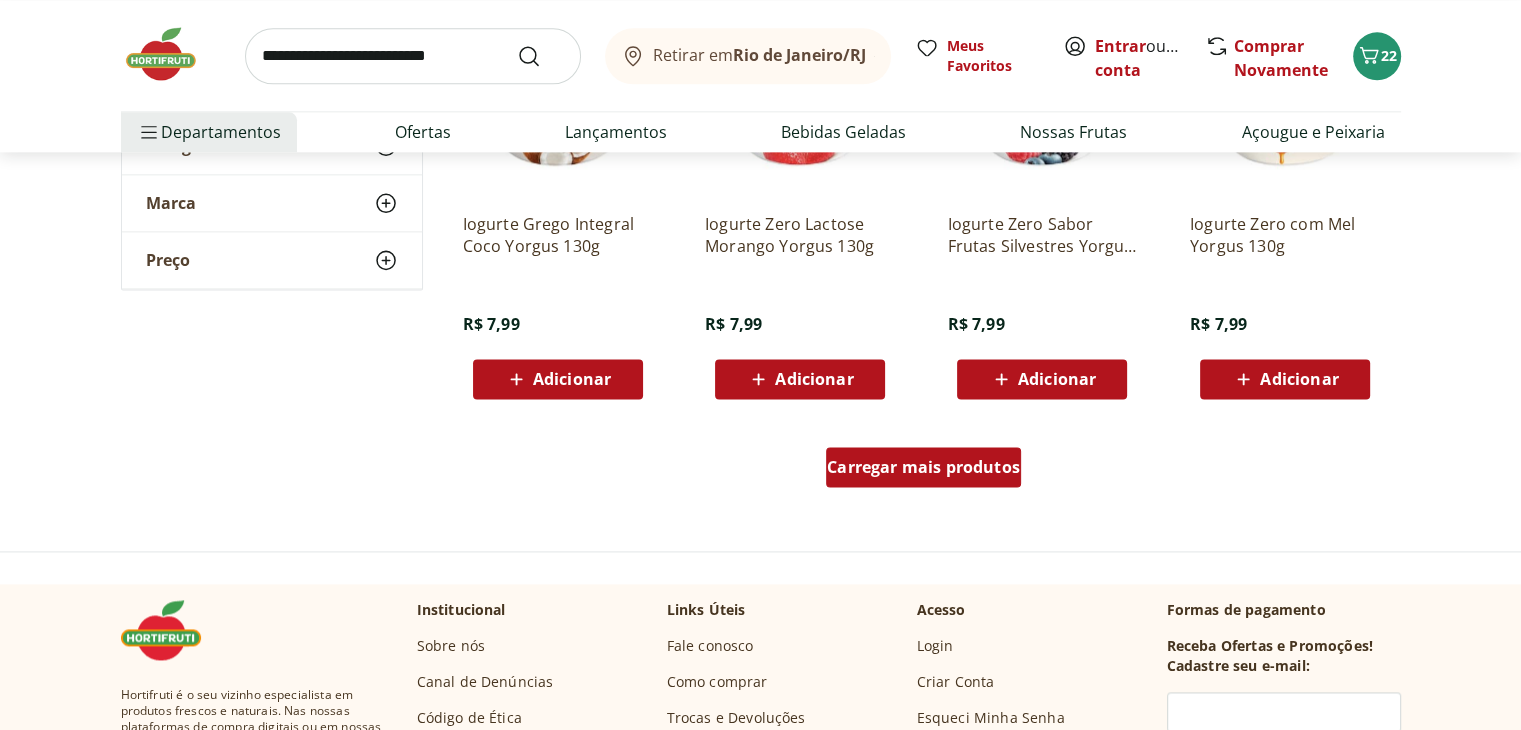 click on "Carregar mais produtos" at bounding box center (923, 467) 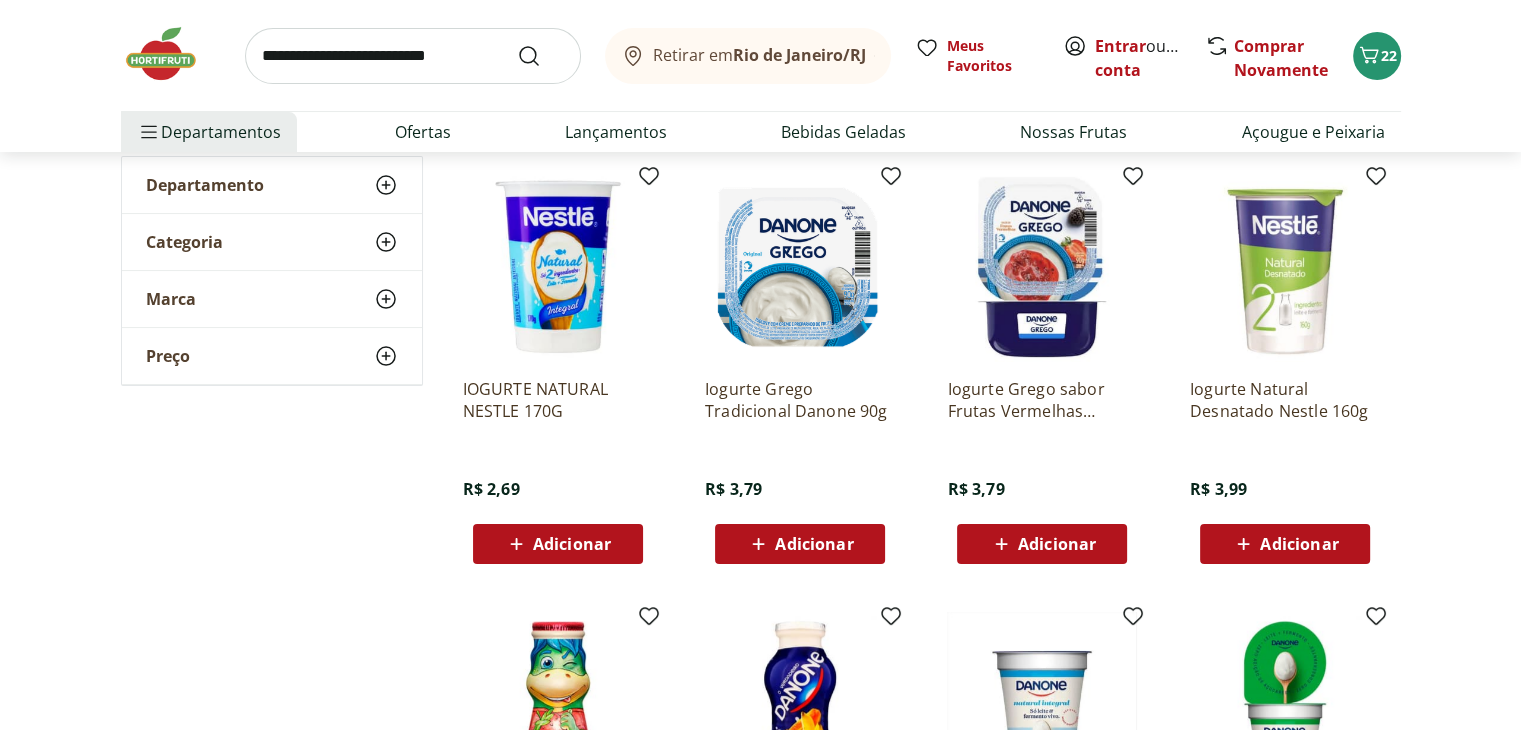 scroll, scrollTop: 200, scrollLeft: 0, axis: vertical 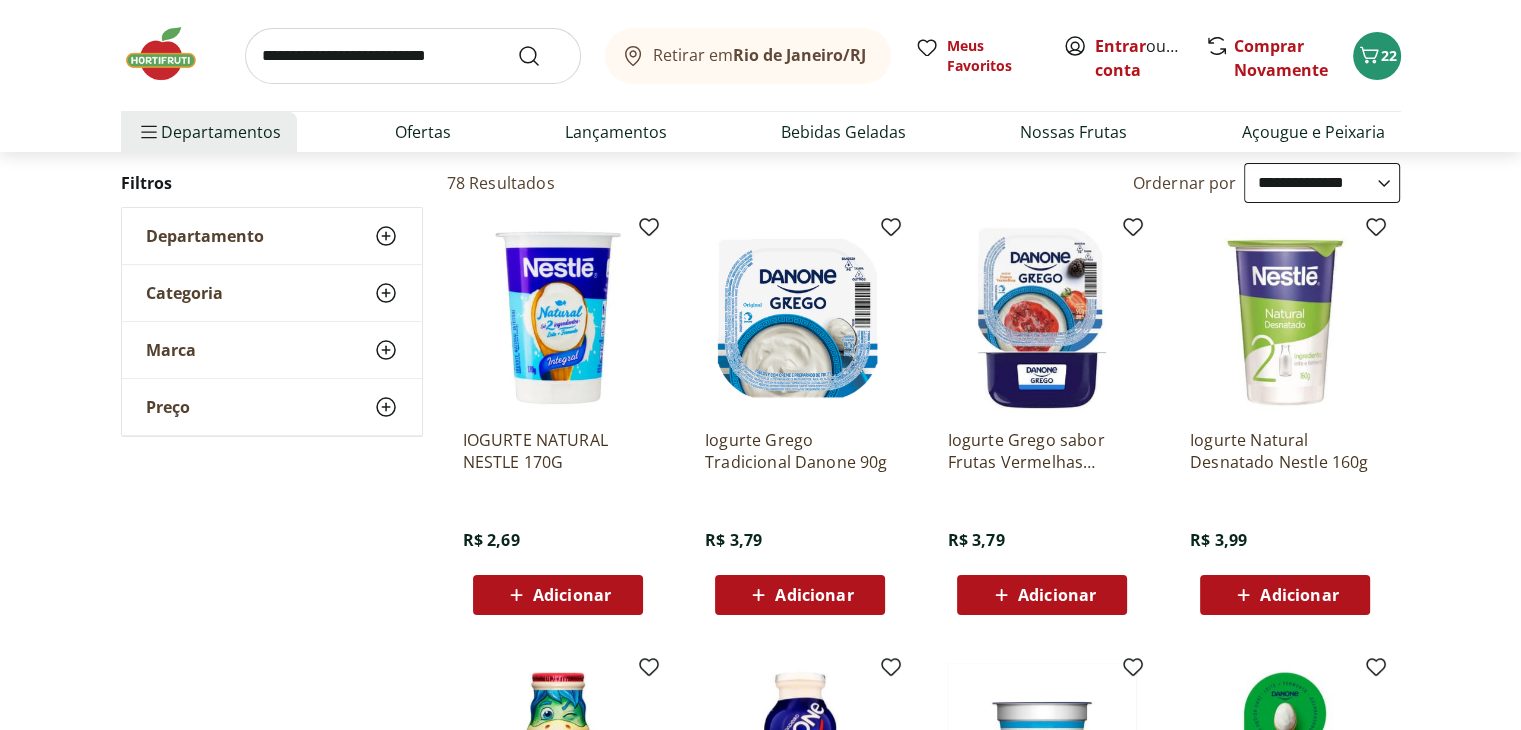click on "Adicionar" at bounding box center (572, 595) 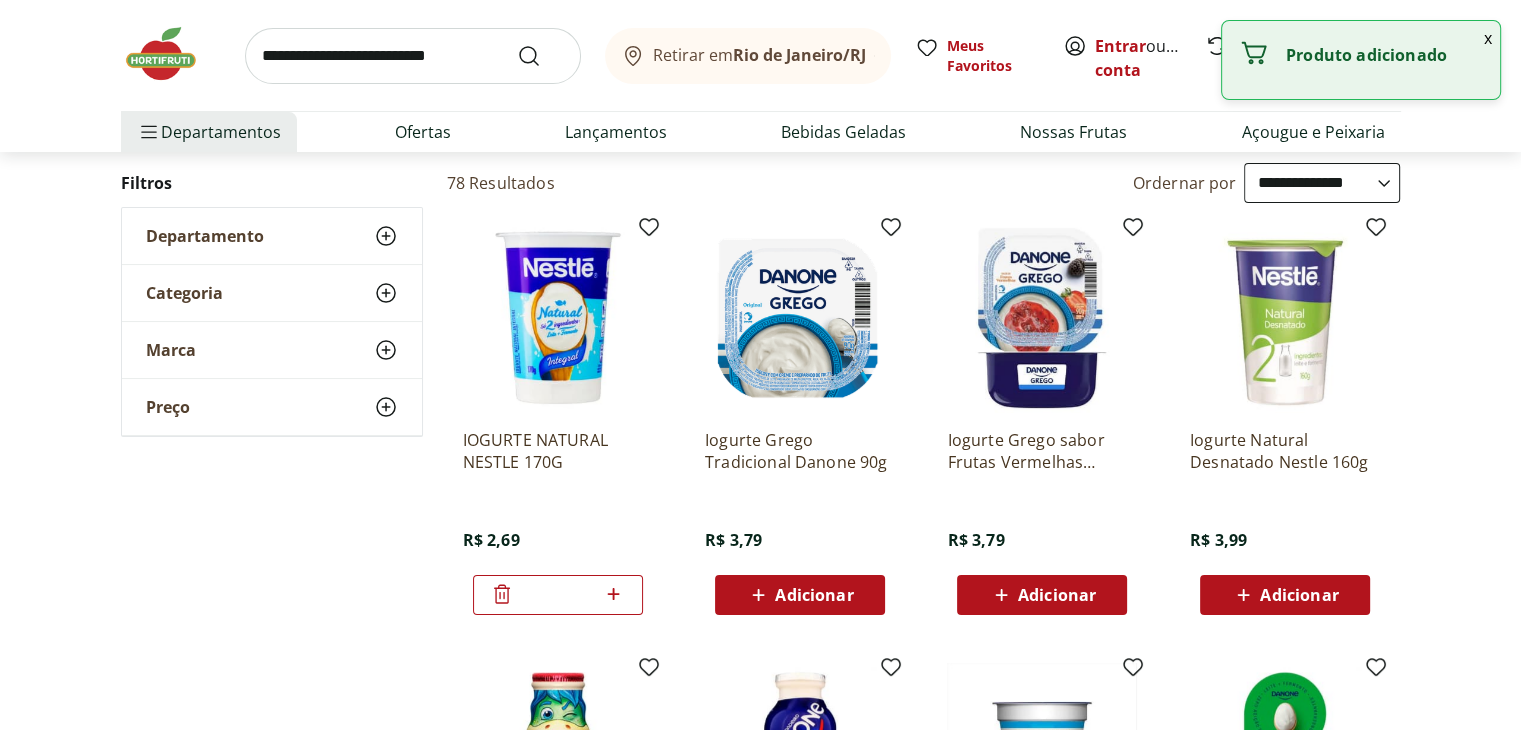 click 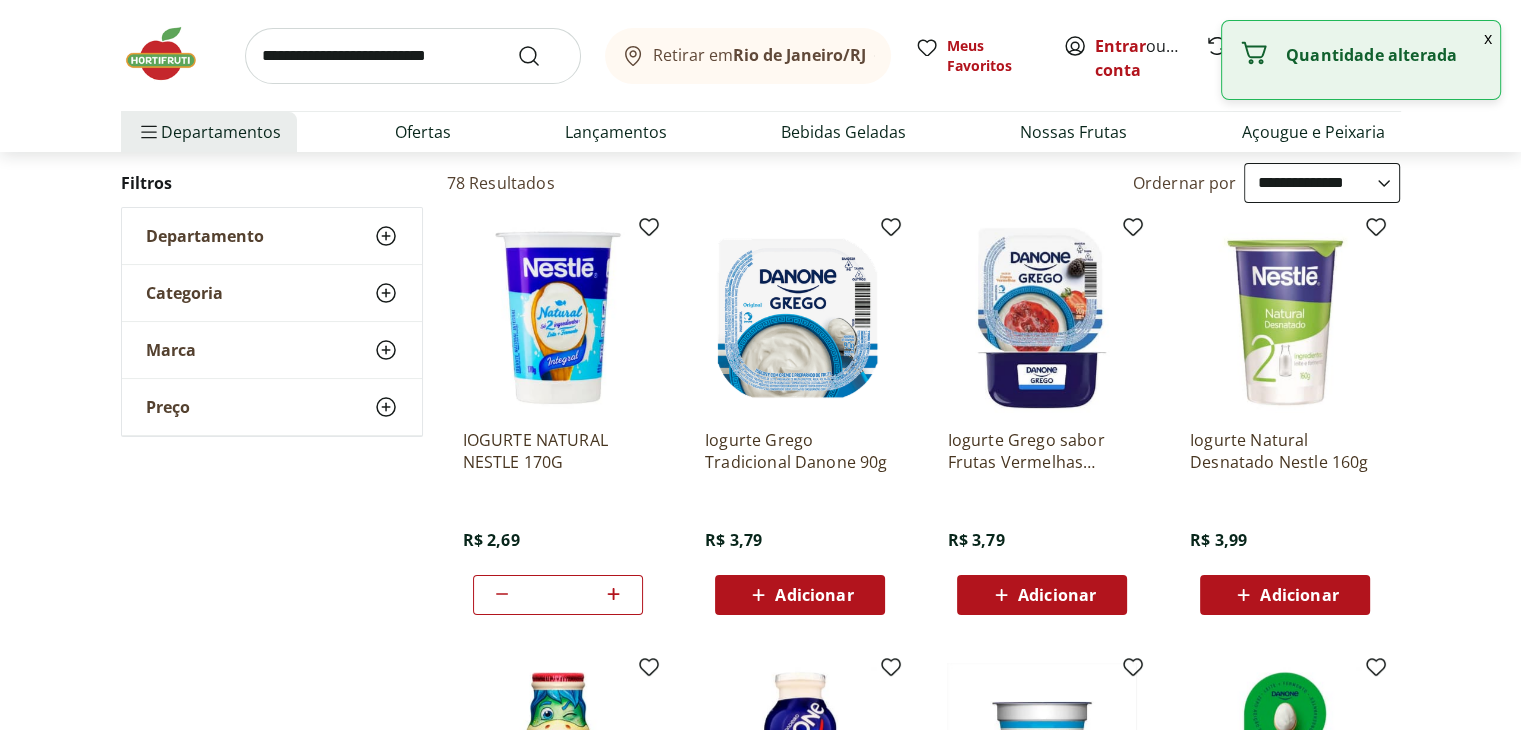 click 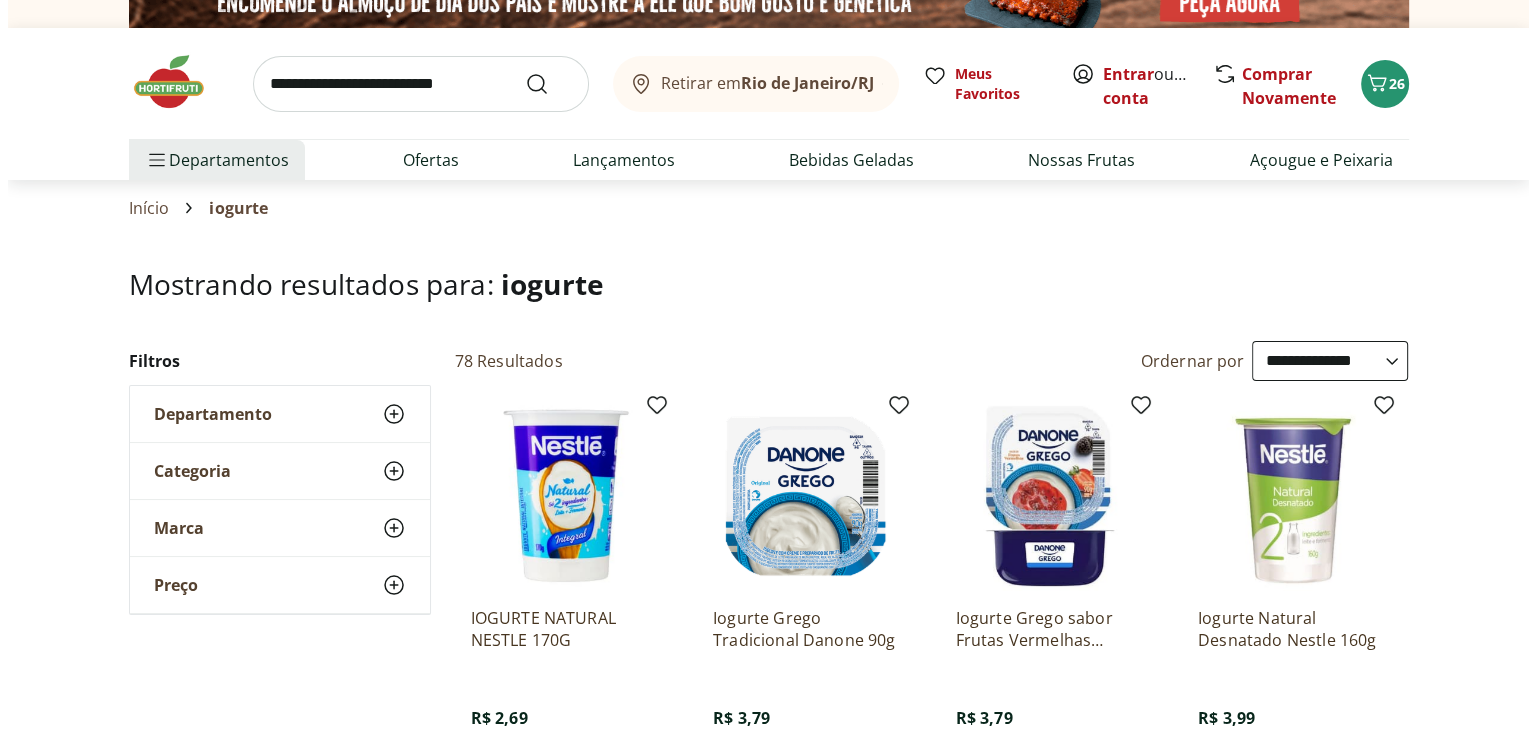 scroll, scrollTop: 0, scrollLeft: 0, axis: both 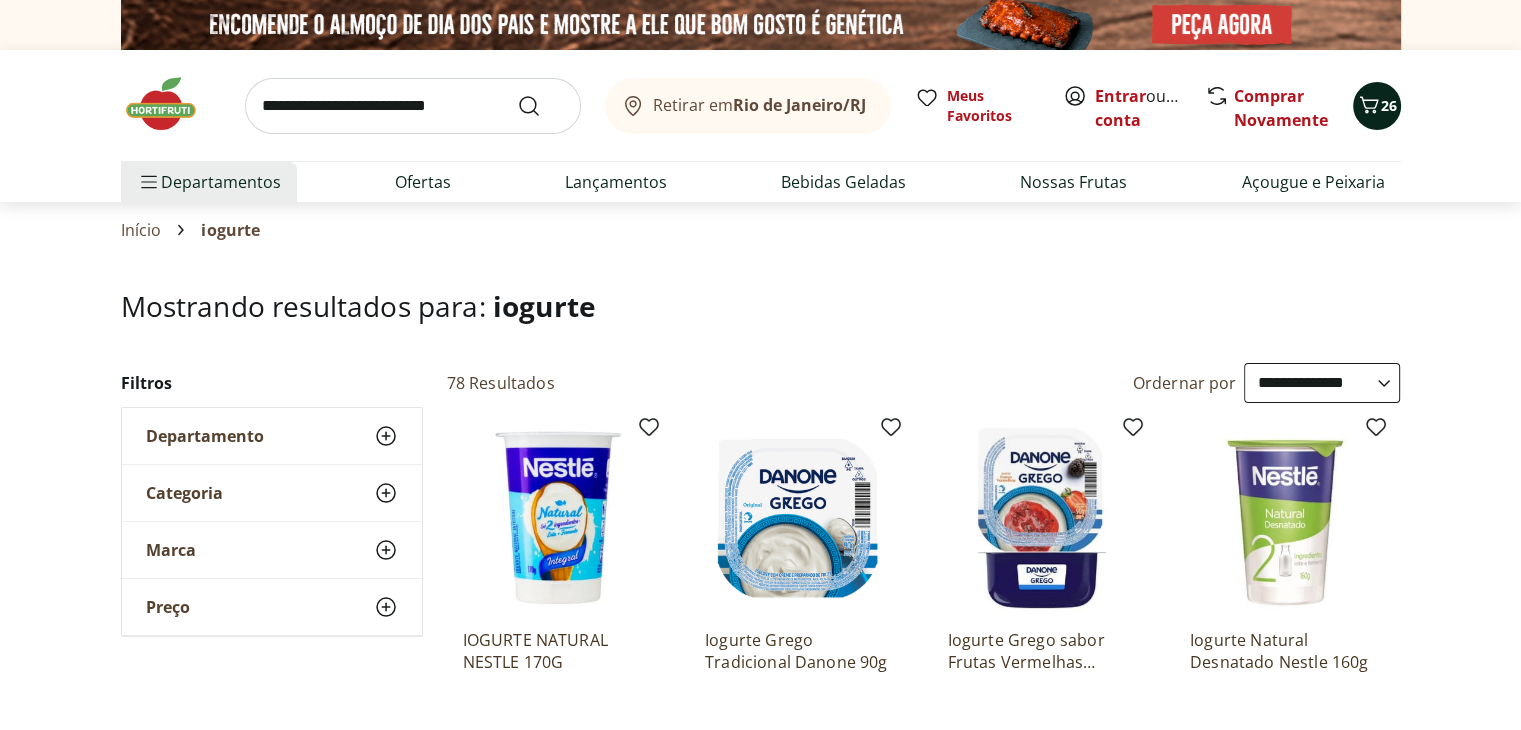 click 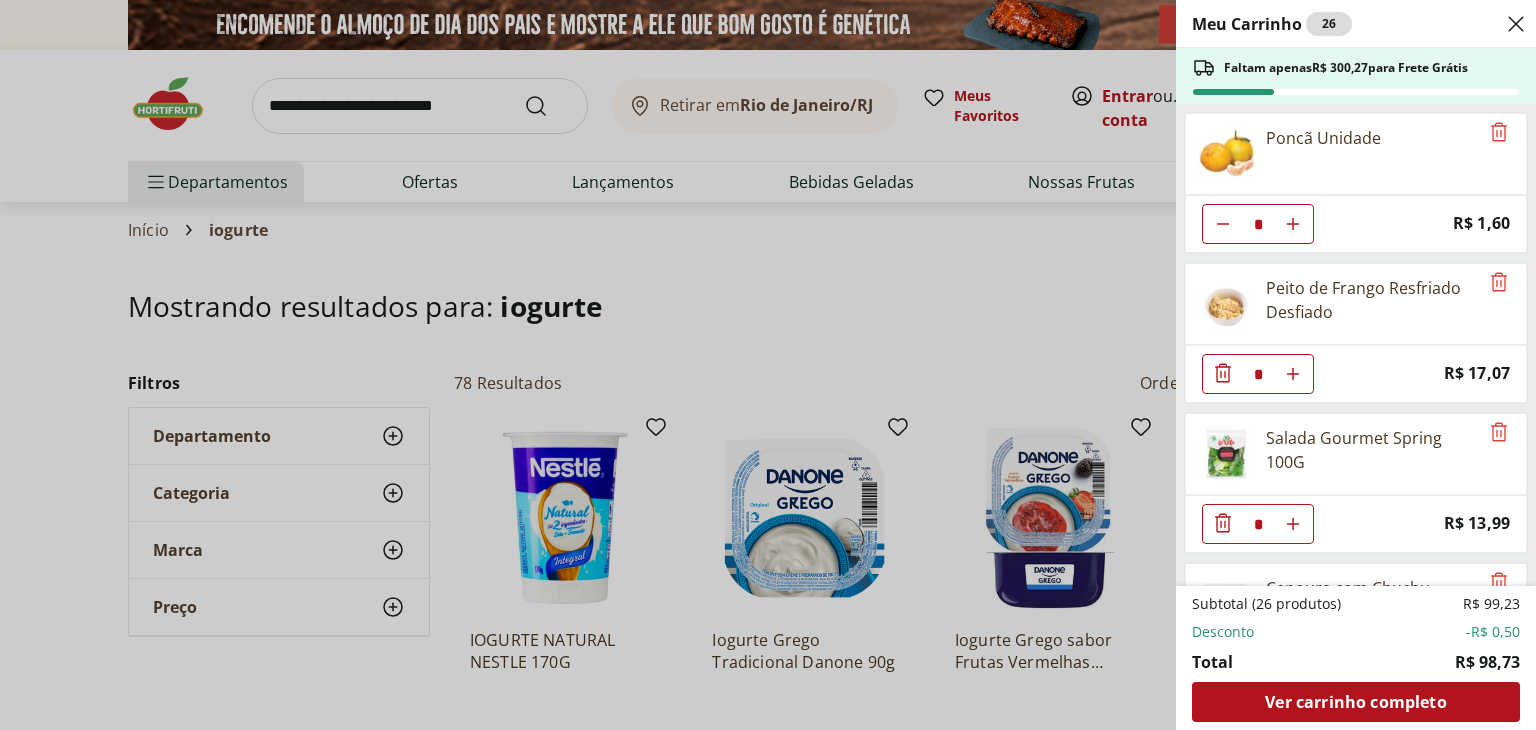 click 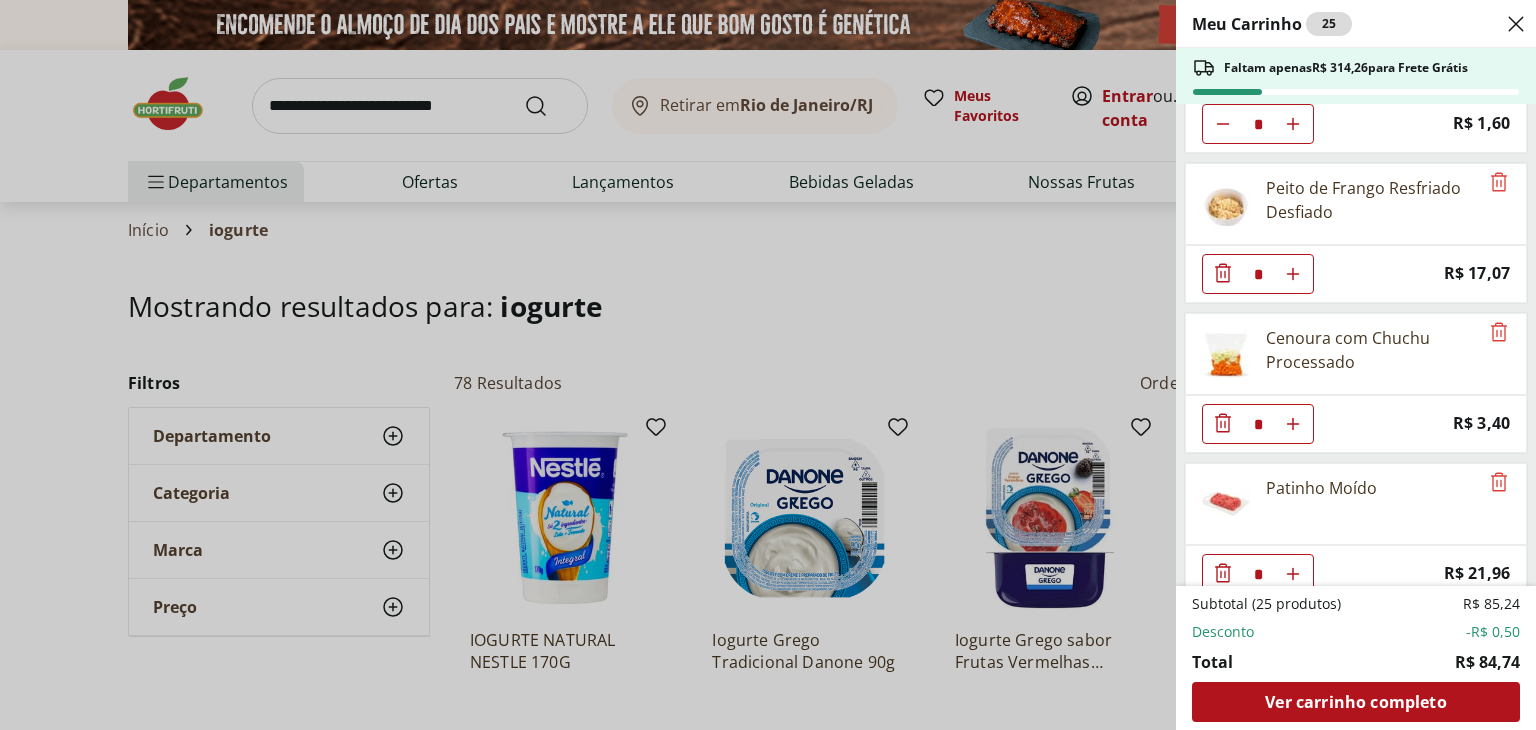 scroll, scrollTop: 200, scrollLeft: 0, axis: vertical 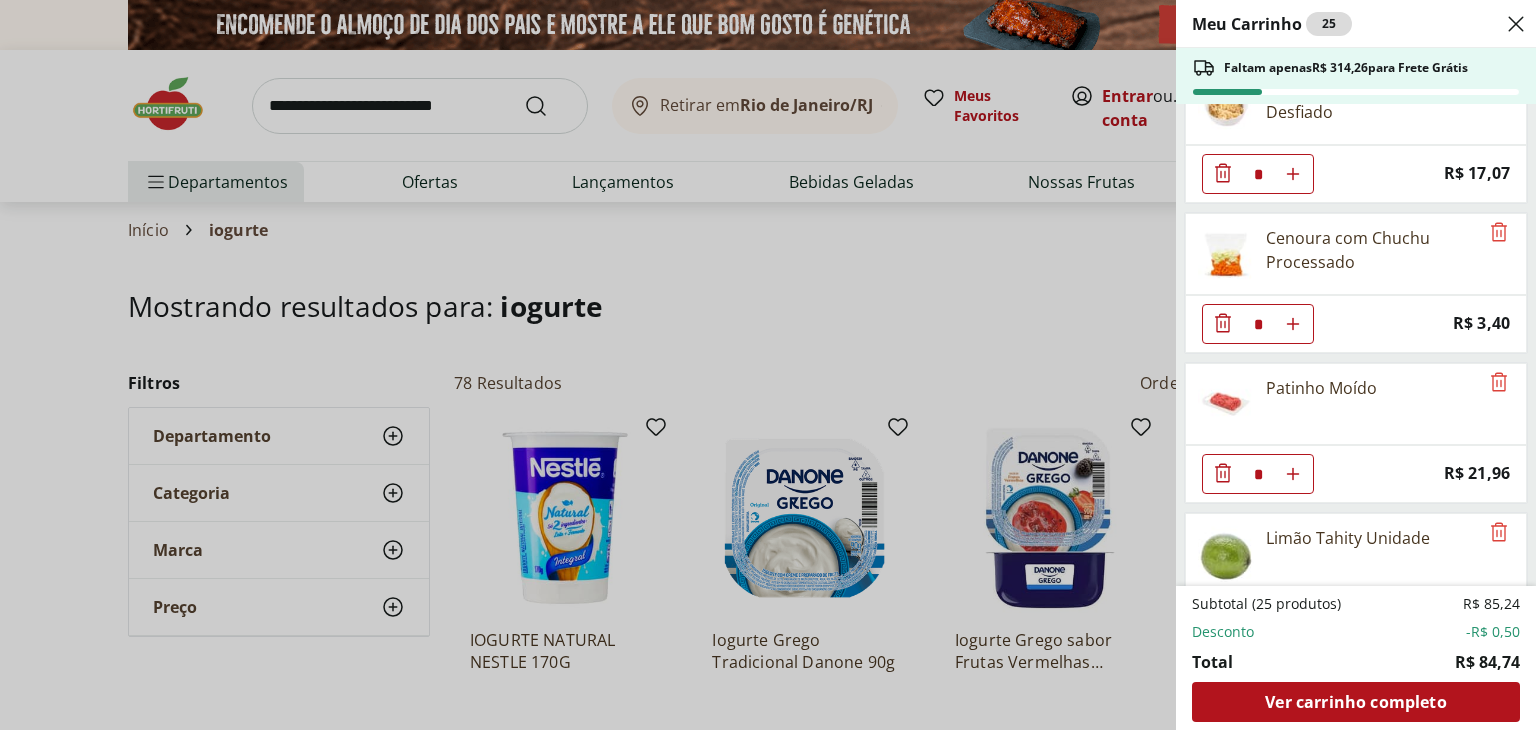 click 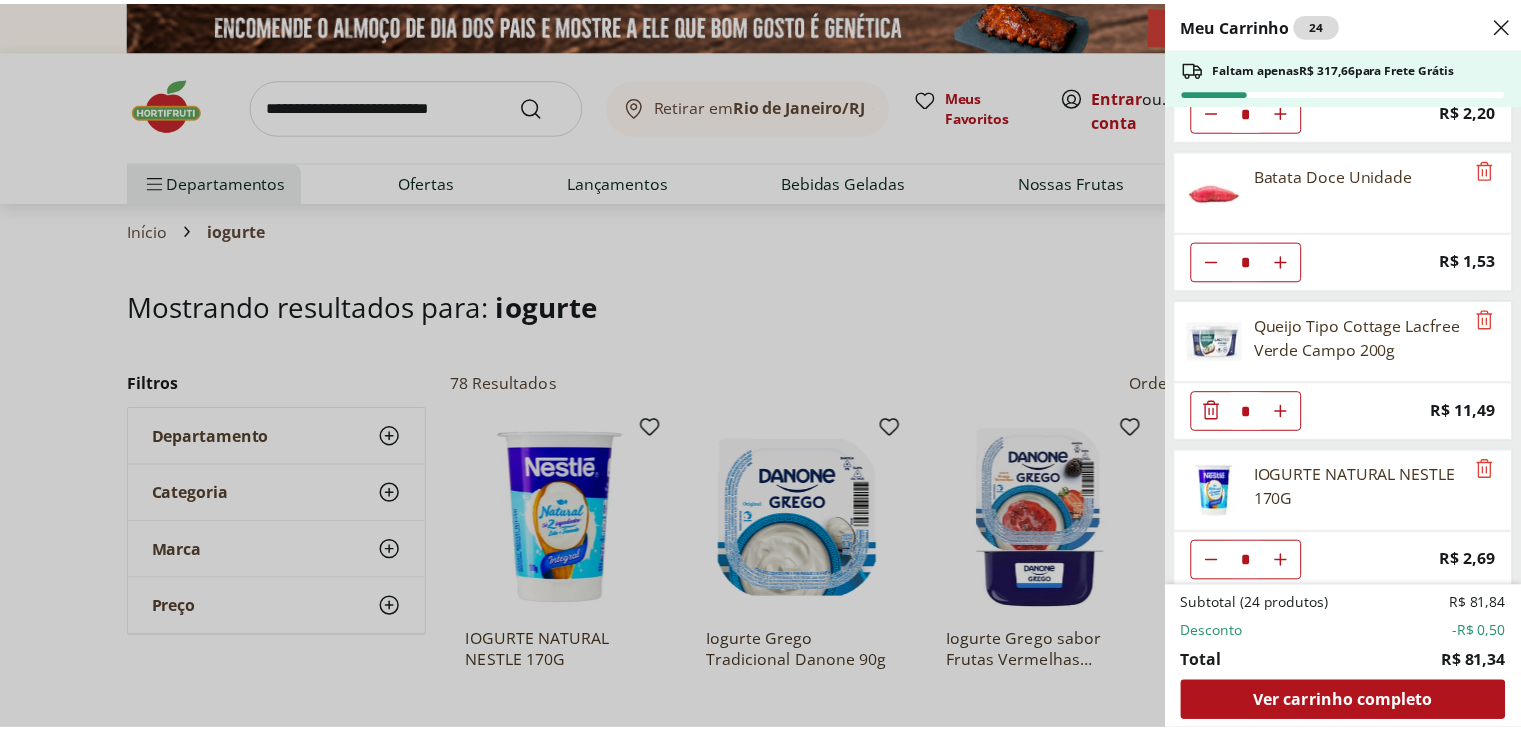 scroll, scrollTop: 1014, scrollLeft: 0, axis: vertical 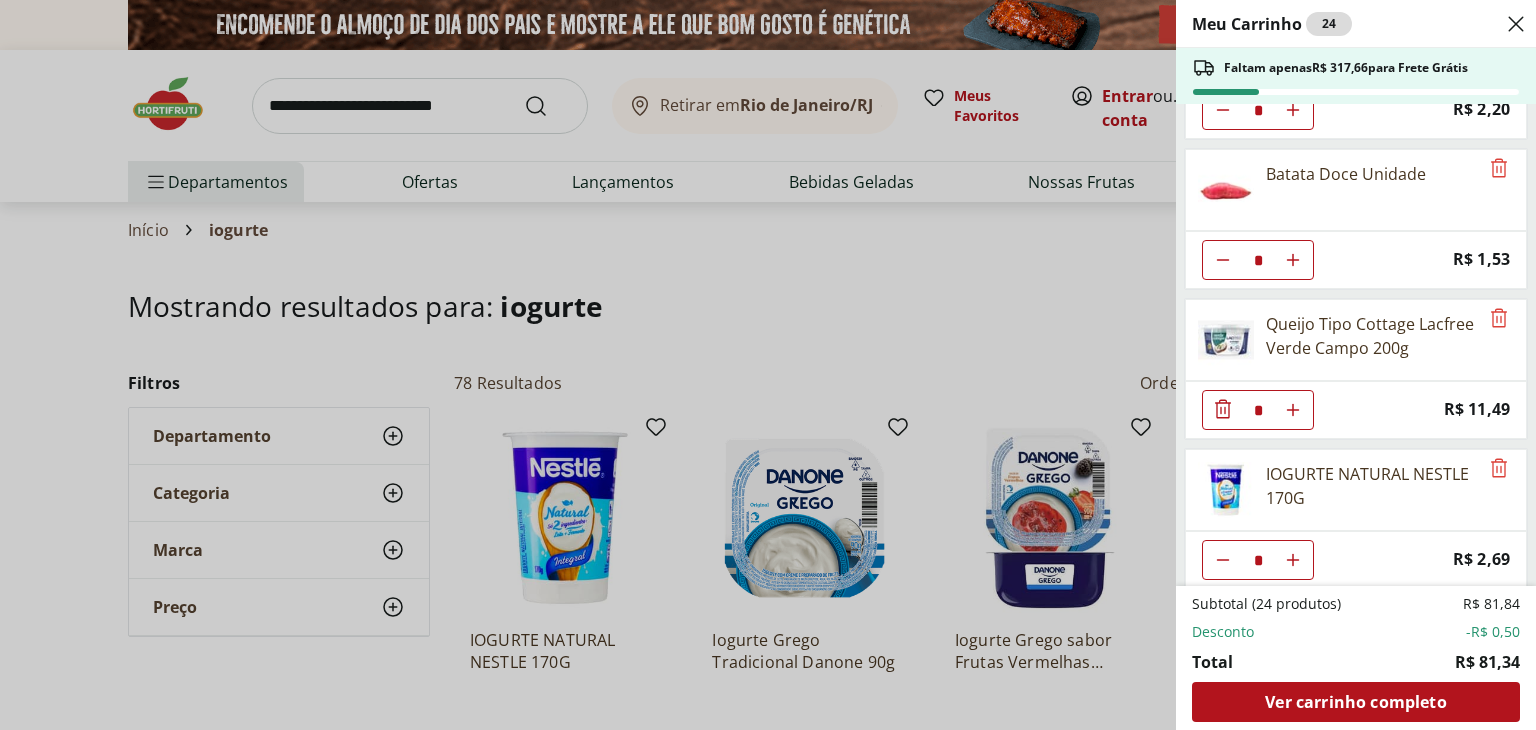 click on "Meu Carrinho 24 Faltam apenas  R$ 317,66  para Frete Grátis Poncã Unidade * Price: R$ 1,60 Peito de Frango Resfriado Desfiado * Price: R$ 17,07 Patinho Moído * Price: R$ 21,96 Limão Tahity Unidade * Price: R$ 0,55 Cebola Nacional Unidade * Original price: R$ 1,00 Price: R$ 0,75 Cebola Roxa Unidade * Price: R$ 1,40 Tomate Unidade * Price: R$ 2,20 Batata Doce Unidade * Price: R$ 1,53 Queijo Tipo Cottage Lacfree Verde Campo 200g * Price: R$ 11,49 IOGURTE NATURAL NESTLE 170G * Price: R$ 2,69 Subtotal (24 produtos) R$ 81,84 Desconto -R$ 0,50 Total R$ 81,34 Ver carrinho completo" at bounding box center (768, 365) 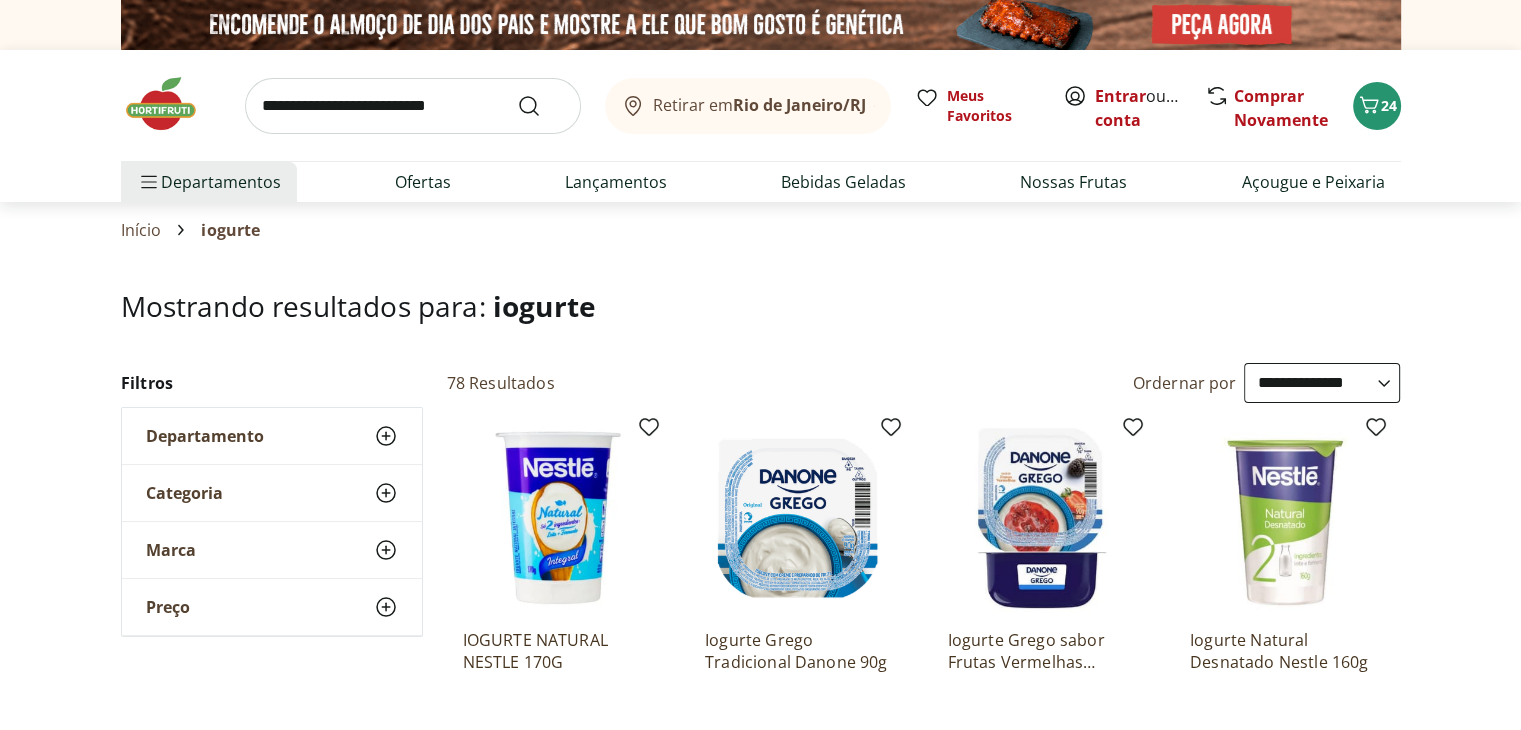 click at bounding box center (413, 106) 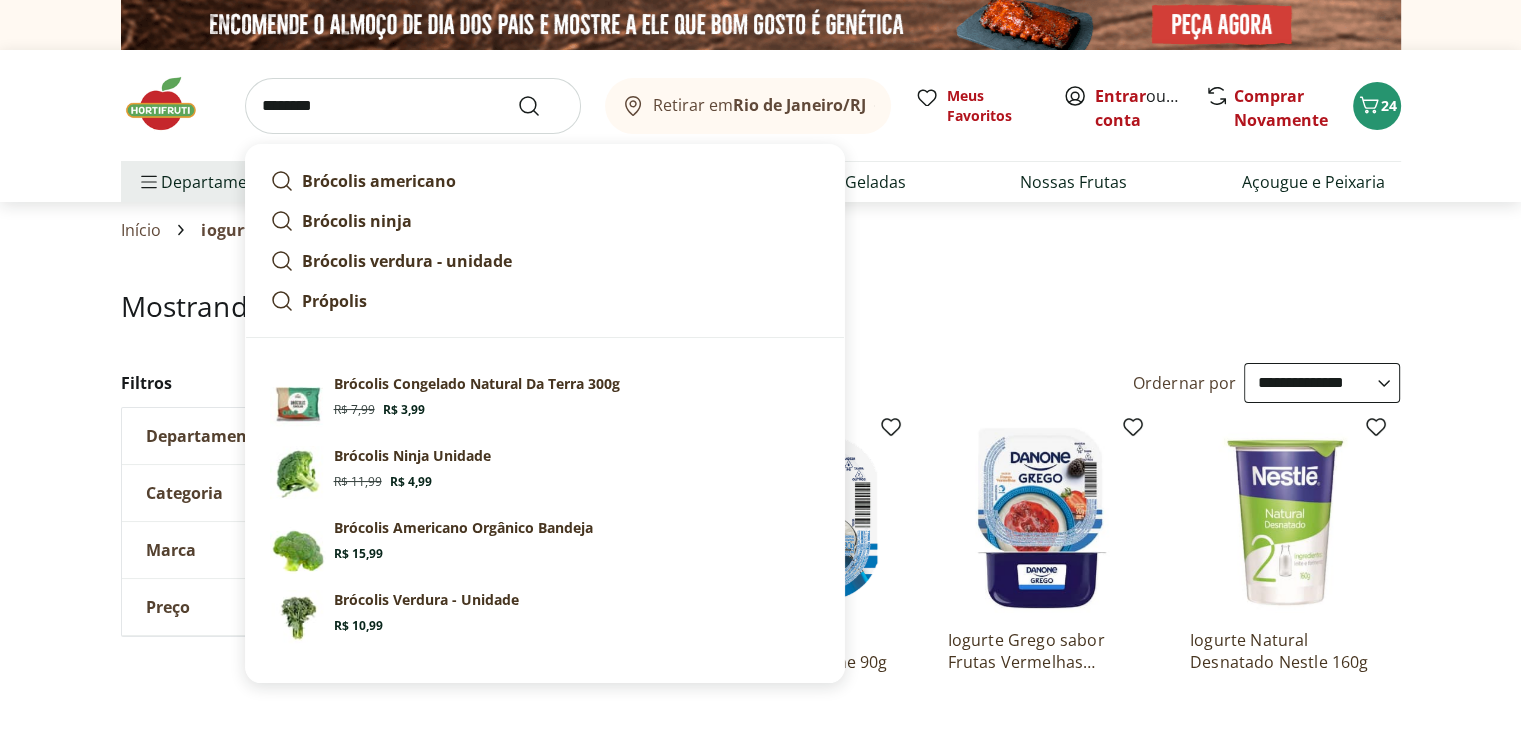 type on "********" 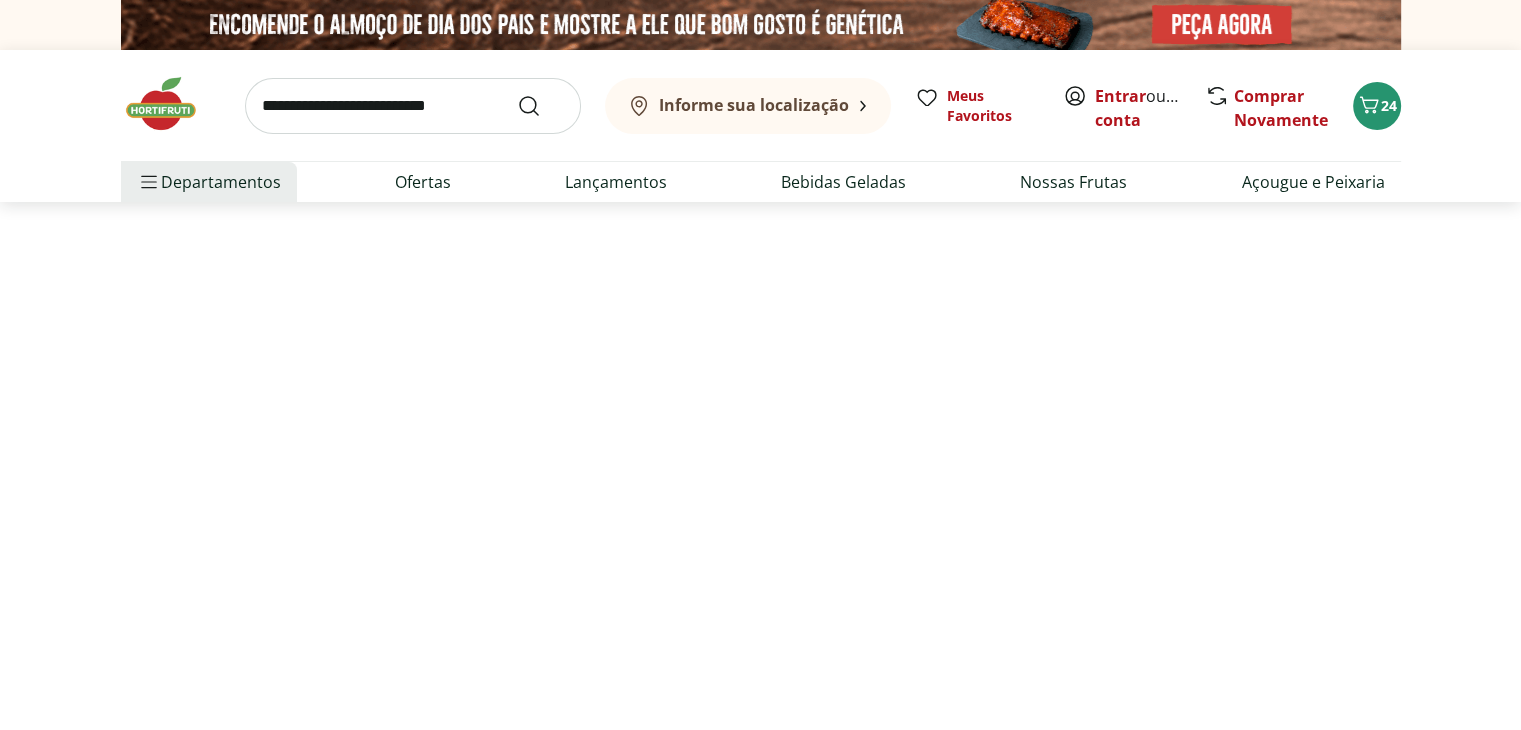 select on "**********" 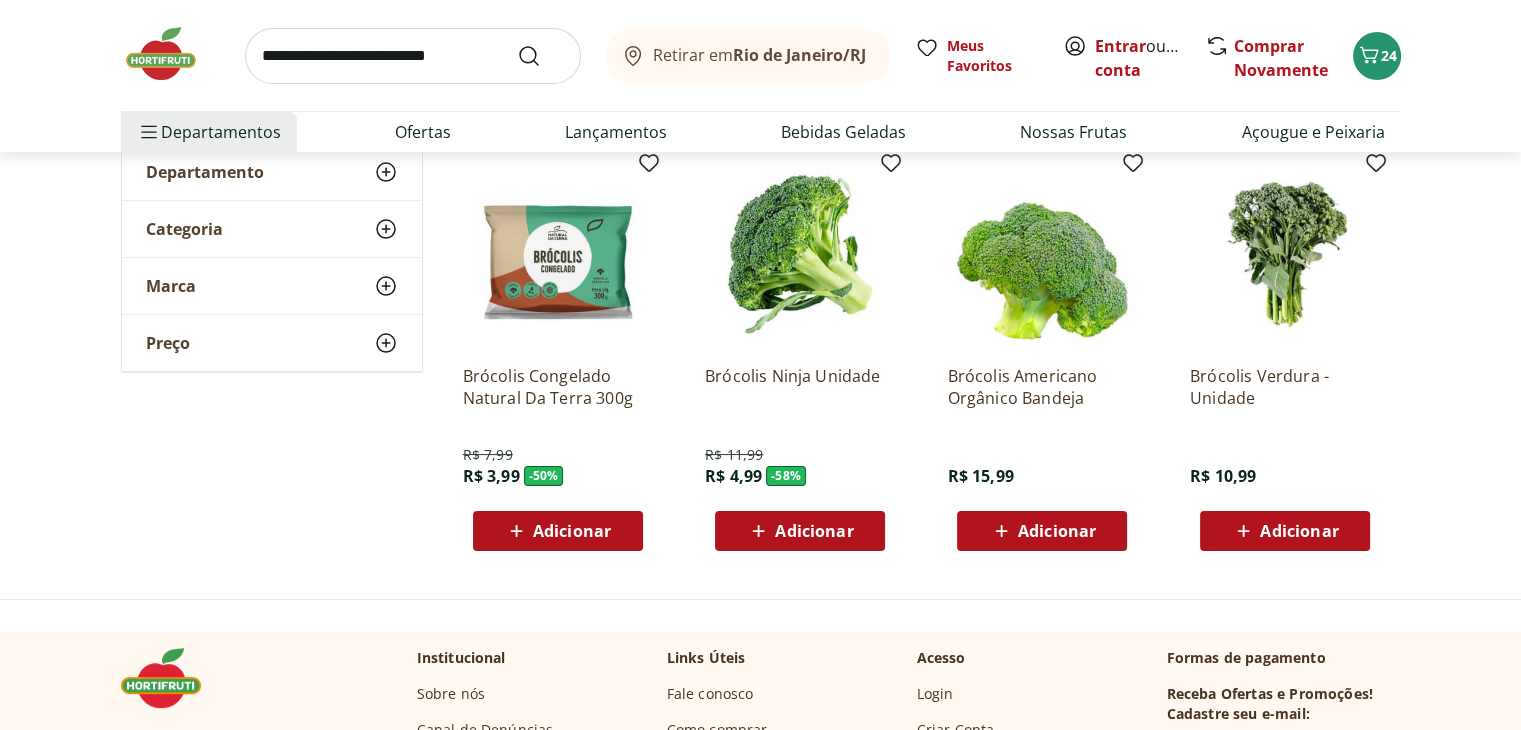 scroll, scrollTop: 300, scrollLeft: 0, axis: vertical 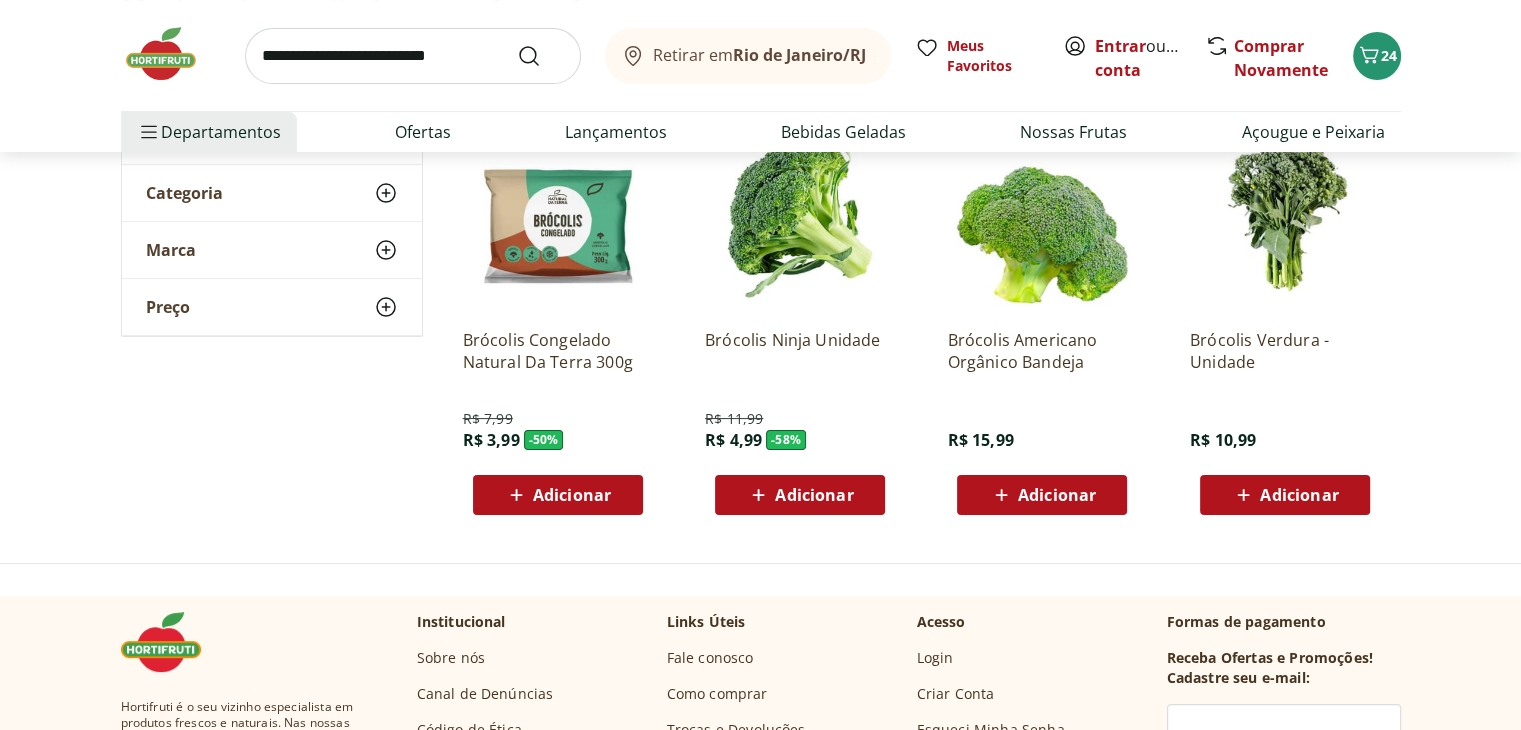 click on "Adicionar" at bounding box center [572, 495] 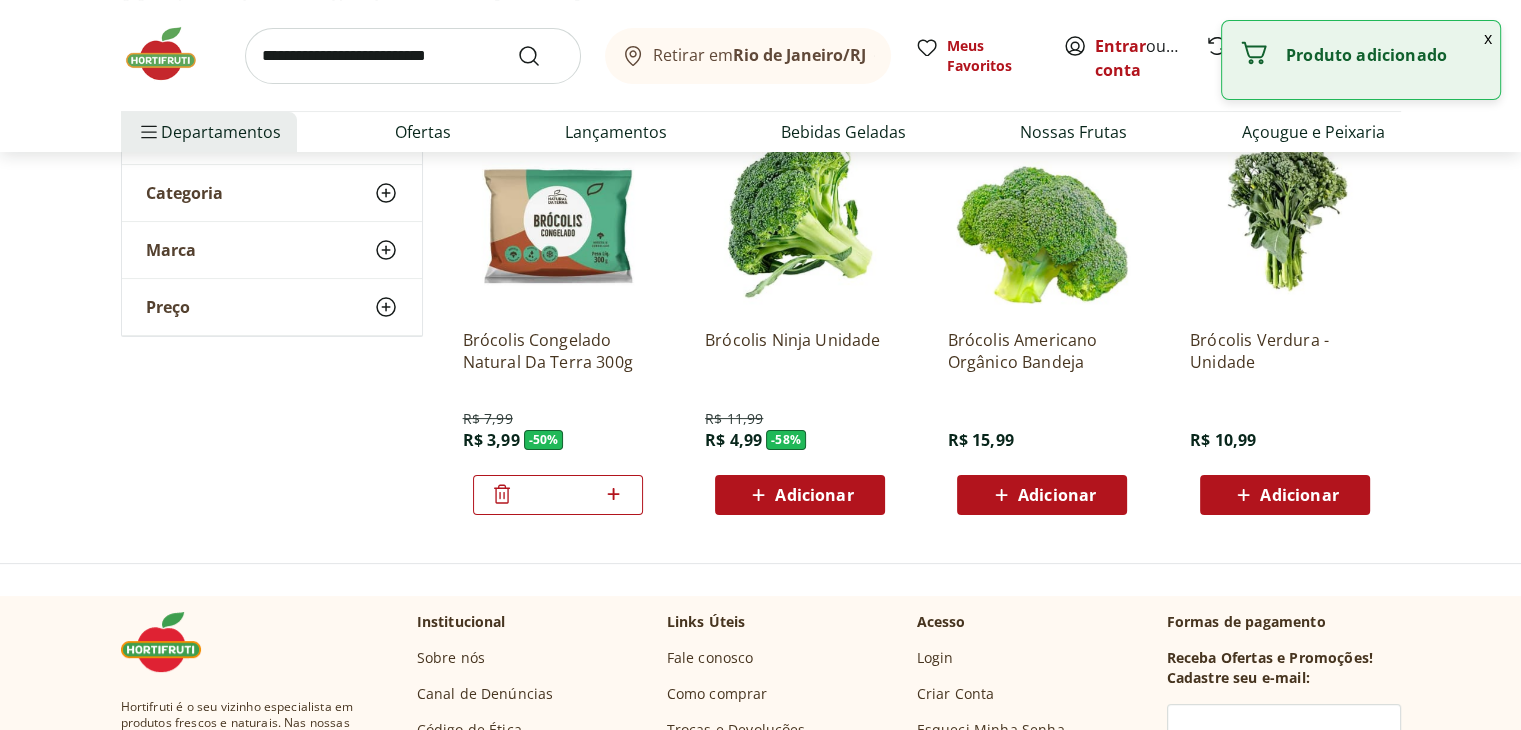 click on "Adicionar" at bounding box center [814, 495] 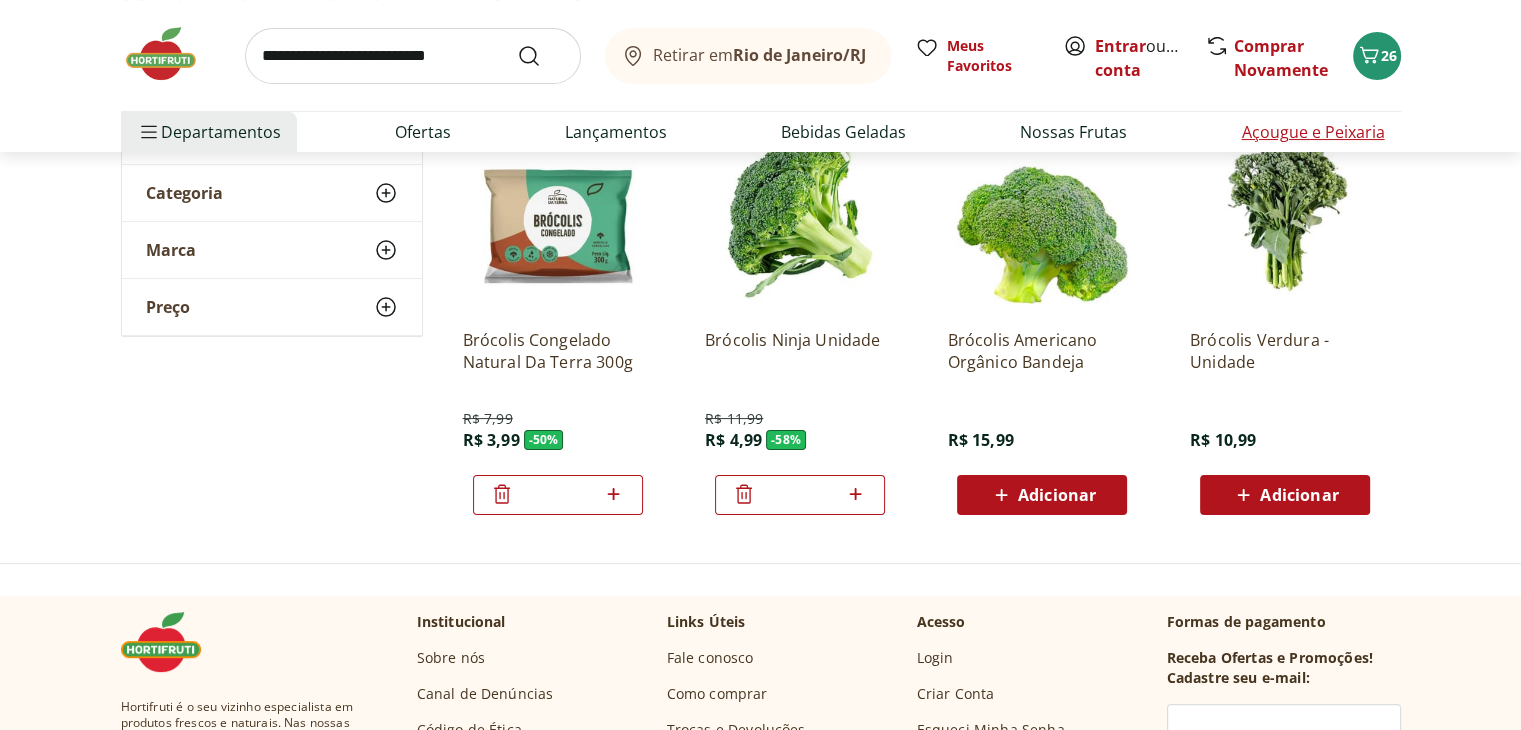 click on "Açougue e Peixaria" at bounding box center (1312, 132) 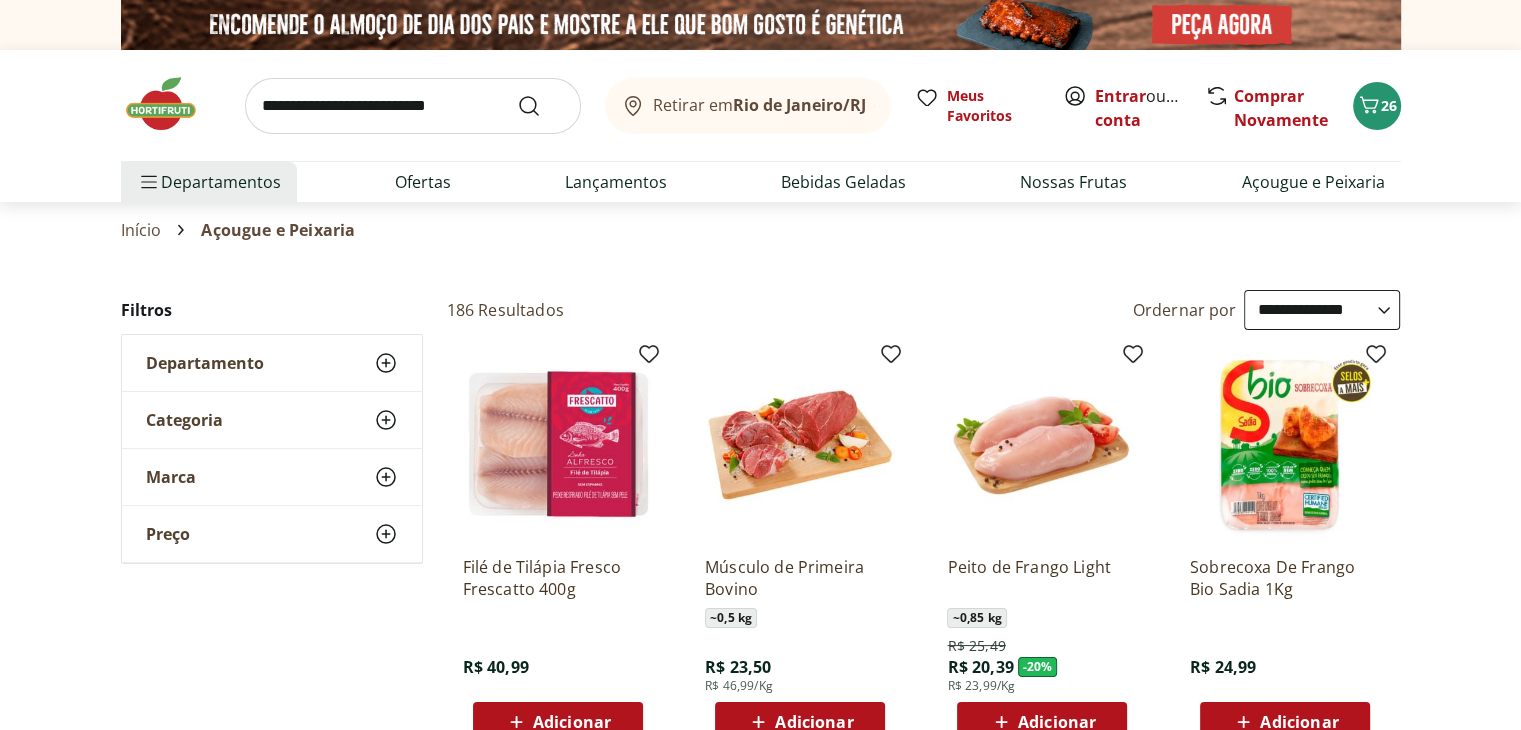 click on "**********" at bounding box center [1322, 310] 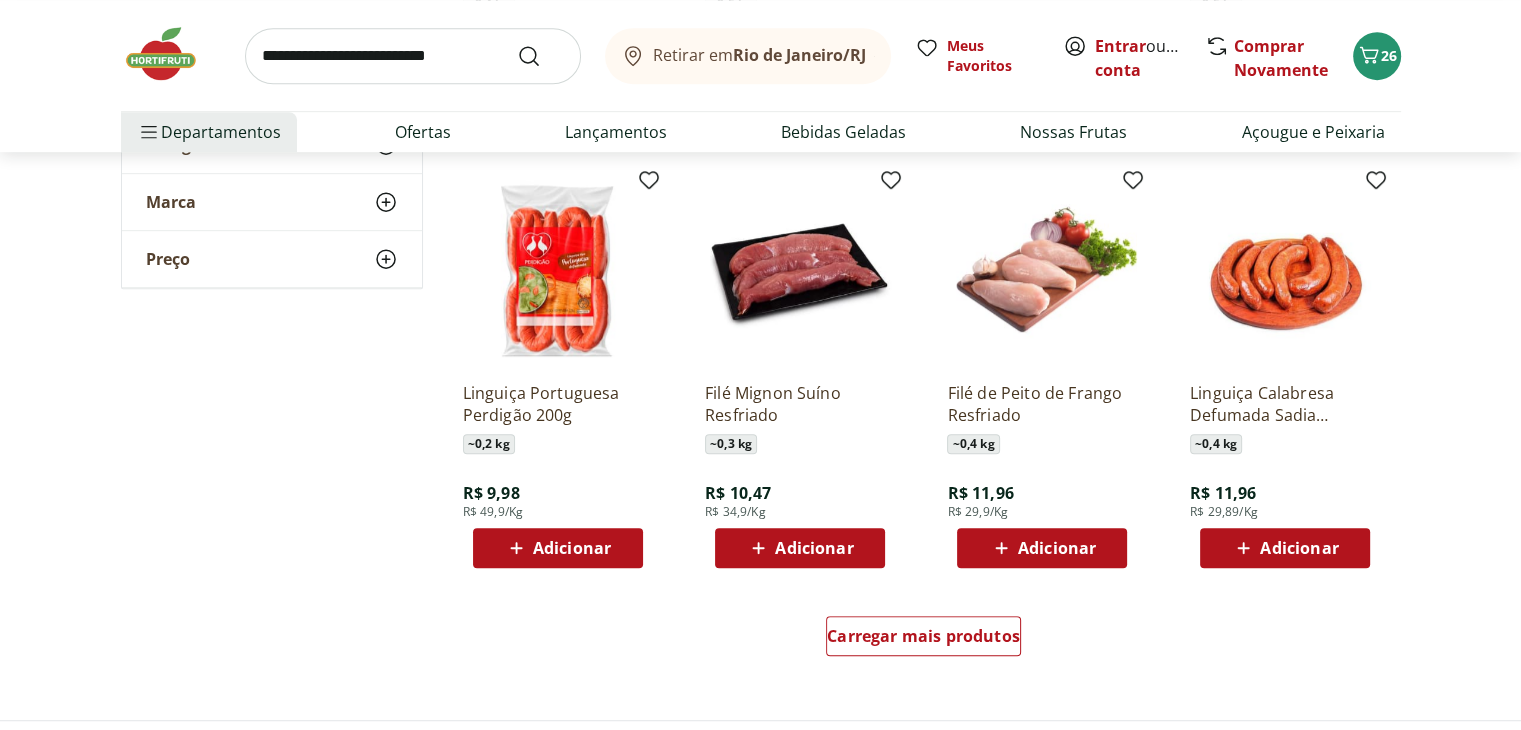 scroll, scrollTop: 1100, scrollLeft: 0, axis: vertical 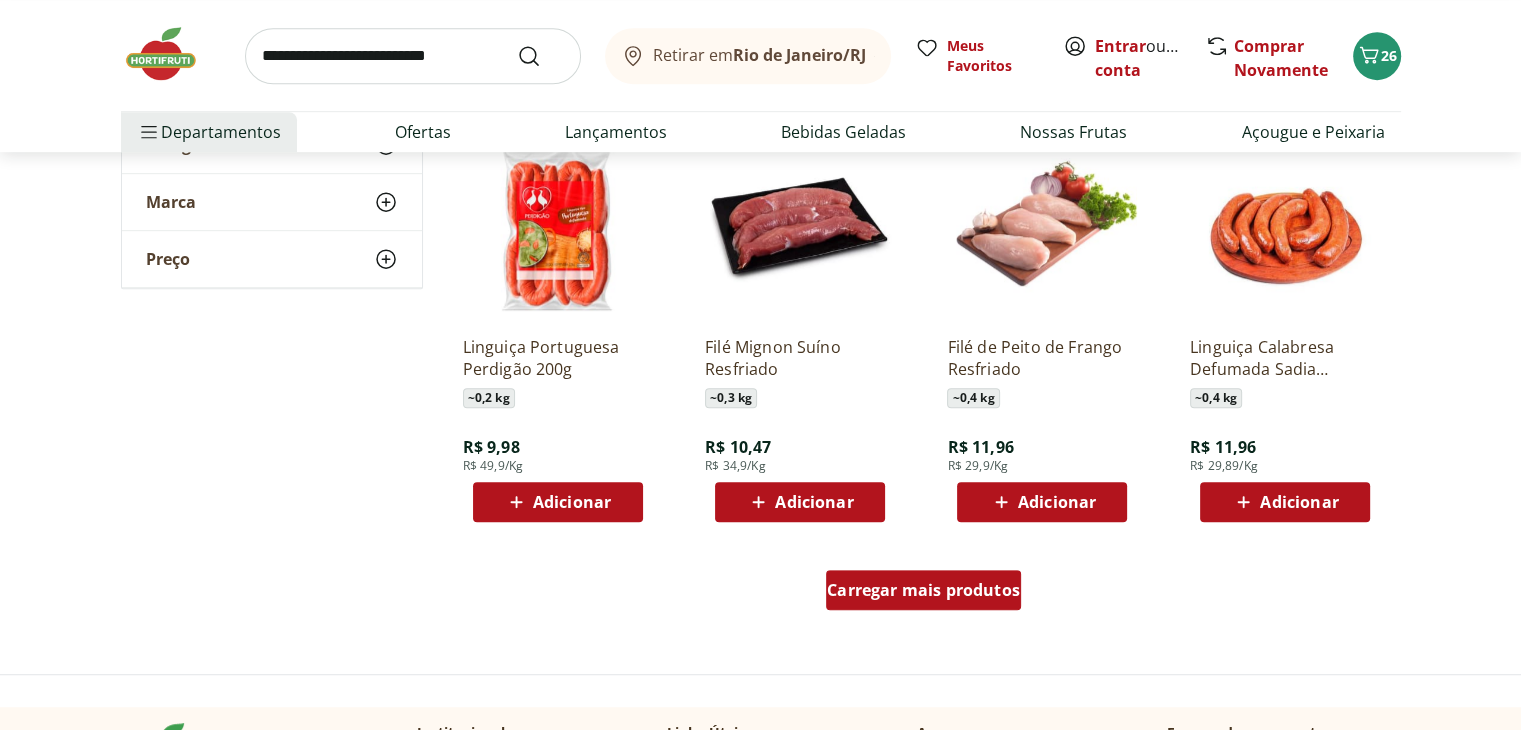 click on "Carregar mais produtos" at bounding box center [923, 590] 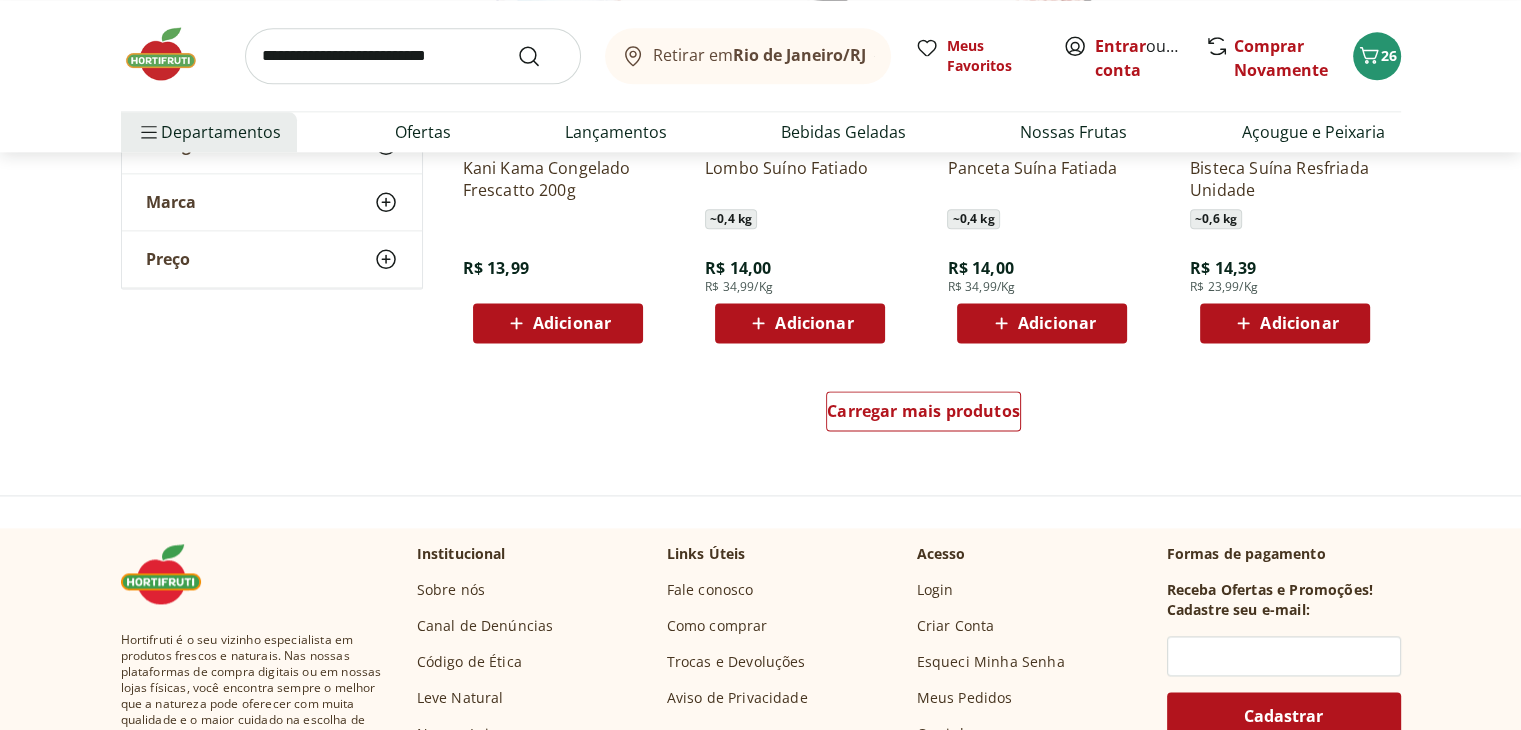 scroll, scrollTop: 2600, scrollLeft: 0, axis: vertical 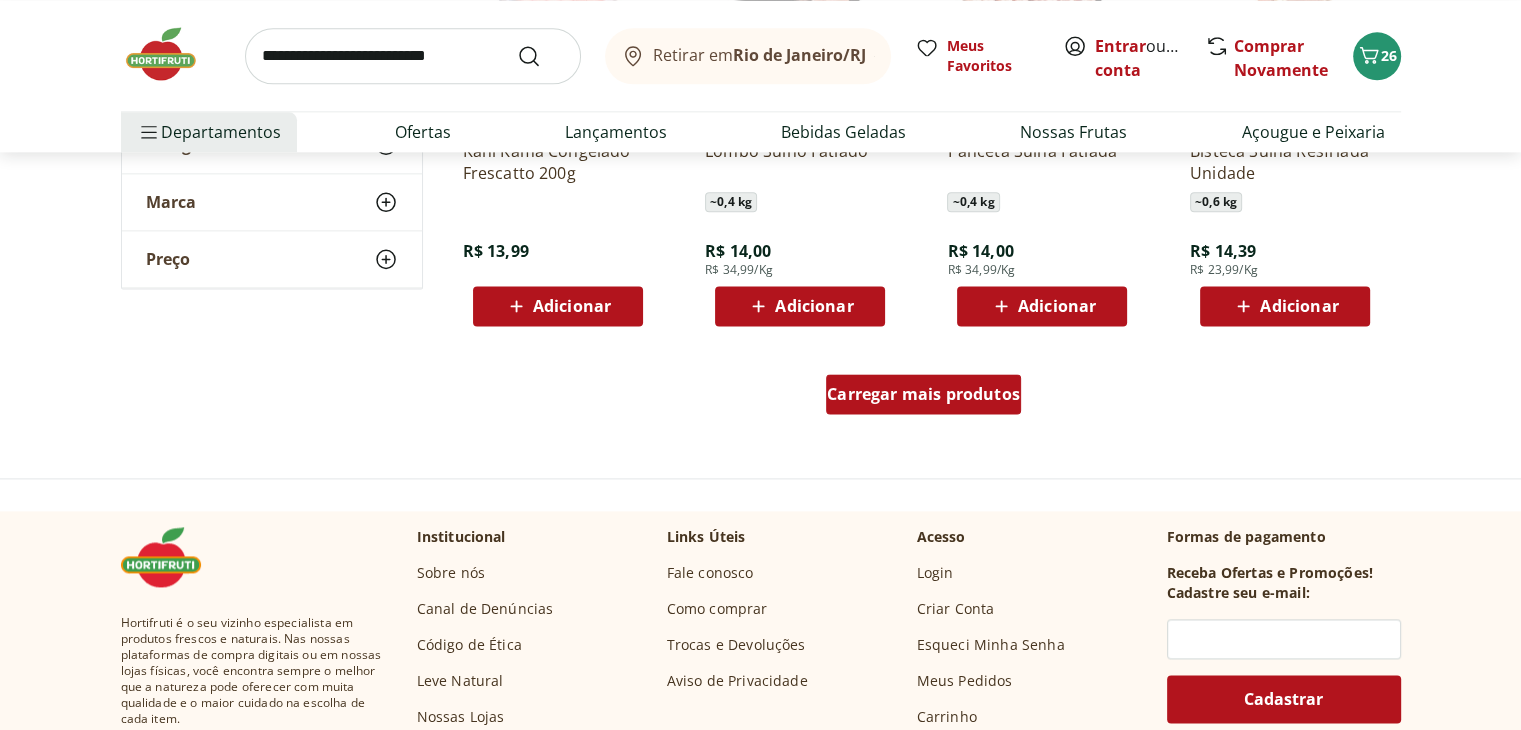 click on "Carregar mais produtos" at bounding box center (923, 394) 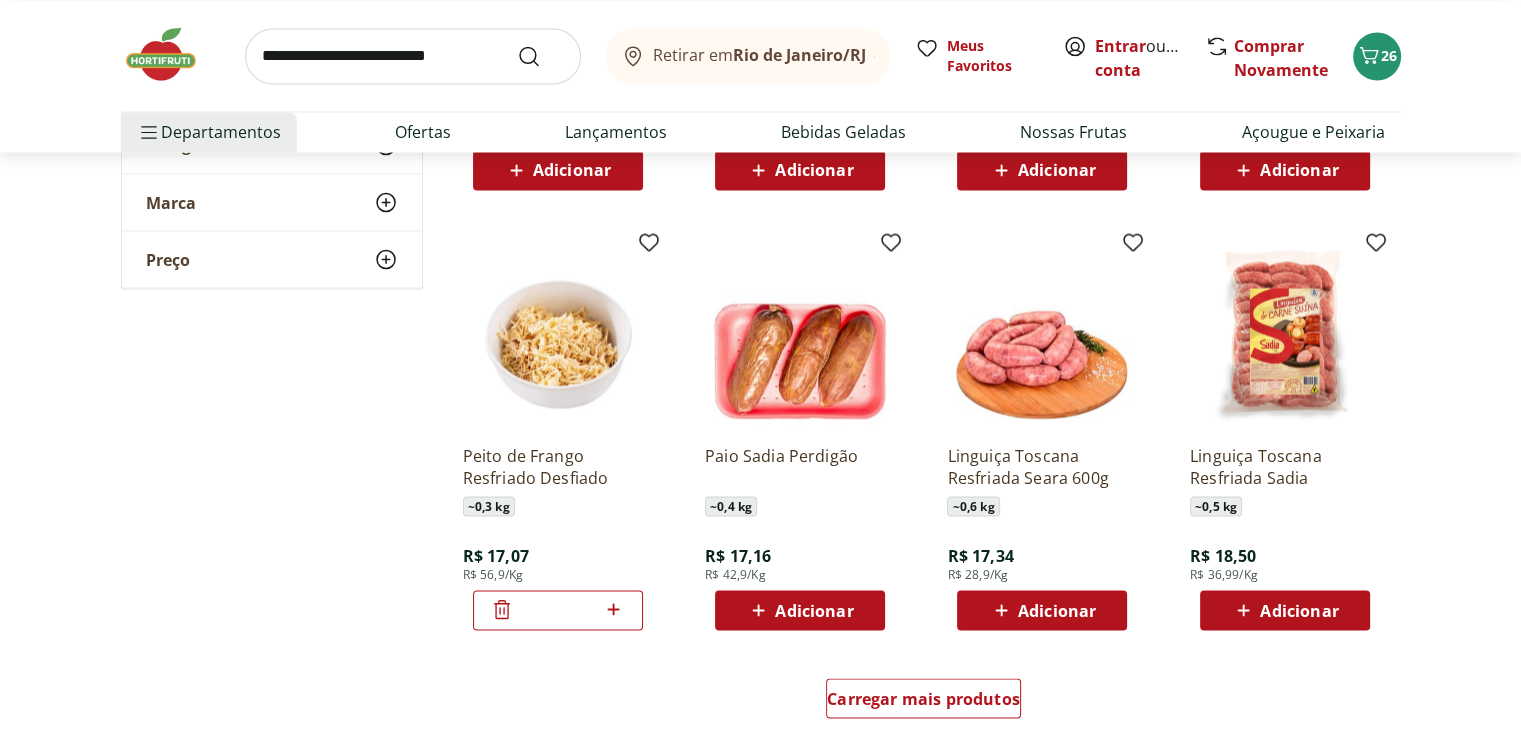 scroll, scrollTop: 3700, scrollLeft: 0, axis: vertical 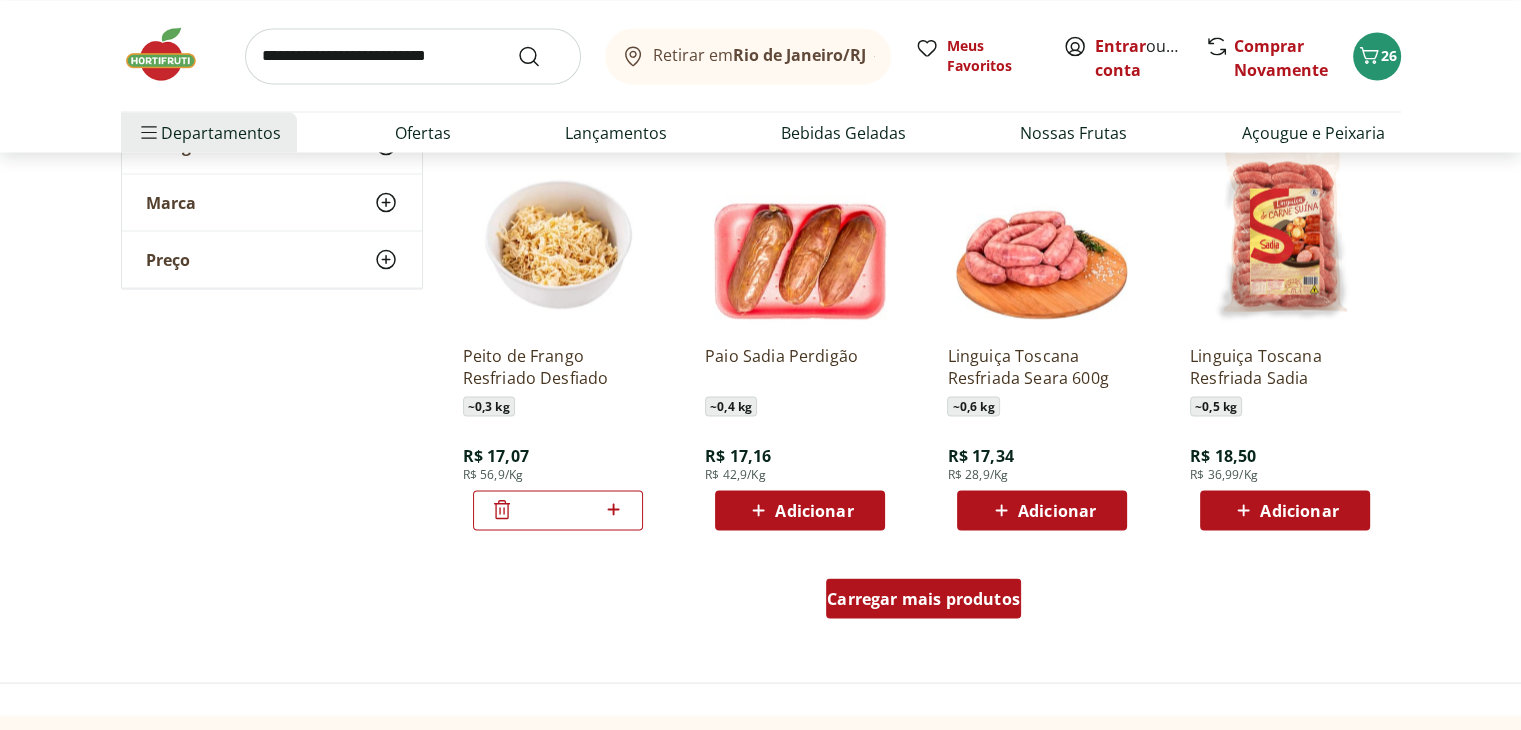 click on "Carregar mais produtos" at bounding box center [923, 598] 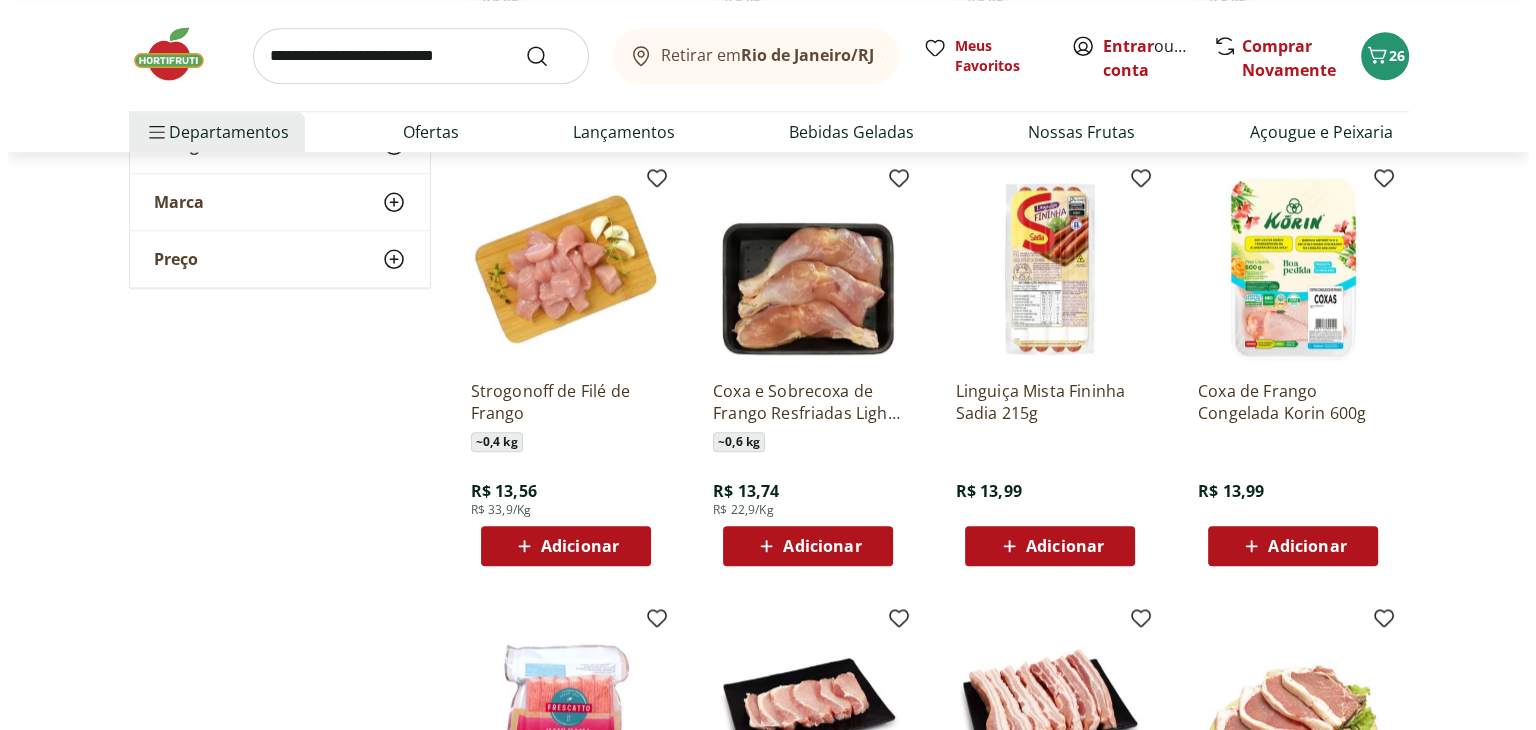 scroll, scrollTop: 1900, scrollLeft: 0, axis: vertical 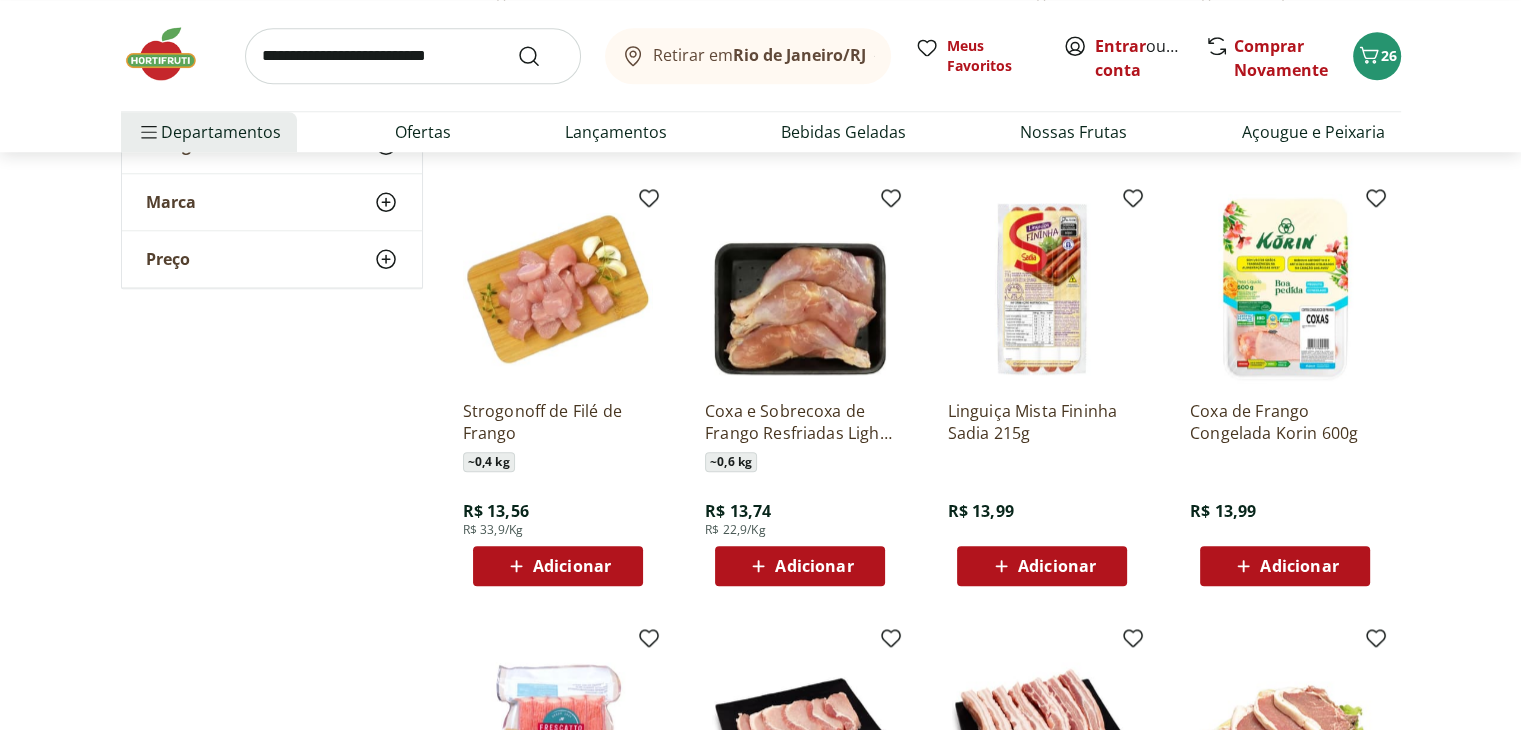 click on "Adicionar" at bounding box center (572, 566) 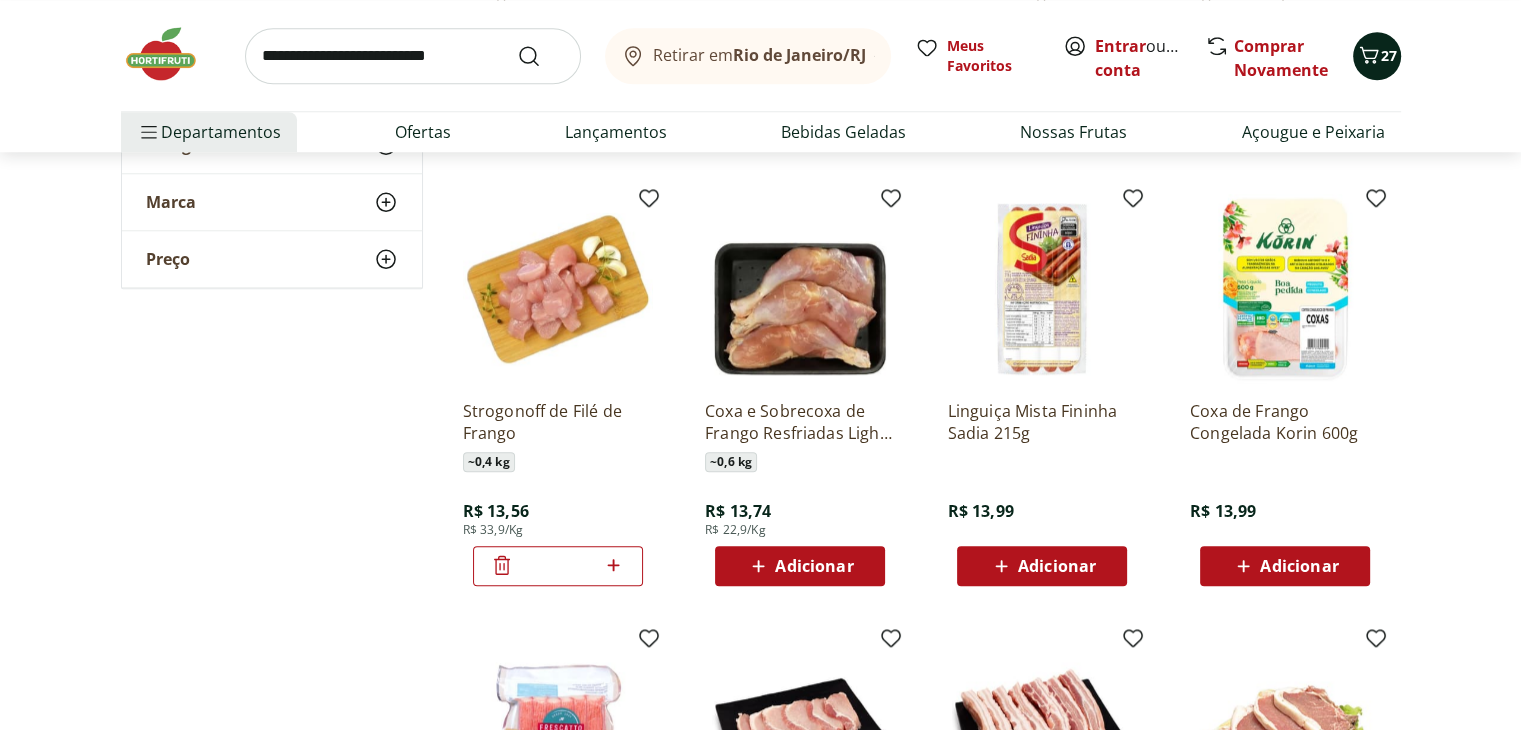 click on "27" at bounding box center (1389, 55) 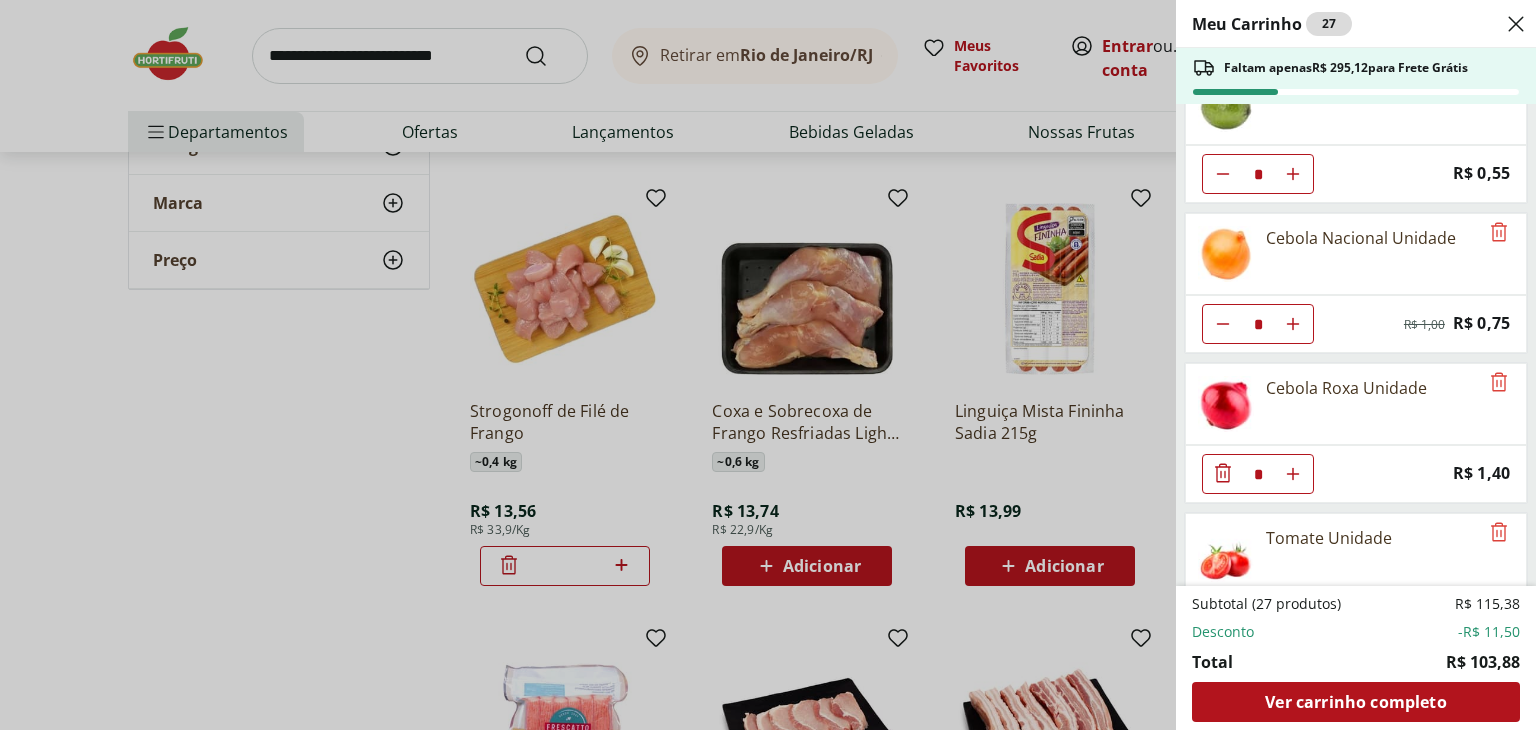 scroll, scrollTop: 600, scrollLeft: 0, axis: vertical 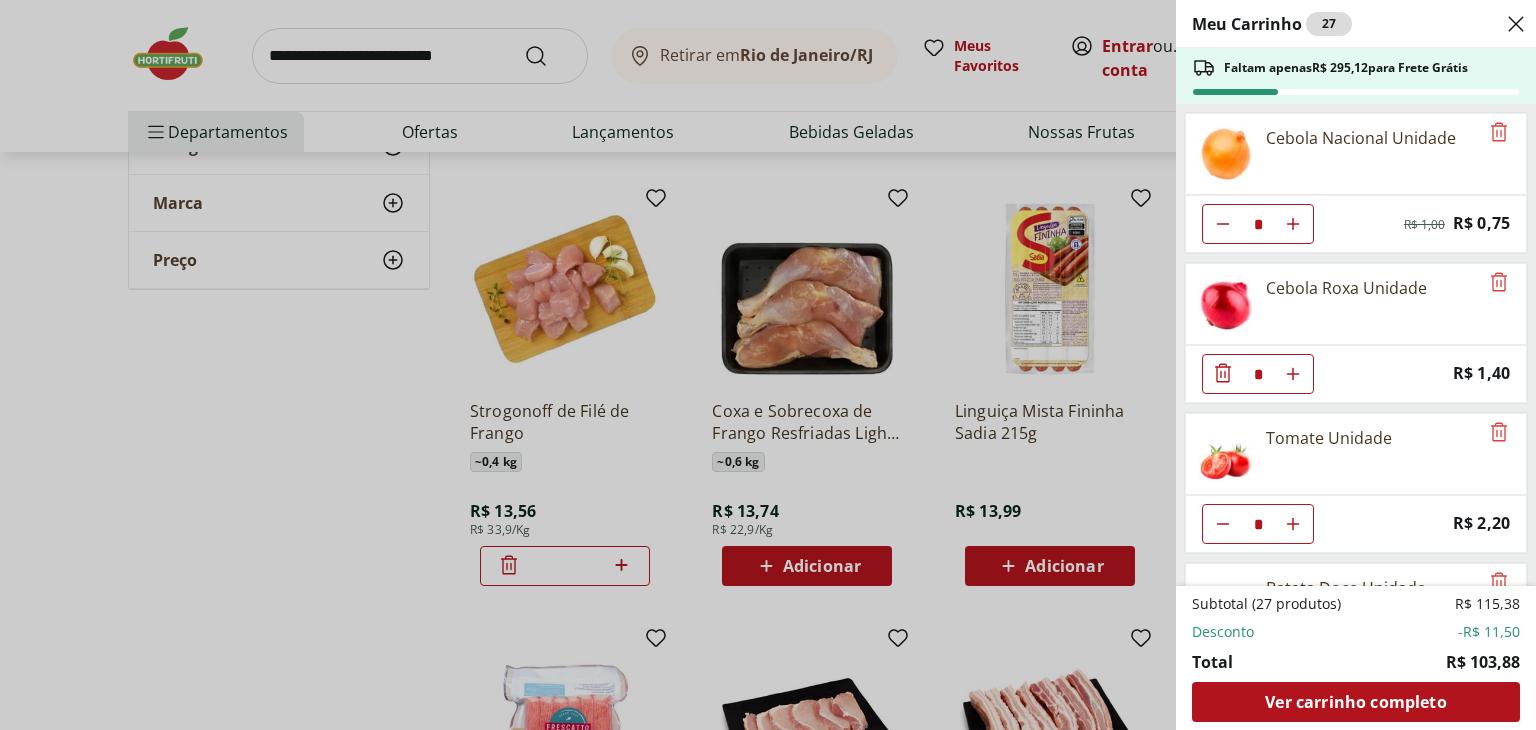 click 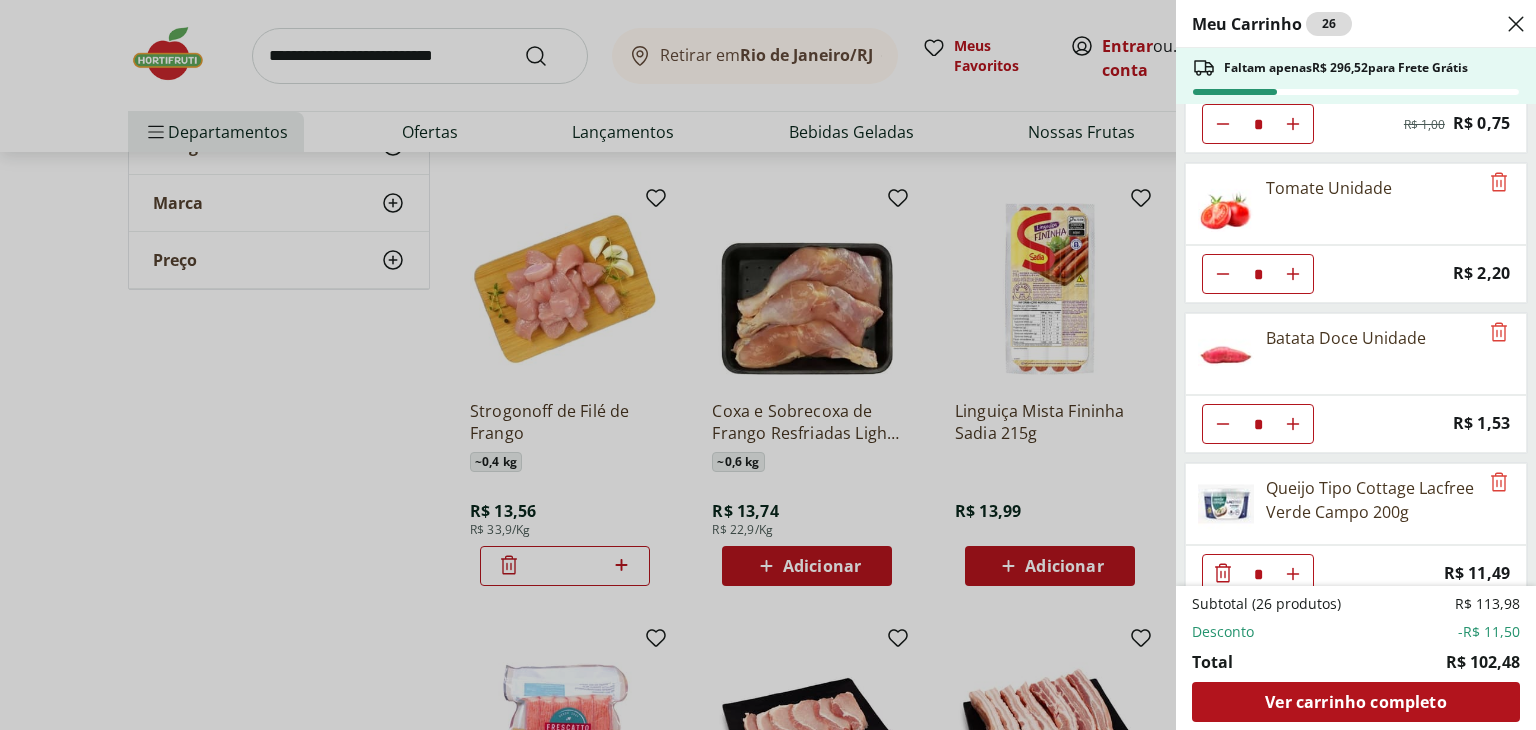 scroll, scrollTop: 800, scrollLeft: 0, axis: vertical 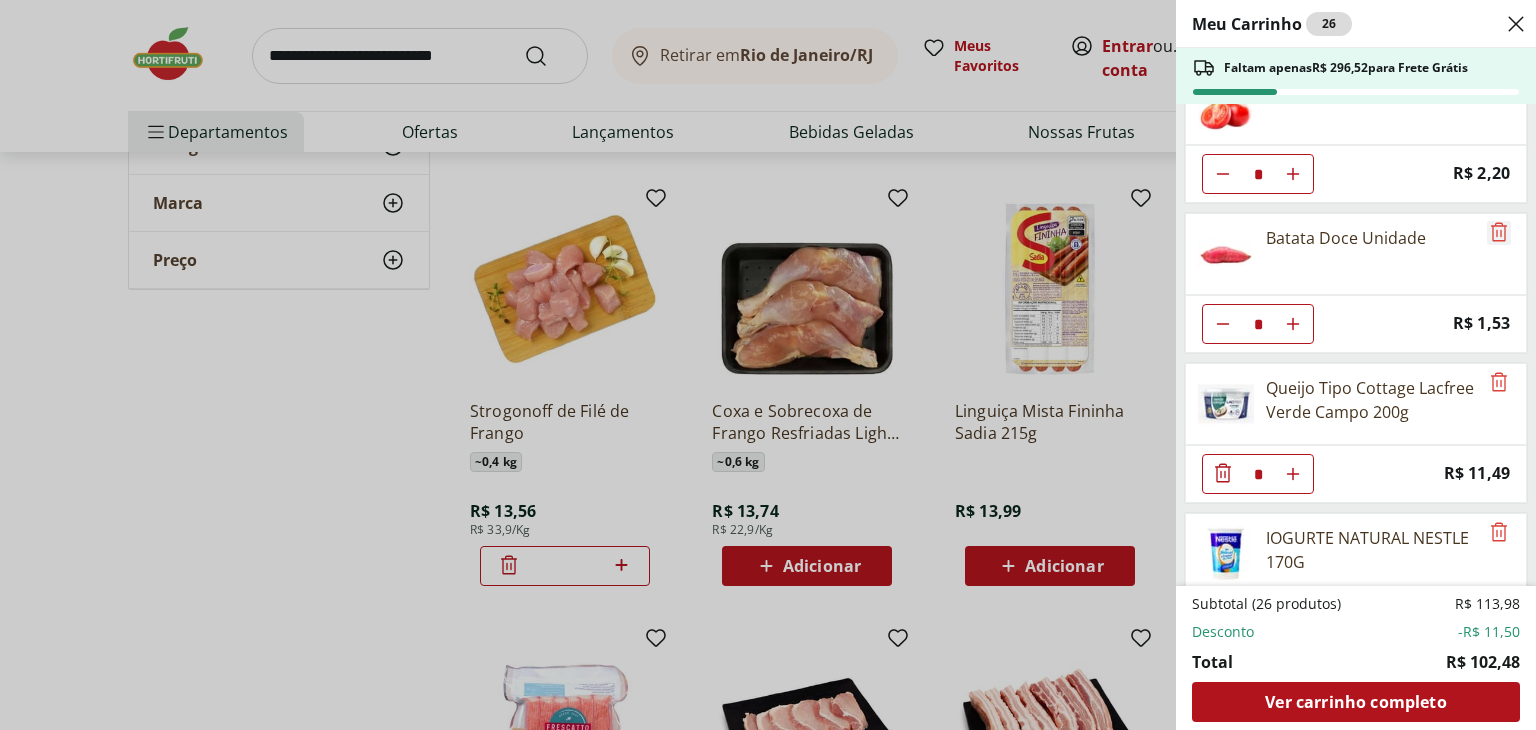 click 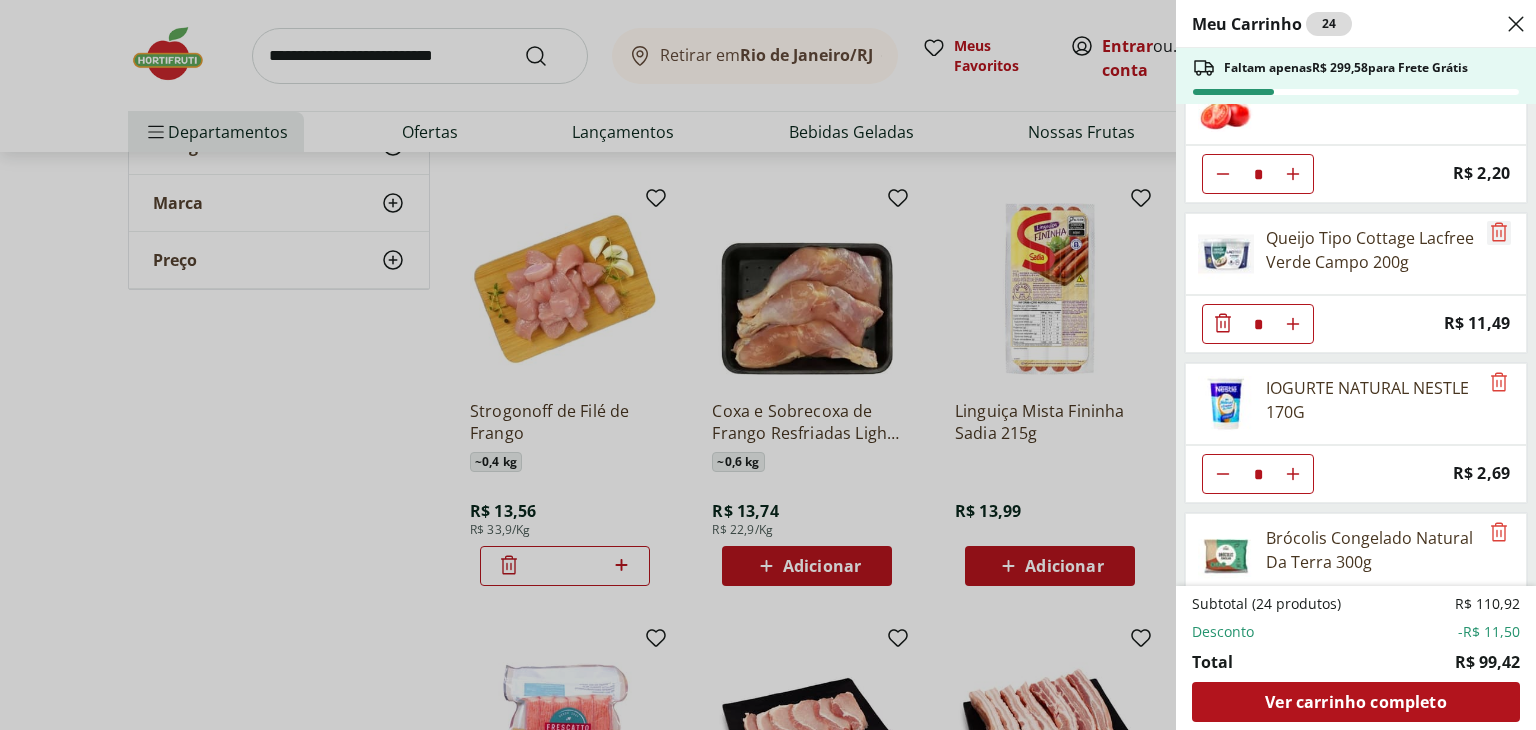 click 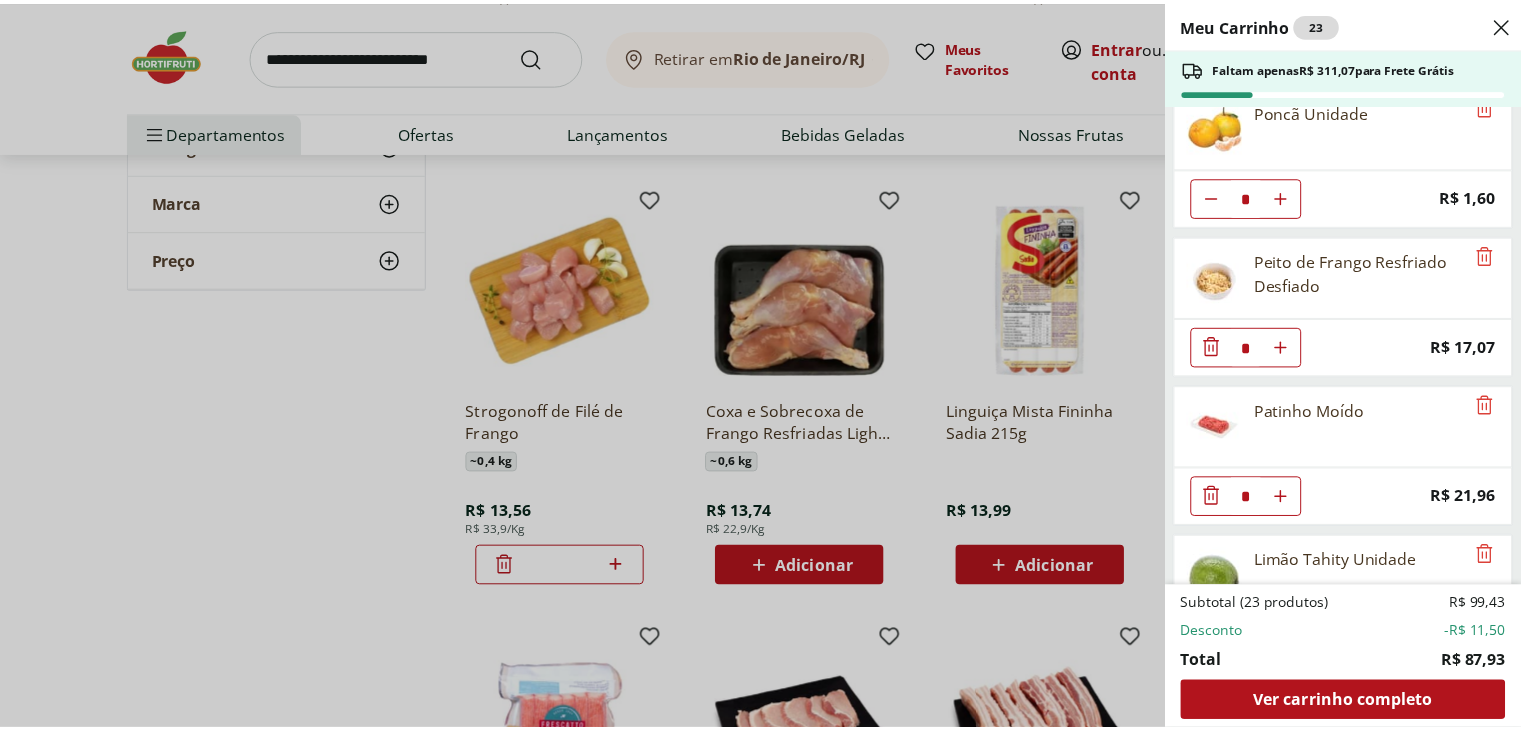 scroll, scrollTop: 0, scrollLeft: 0, axis: both 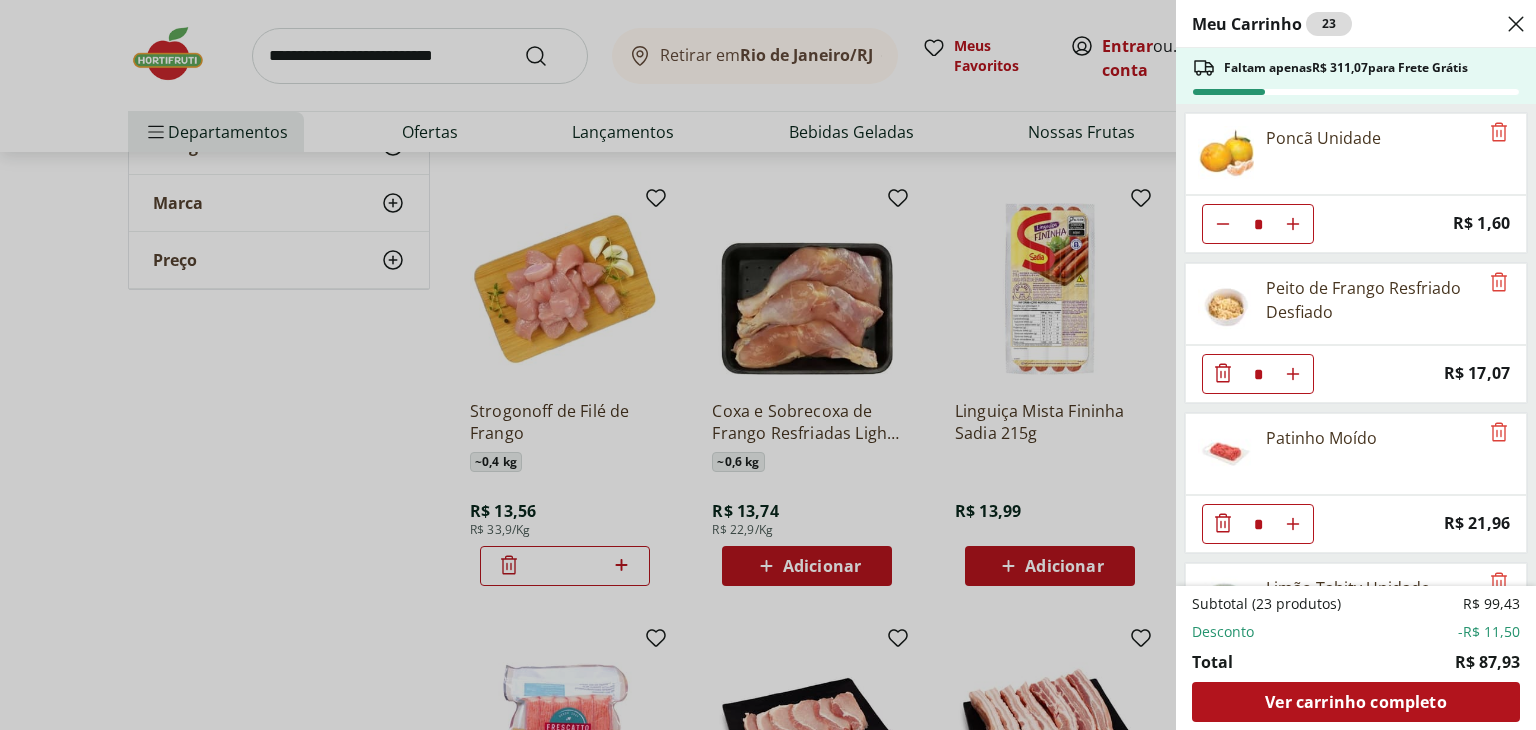 click on "Meu Carrinho 23 Faltam apenas  R$ 311,07  para Frete Grátis Poncã Unidade * Price: R$ 1,60 Peito de Frango Resfriado Desfiado * Price: R$ 17,07 Patinho Moído * Price: R$ 21,96 Limão Tahity Unidade * Price: R$ 0,55 Cebola Nacional Unidade * Original price: R$ 1,00 Price: R$ 0,75 Tomate Unidade * Price: R$ 2,20 IOGURTE NATURAL NESTLE 170G * Price: R$ 2,69 Brócolis Congelado Natural Da Terra 300g * Original price: R$ 7,99 Price: R$ 3,99 Brócolis Ninja Unidade * Original price: R$ 11,99 Price: R$ 4,99 Strogonoff de Filé de Frango * Price: R$ 13,56 Subtotal (23 produtos) R$ 99,43 Desconto -R$ 11,50 Total R$ 87,93 Ver carrinho completo" at bounding box center [768, 365] 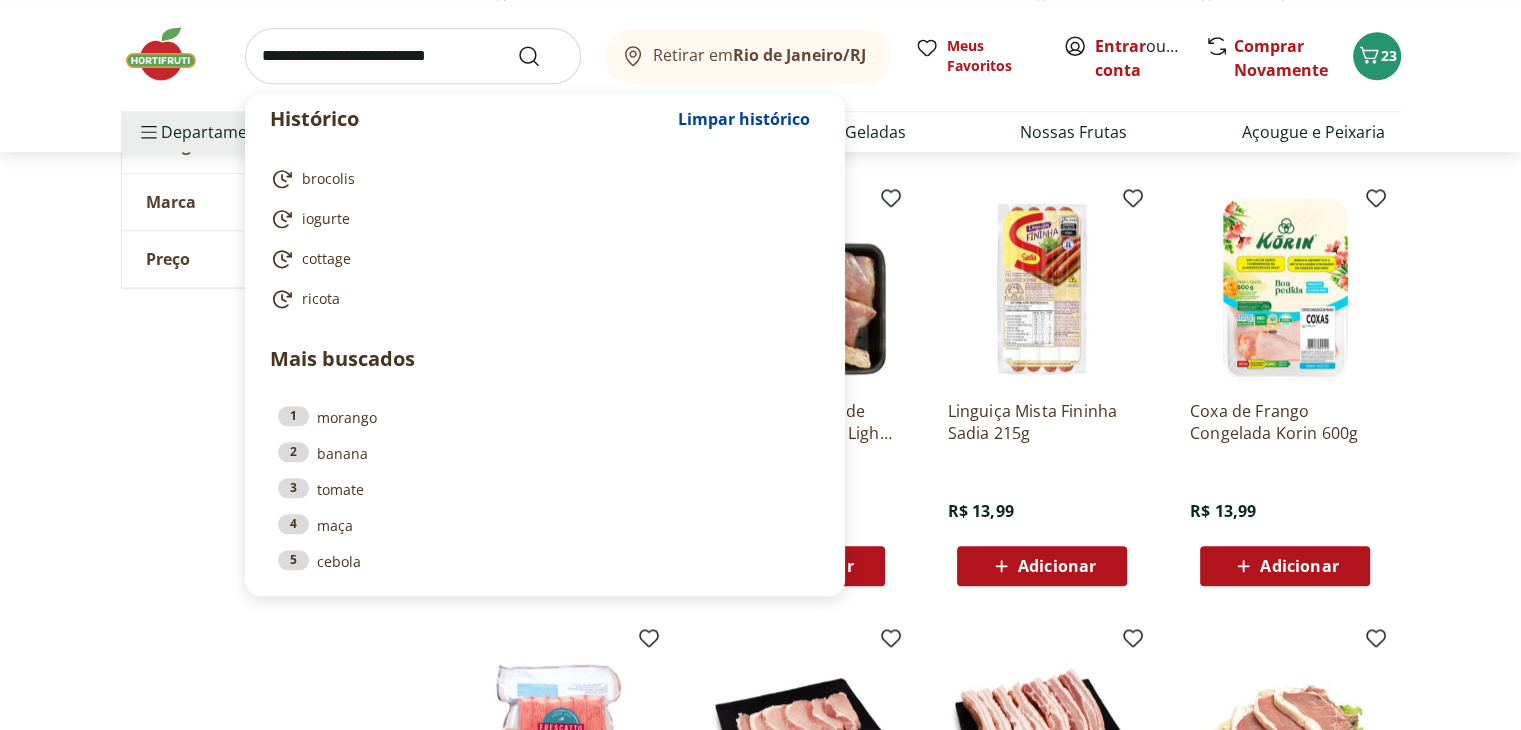 click at bounding box center (413, 56) 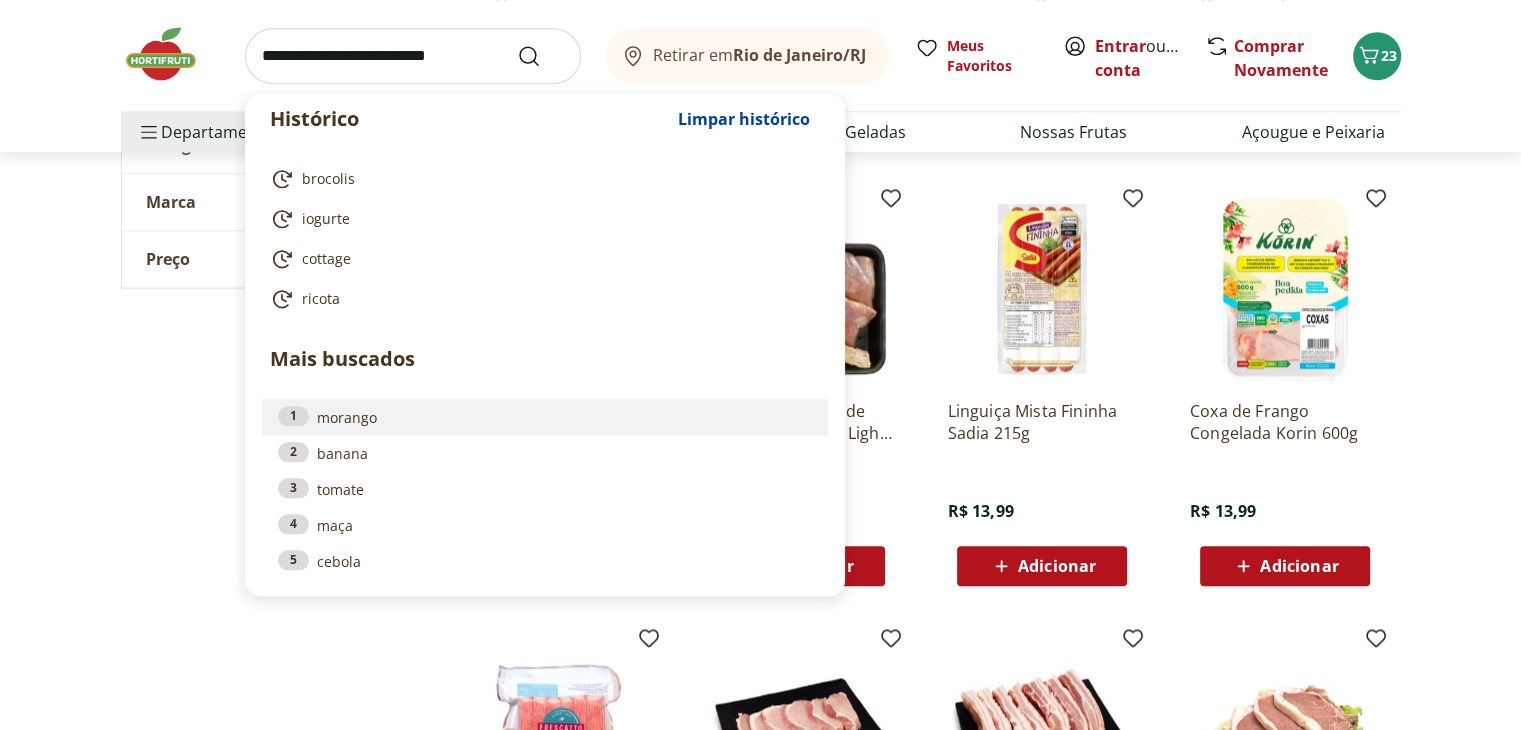click on "1 morango" at bounding box center [545, 417] 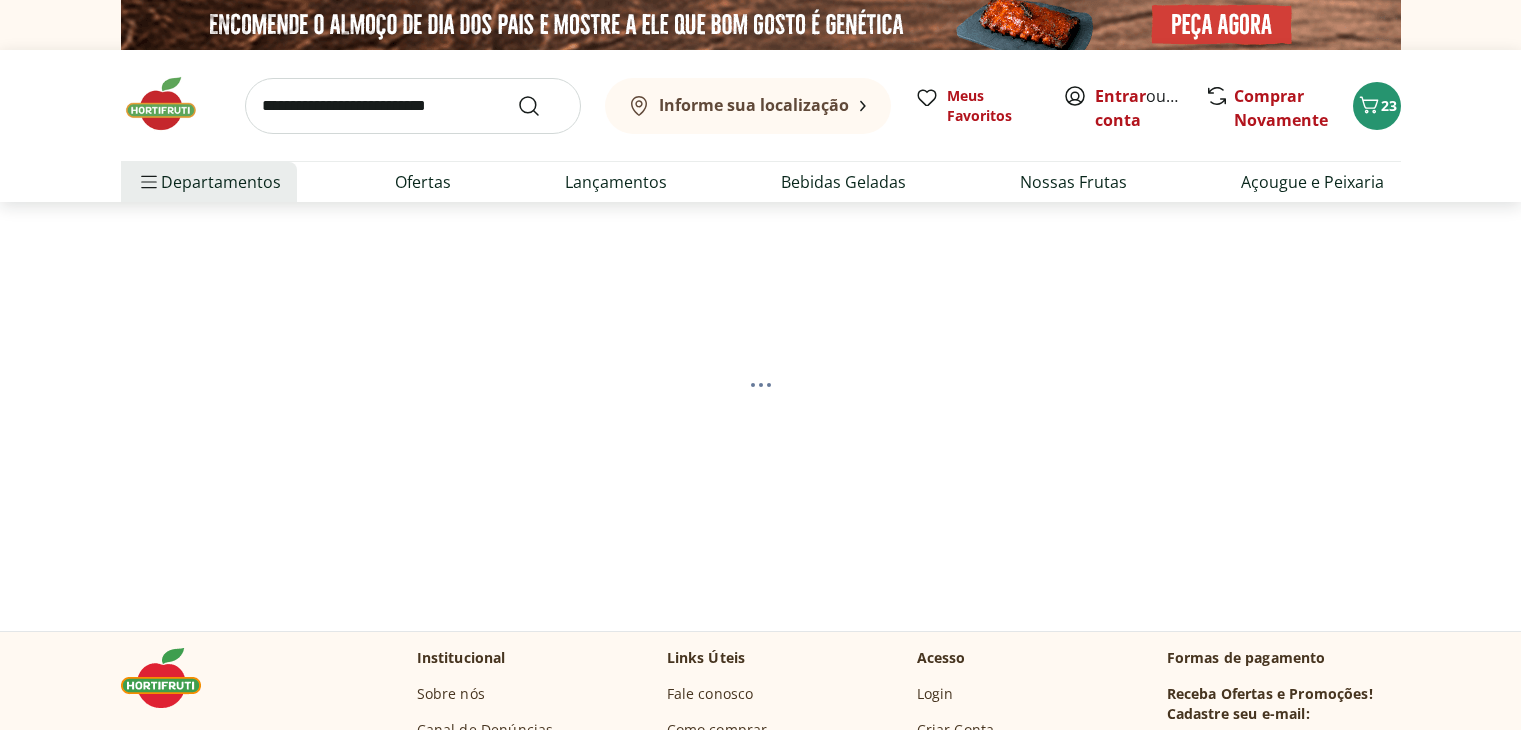 scroll, scrollTop: 0, scrollLeft: 0, axis: both 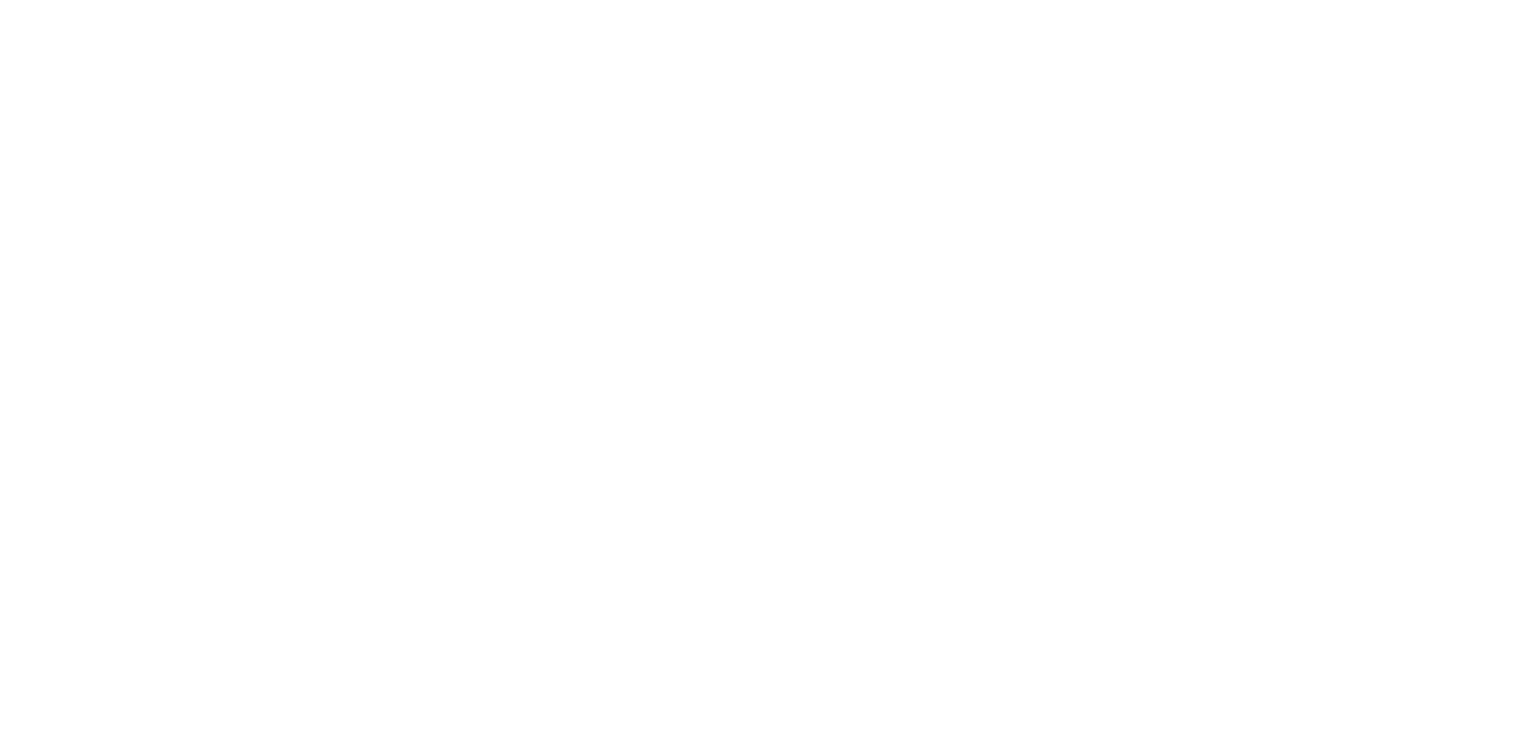 select on "**********" 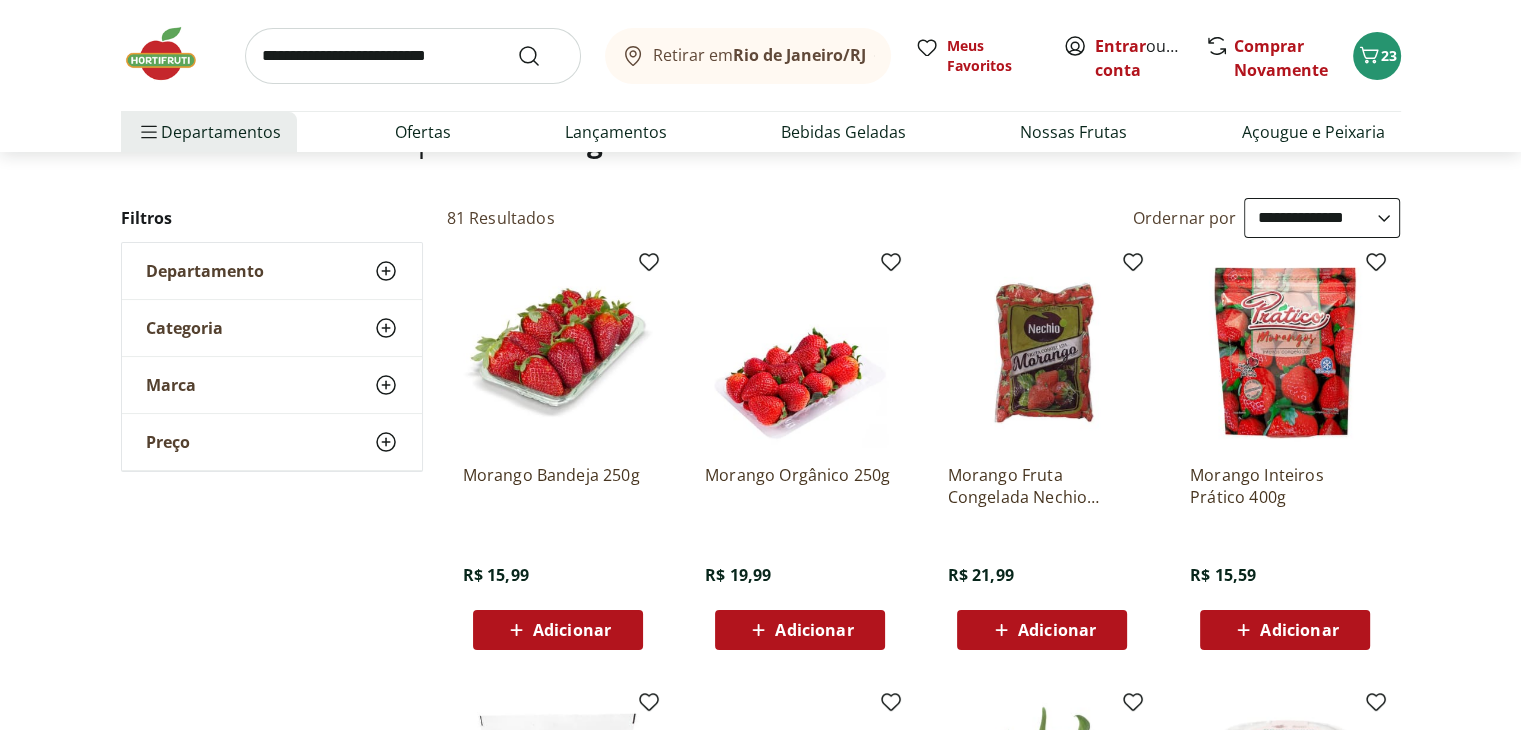 scroll, scrollTop: 200, scrollLeft: 0, axis: vertical 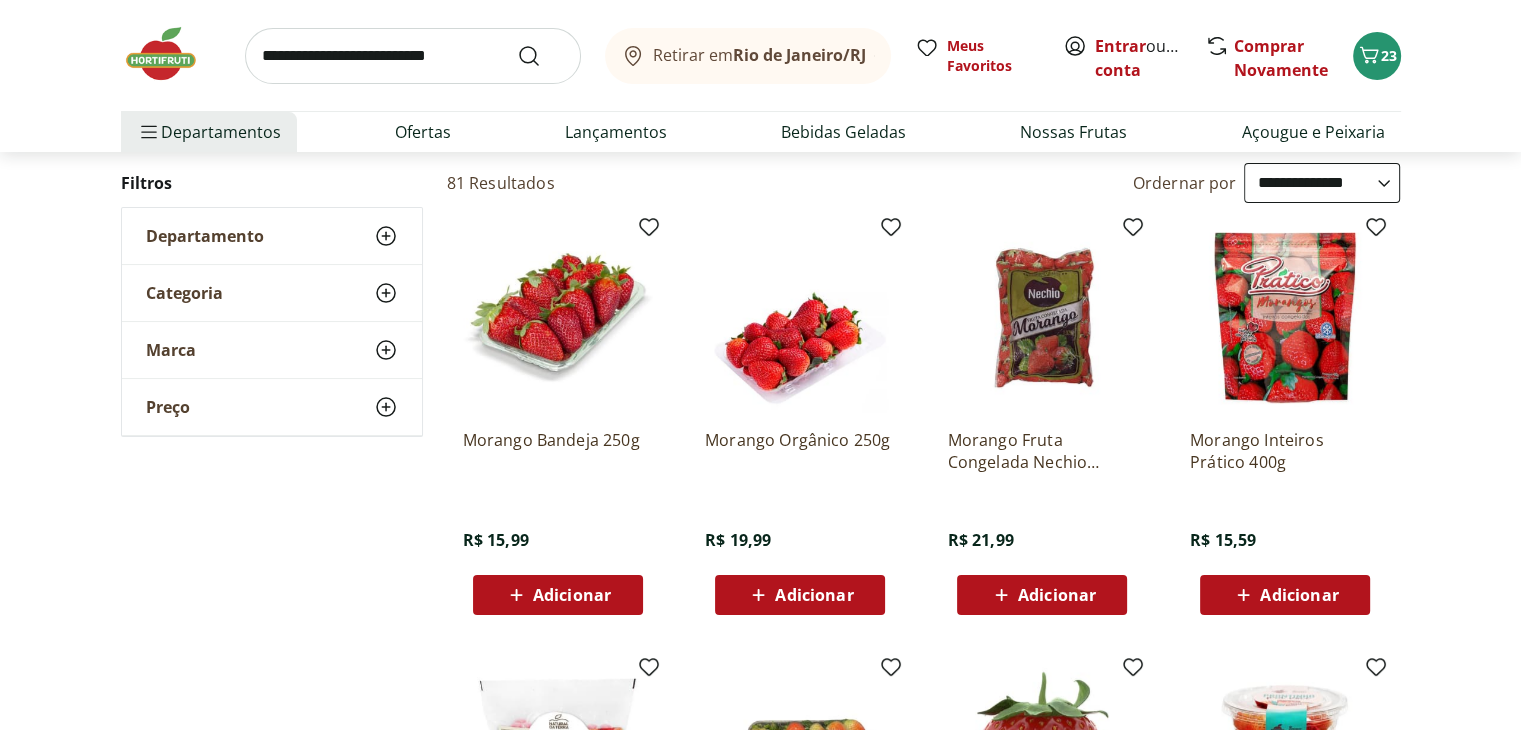 click on "Adicionar" at bounding box center (572, 595) 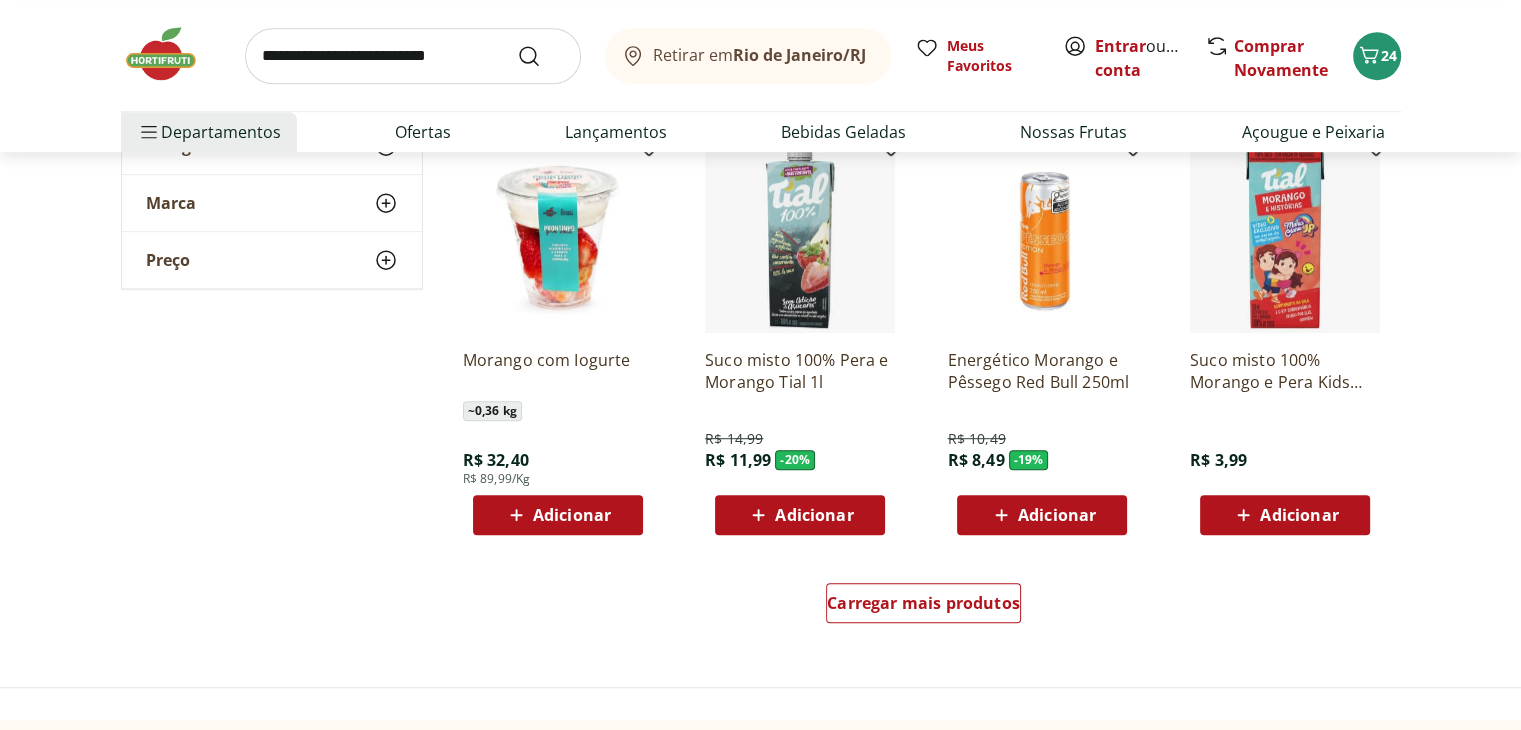 scroll, scrollTop: 1400, scrollLeft: 0, axis: vertical 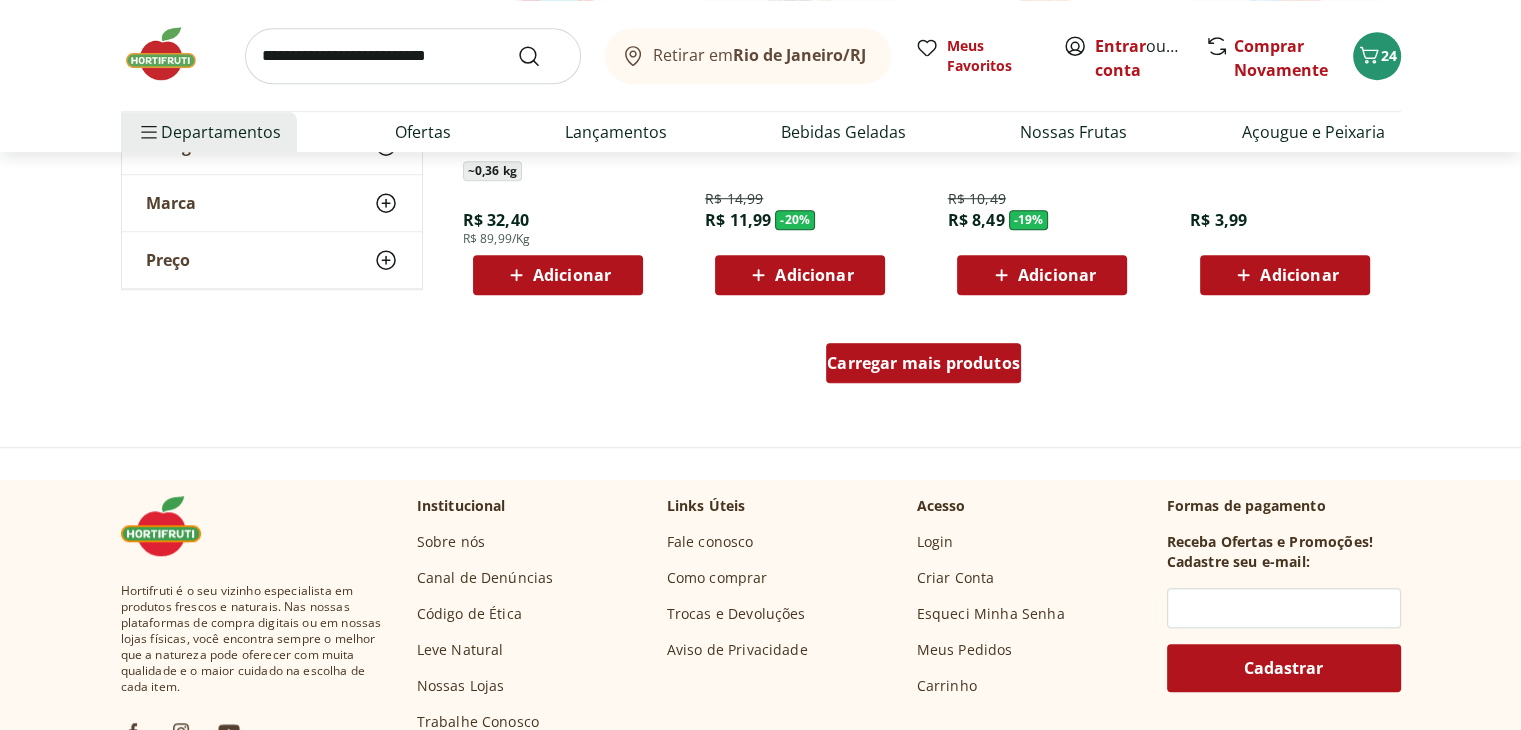 click on "Carregar mais produtos" at bounding box center [923, 363] 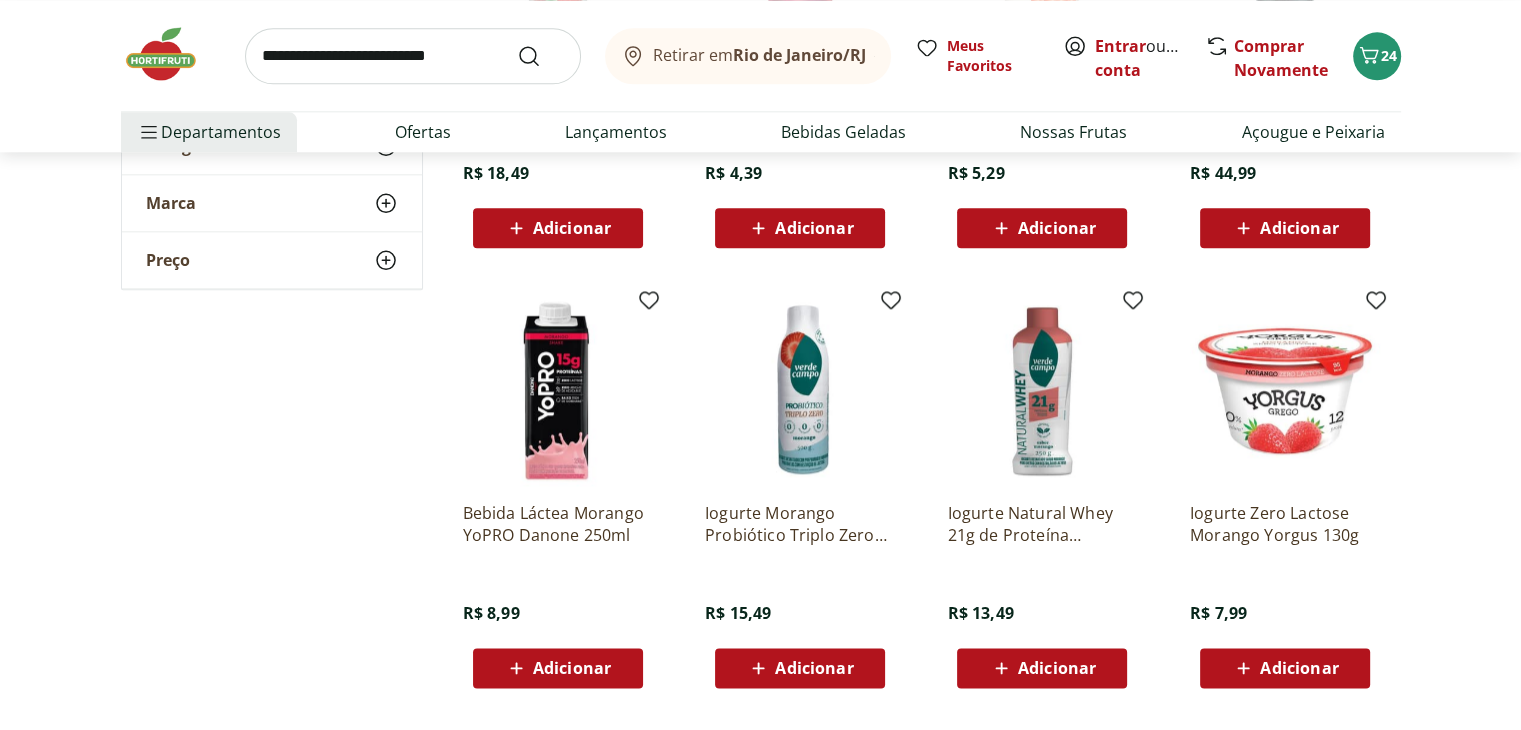 scroll, scrollTop: 2000, scrollLeft: 0, axis: vertical 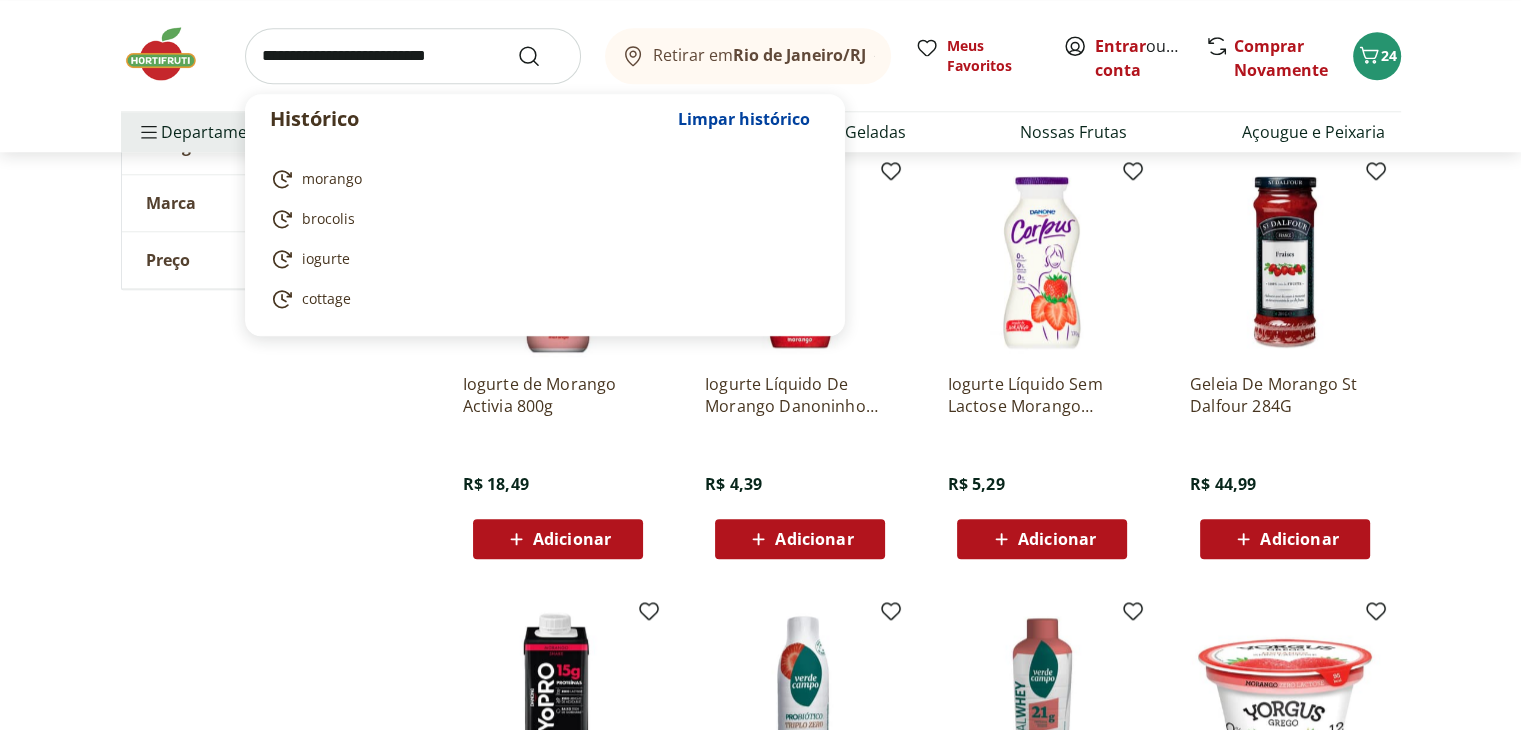 click at bounding box center (413, 56) 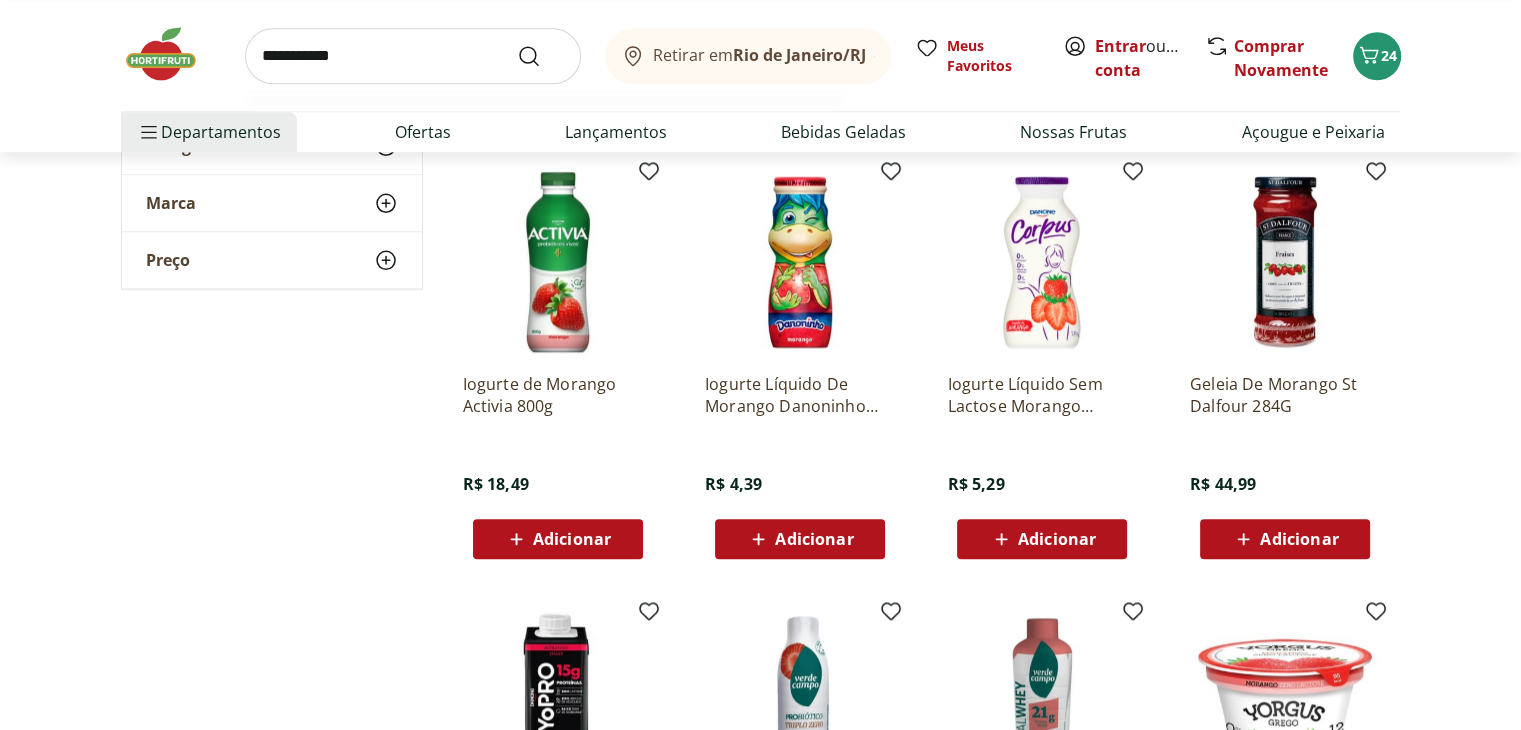 type on "**********" 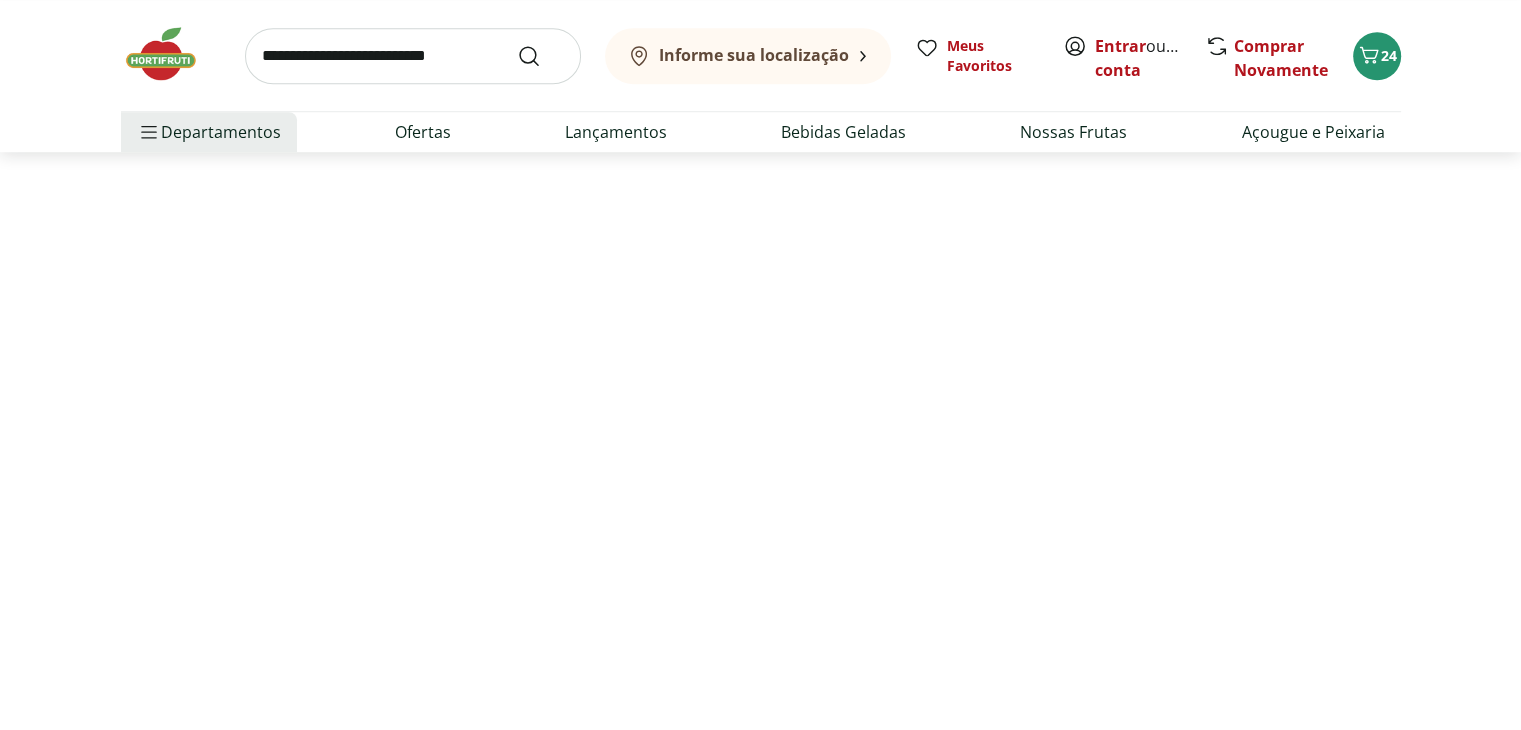 scroll, scrollTop: 0, scrollLeft: 0, axis: both 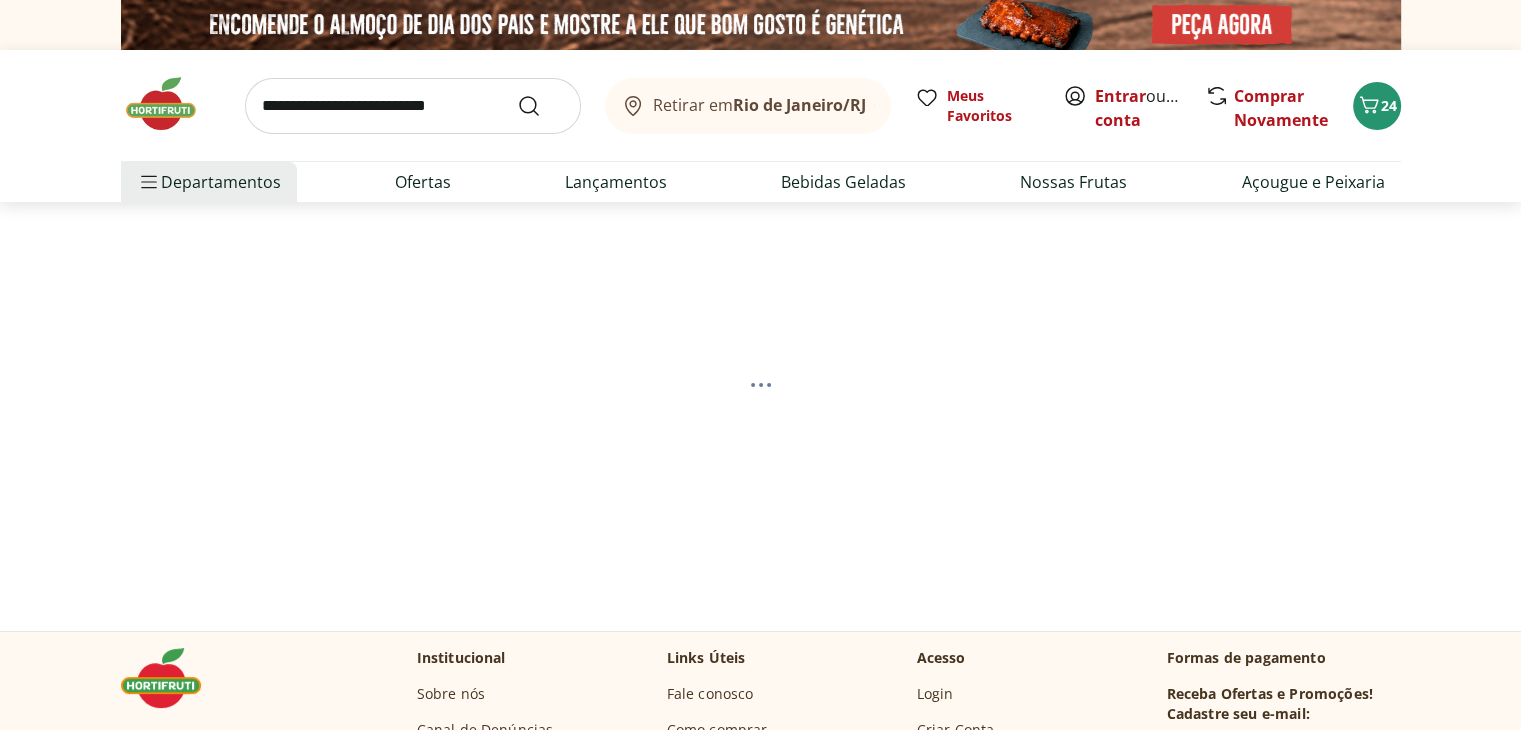 select on "**********" 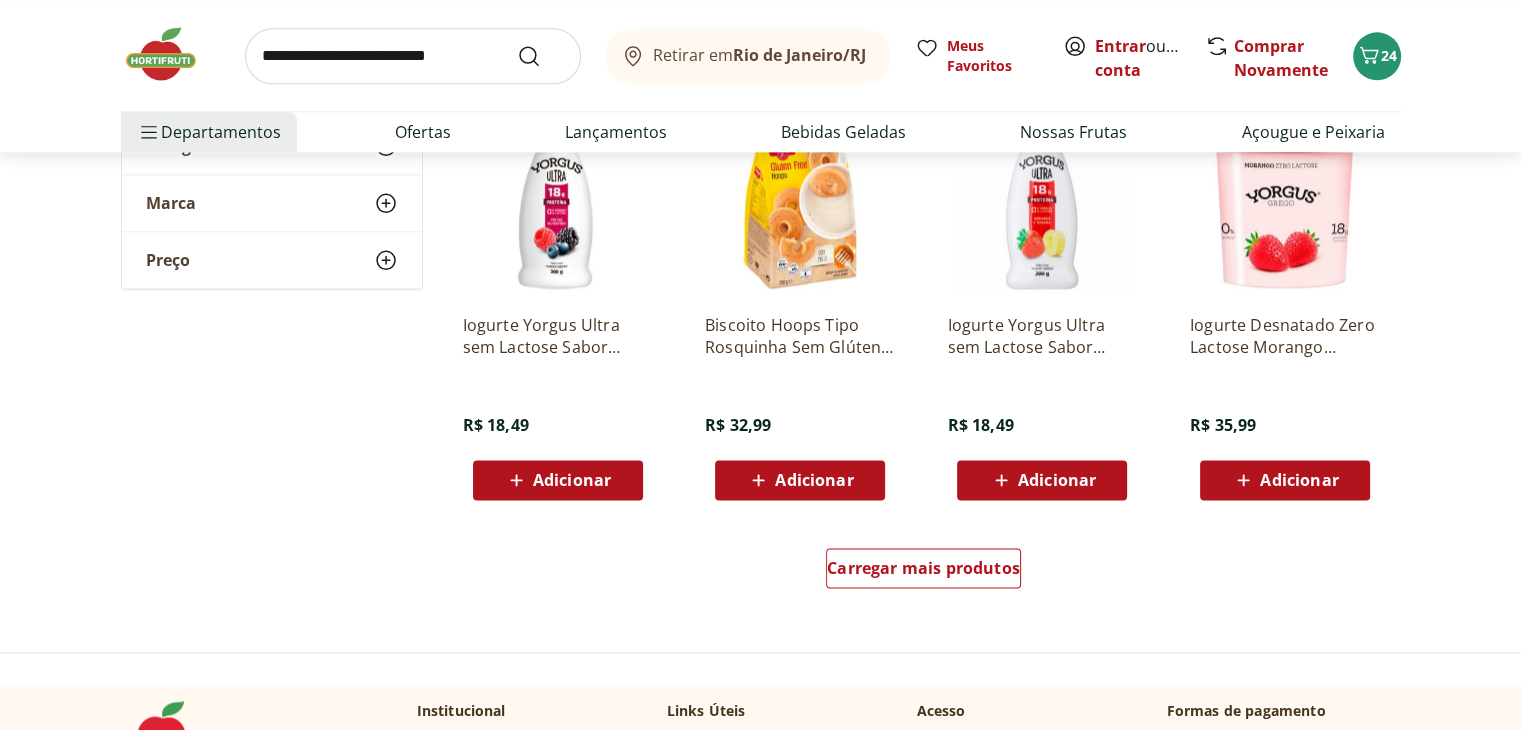 scroll, scrollTop: 2500, scrollLeft: 0, axis: vertical 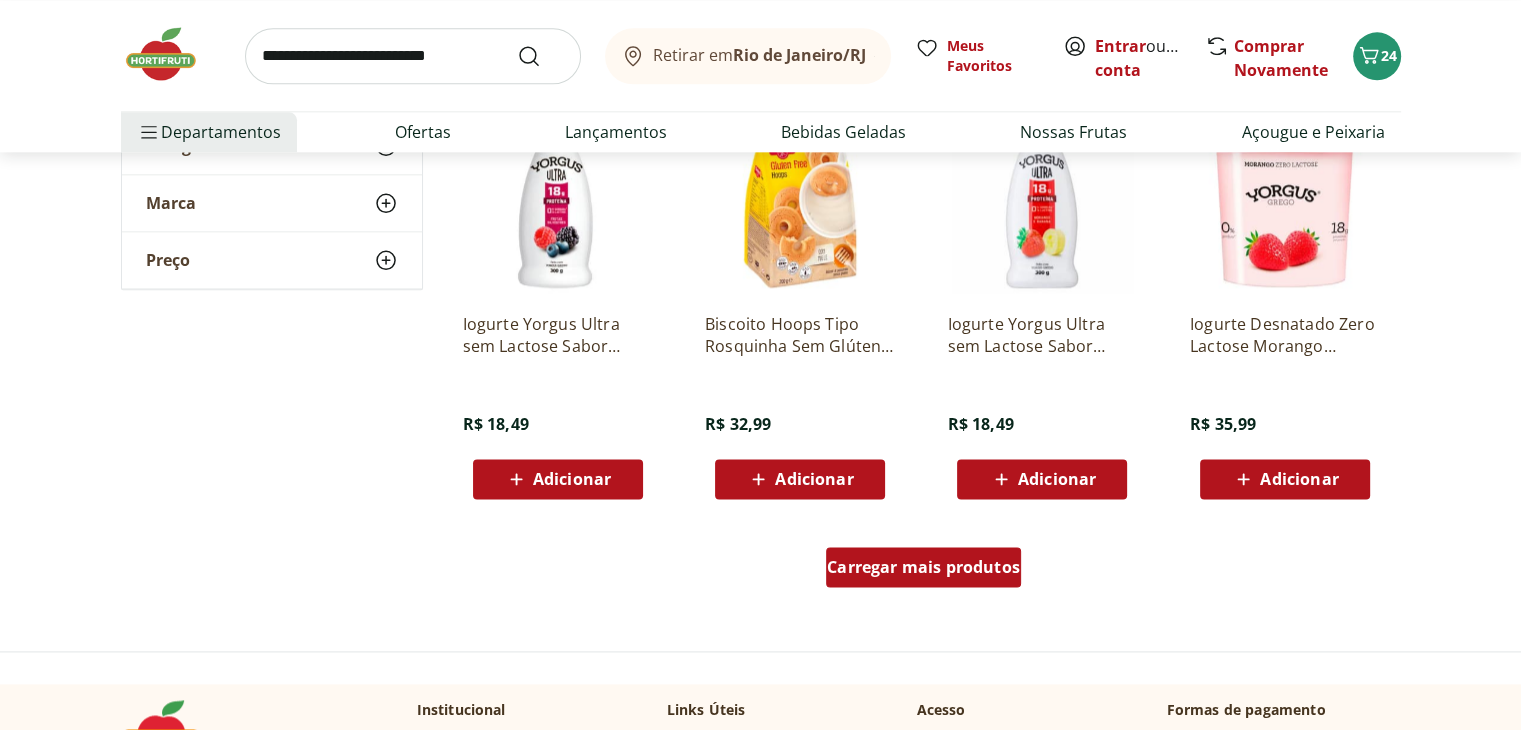 click on "Carregar mais produtos" at bounding box center [923, 567] 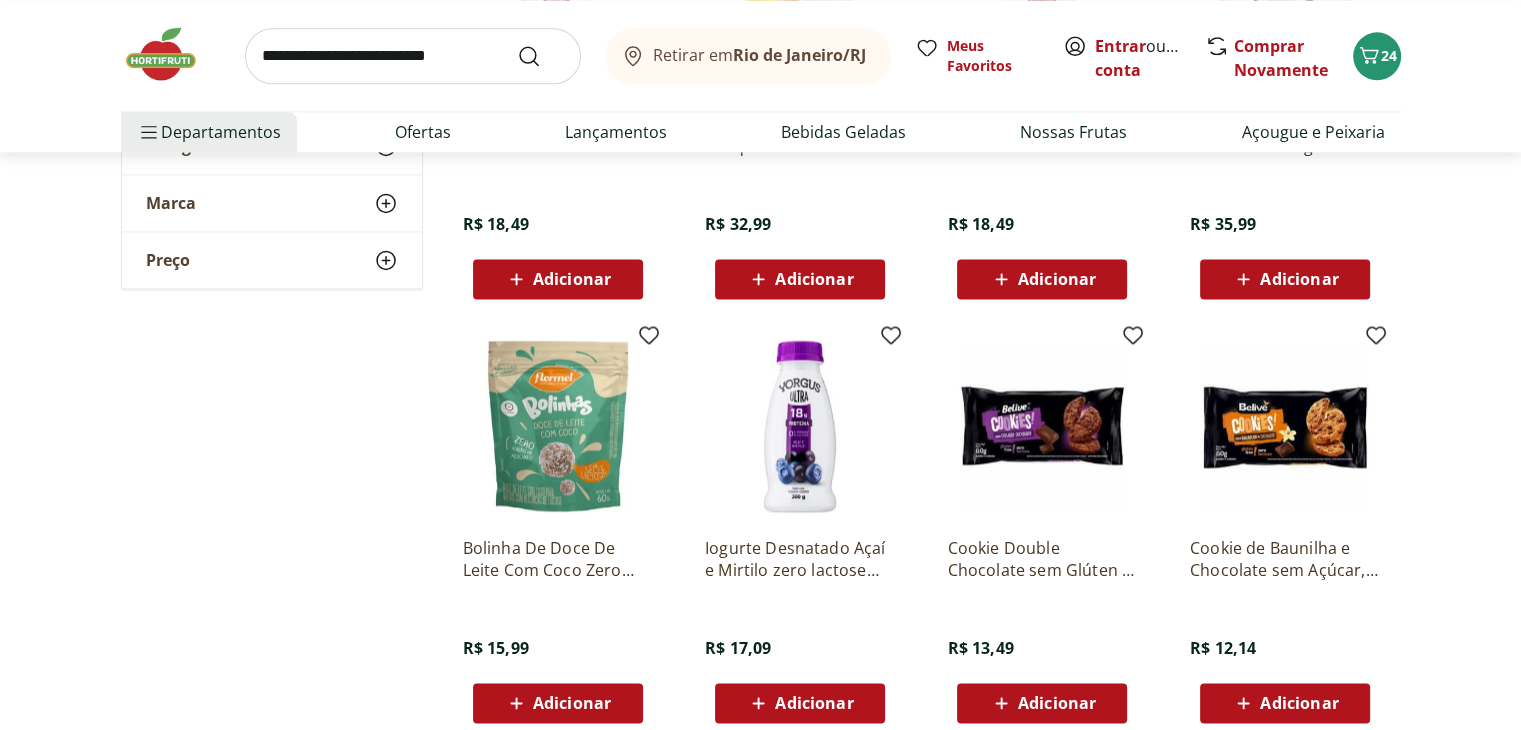 scroll, scrollTop: 2800, scrollLeft: 0, axis: vertical 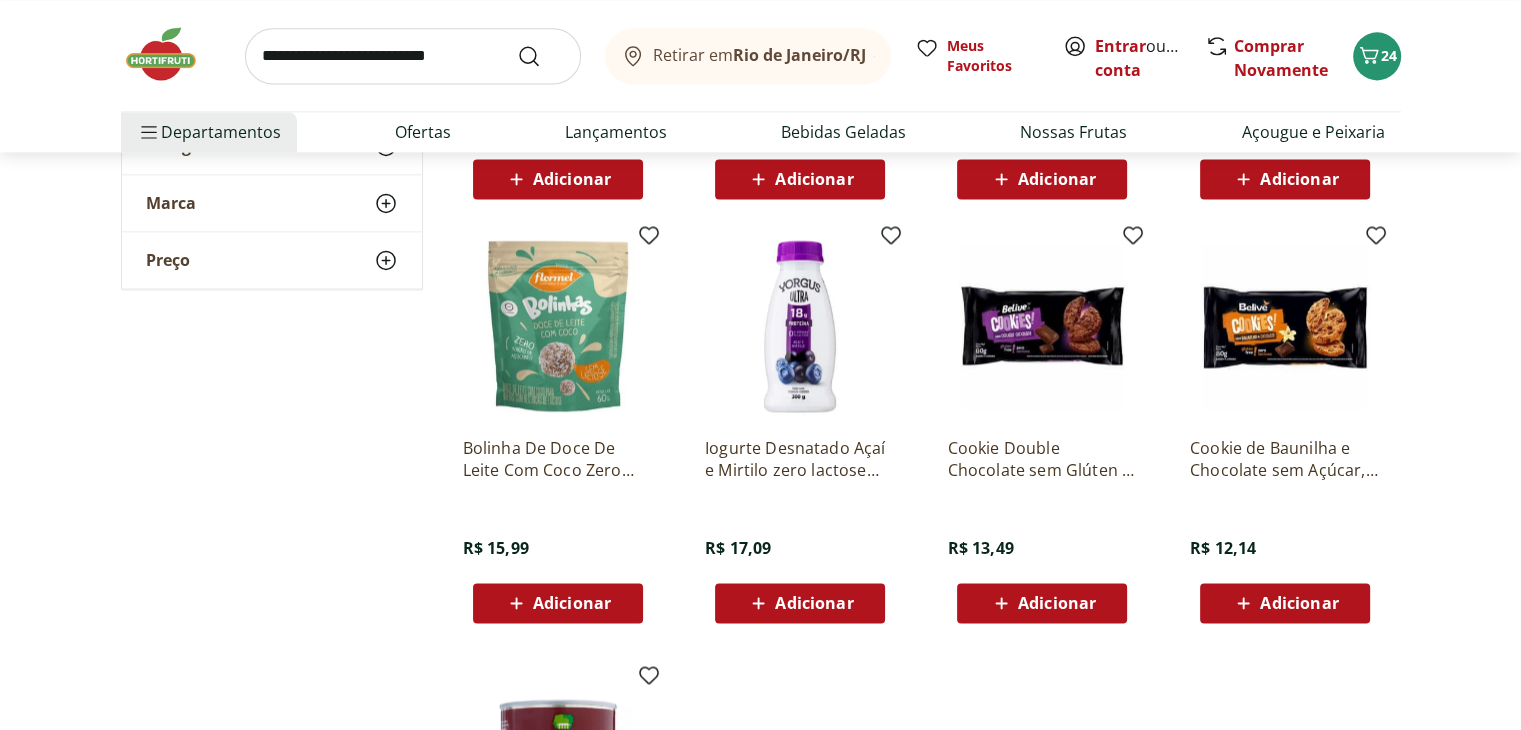click on "Adicionar" at bounding box center [1285, 603] 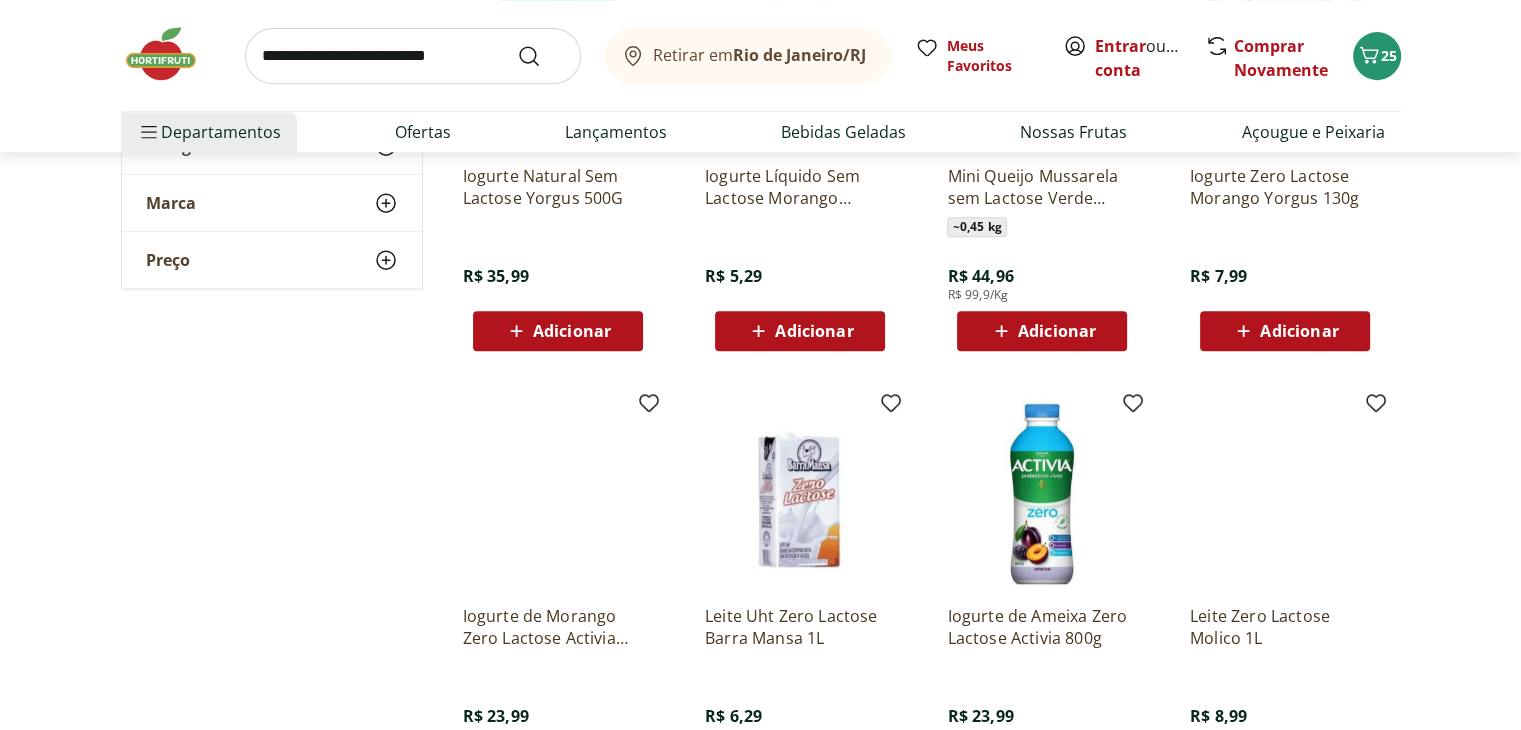 scroll, scrollTop: 900, scrollLeft: 0, axis: vertical 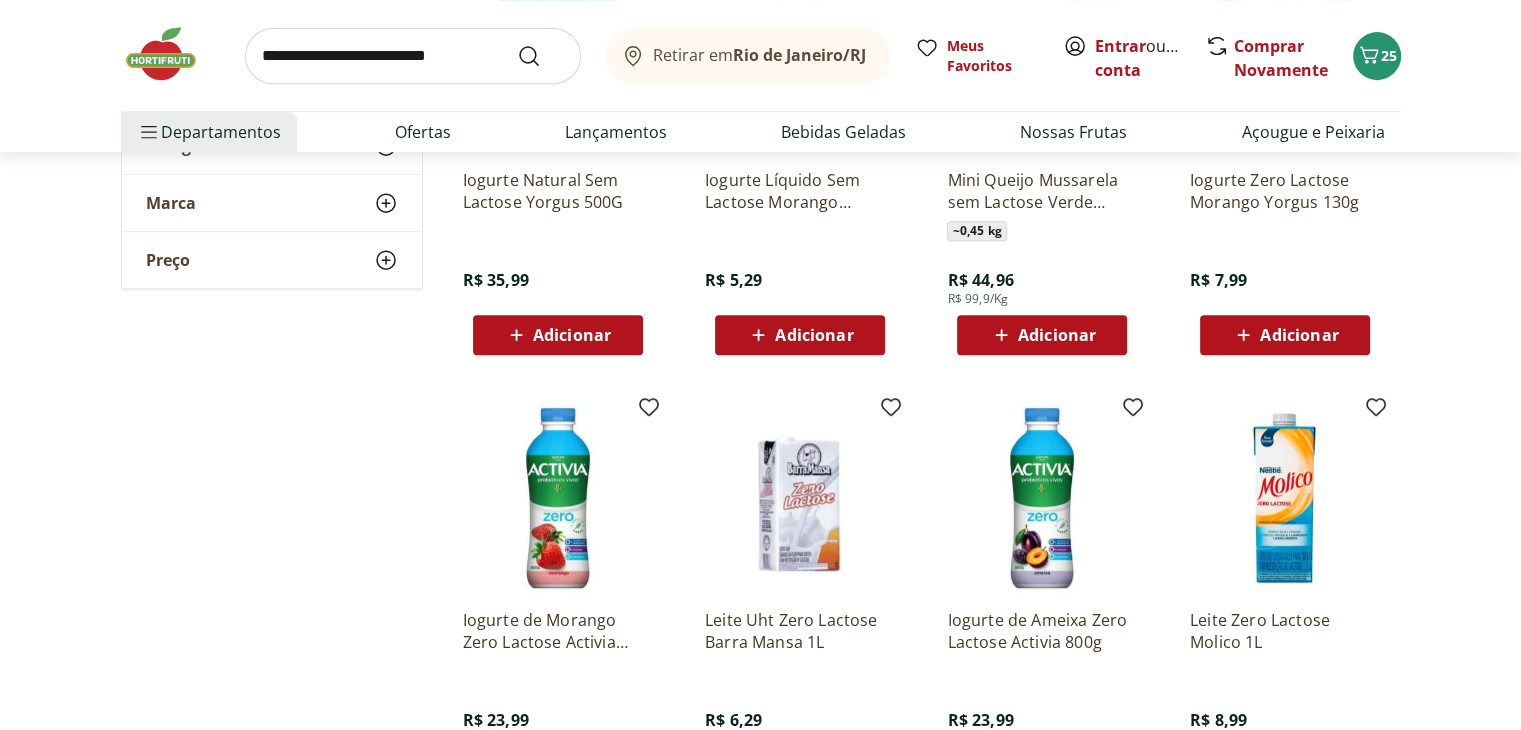 click at bounding box center [413, 56] 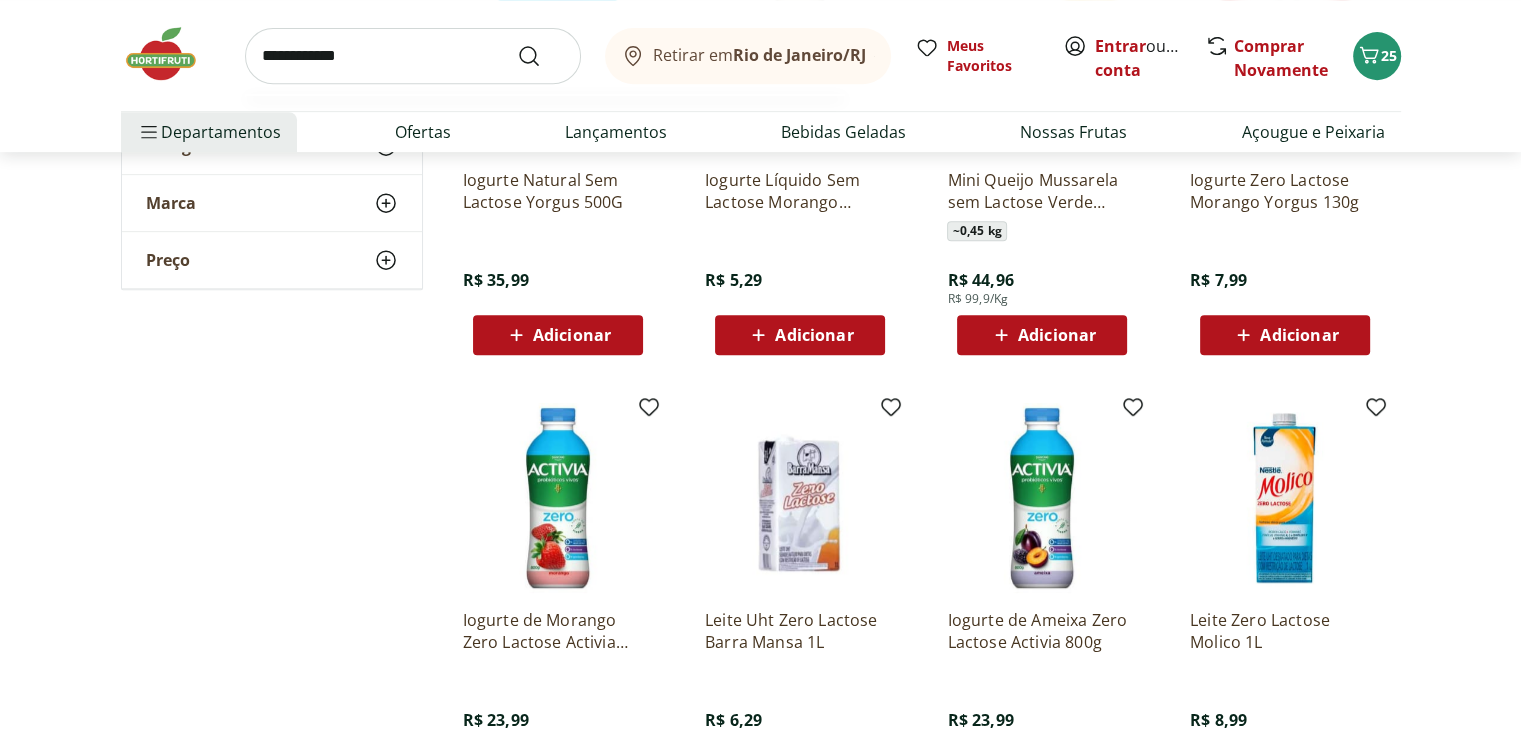 type on "**********" 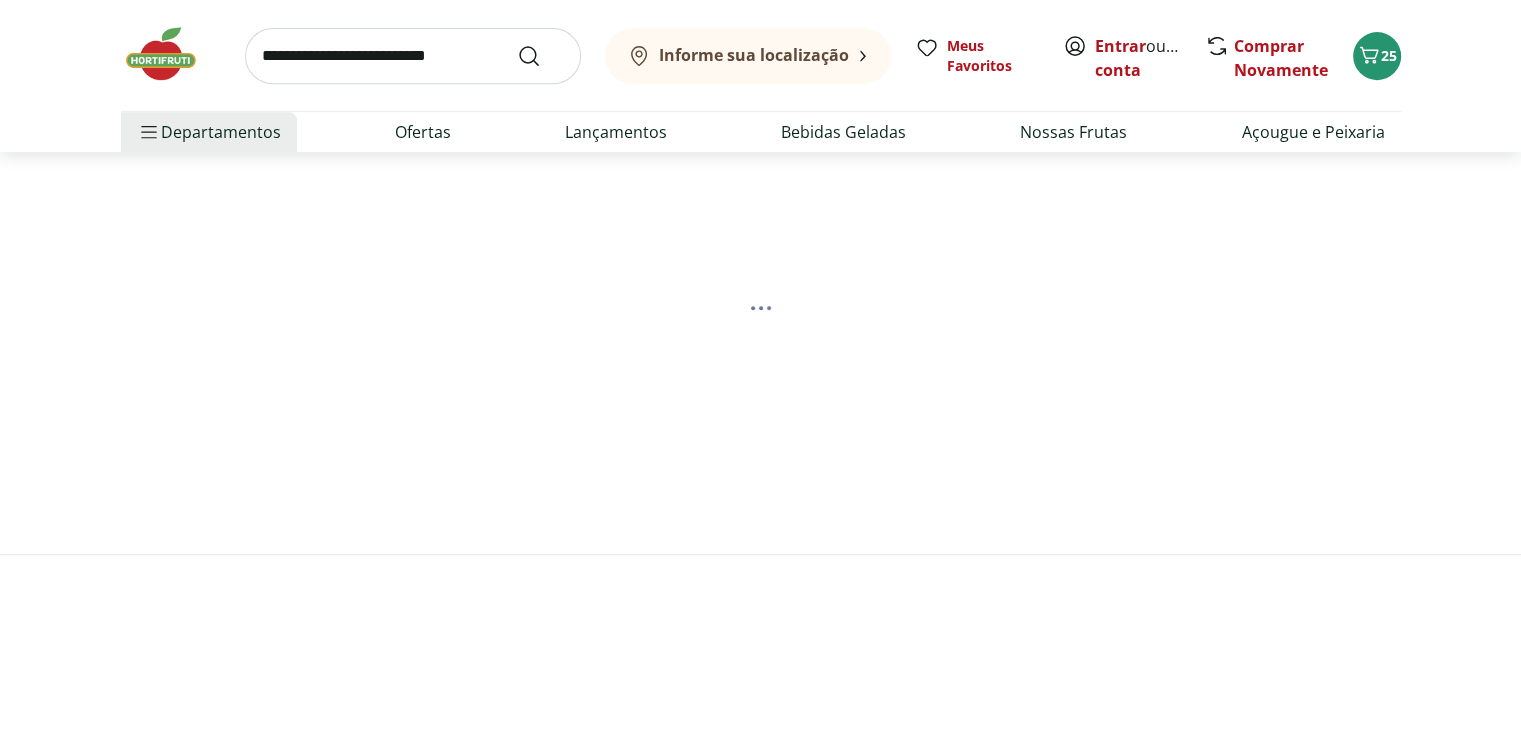 scroll, scrollTop: 0, scrollLeft: 0, axis: both 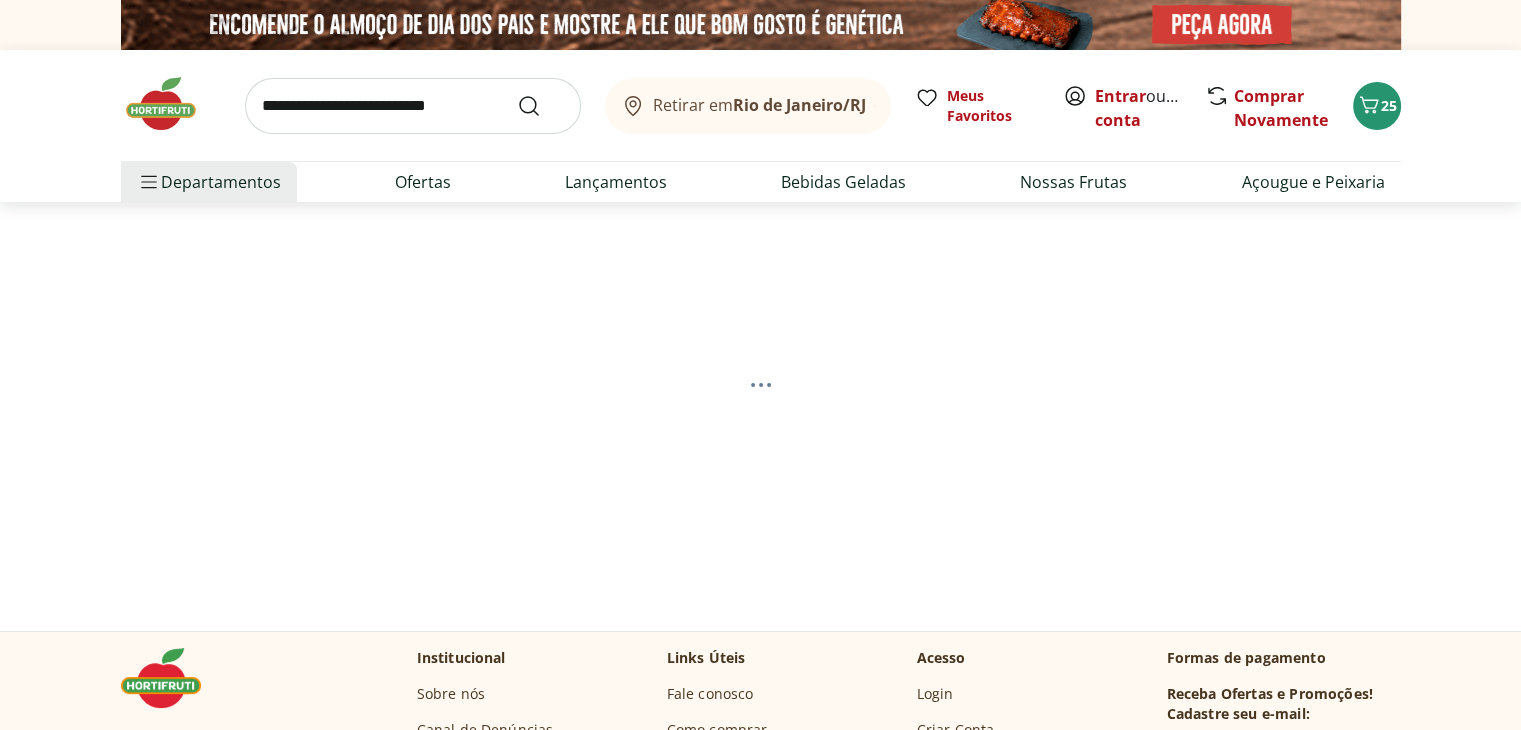 select on "**********" 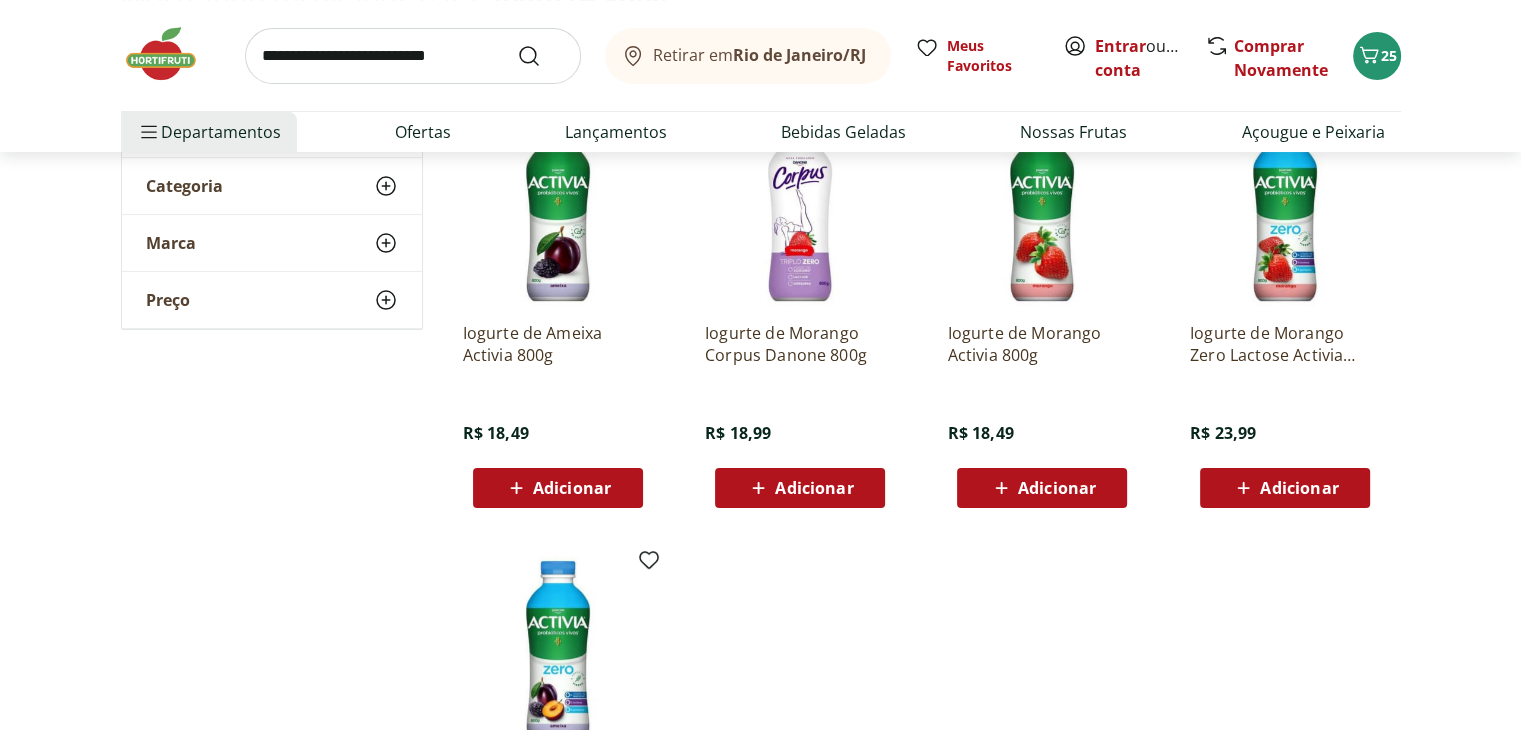 scroll, scrollTop: 200, scrollLeft: 0, axis: vertical 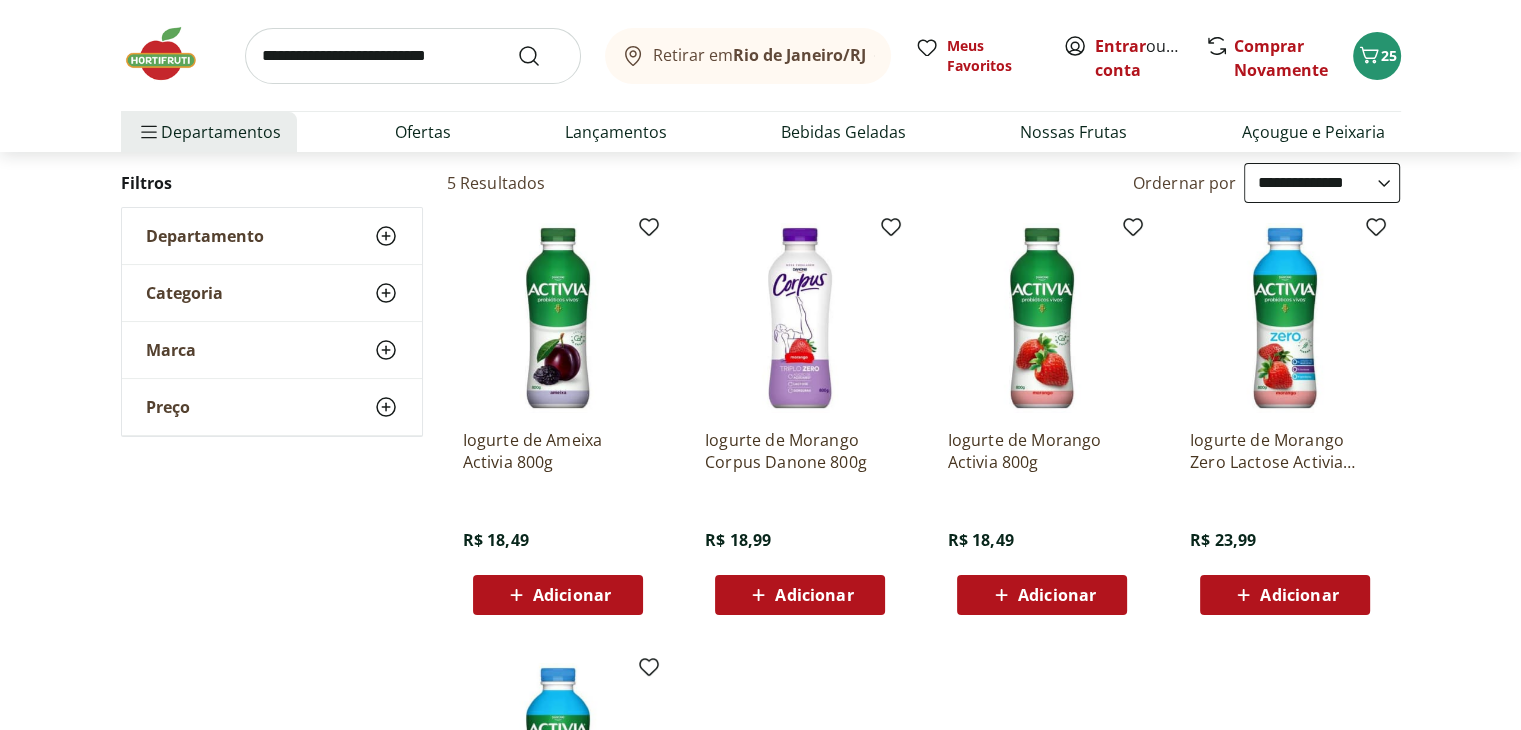 click on "Adicionar" at bounding box center (814, 595) 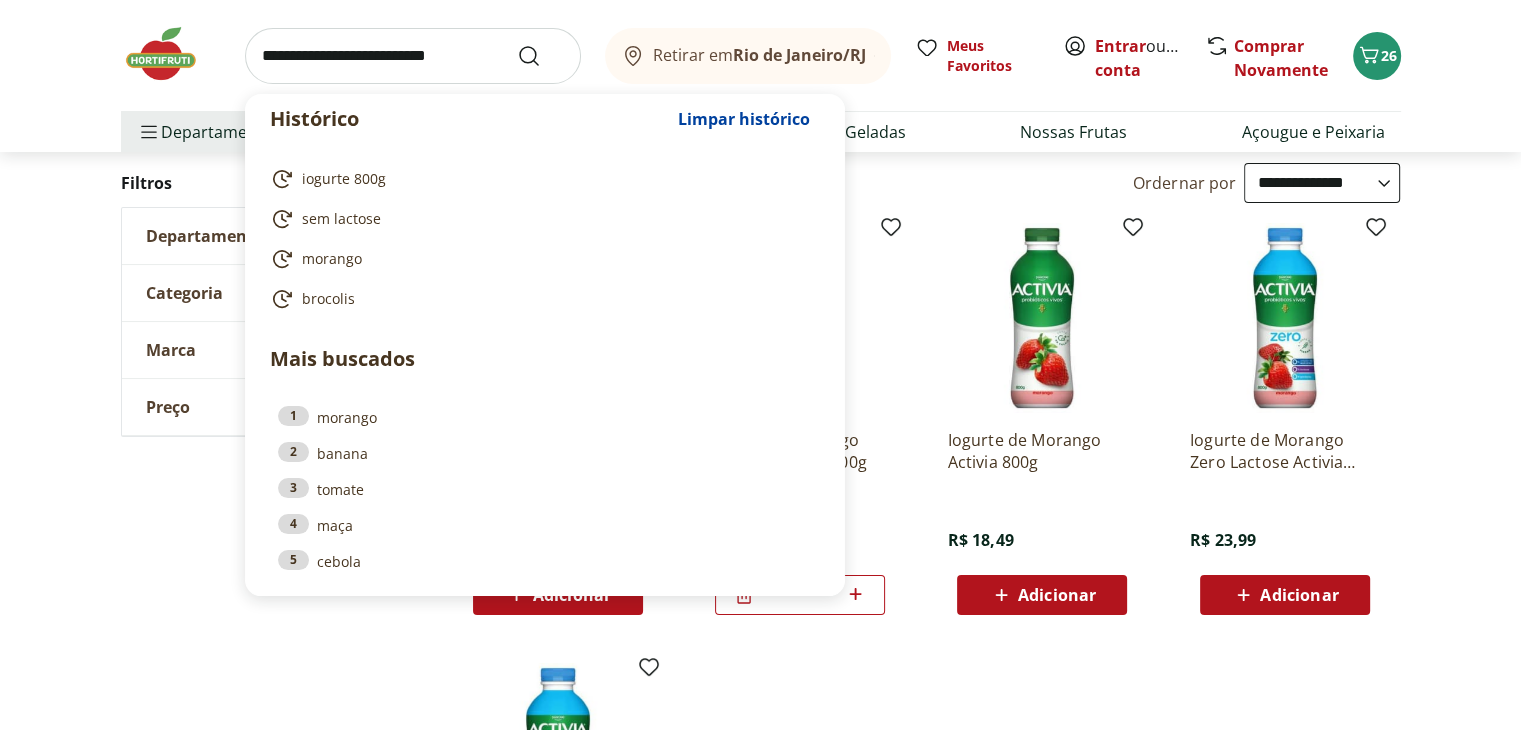 click at bounding box center [413, 56] 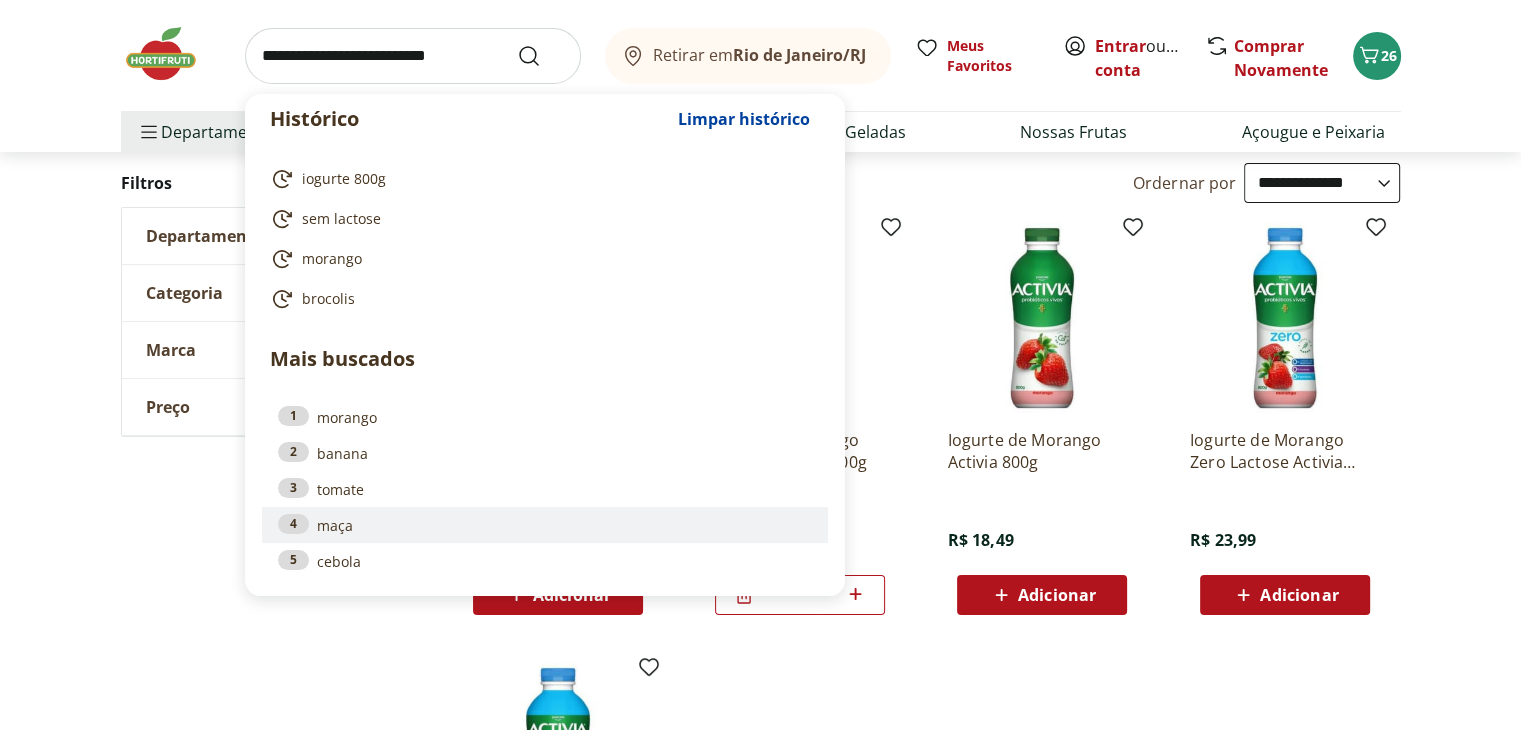 click on "4 maça" at bounding box center [545, 525] 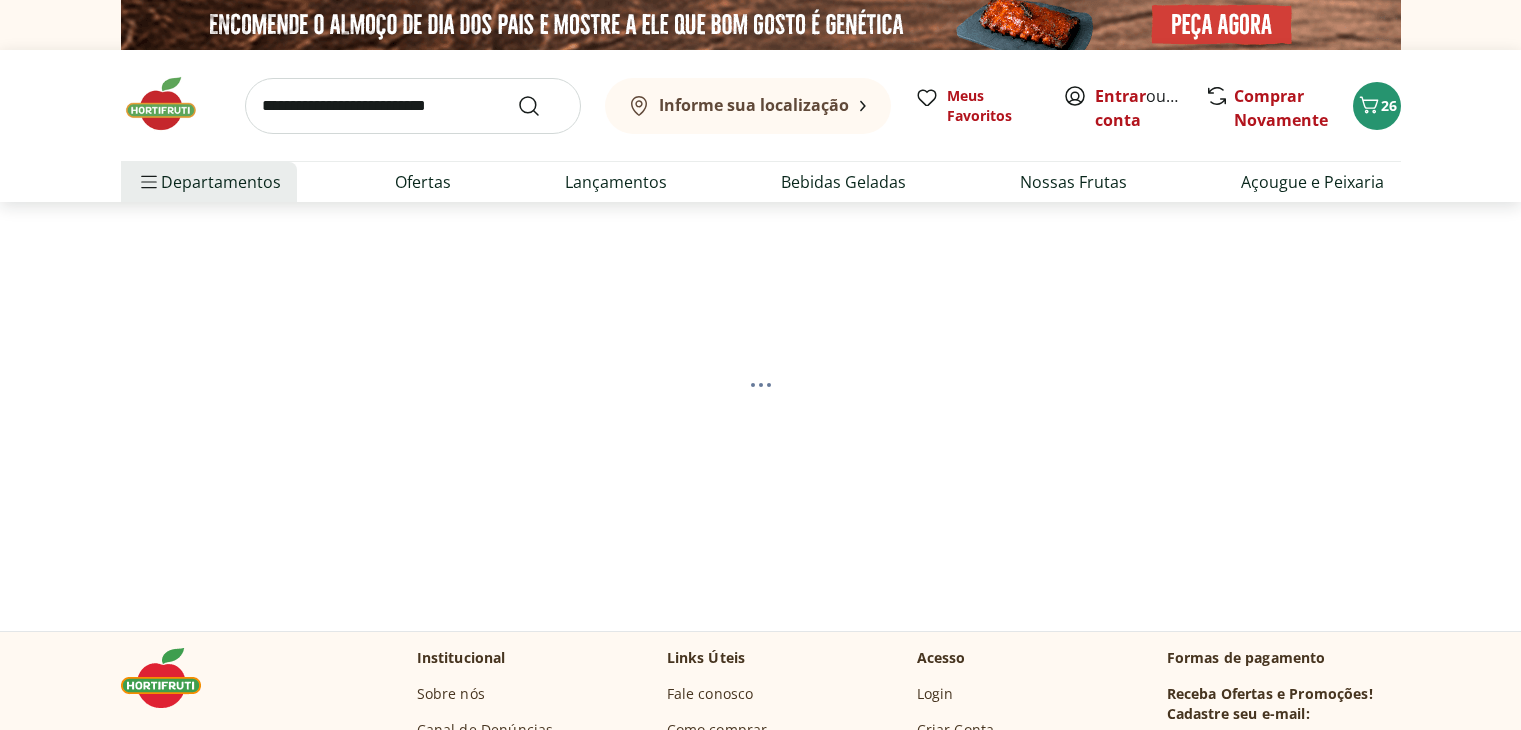 scroll, scrollTop: 0, scrollLeft: 0, axis: both 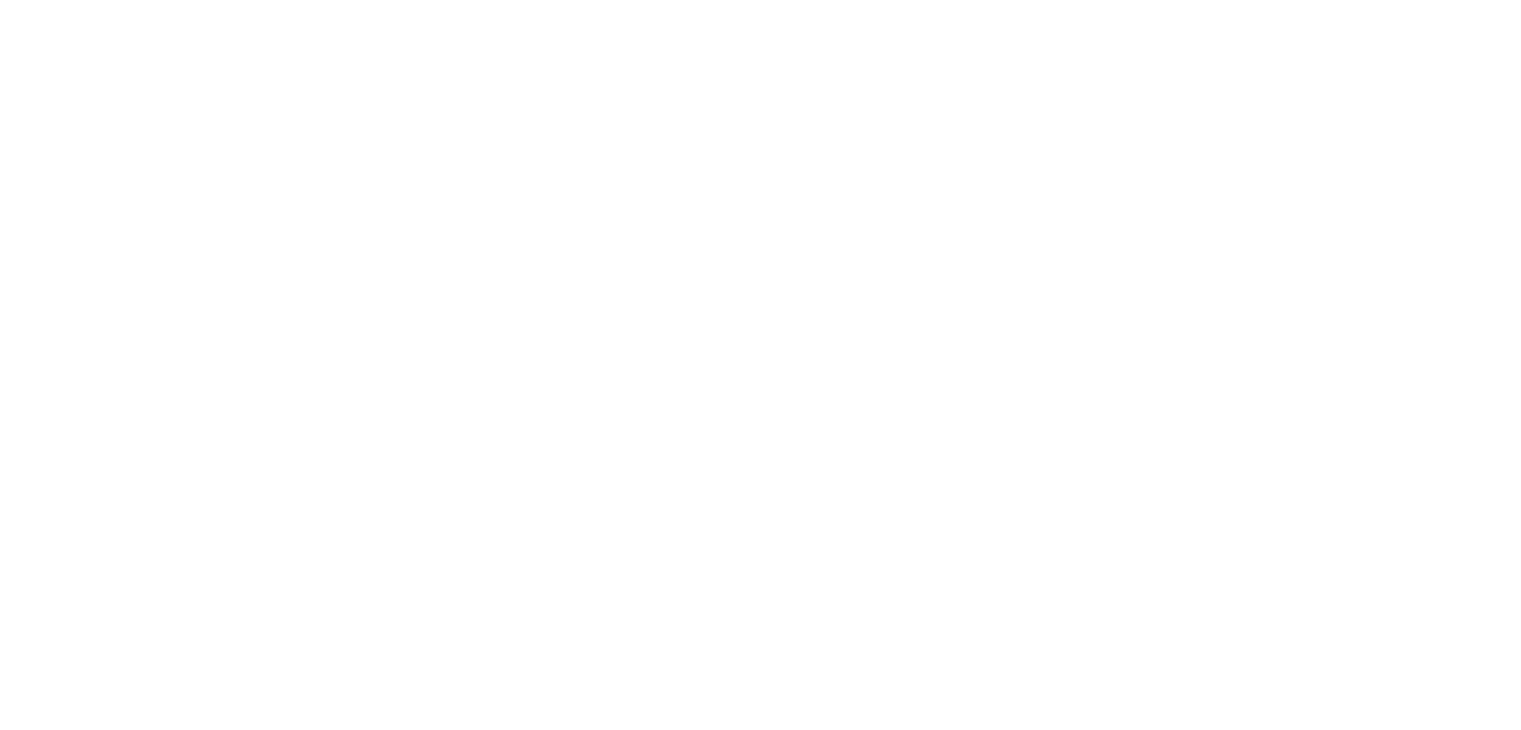 select on "**********" 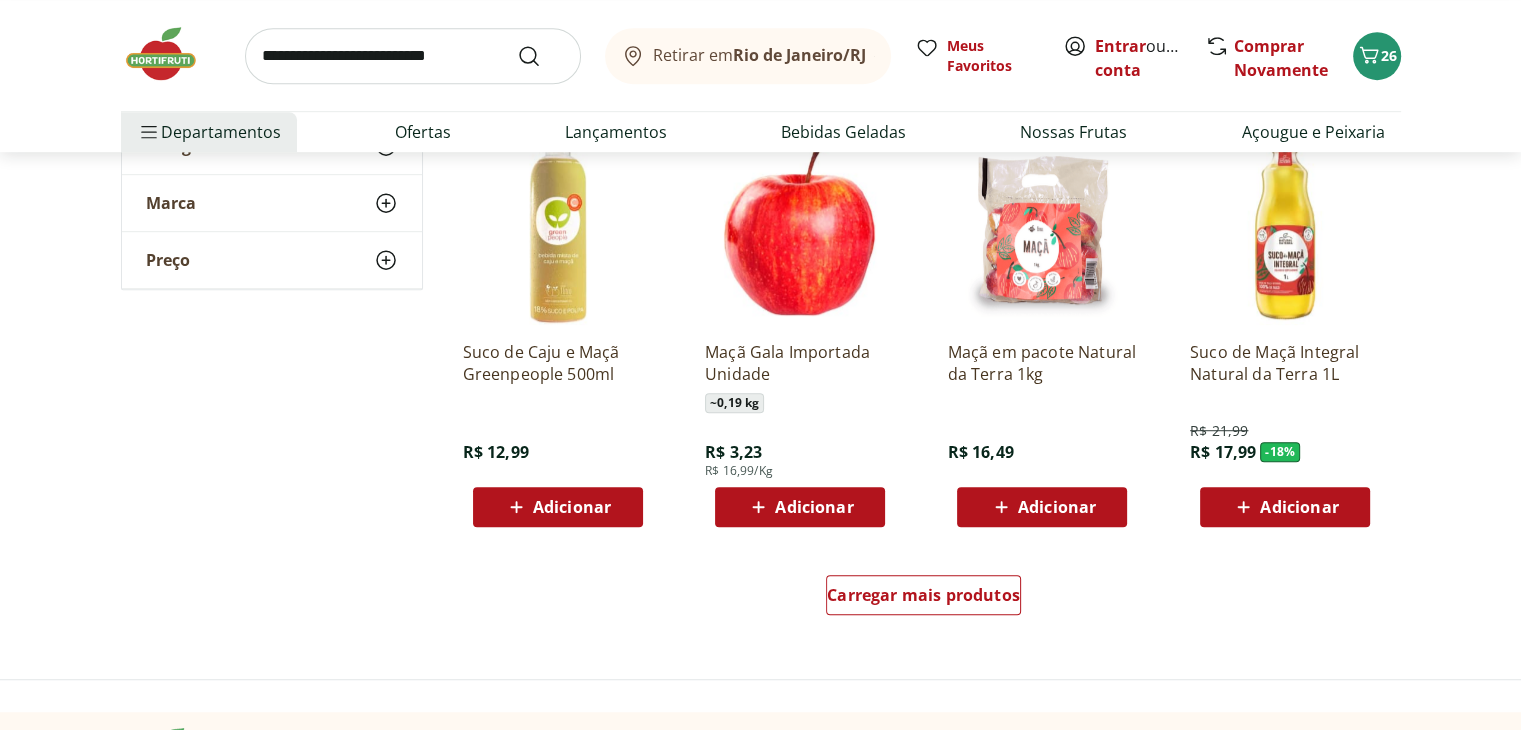 scroll, scrollTop: 1200, scrollLeft: 0, axis: vertical 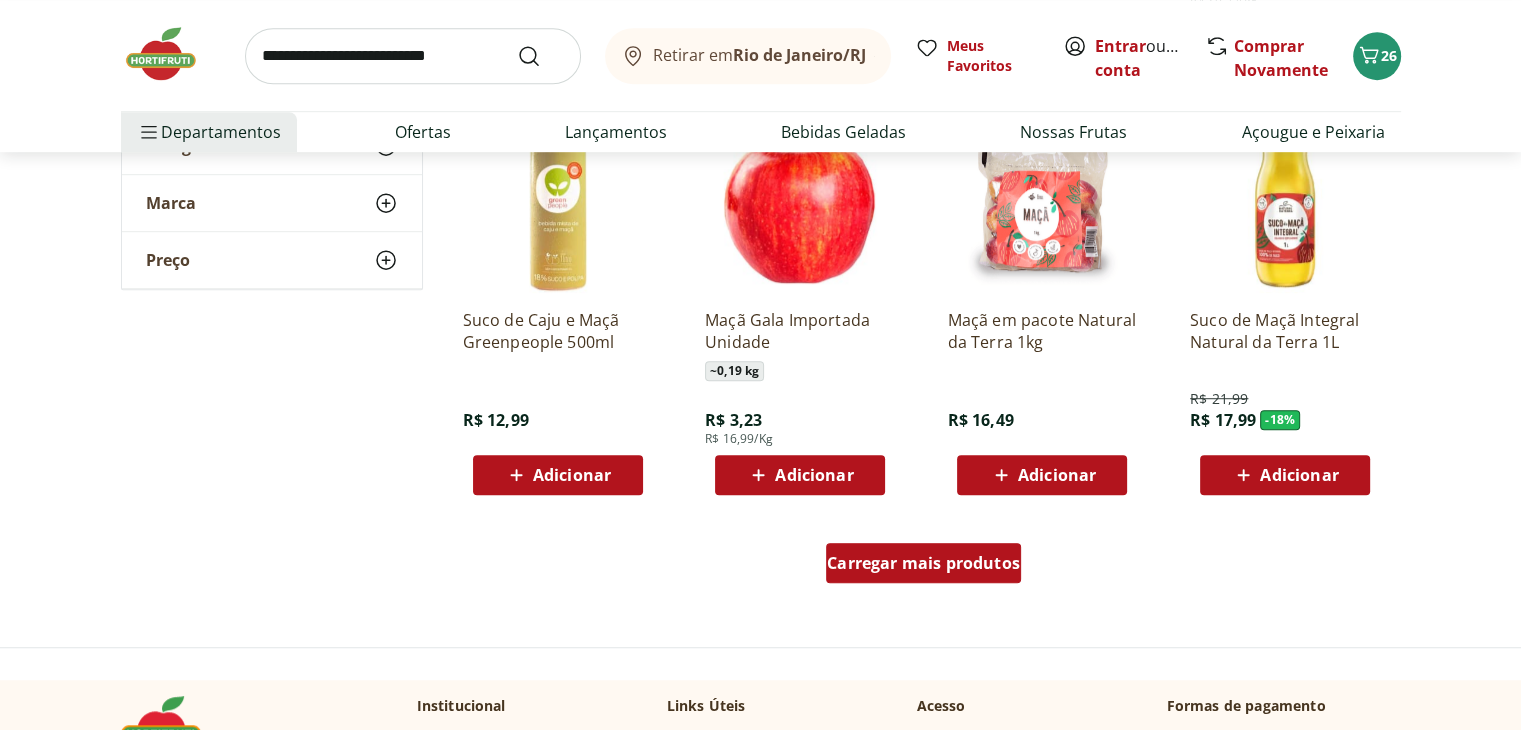 click on "Carregar mais produtos" at bounding box center (923, 563) 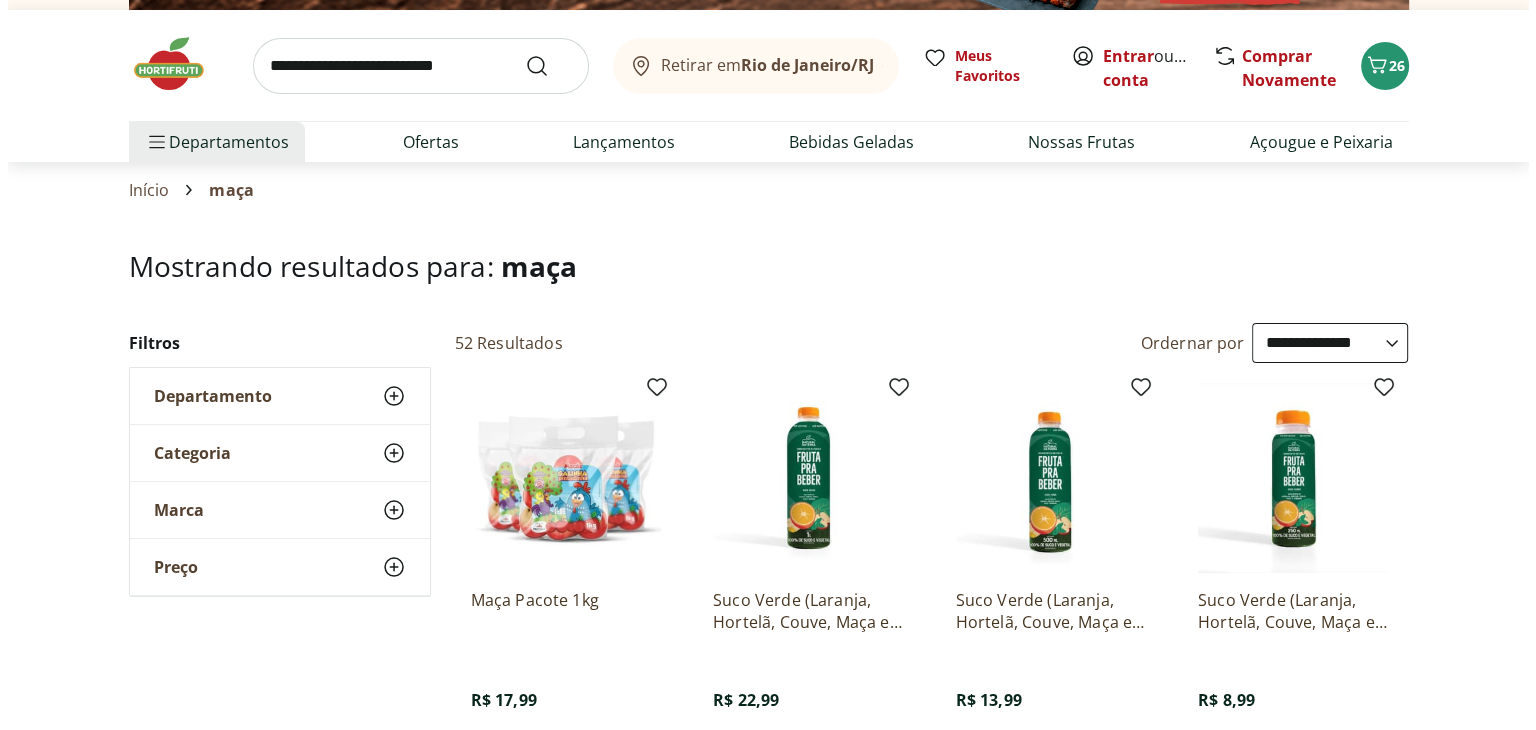 scroll, scrollTop: 0, scrollLeft: 0, axis: both 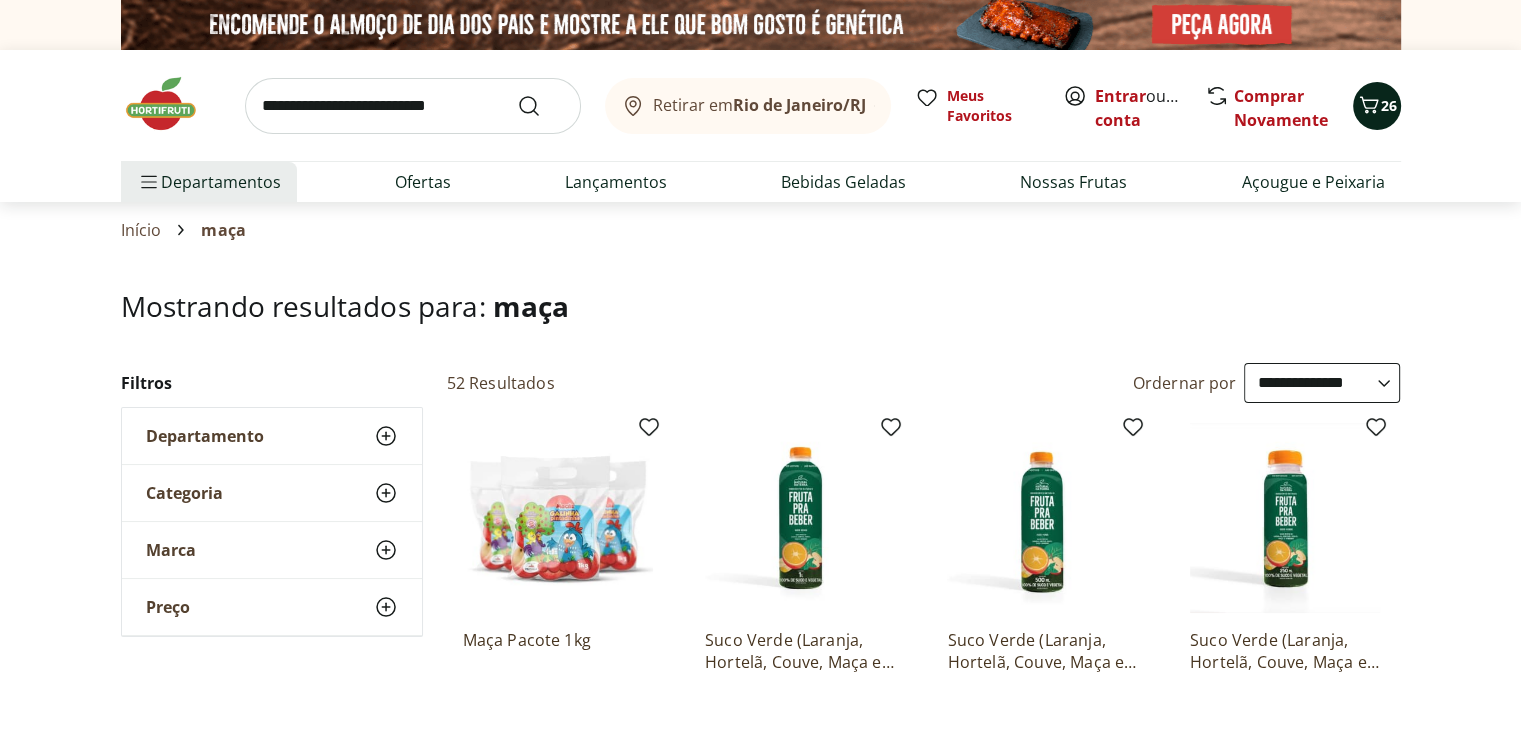 click 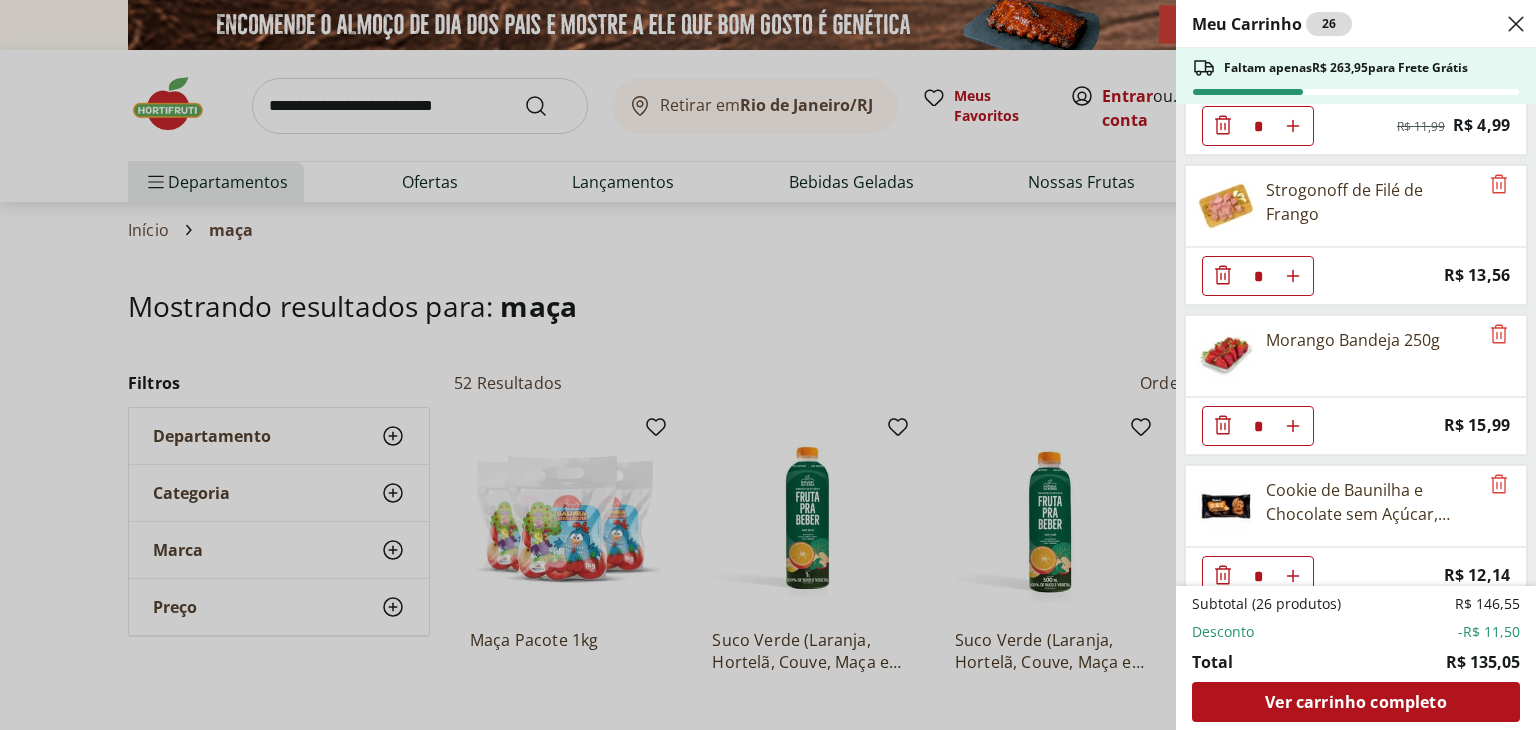 scroll, scrollTop: 1300, scrollLeft: 0, axis: vertical 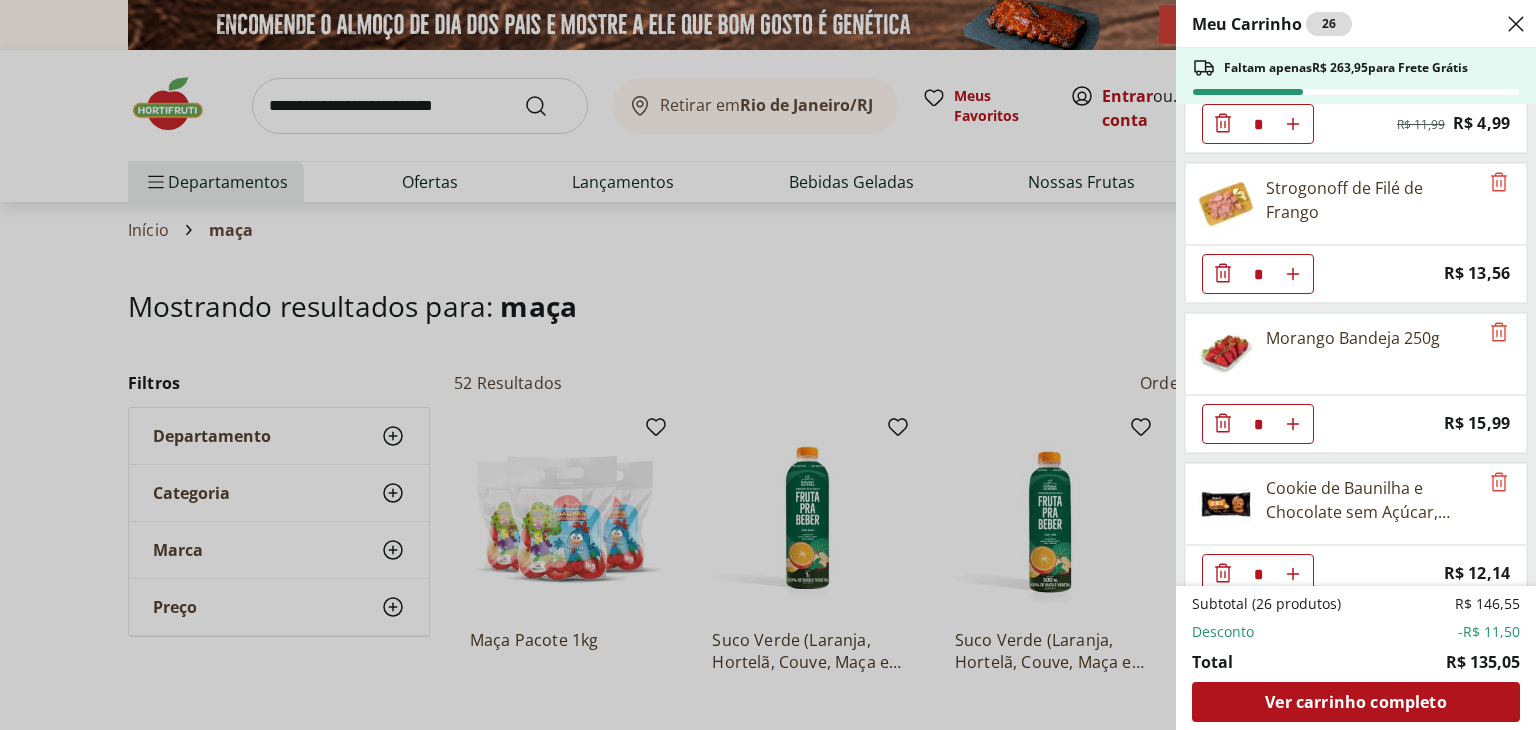 click 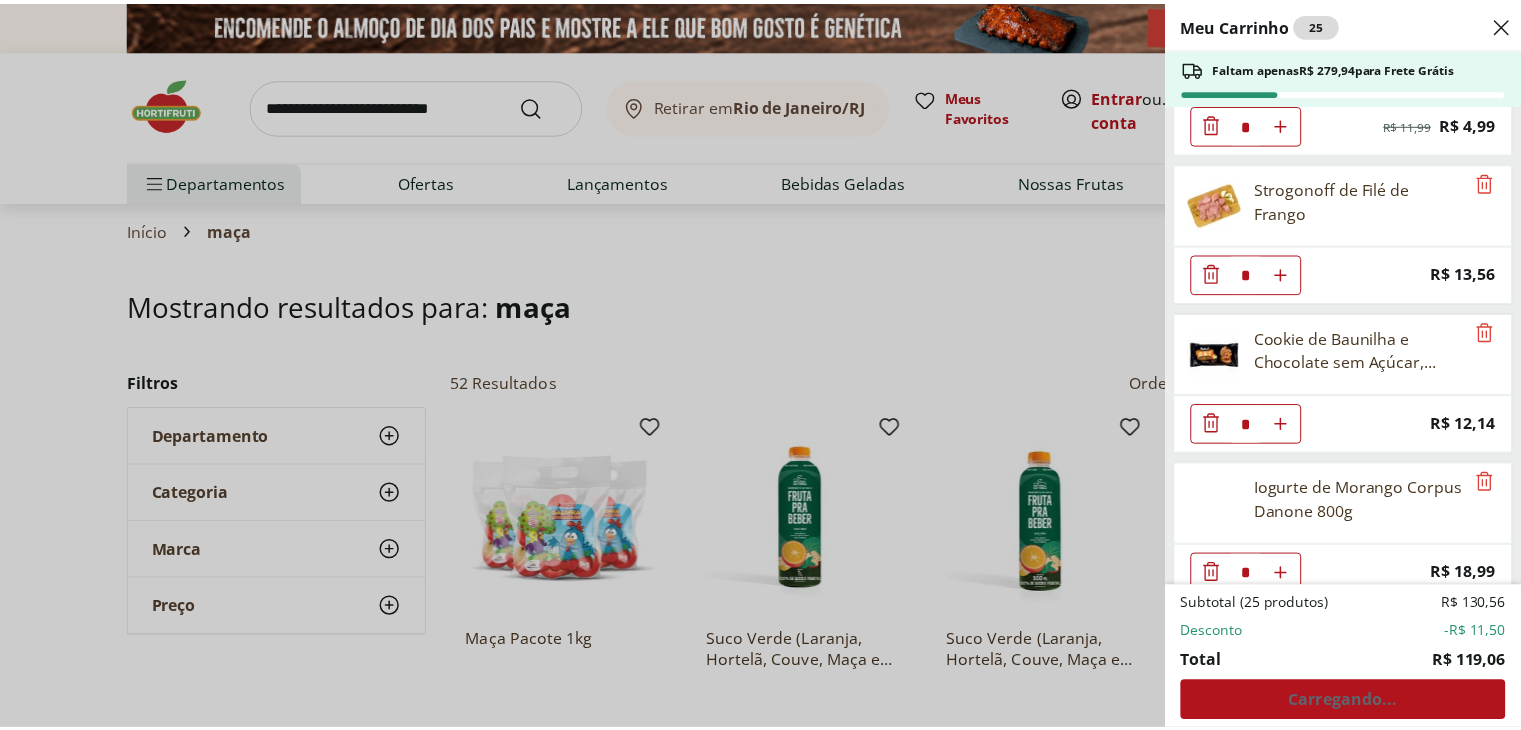 scroll, scrollTop: 1312, scrollLeft: 0, axis: vertical 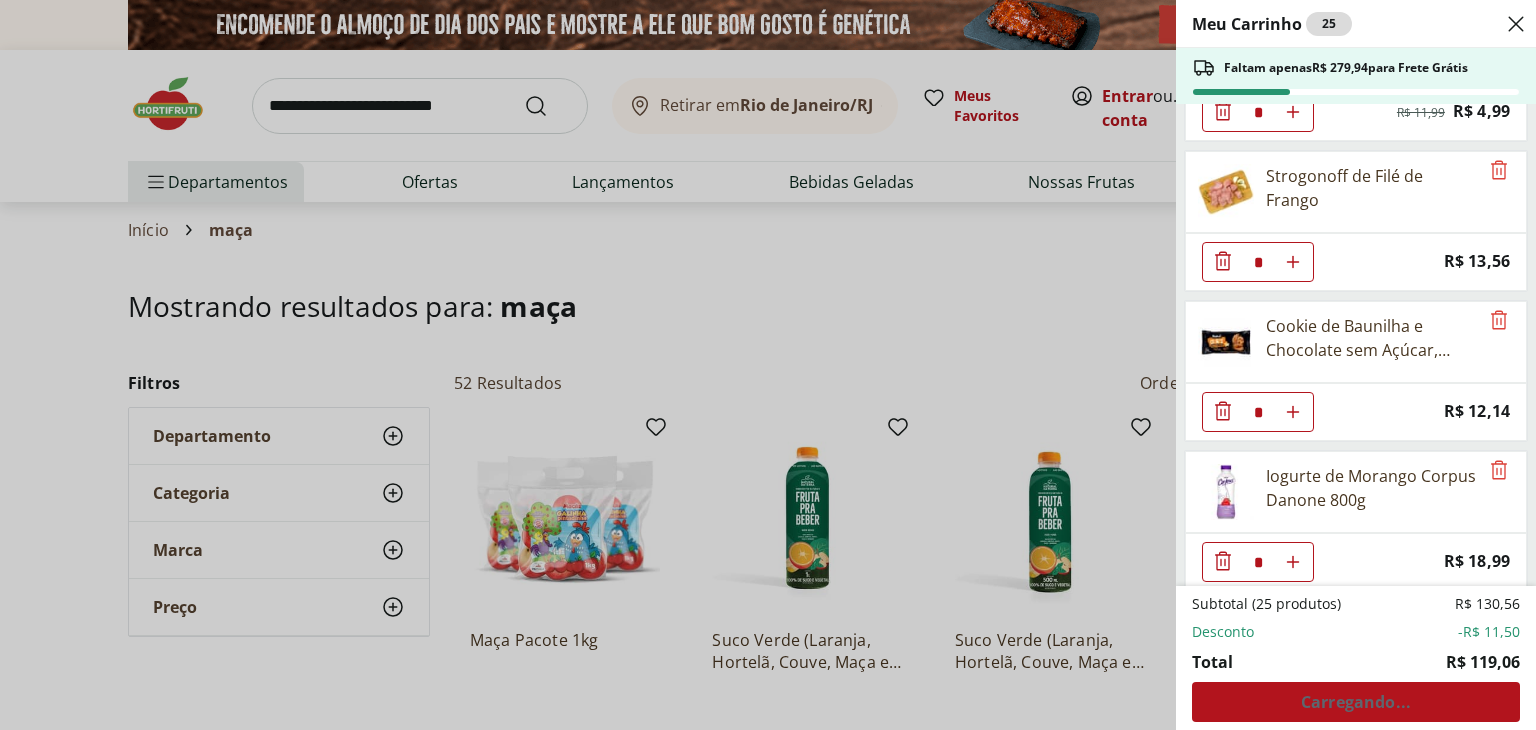click on "Meu Carrinho 25 Faltam apenas  R$ 279,94  para Frete Grátis Poncã Unidade * Price: R$ 1,60 Peito de Frango Resfriado Desfiado * Price: R$ 17,07 Patinho Moído * Price: R$ 21,96 Limão Tahity Unidade * Price: R$ 0,55 Cebola Nacional Unidade * Original price: R$ 1,00 Price: R$ 0,75 Tomate Unidade * Price: R$ 2,20 IOGURTE NATURAL NESTLE 170G * Price: R$ 2,69 Brócolis Congelado Natural Da Terra 300g * Original price: R$ 7,99 Price: R$ 3,99 Brócolis Ninja Unidade * Original price: R$ 11,99 Price: R$ 4,99 Strogonoff de Filé de Frango * Price: R$ 13,56 Cookie de Baunilha e Chocolate sem Açúcar, Glúten e Lactose Belive 67g * Price: R$ 12,14 Iogurte de Morango Corpus Danone 800g * Price: R$ 18,99 Subtotal (25 produtos) R$ 130,56 Desconto -R$ 11,50 Total R$ 119,06 Carregando..." at bounding box center [768, 365] 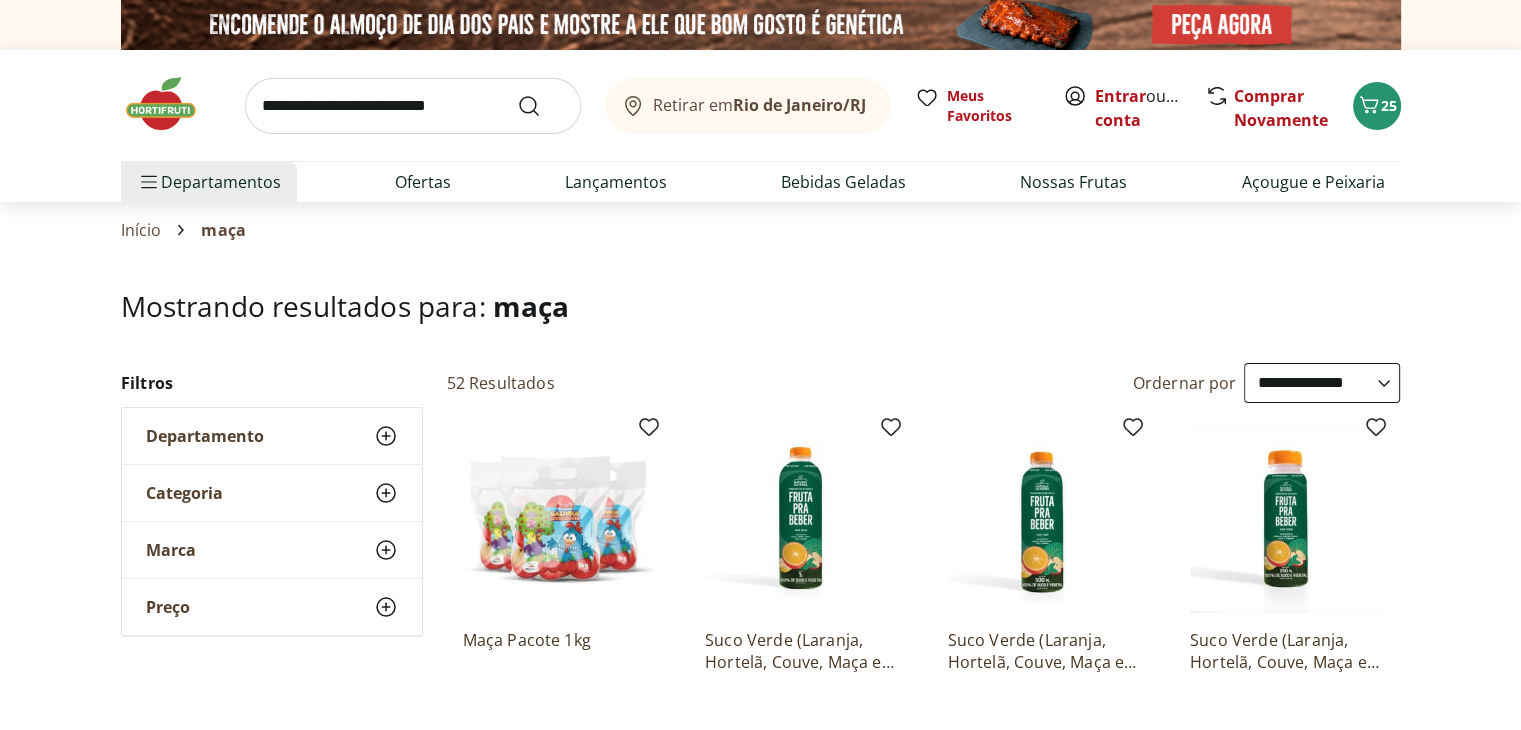 click at bounding box center (413, 106) 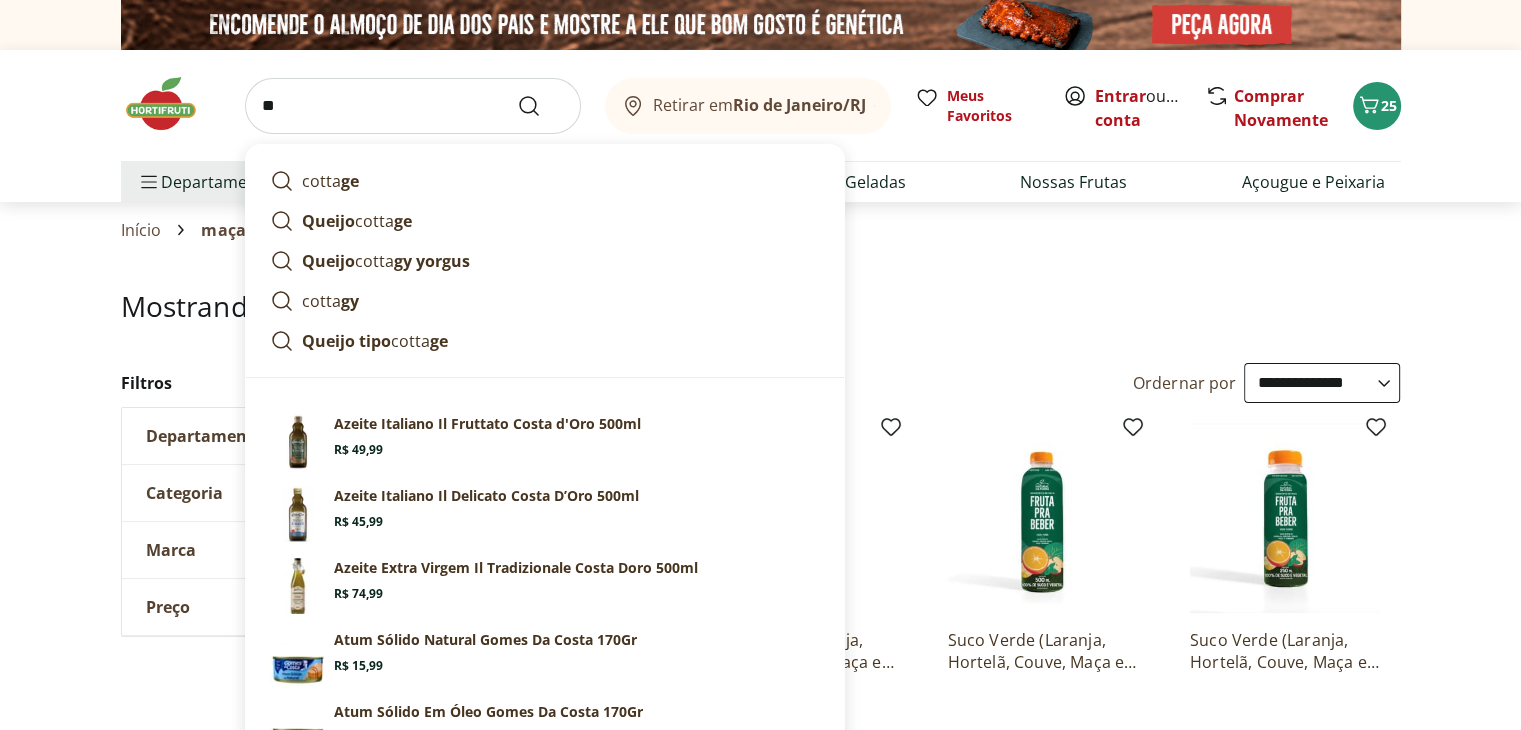 type on "*" 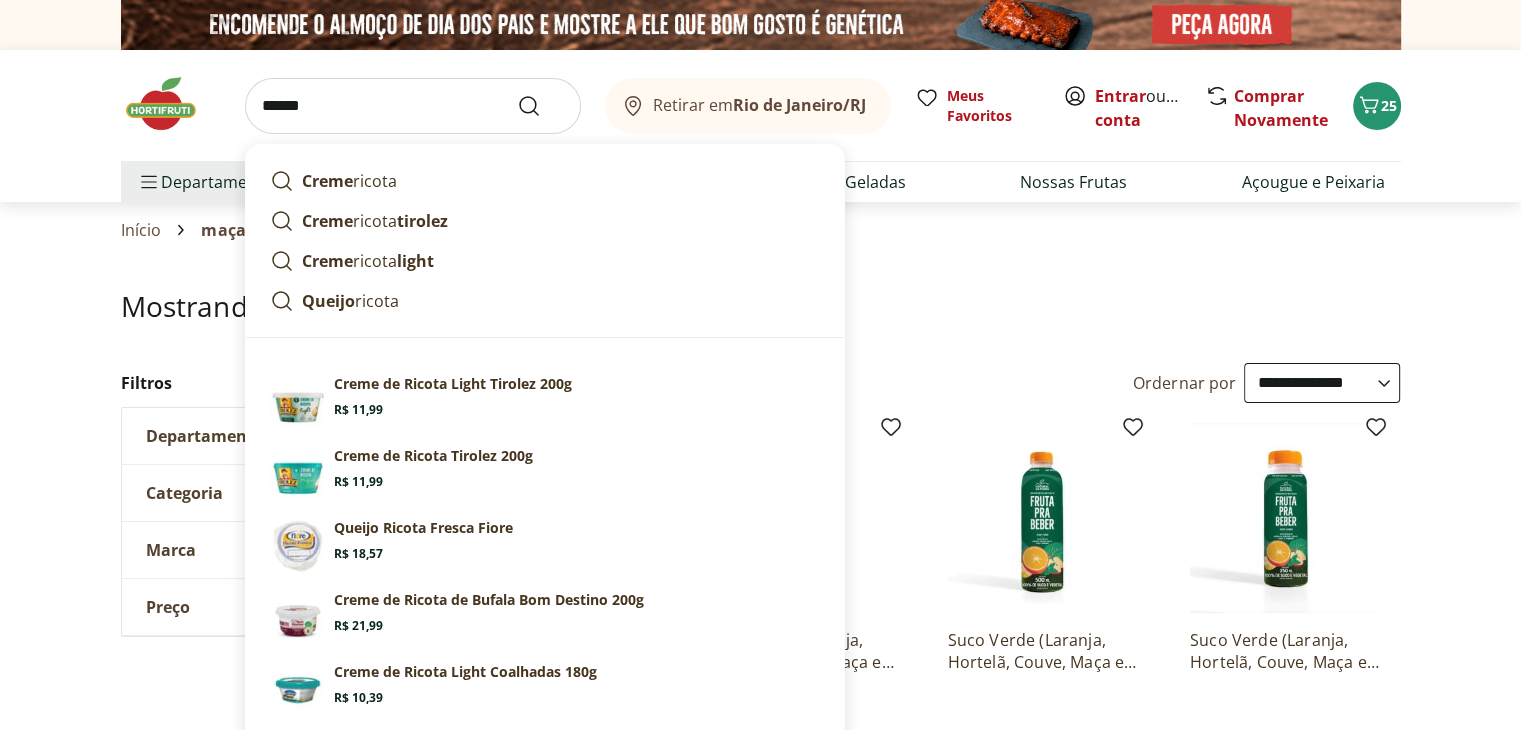 type on "******" 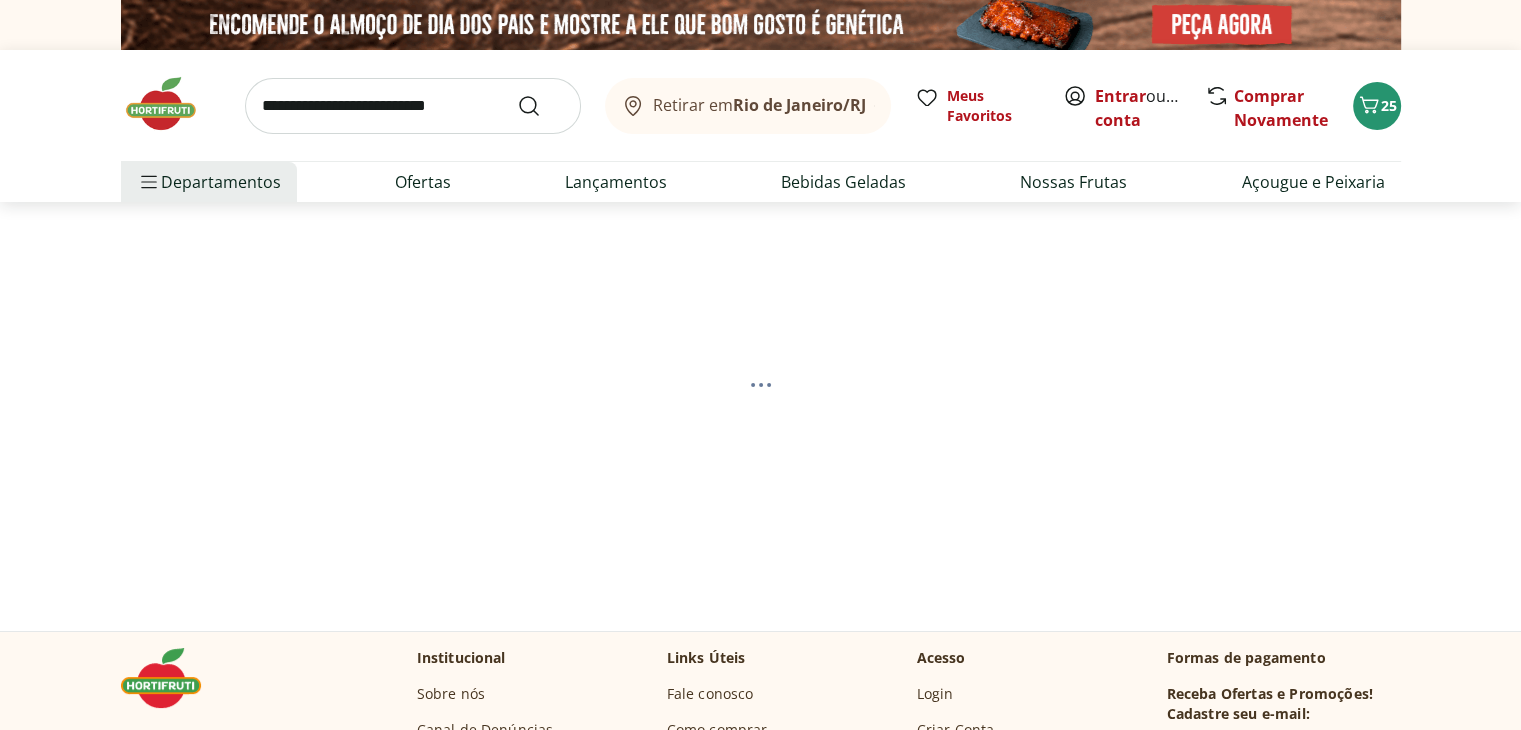 select on "**********" 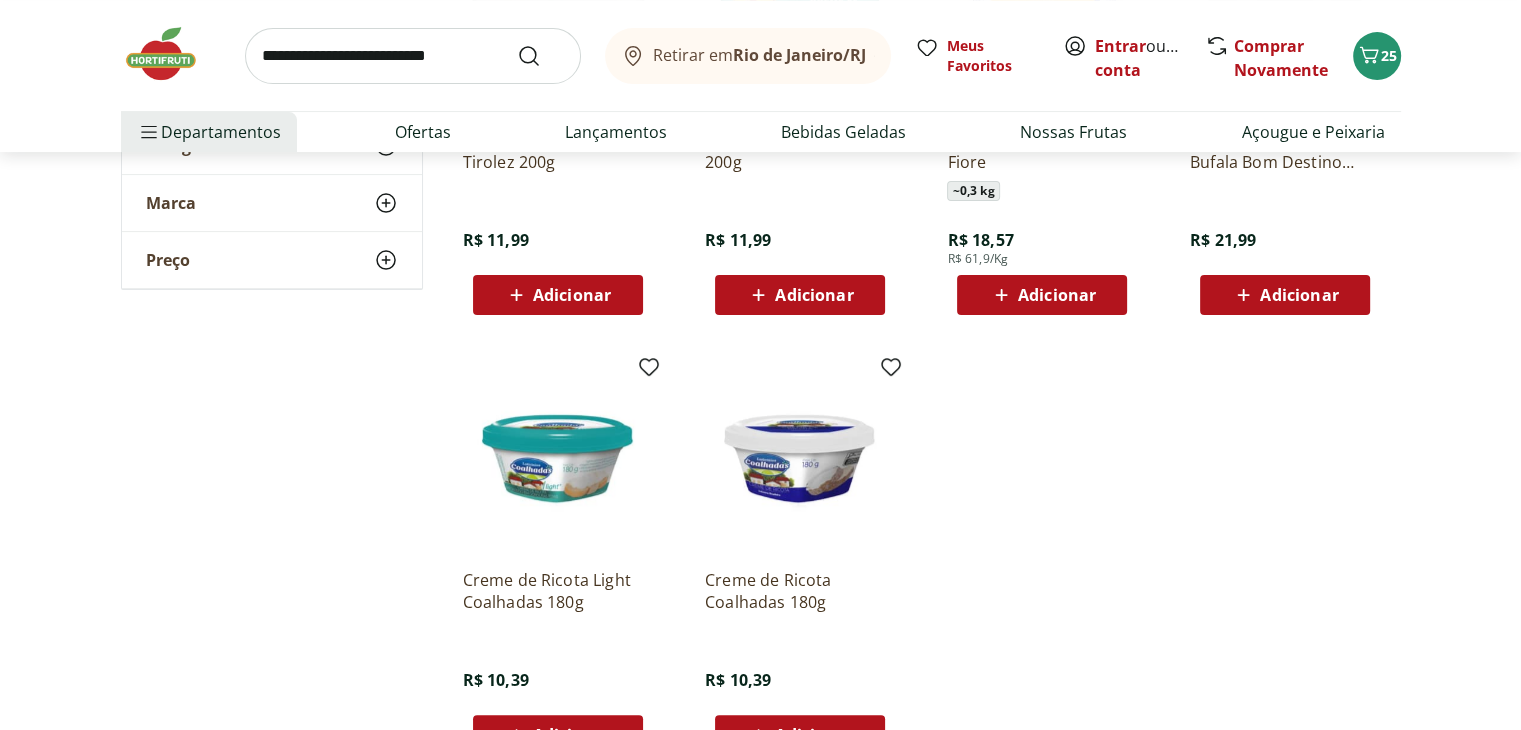 scroll, scrollTop: 700, scrollLeft: 0, axis: vertical 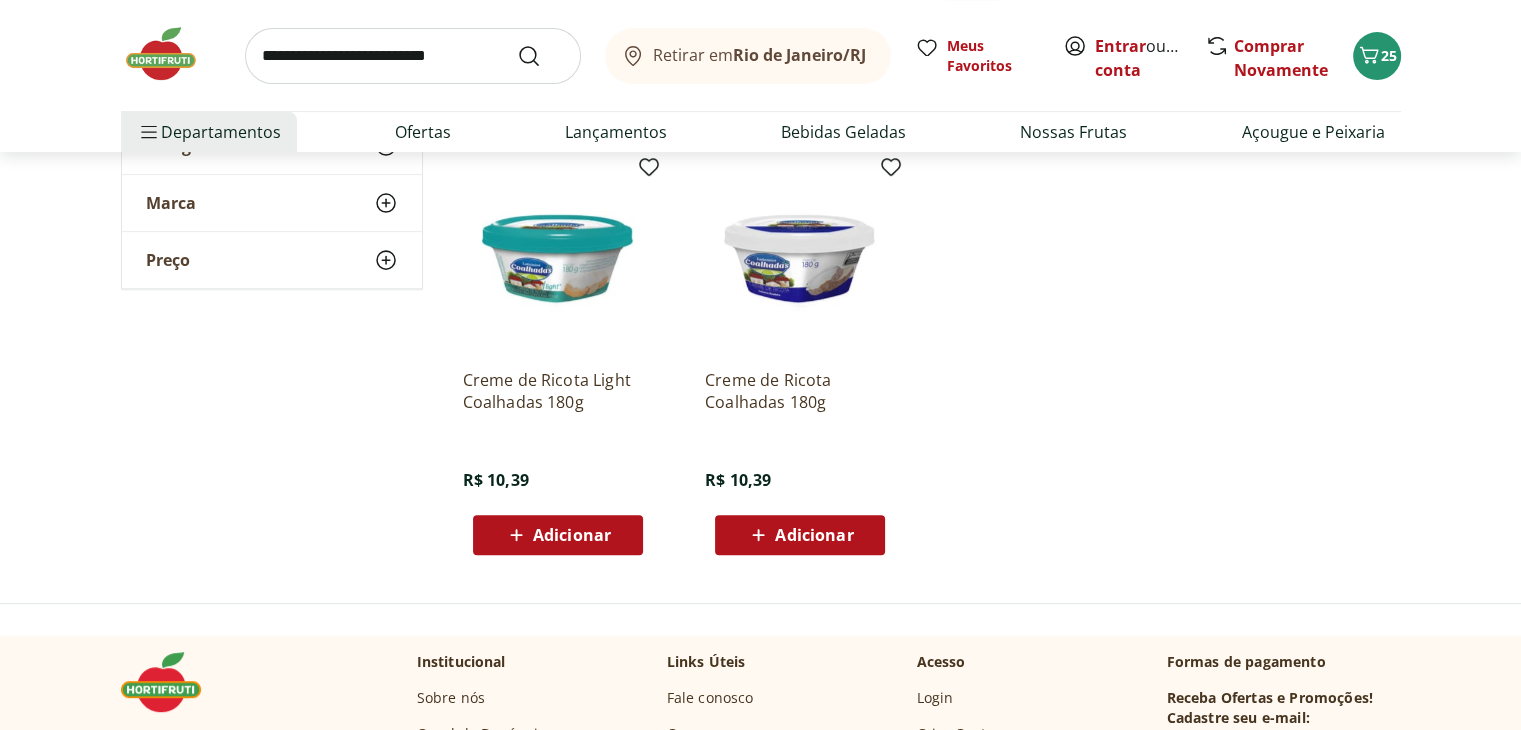 click on "Adicionar" at bounding box center (572, 535) 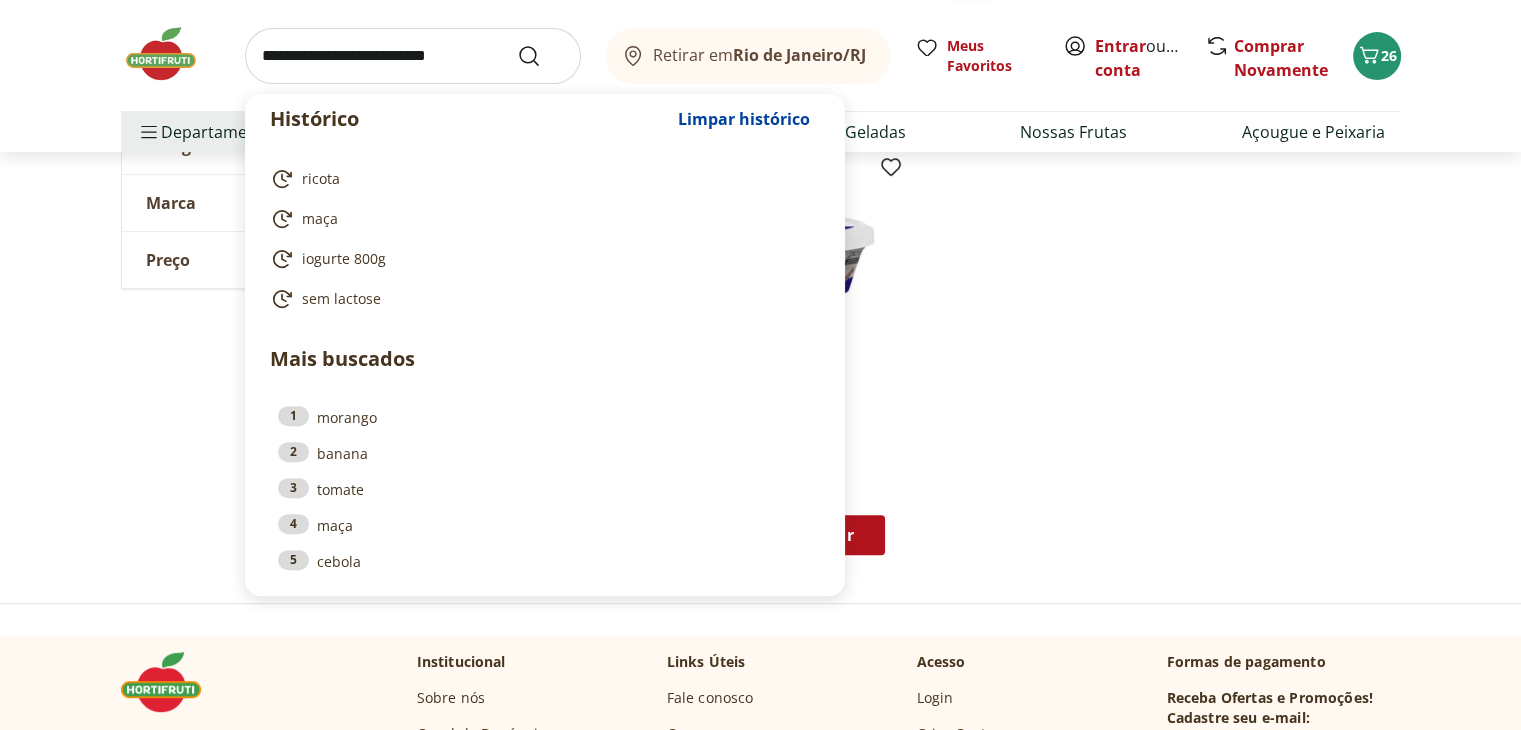 click at bounding box center (413, 56) 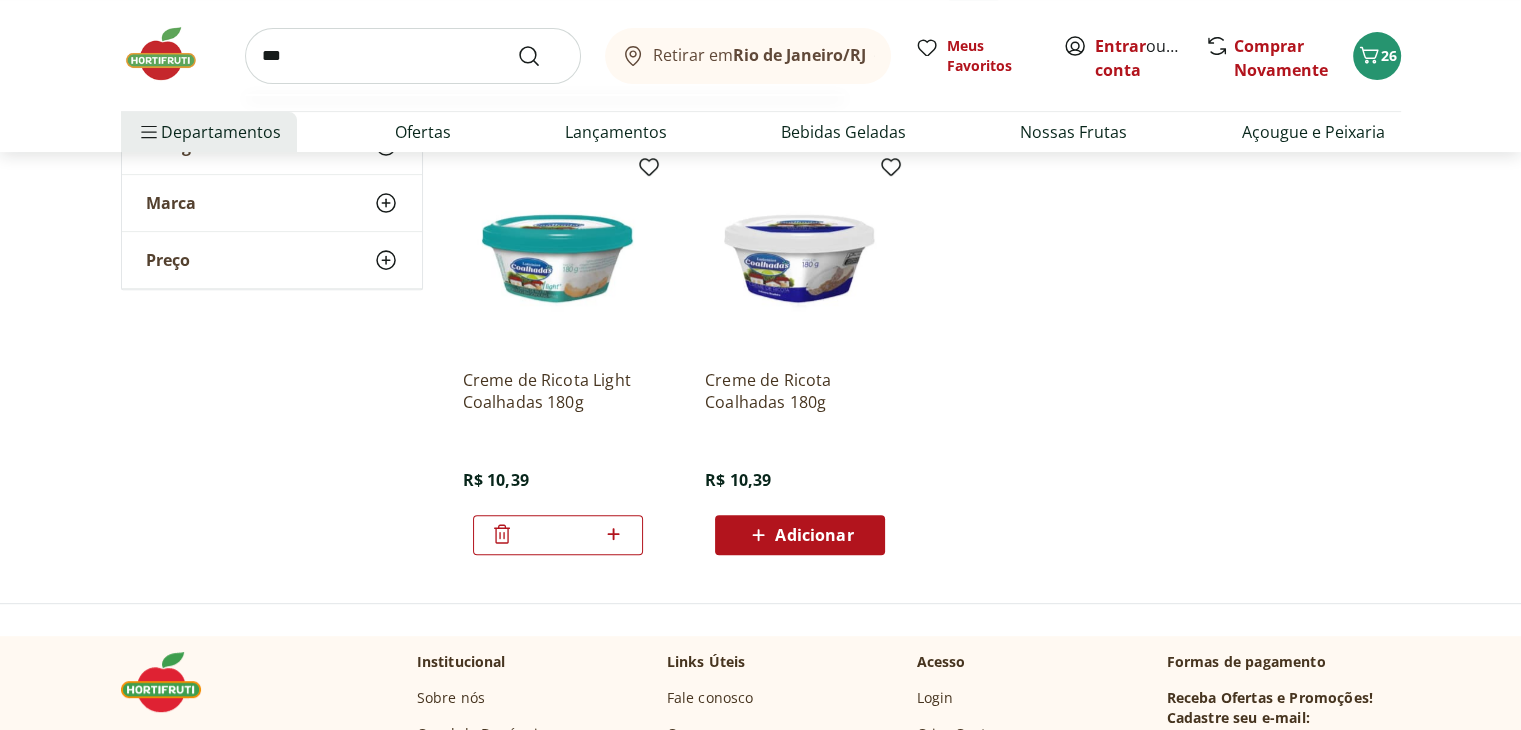 type on "***" 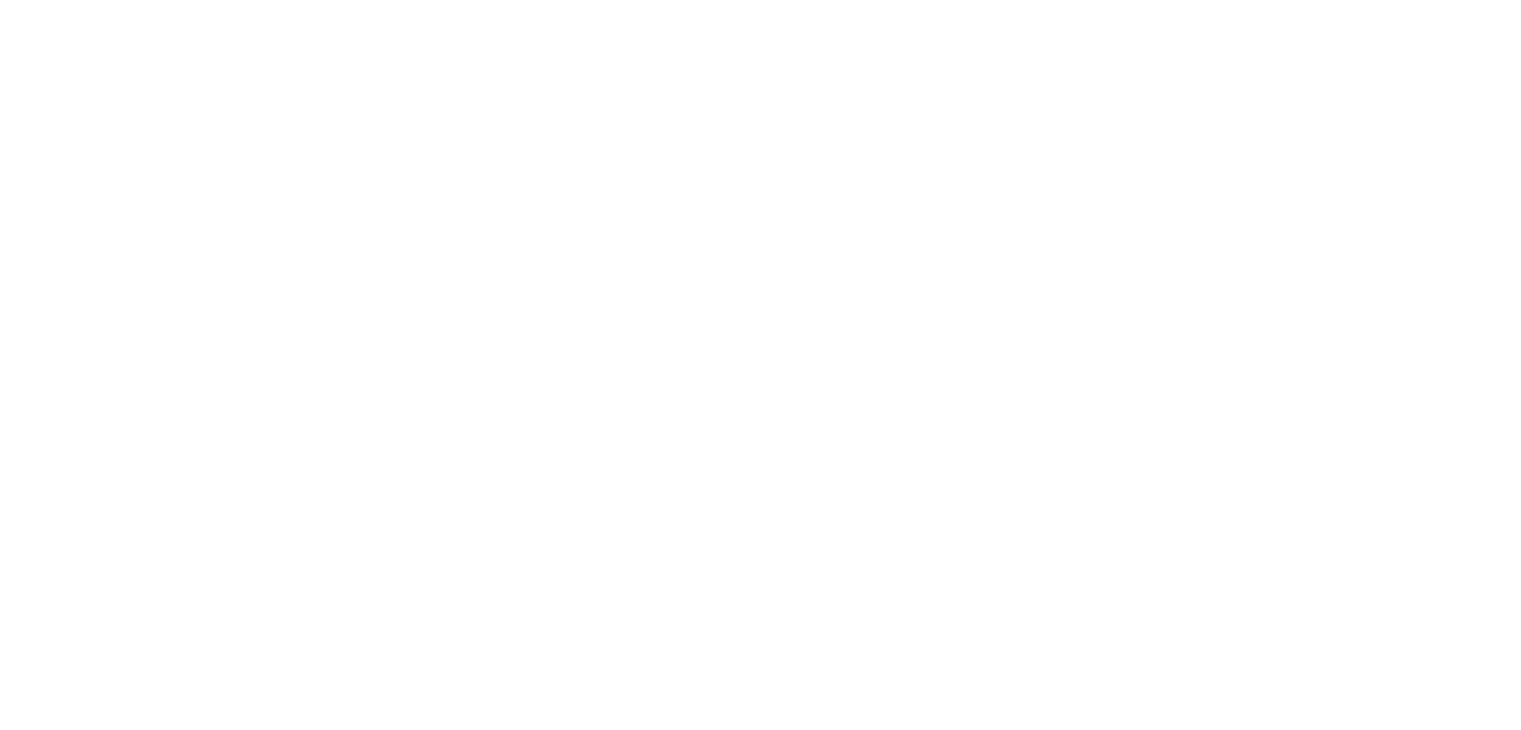 scroll, scrollTop: 0, scrollLeft: 0, axis: both 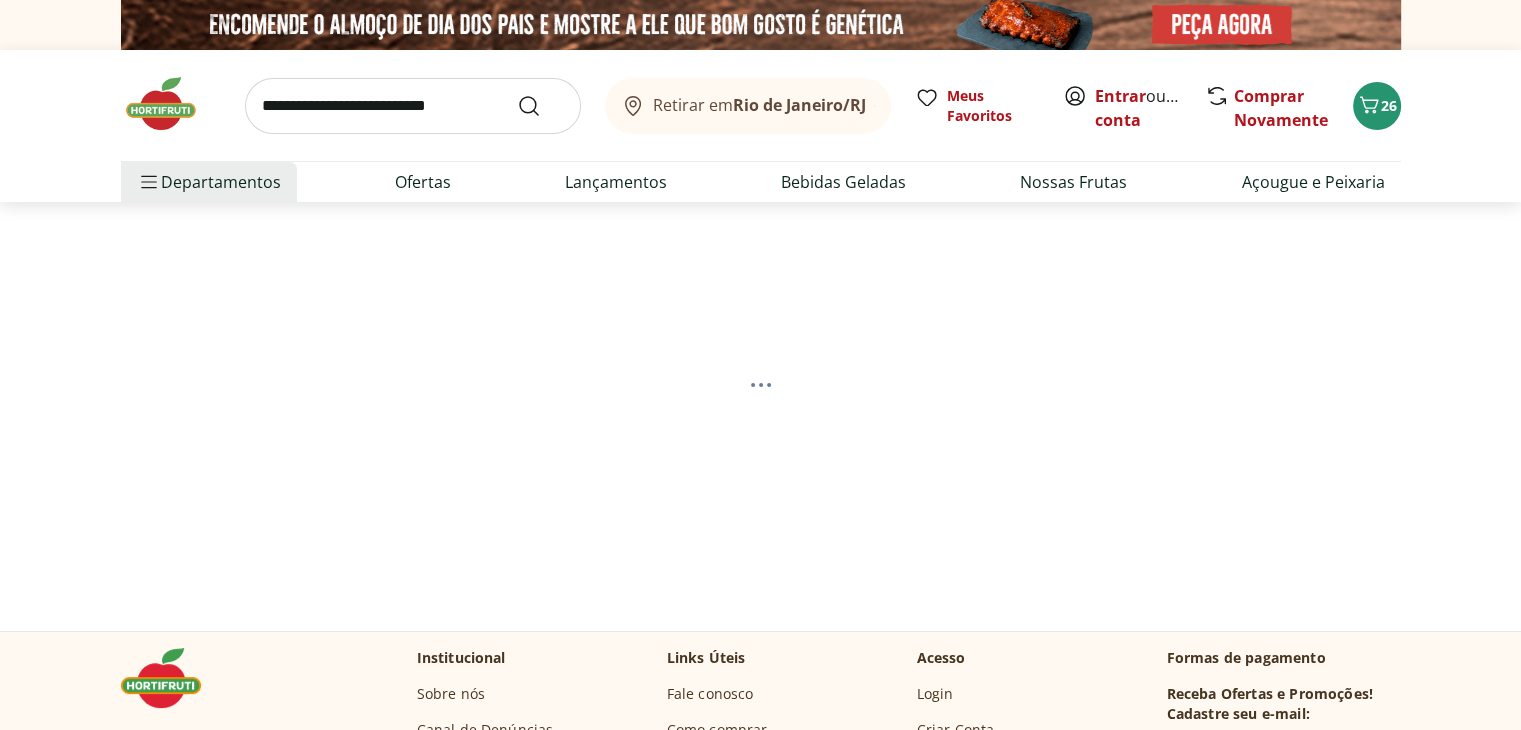 select on "**********" 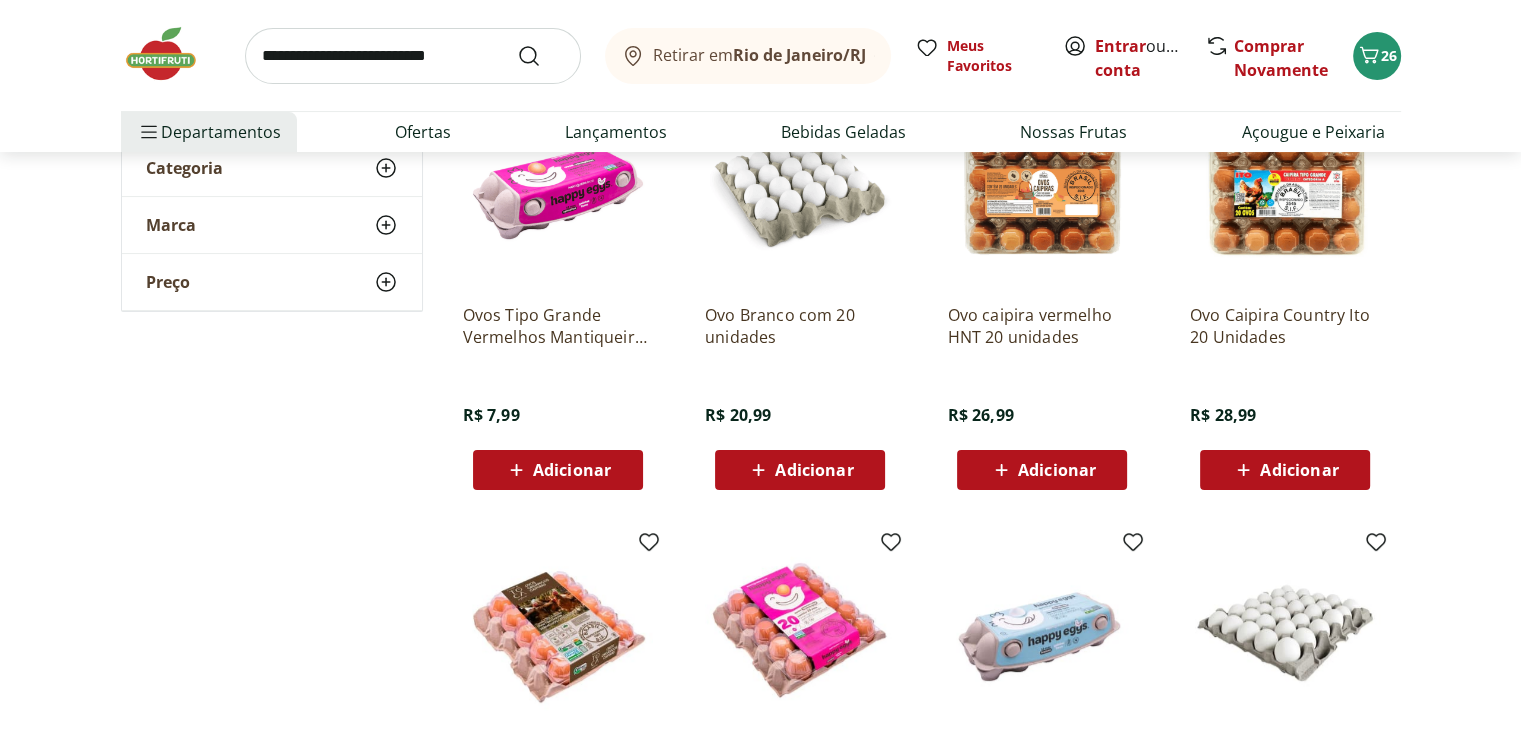 scroll, scrollTop: 300, scrollLeft: 0, axis: vertical 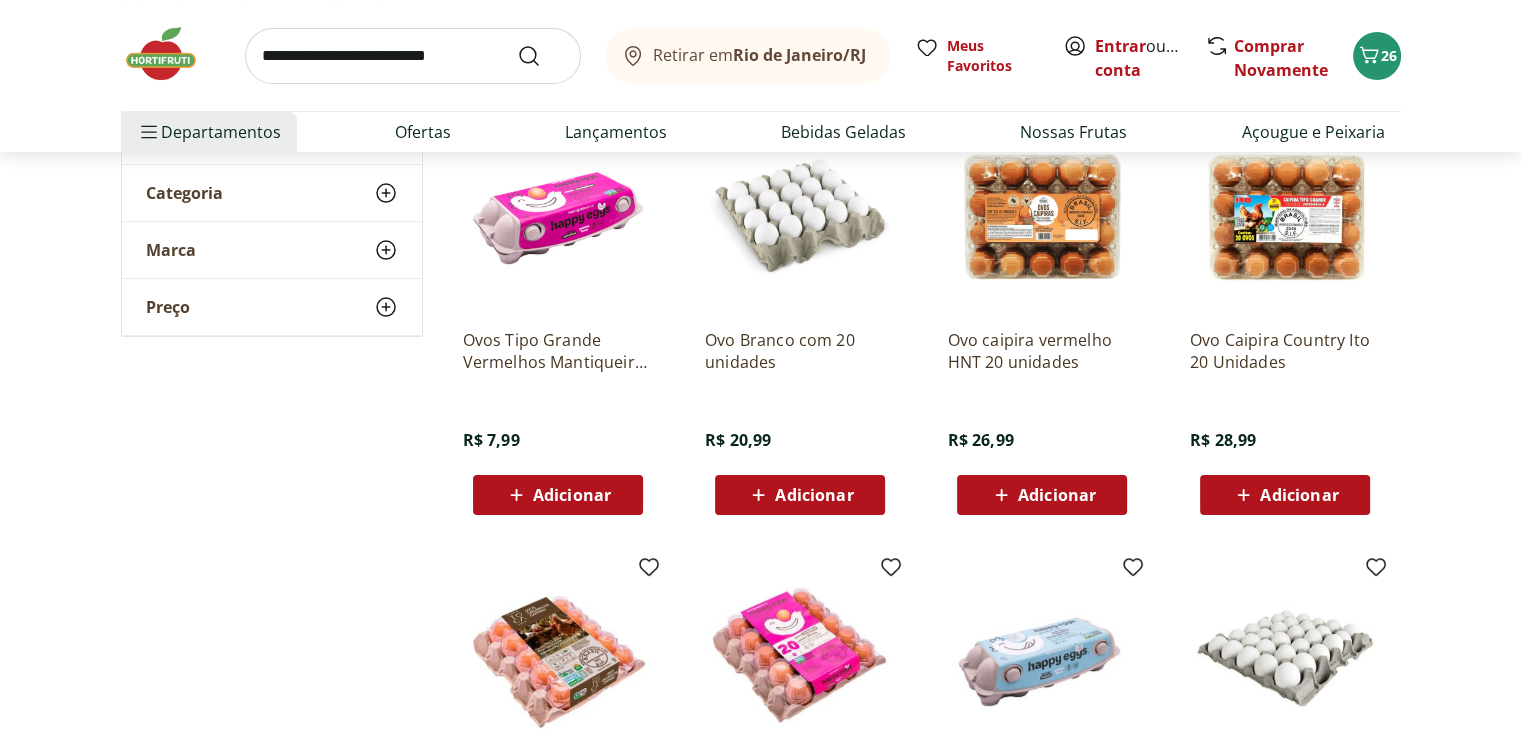 click on "Adicionar" at bounding box center (558, 495) 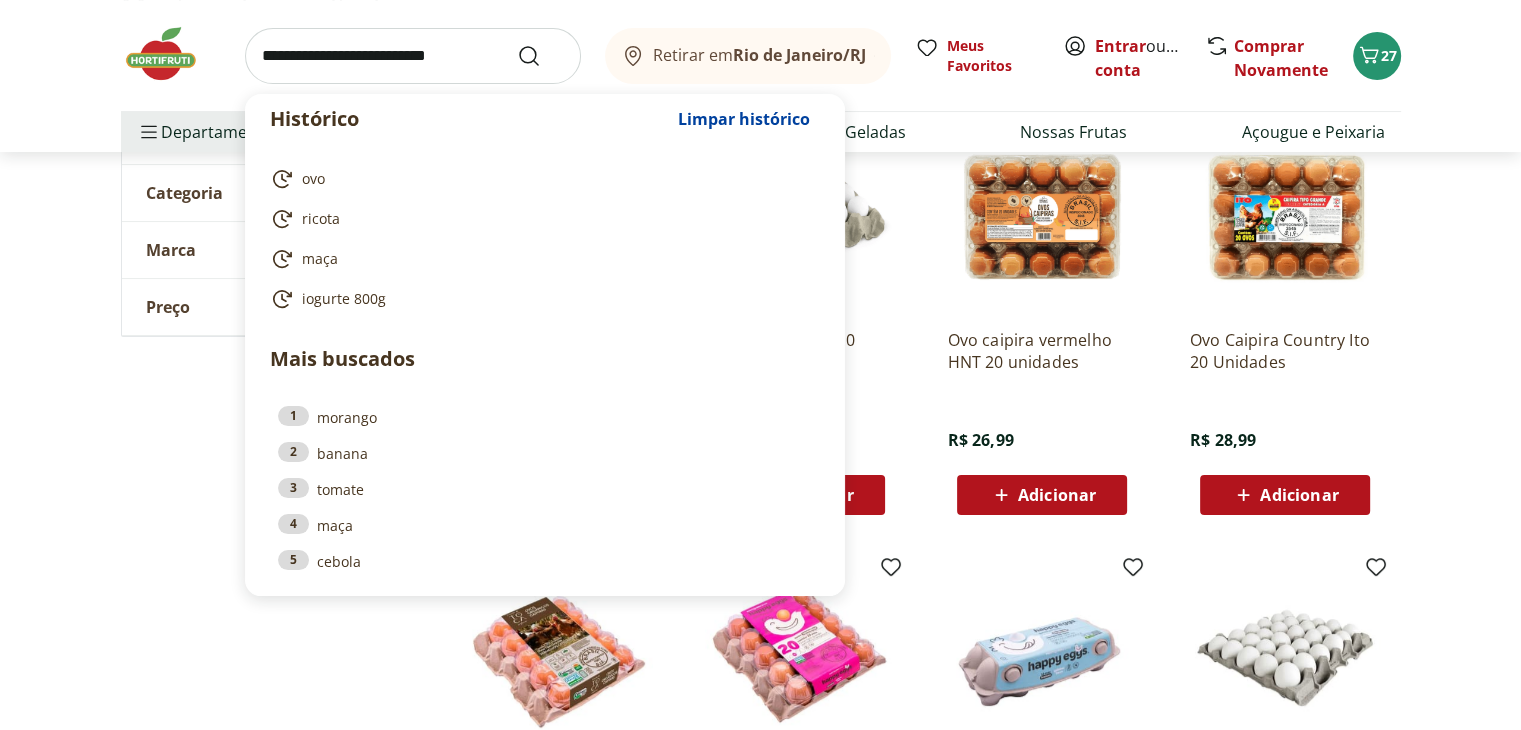 click at bounding box center (413, 56) 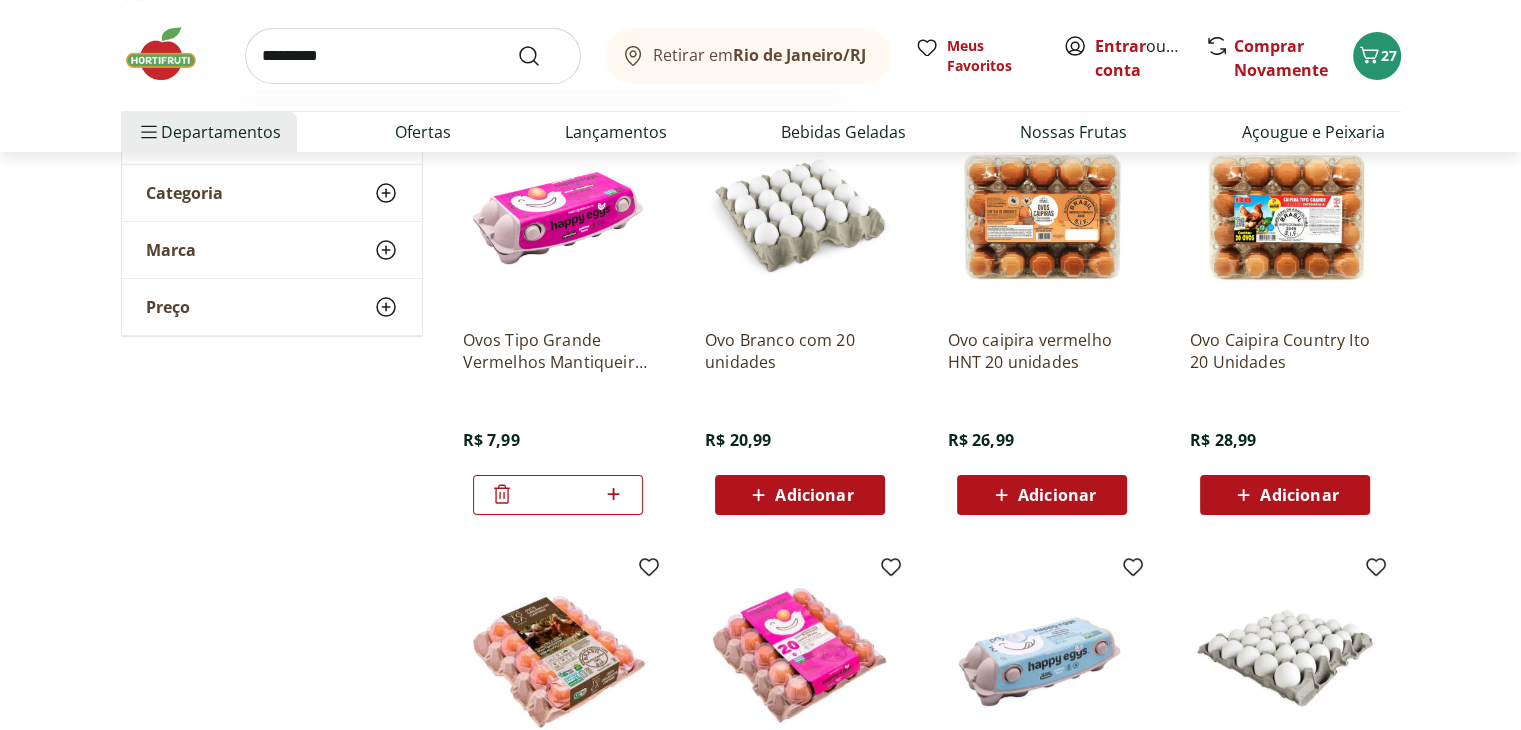 type on "*********" 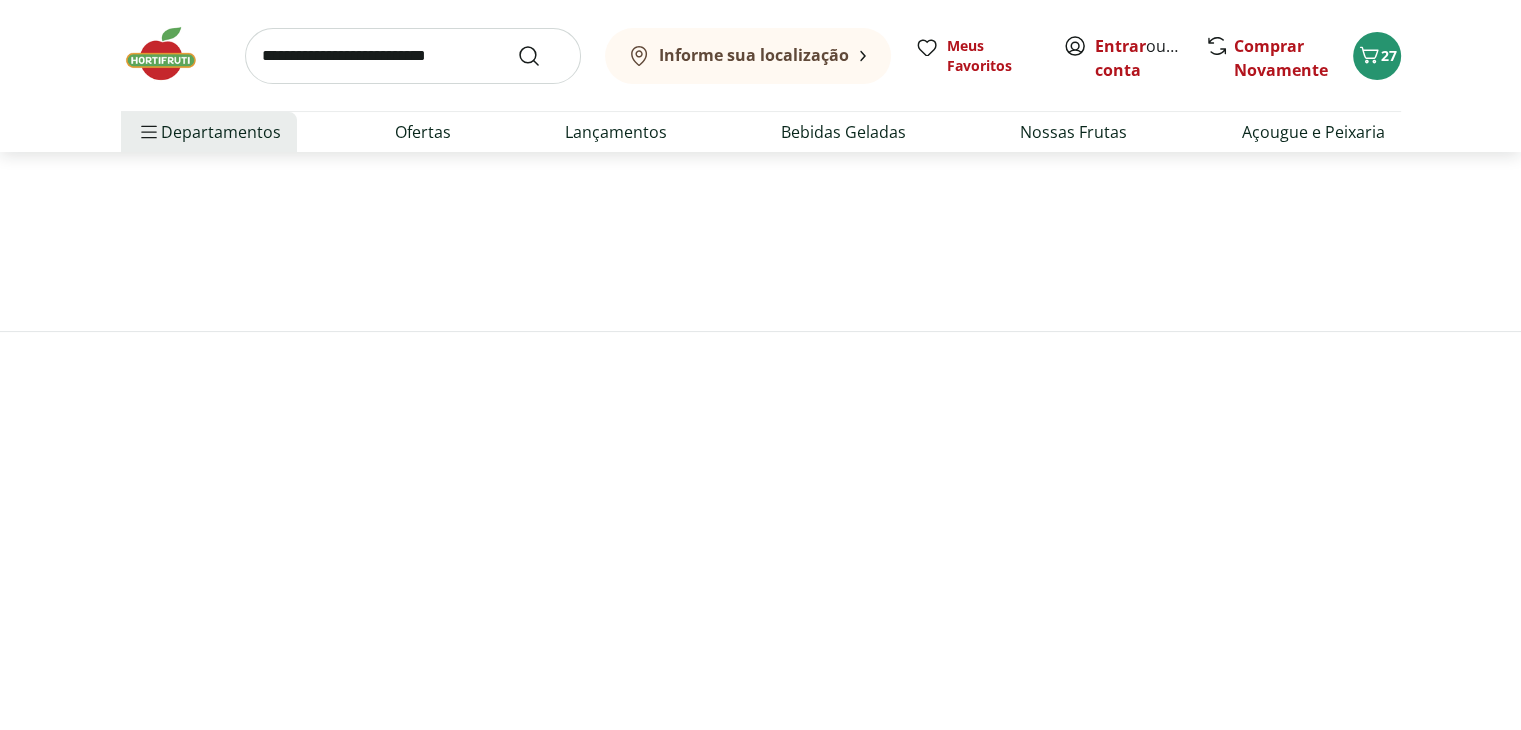 scroll, scrollTop: 0, scrollLeft: 0, axis: both 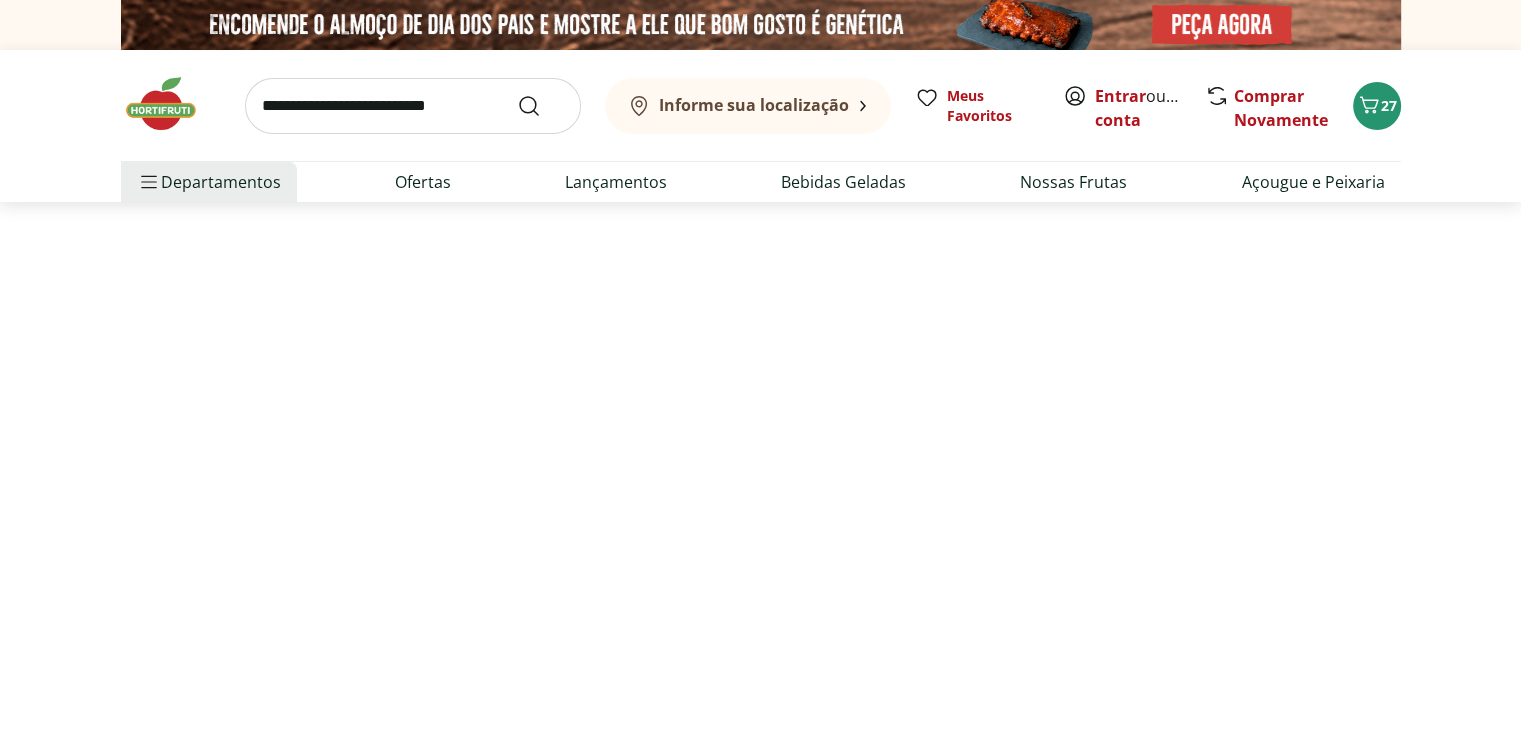 select on "**********" 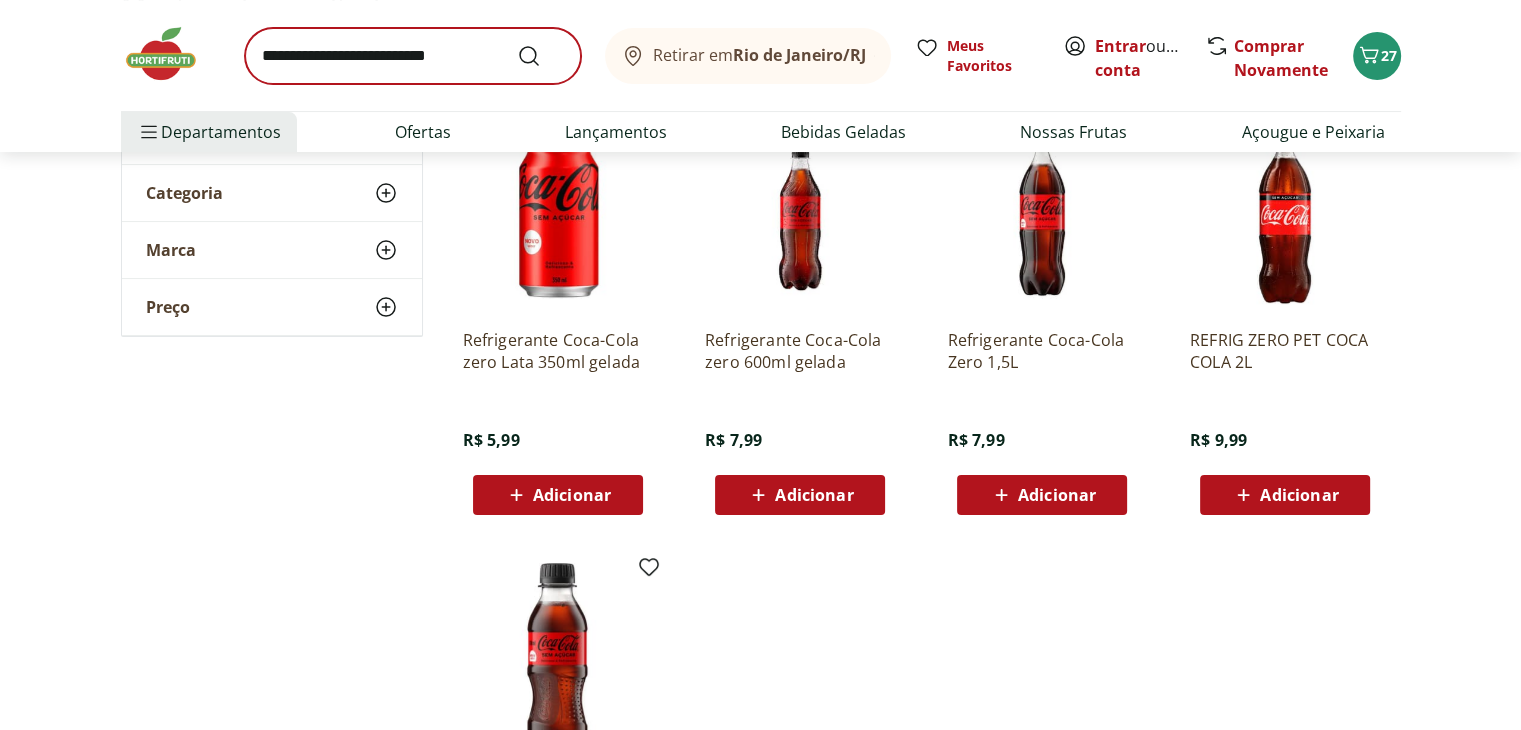 scroll, scrollTop: 500, scrollLeft: 0, axis: vertical 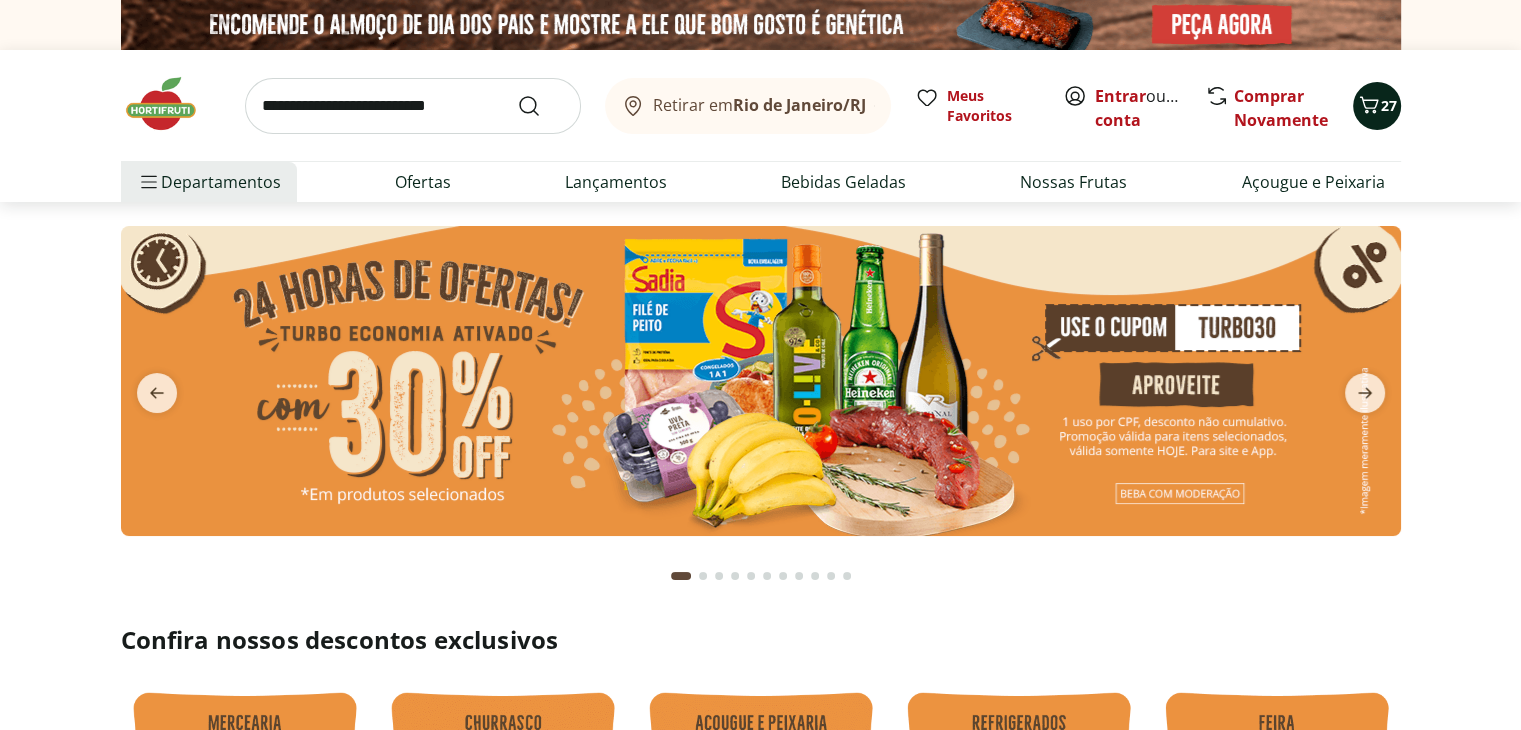 click 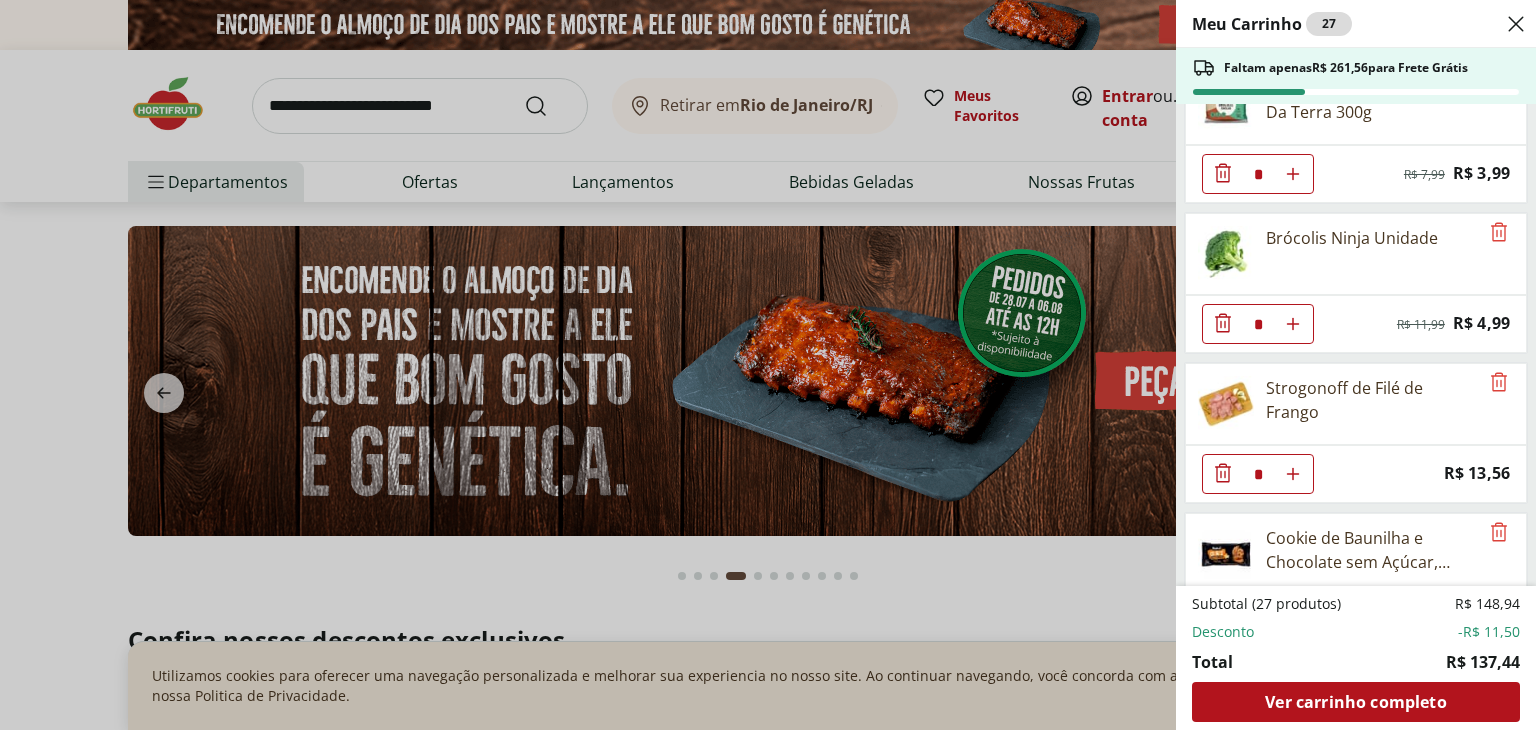 scroll, scrollTop: 1000, scrollLeft: 0, axis: vertical 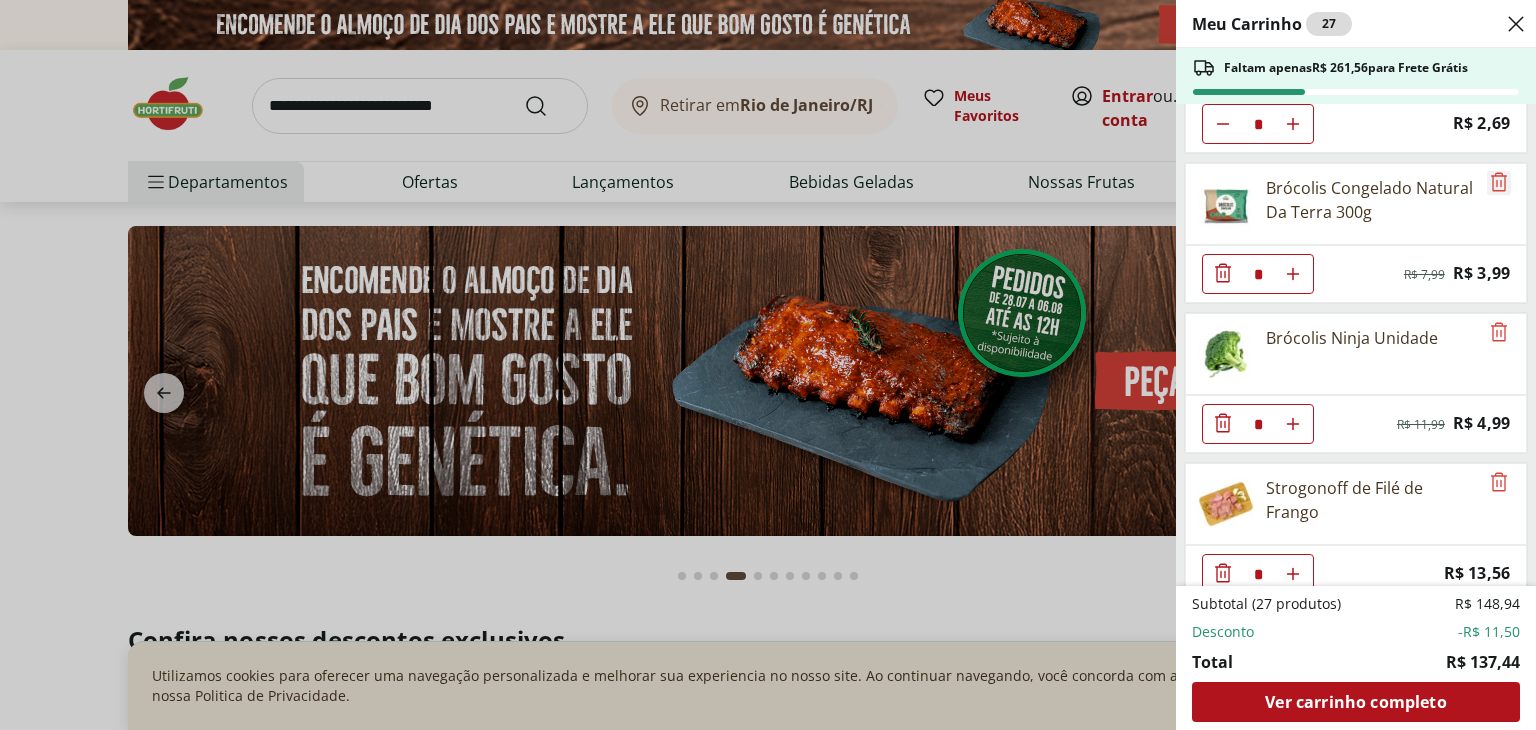 click 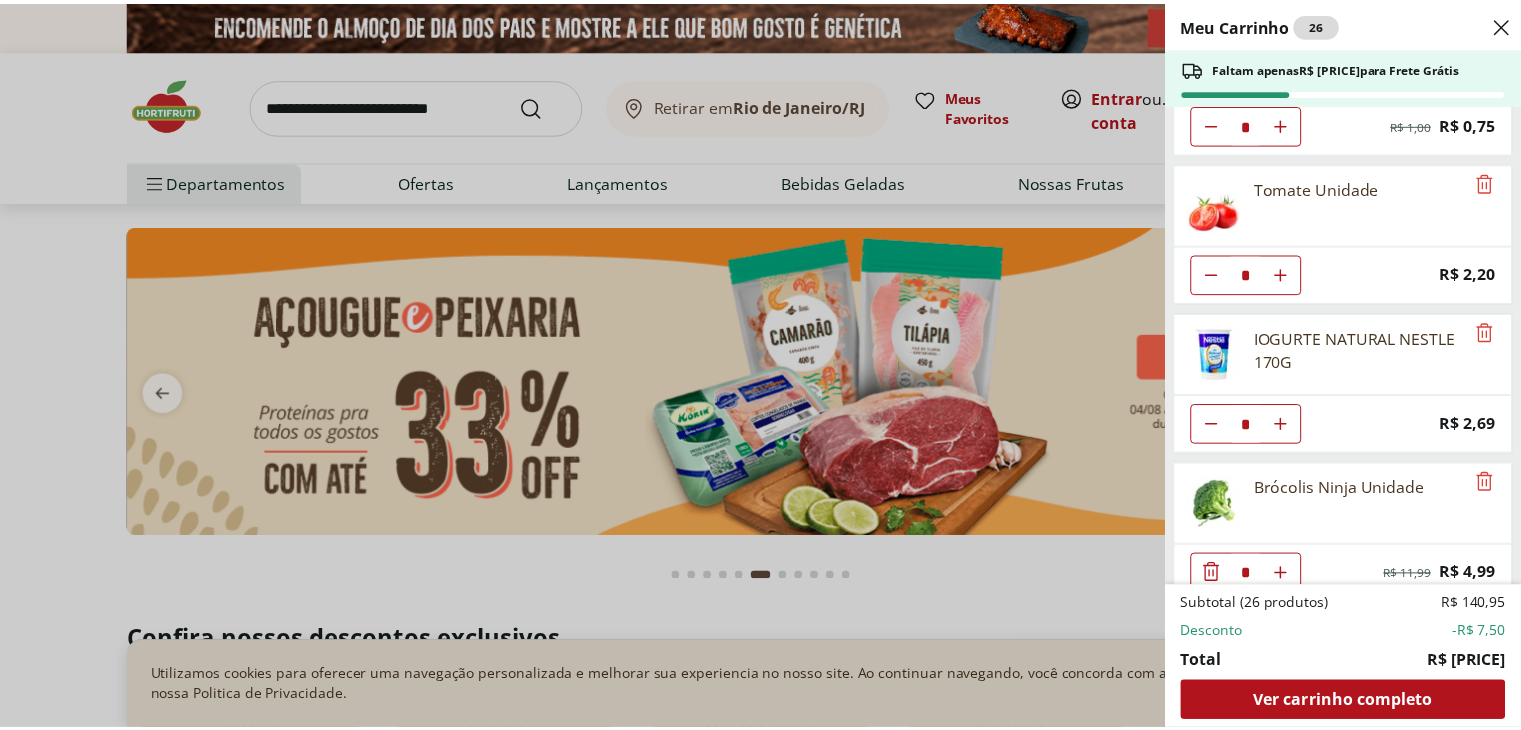 scroll, scrollTop: 500, scrollLeft: 0, axis: vertical 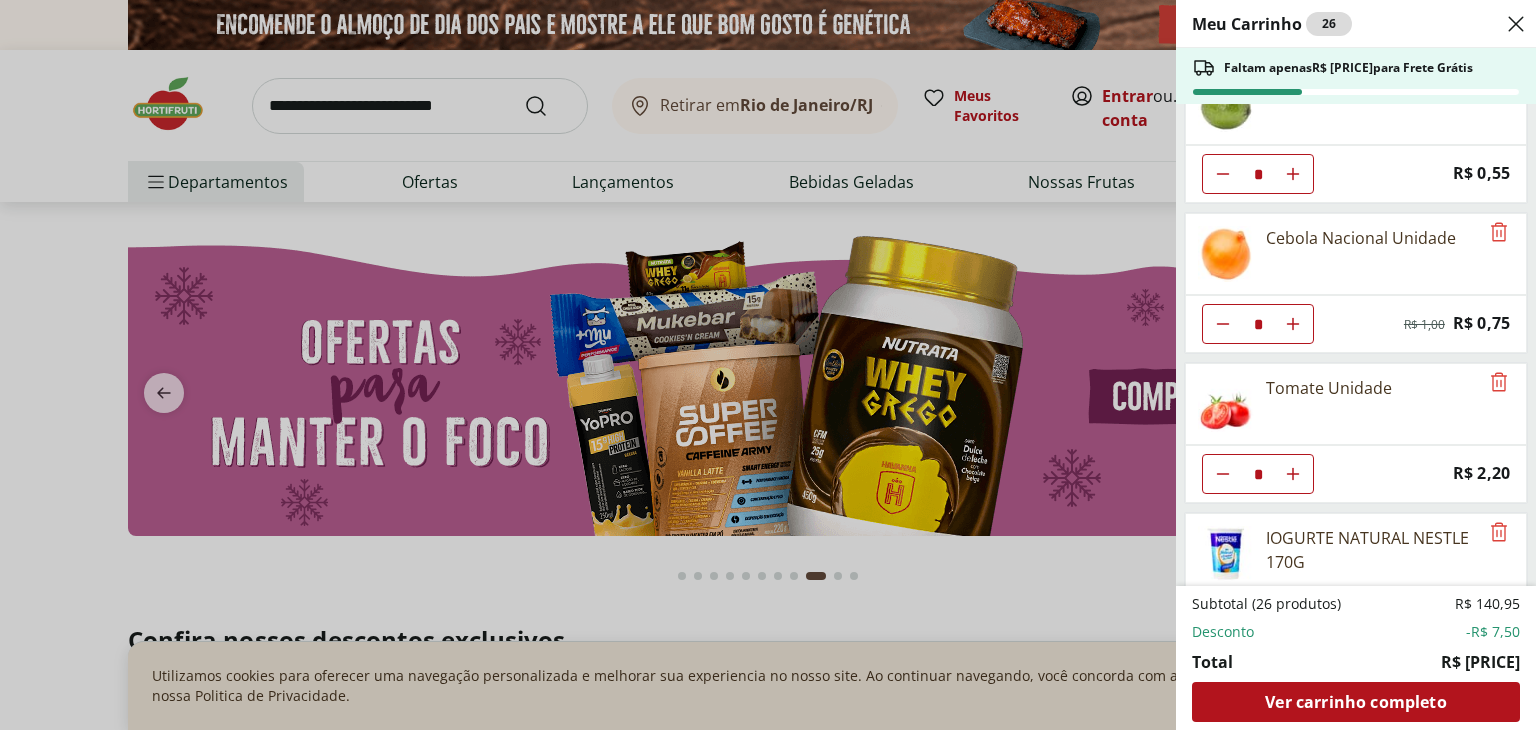 click on "Meu Carrinho 26 Faltam apenas R$ [PRICE] para Frete Grátis Poncã Unidade * Price: R$ [PRICE] Peito de Frango Resfriado Desfiado * Price: R$ [PRICE] Patinho Moído * Price: R$ [PRICE] Limão Tahity Unidade * Price: R$ [PRICE] Cebola Nacional Unidade * Original price: R$ [PRICE] Price: R$ [PRICE] Tomate Unidade * Price: R$ [PRICE] IOGURTE NATURAL NESTLE 170G * Price: R$ [PRICE] Brócolis Ninja Unidade * Original price: R$ [PRICE] Price: R$ [PRICE] Strogonoff de Filé de Frango * Price: R$ [PRICE] Cookie de Baunilha e Chocolate sem Açúcar, Glúten e Lactose Belive 67g * Price: R$ [PRICE] Iogurte de Morango Corpus Danone 800g * Price: R$ [PRICE] Creme de Ricota Light Coalhadas 180g * Price: R$ [PRICE] Ovos Tipo Grande Vermelhos Mantiqueira Happy Eggs 10 Unidades * Price: R$ [PRICE] Subtotal (26 produtos) R$ [PRICE] Desconto -R$ [PRICE] Total R$ [PRICE] Ver carrinho completo" at bounding box center [768, 365] 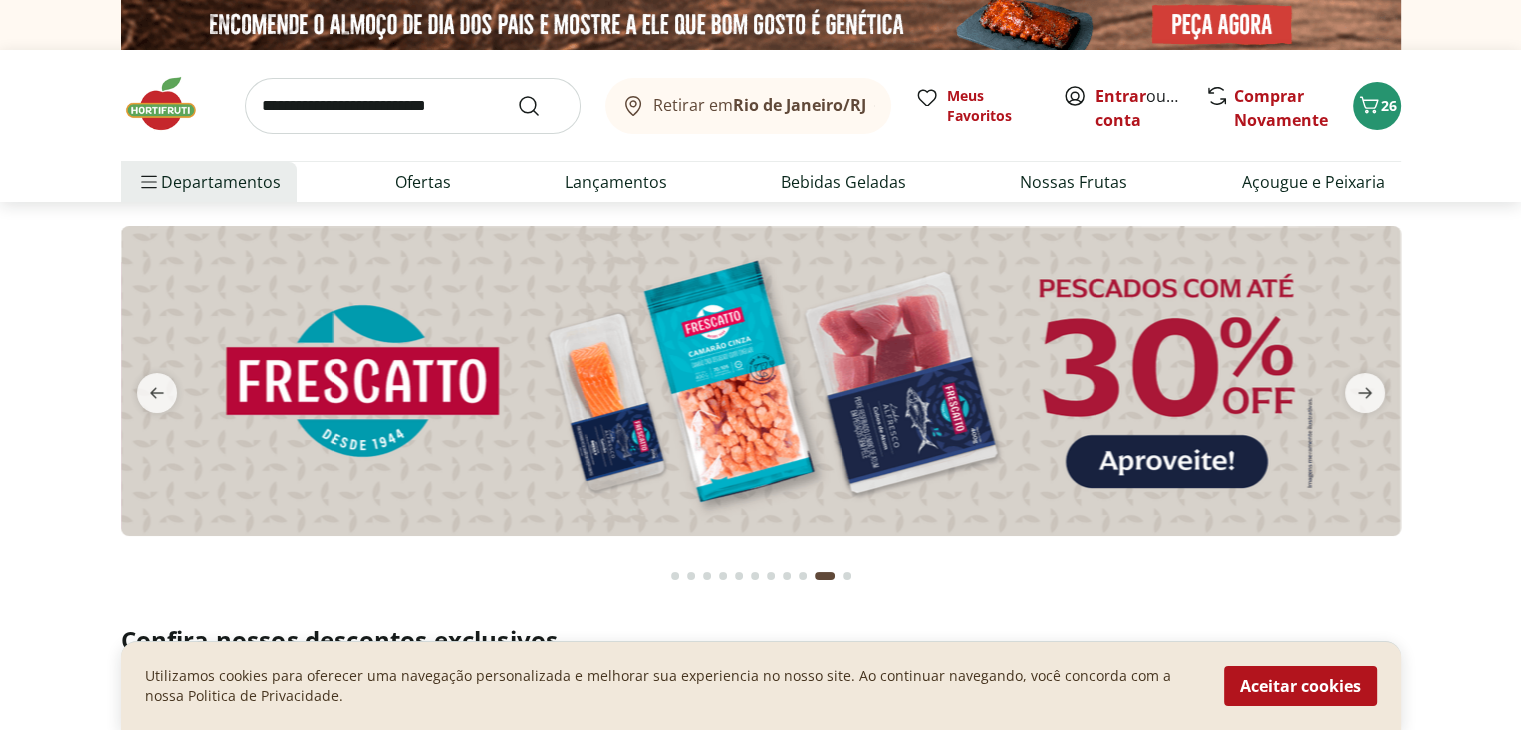 click at bounding box center (760, 381) 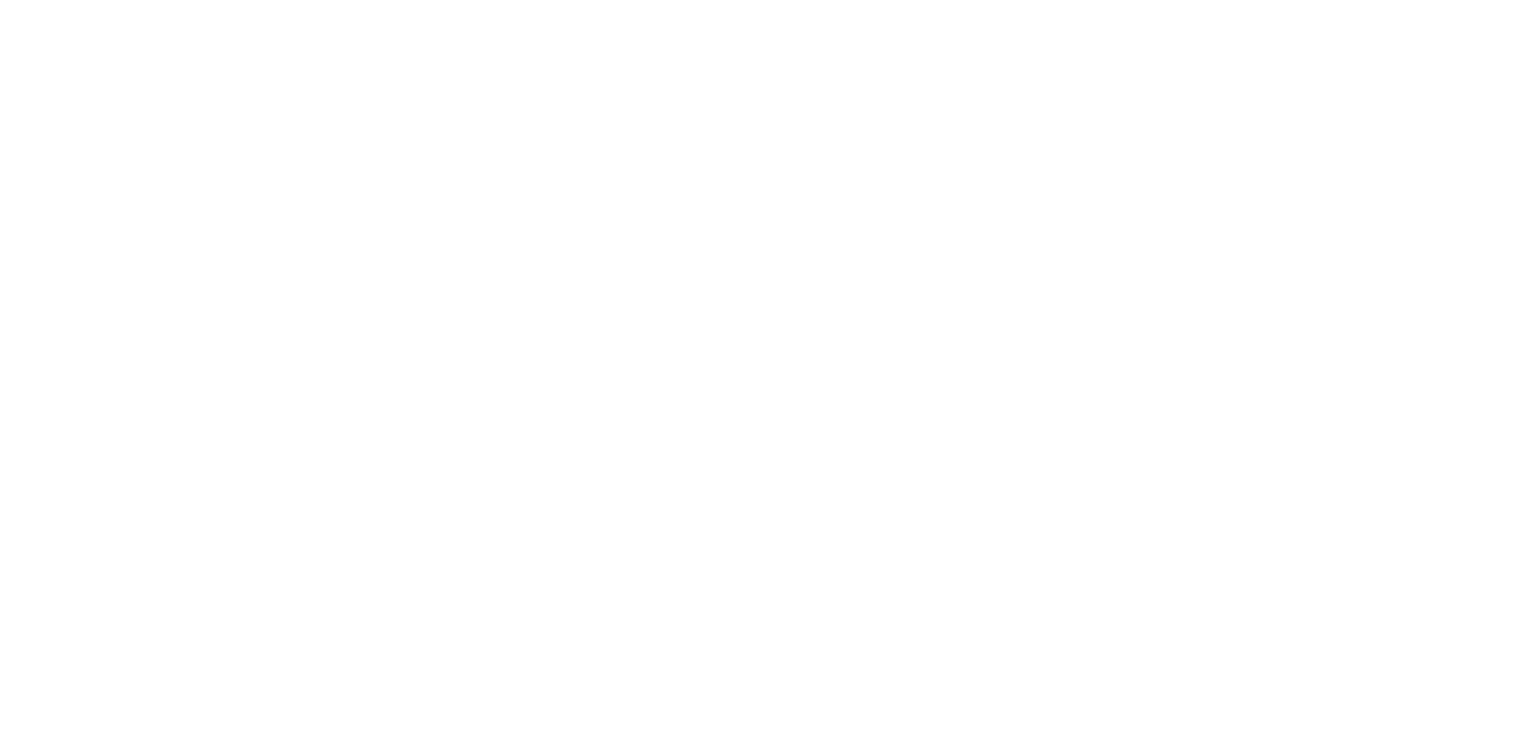 select on "**********" 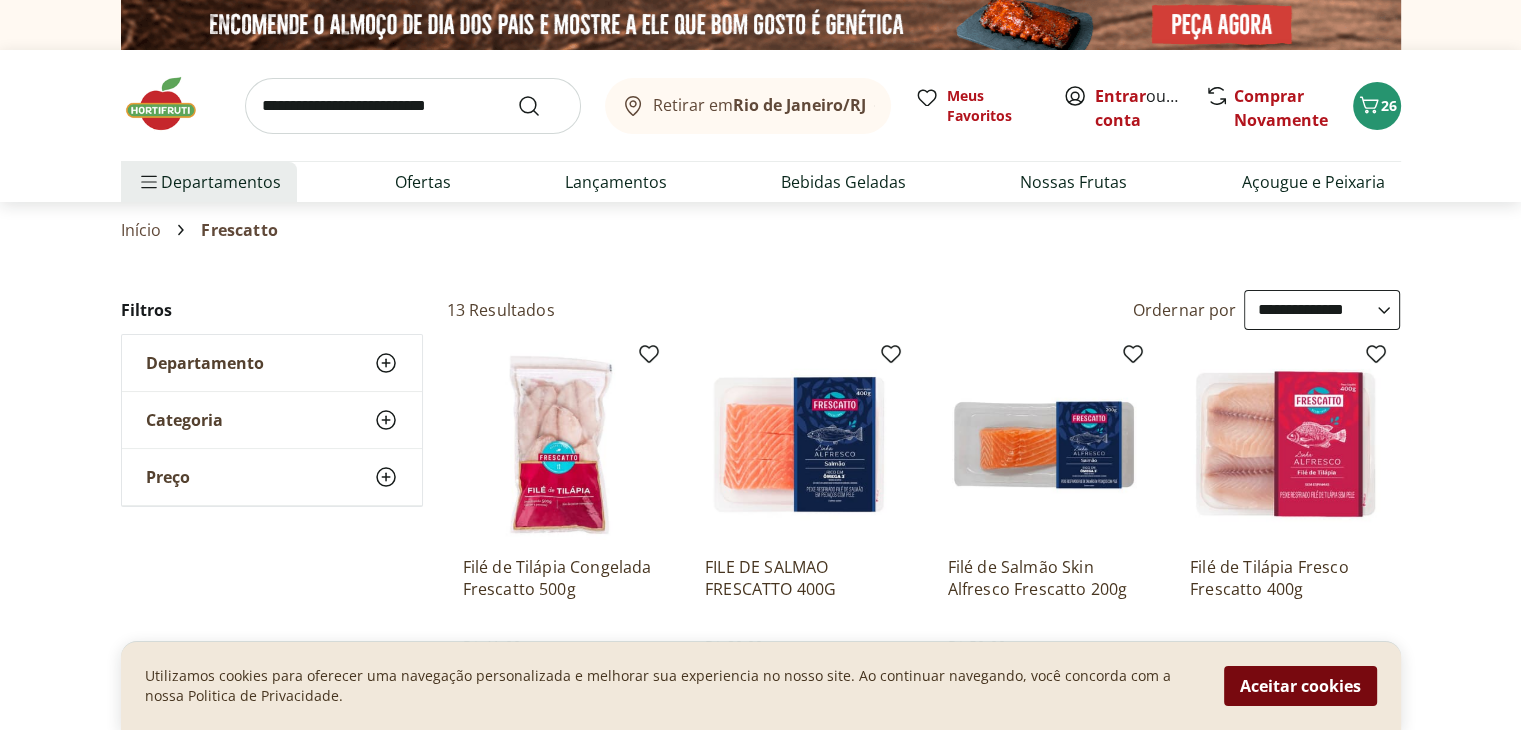 click on "Aceitar cookies" at bounding box center (1300, 686) 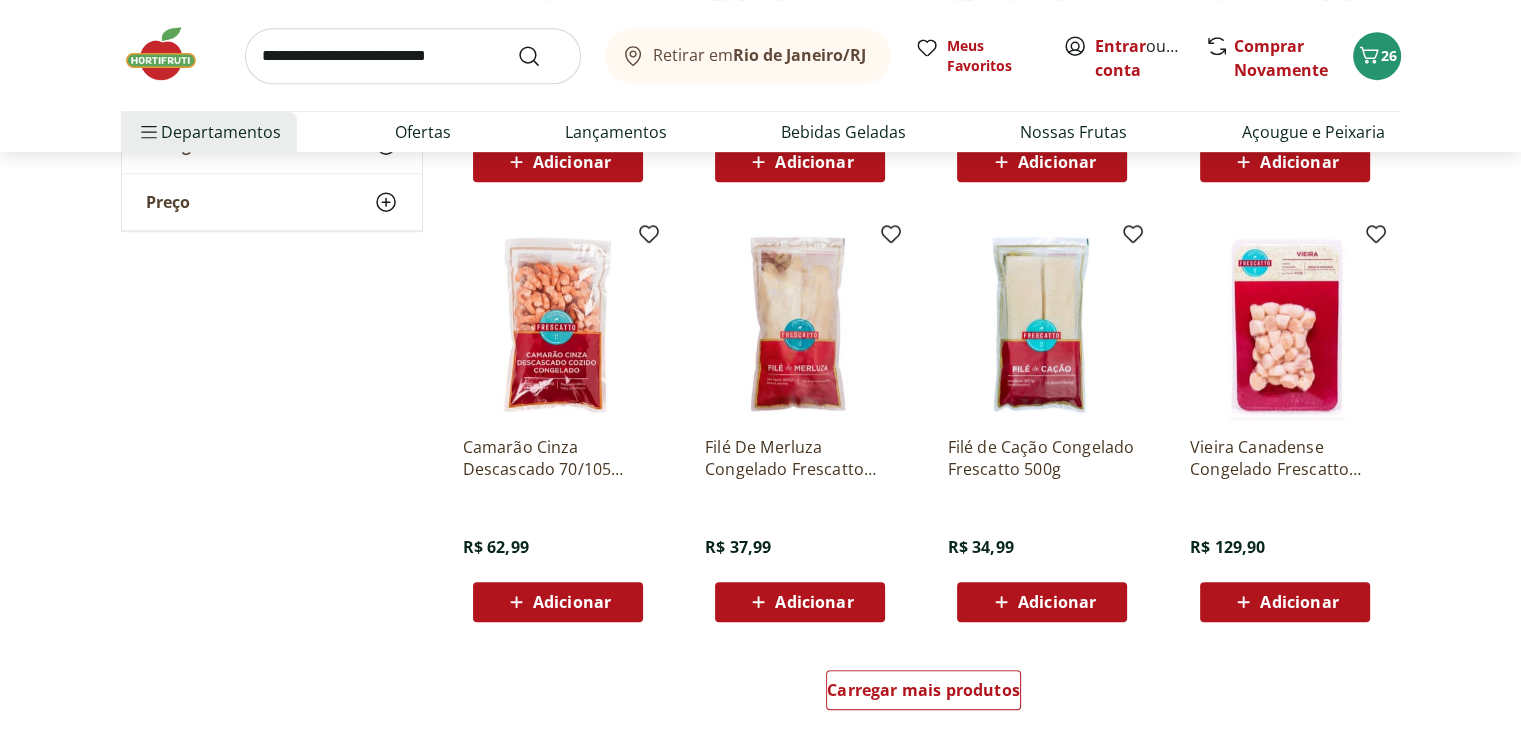 scroll, scrollTop: 1100, scrollLeft: 0, axis: vertical 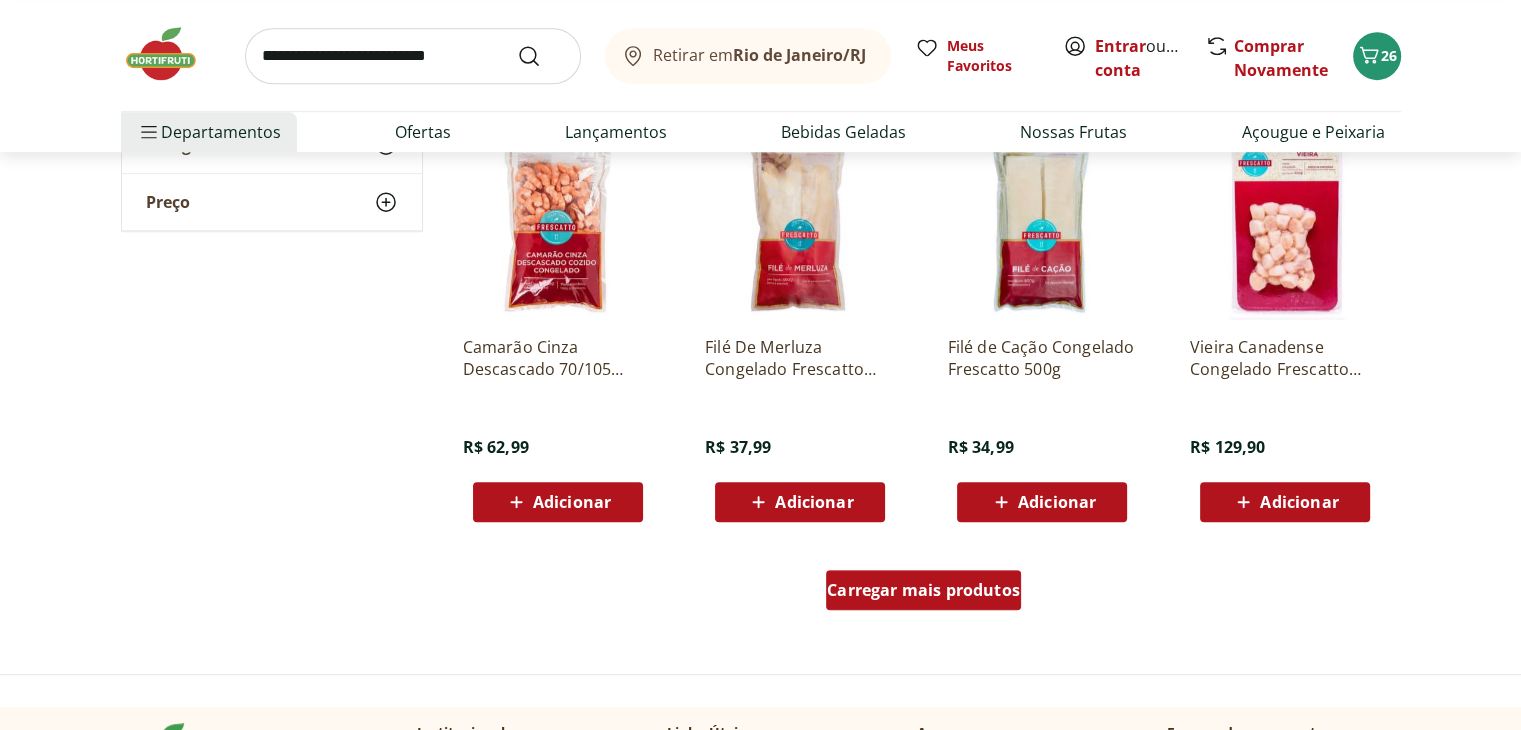 click on "Carregar mais produtos" at bounding box center [923, 590] 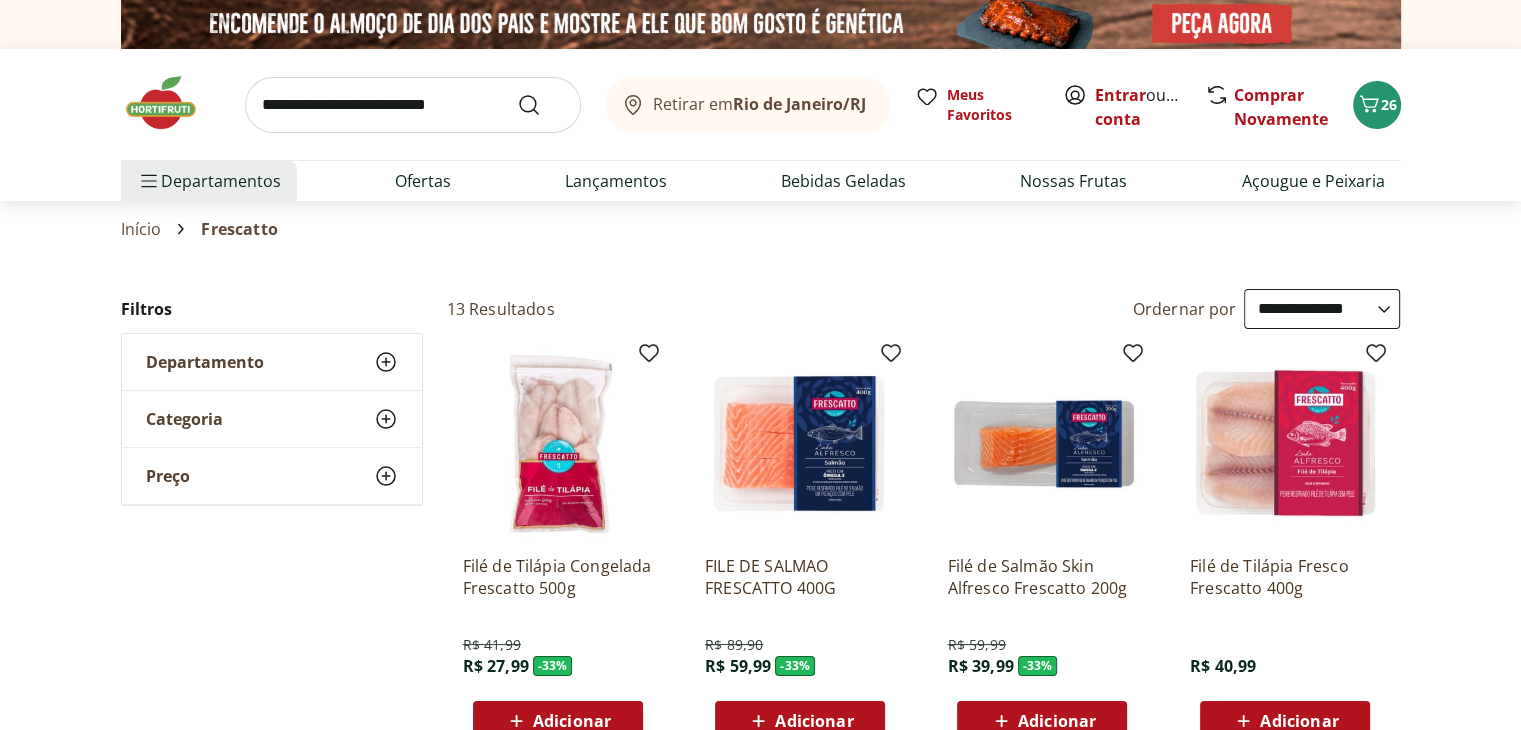 scroll, scrollTop: 0, scrollLeft: 0, axis: both 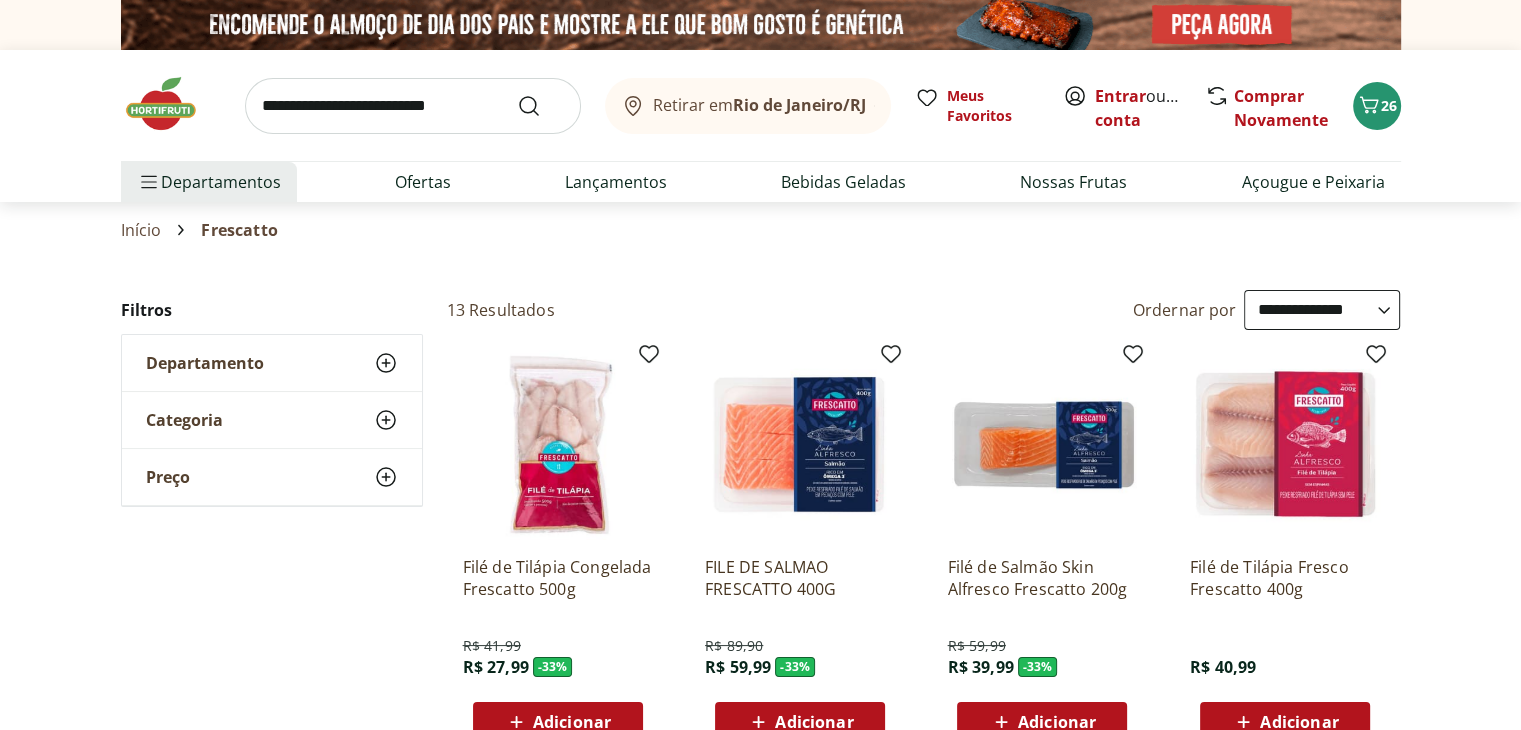 click at bounding box center (171, 104) 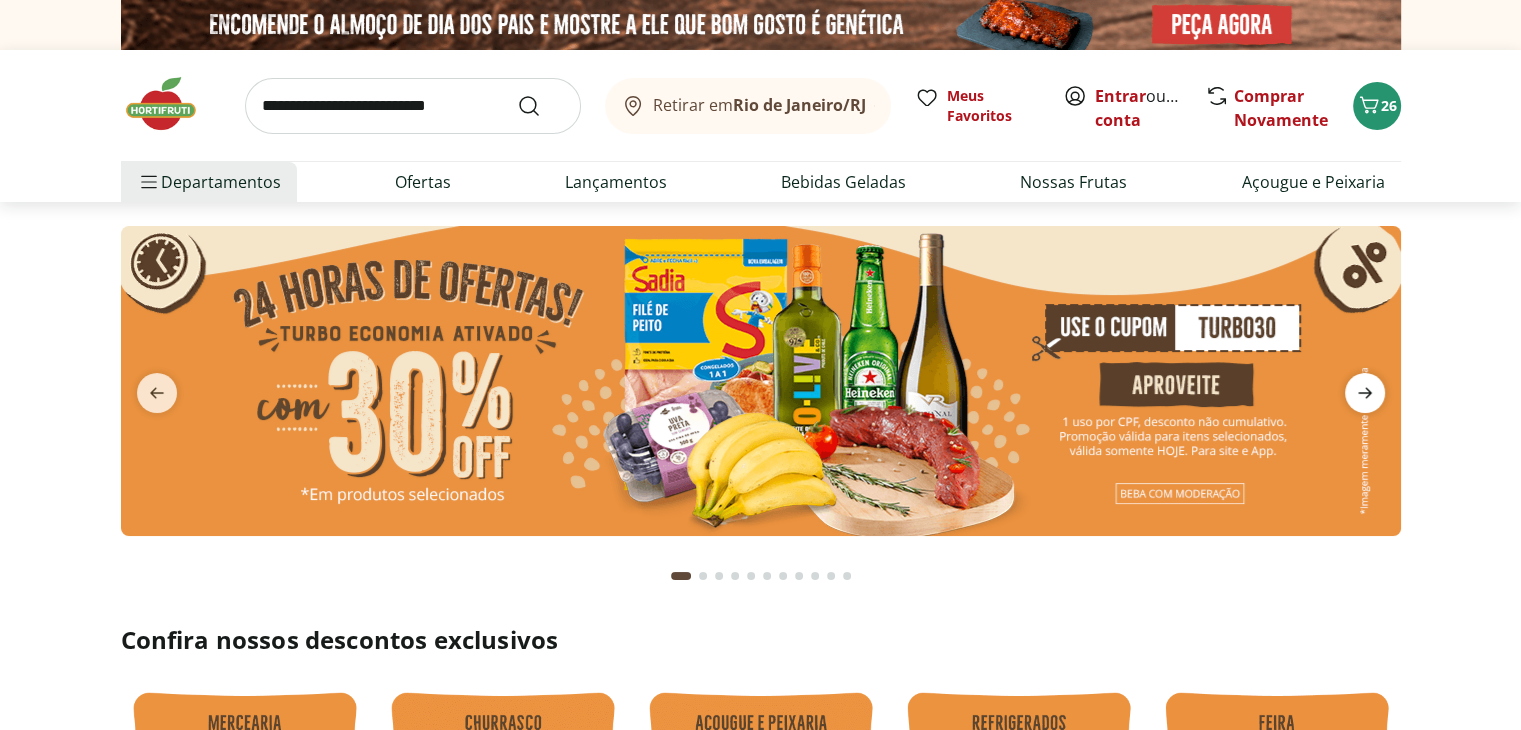 click 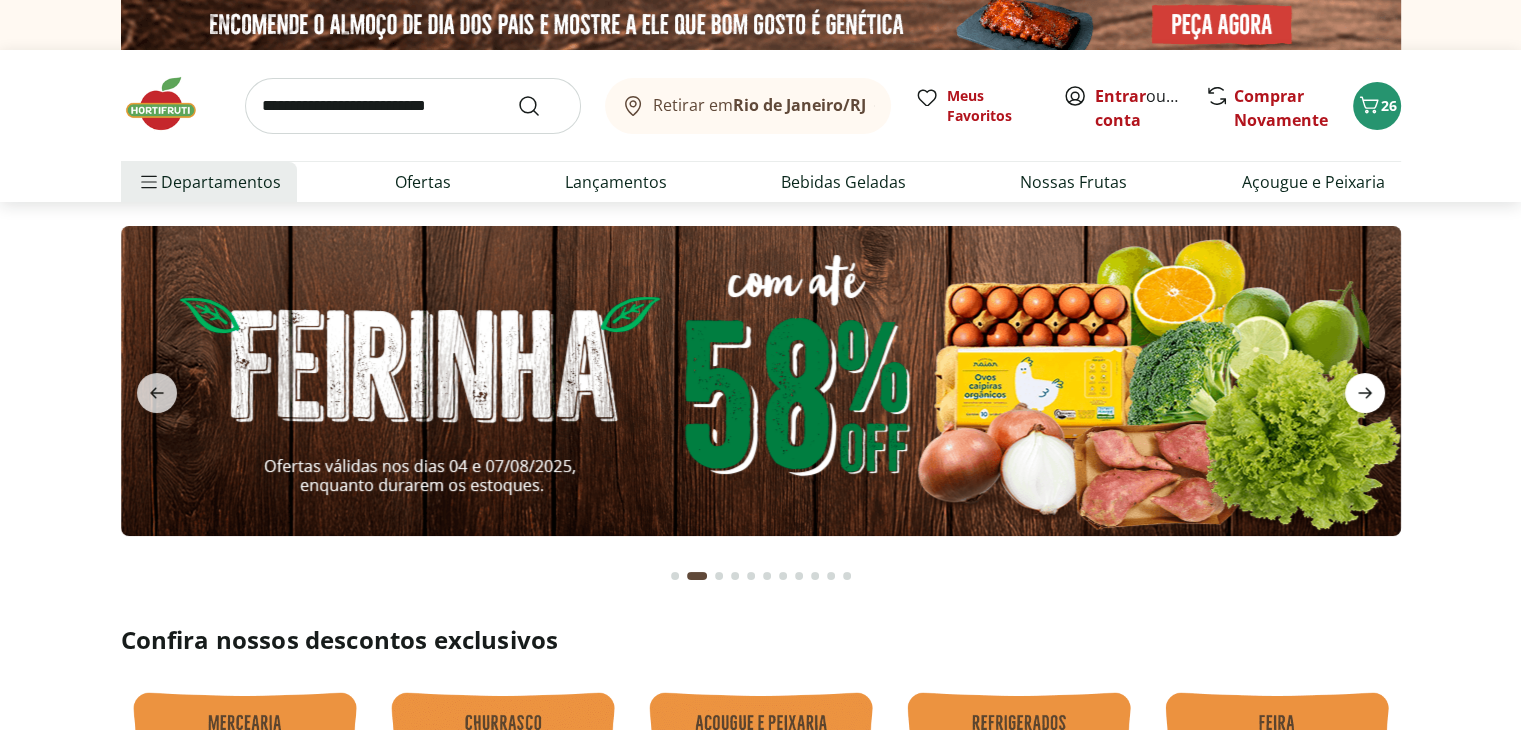 click 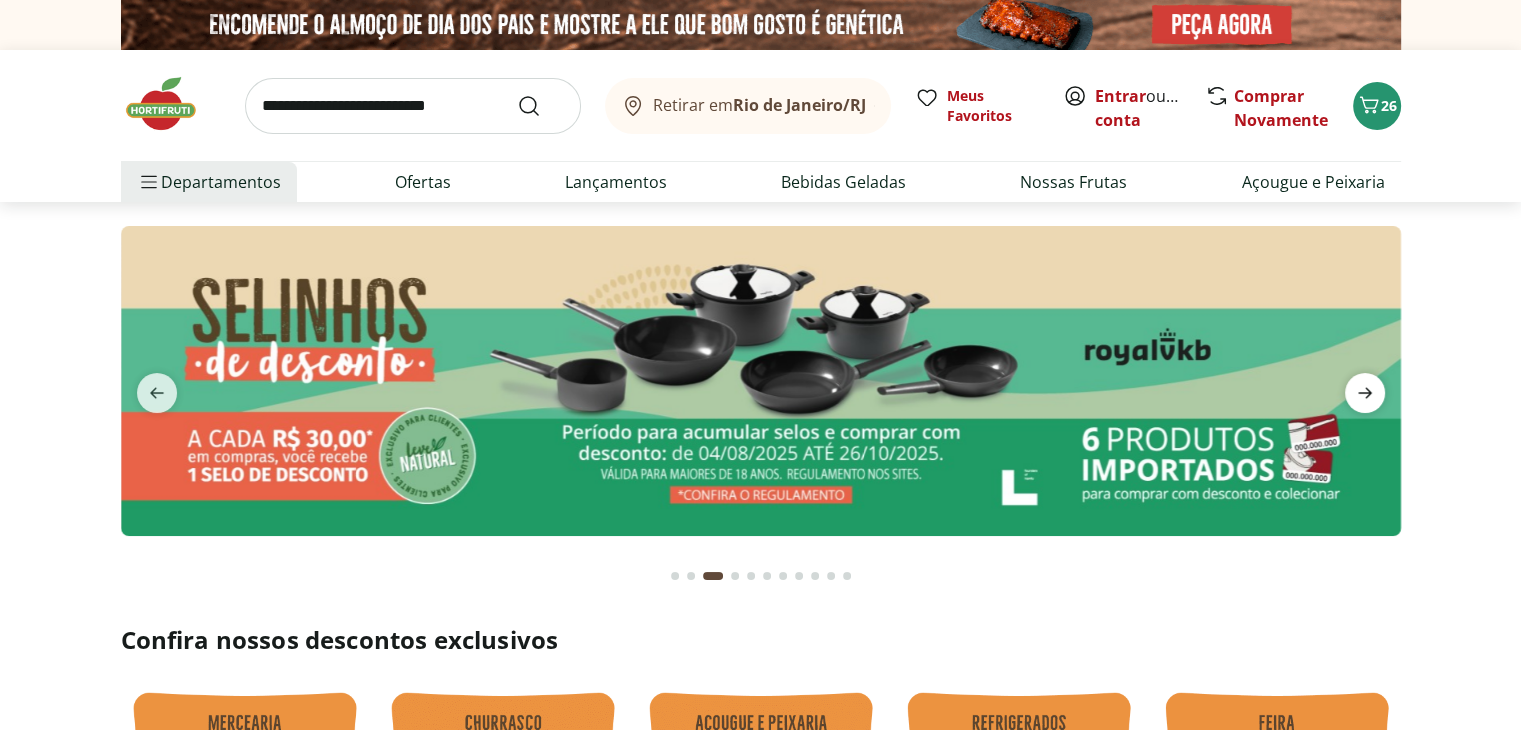 click 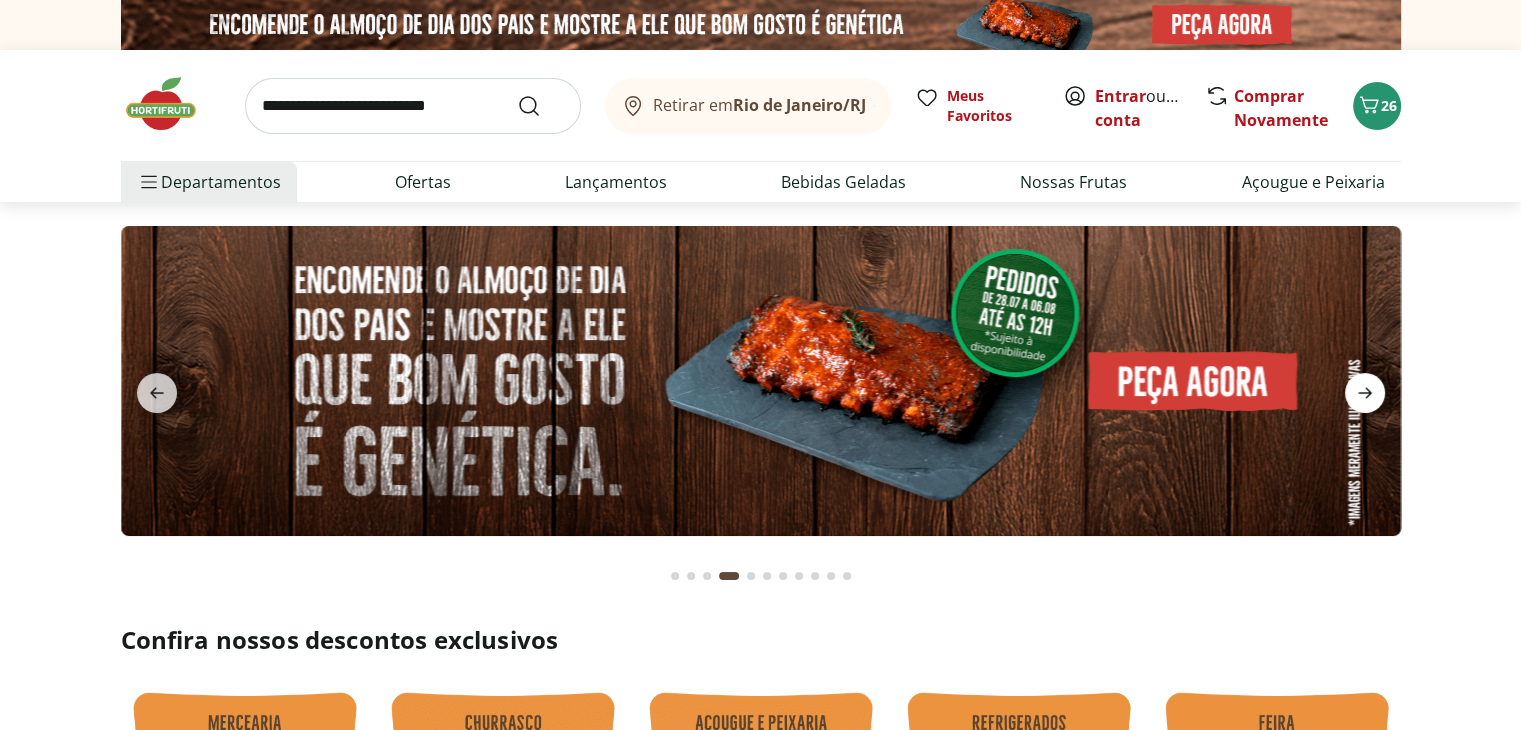 click 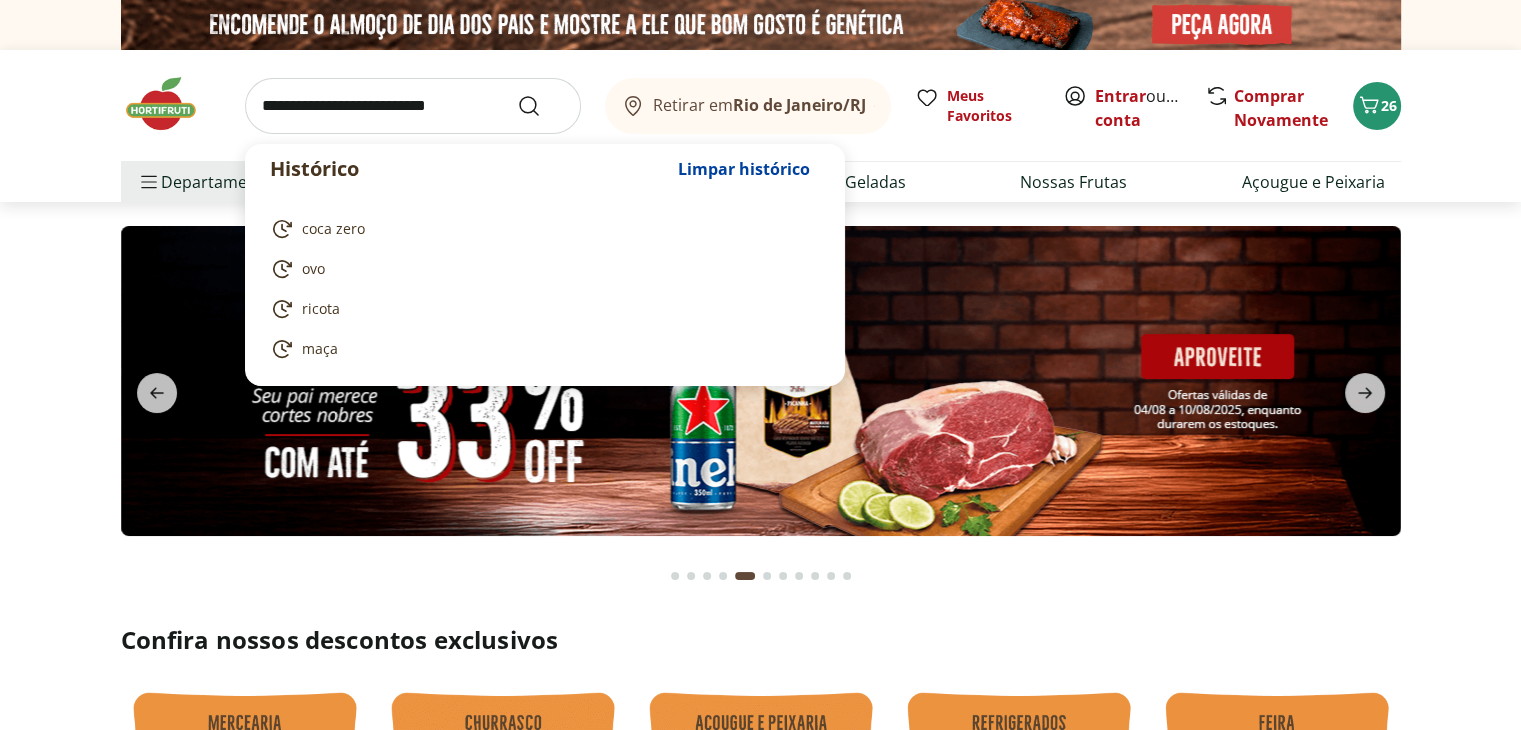 click at bounding box center [413, 106] 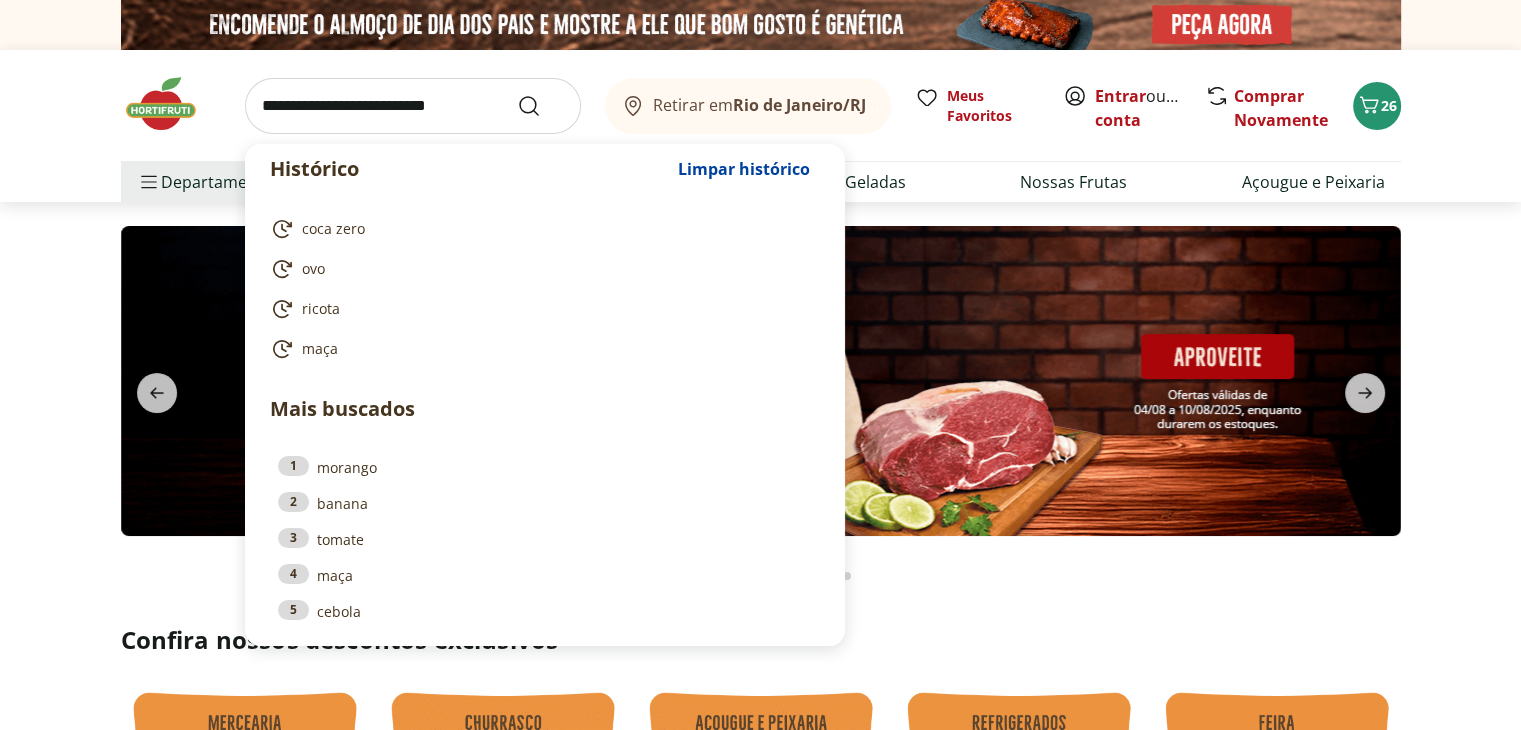 type on "*" 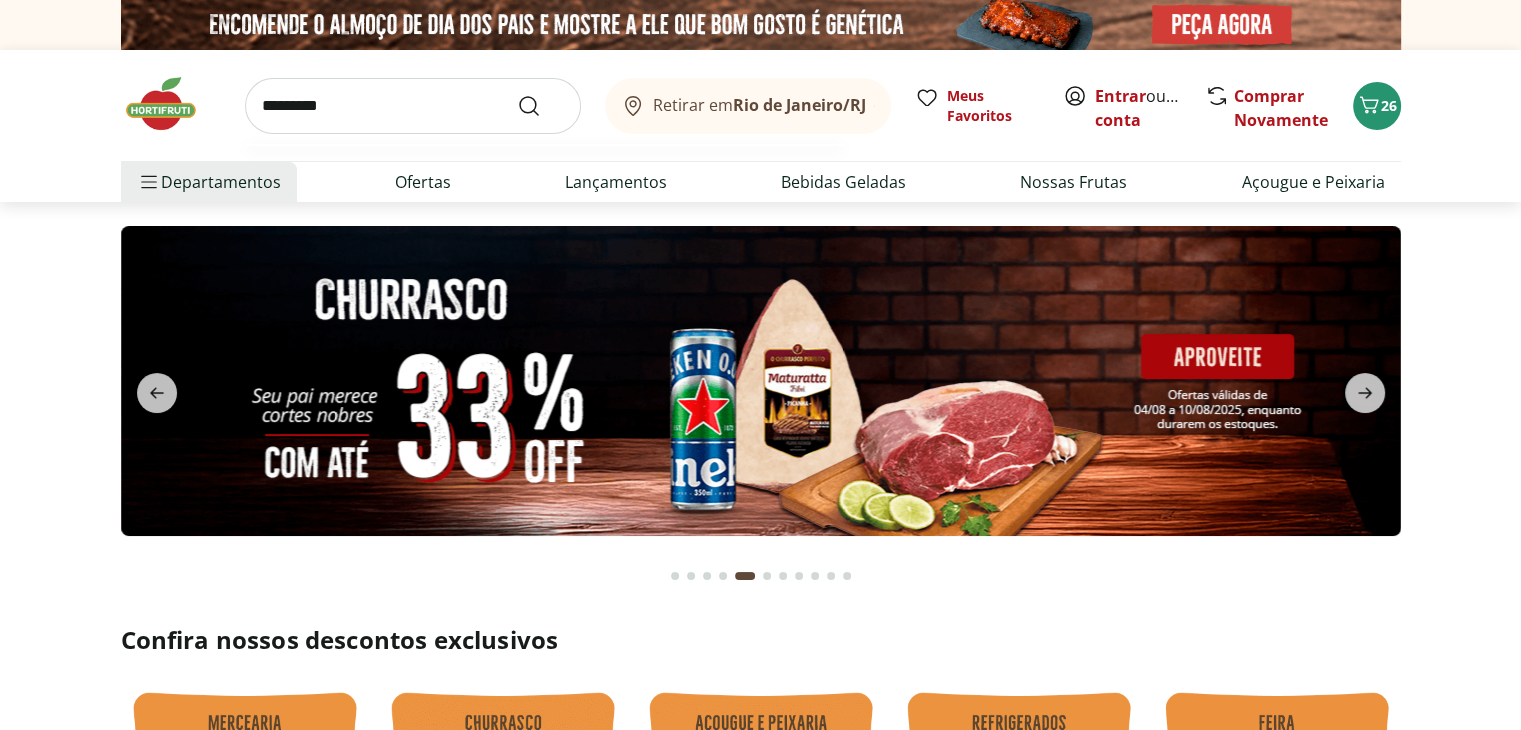 type on "*********" 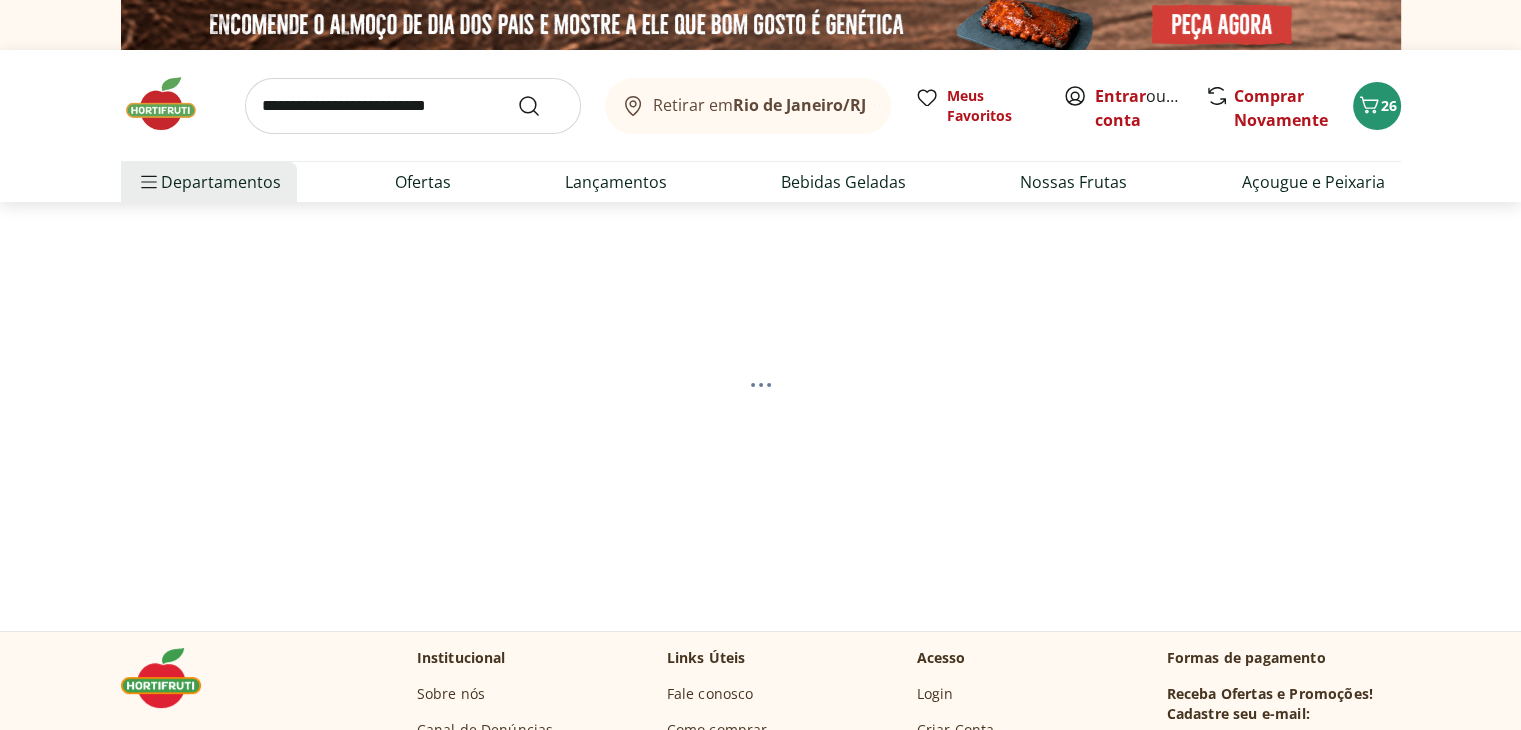 select on "**********" 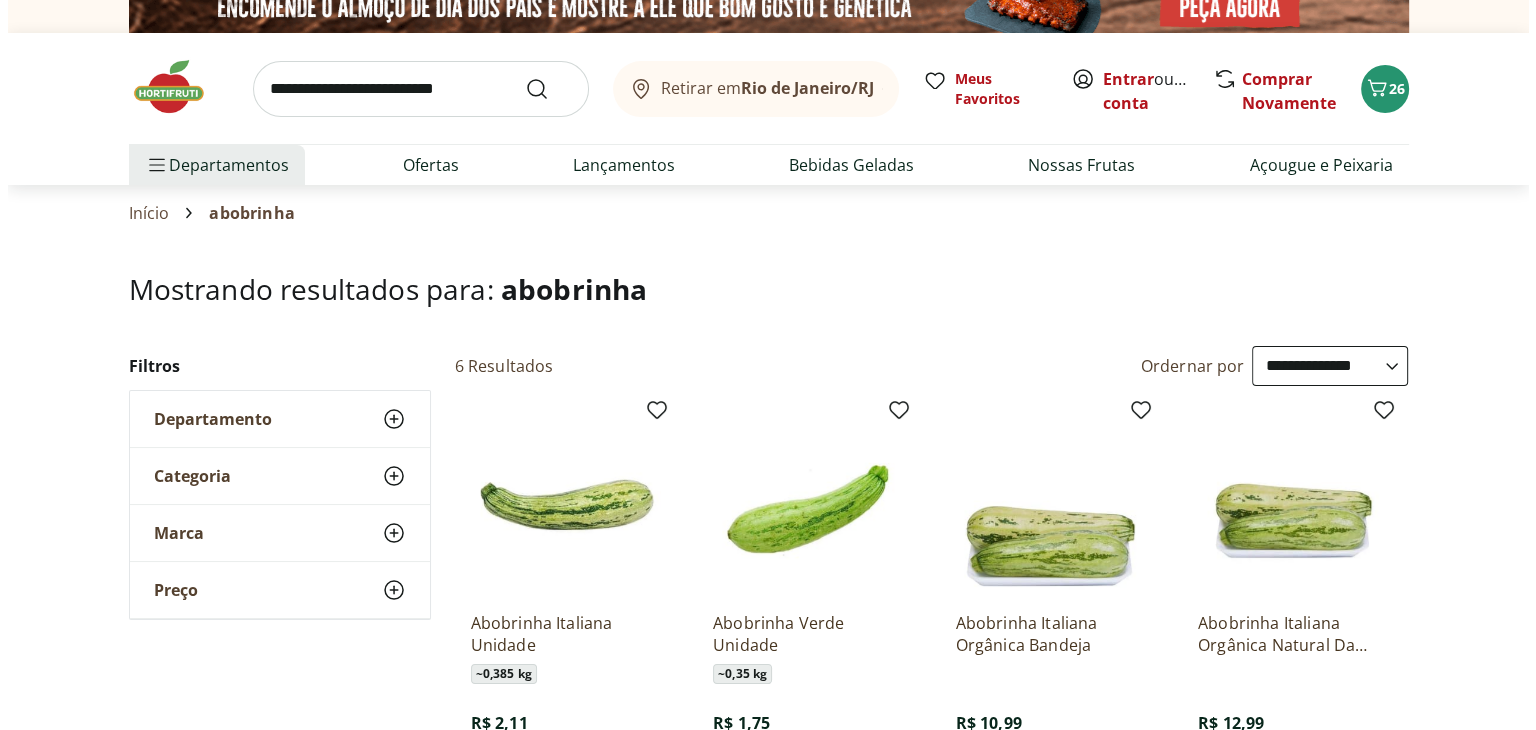 scroll, scrollTop: 0, scrollLeft: 0, axis: both 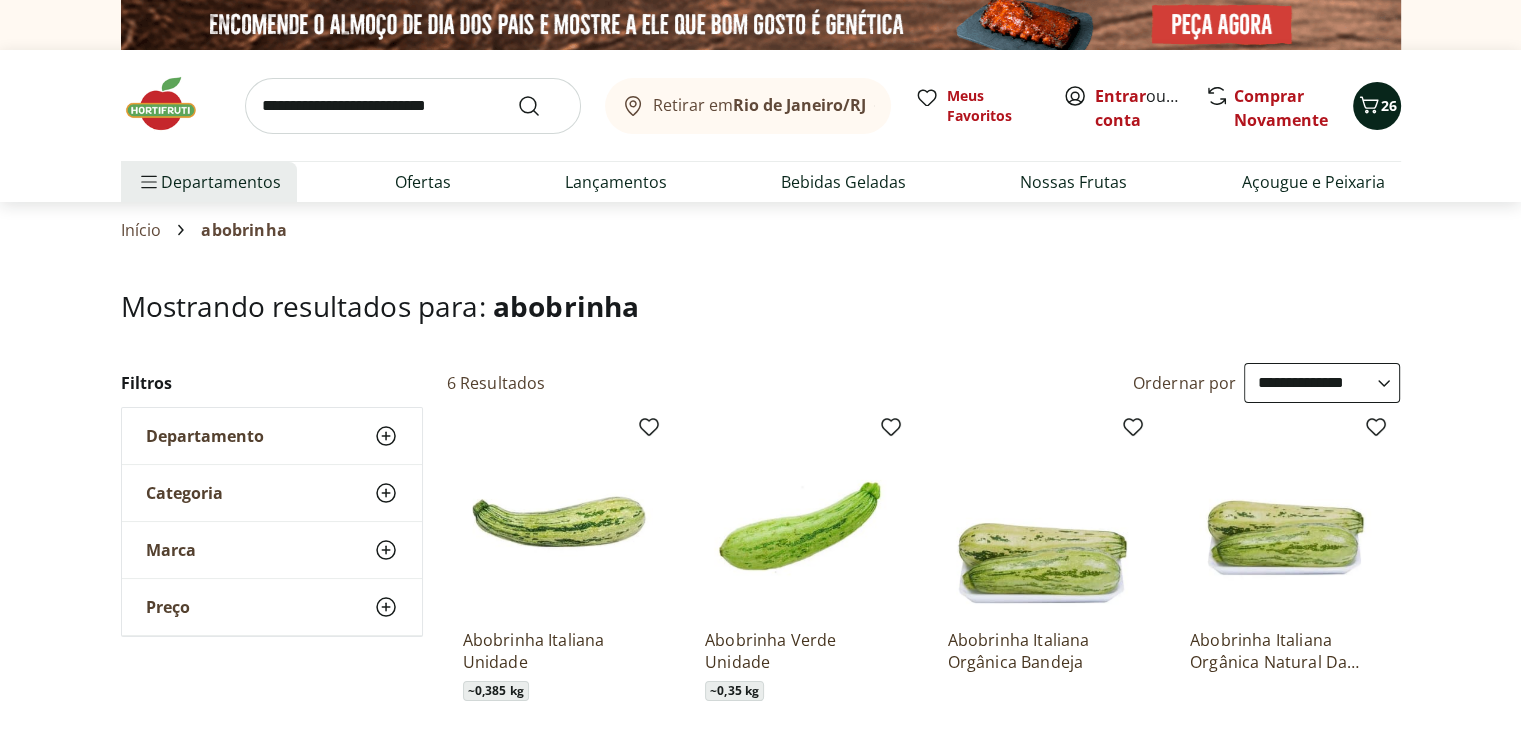 click on "26" at bounding box center (1389, 105) 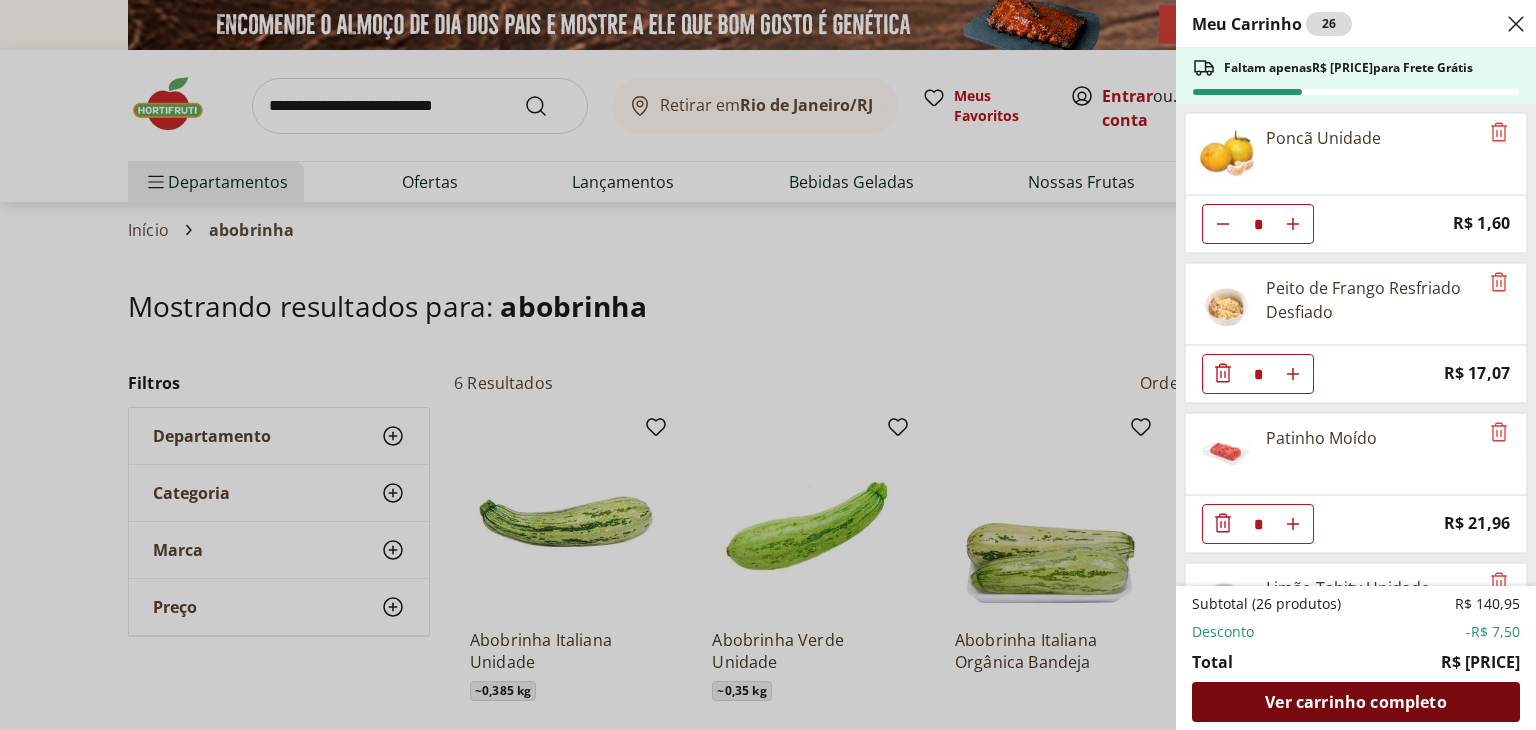 click on "Ver carrinho completo" at bounding box center [1355, 702] 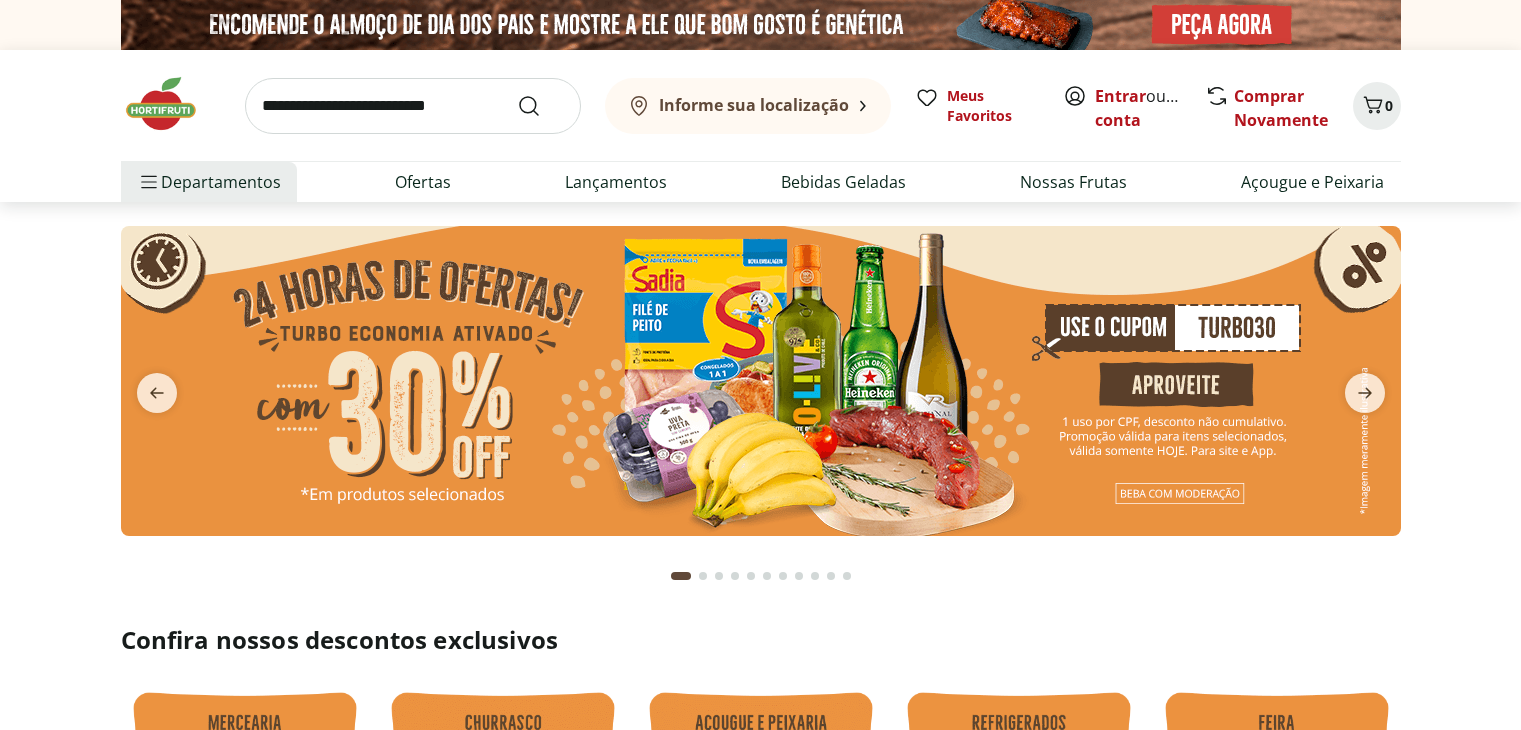 scroll, scrollTop: 0, scrollLeft: 0, axis: both 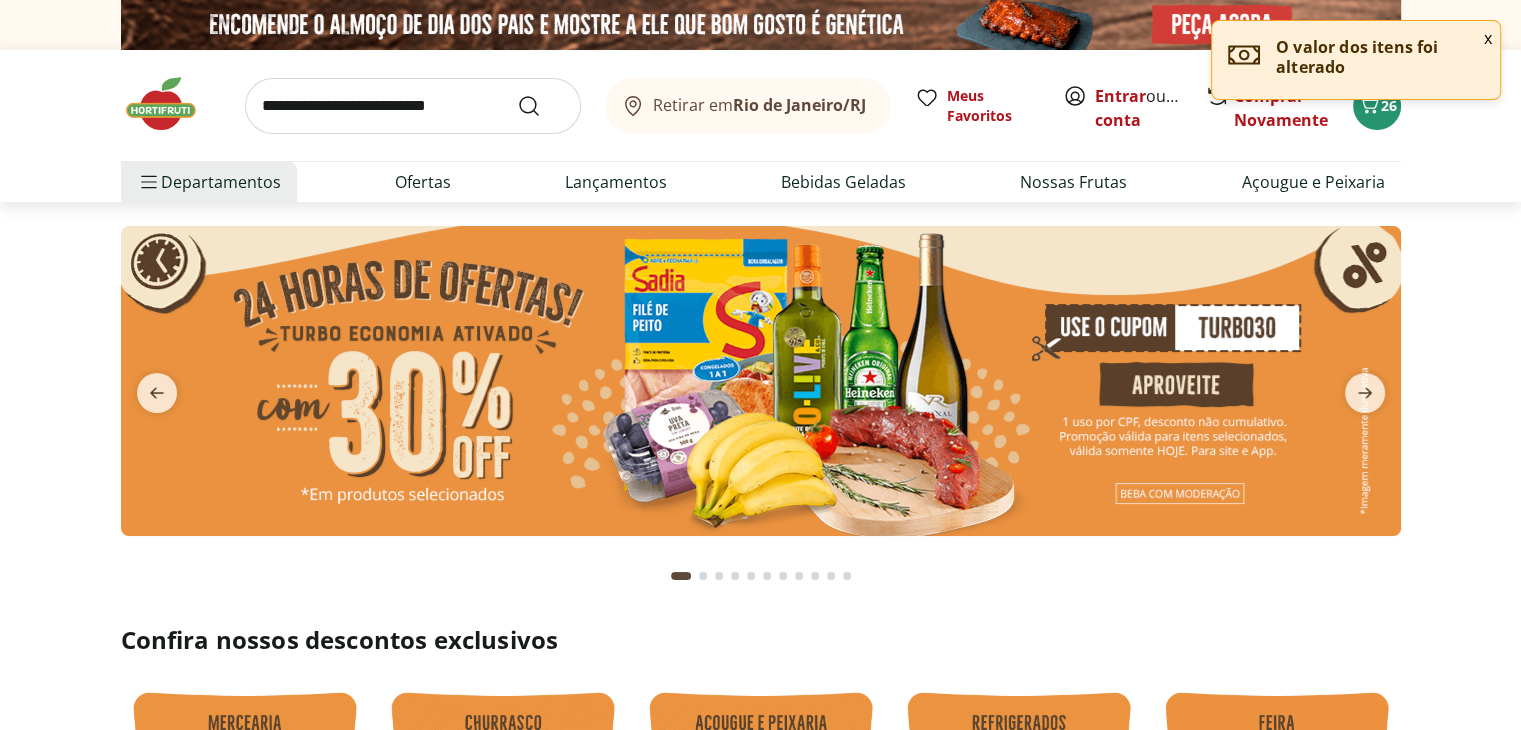 click at bounding box center [761, 381] 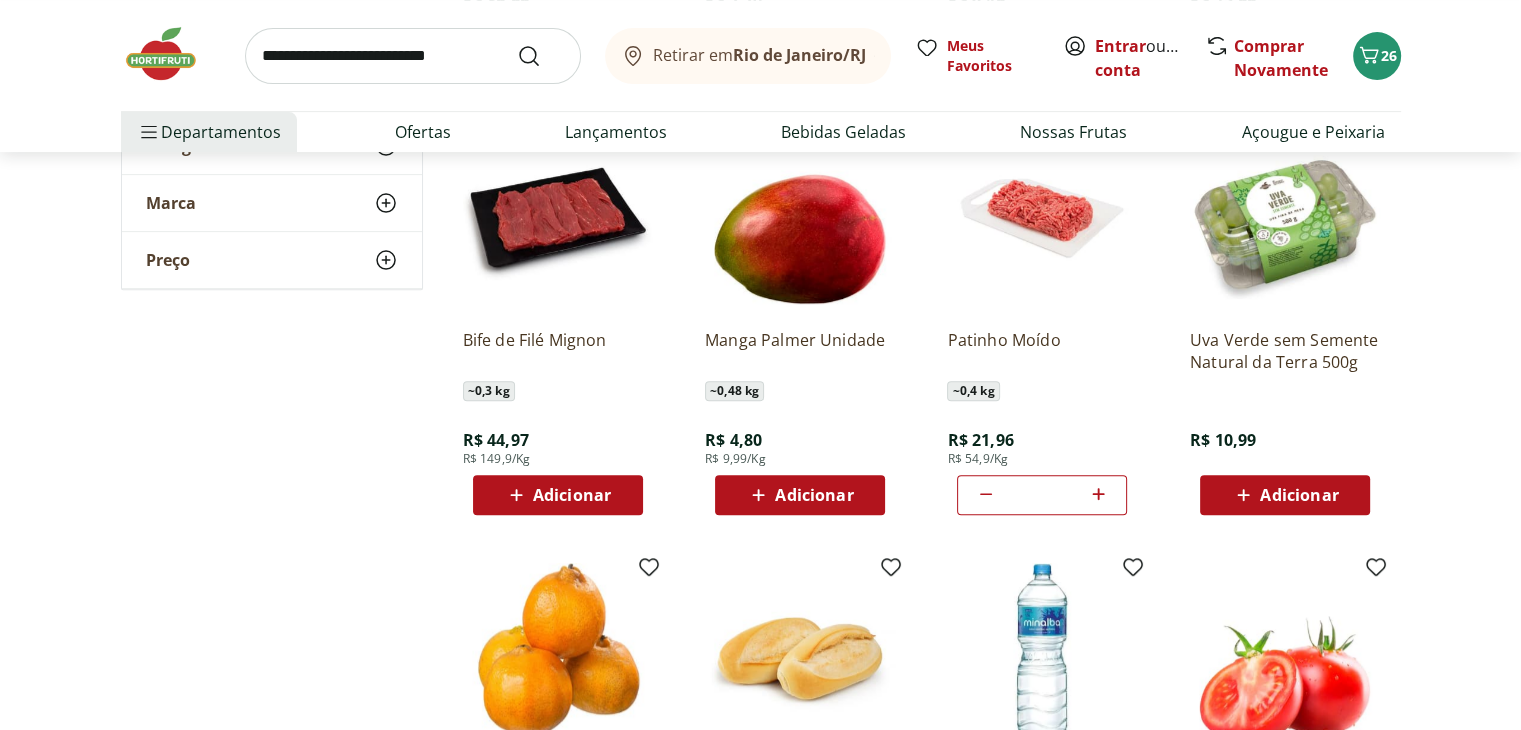scroll, scrollTop: 700, scrollLeft: 0, axis: vertical 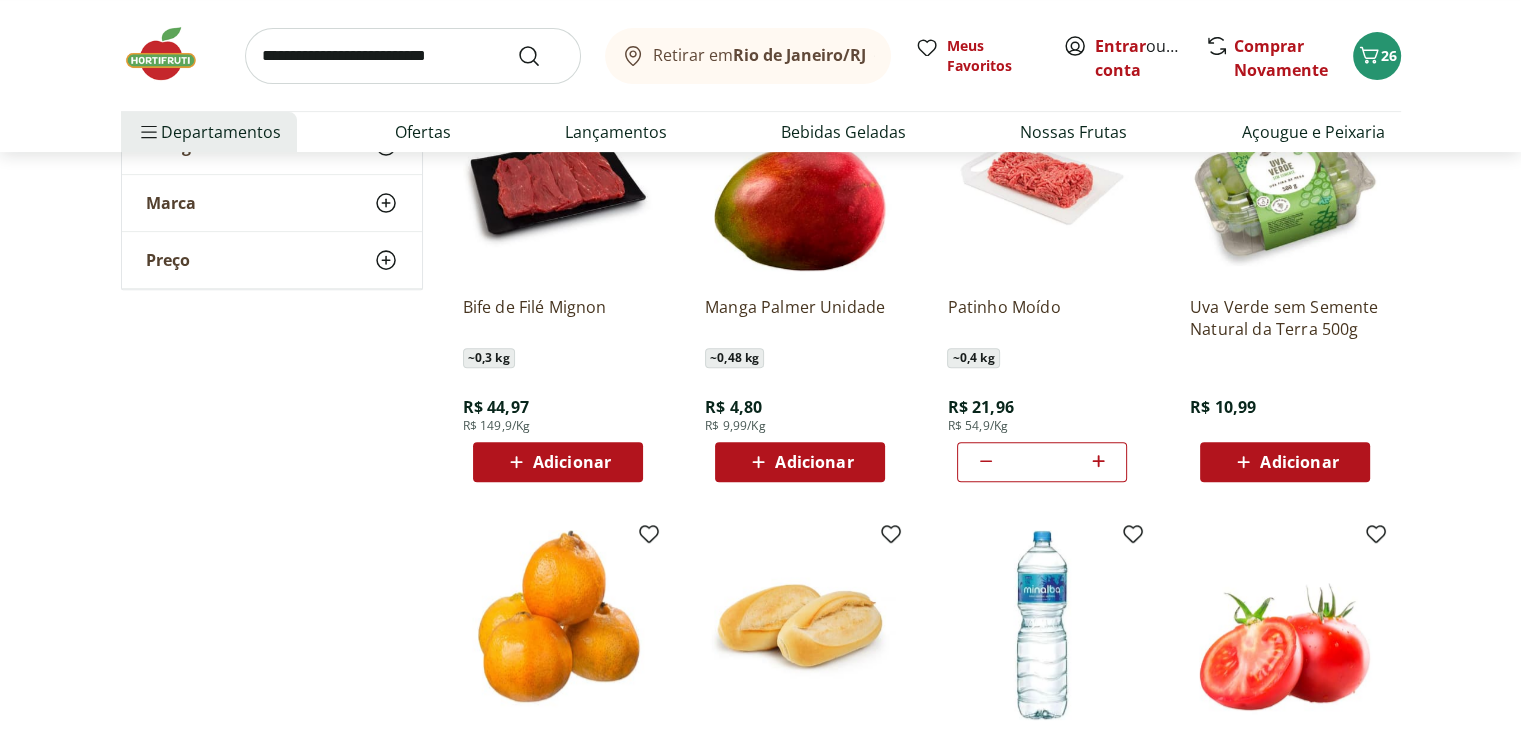 click 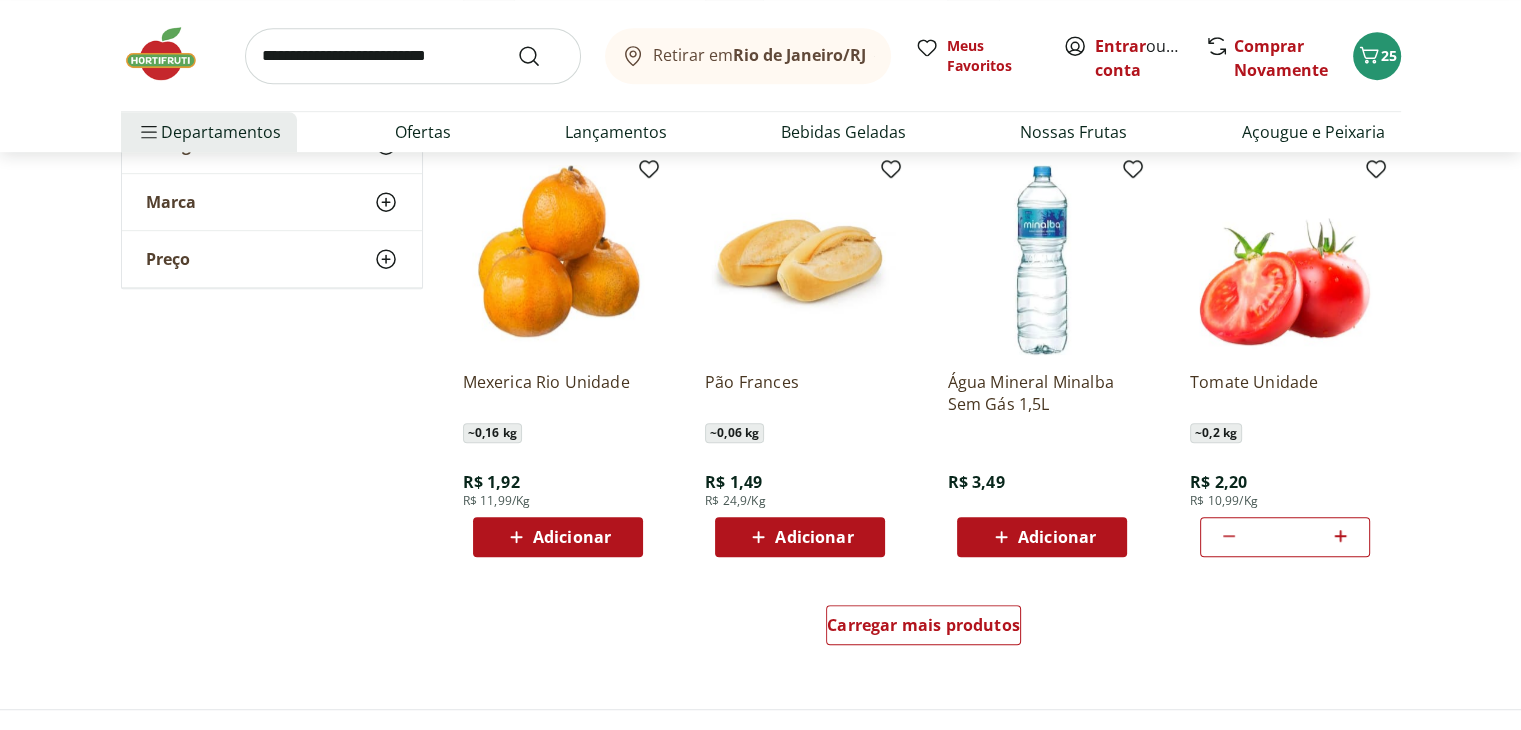 scroll, scrollTop: 1100, scrollLeft: 0, axis: vertical 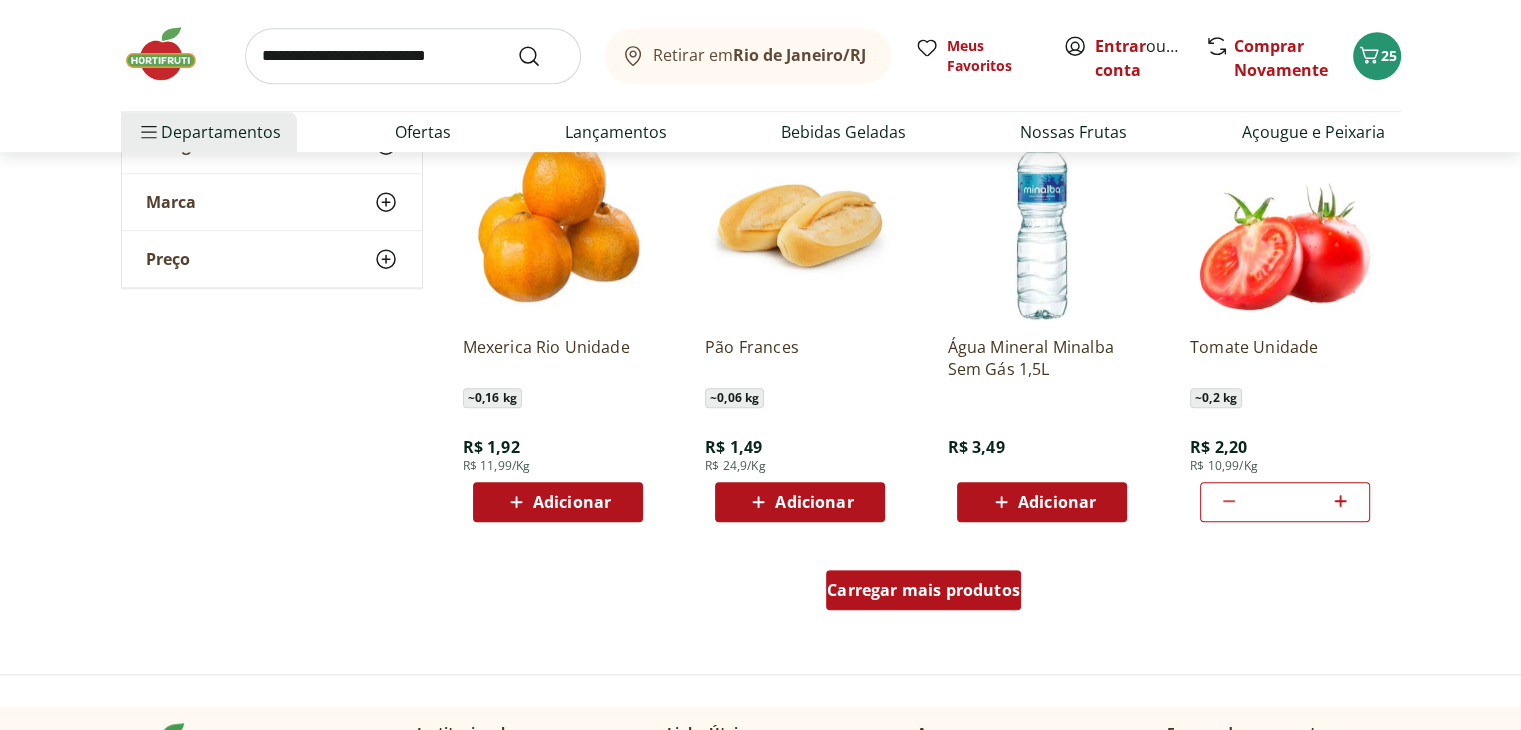 click on "Carregar mais produtos" at bounding box center [923, 590] 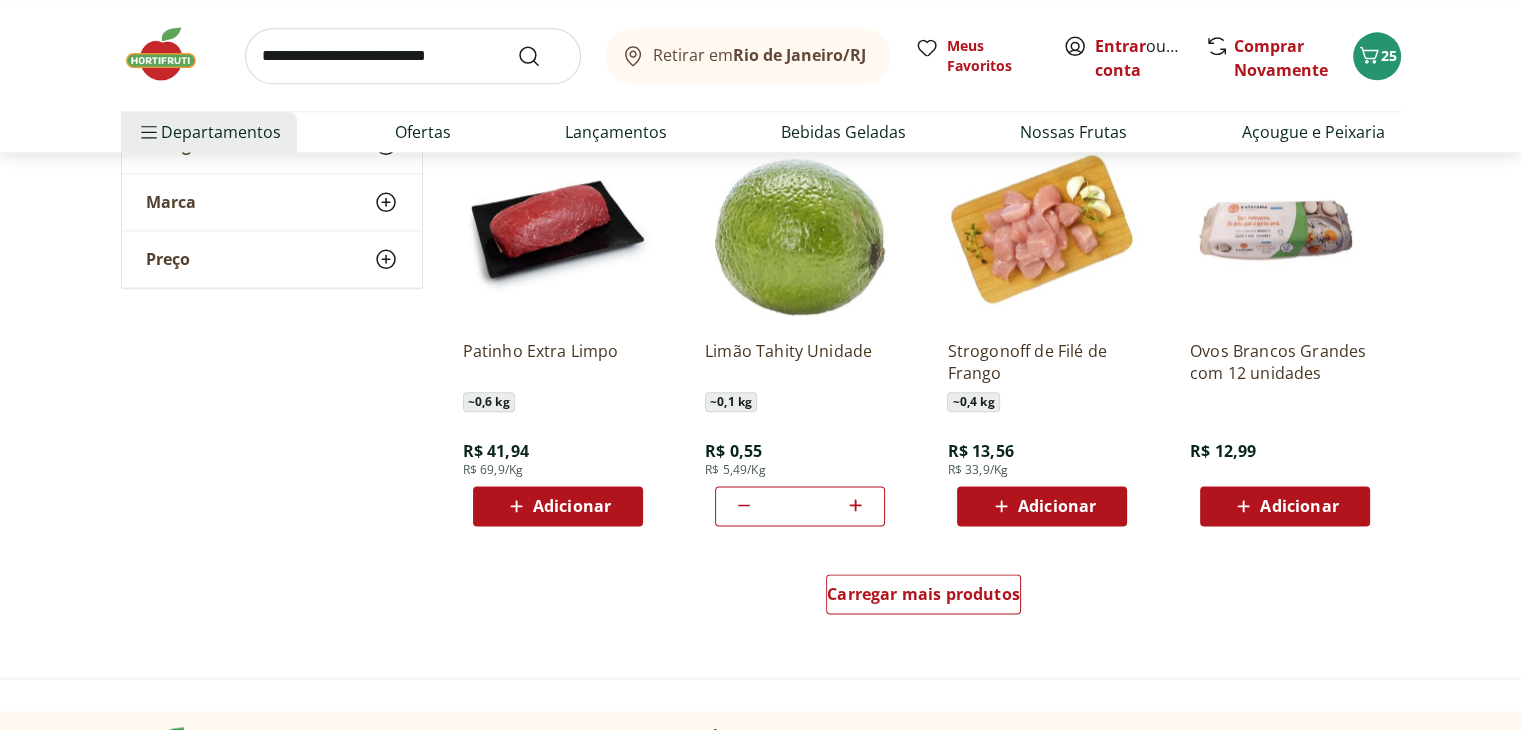 scroll, scrollTop: 2500, scrollLeft: 0, axis: vertical 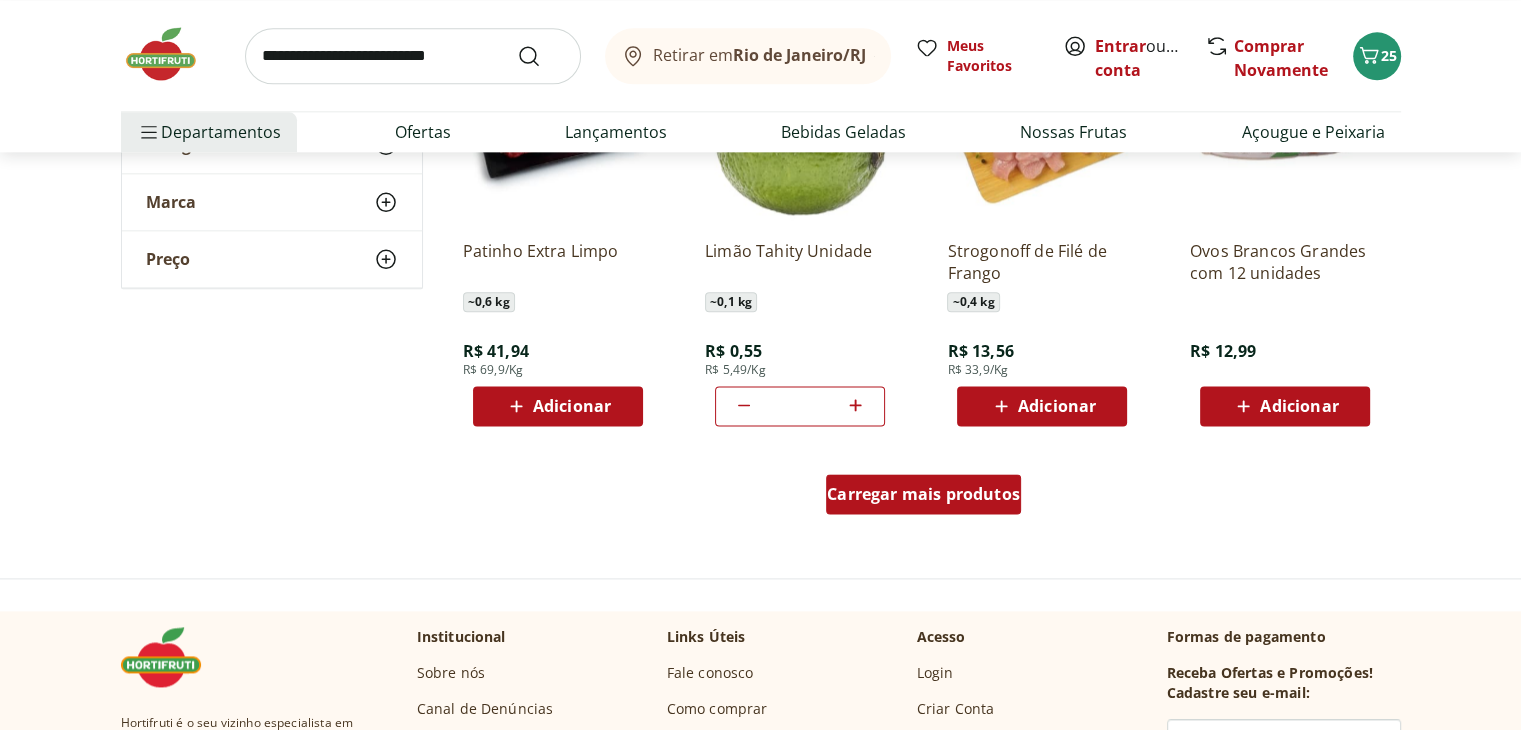 click on "Carregar mais produtos" at bounding box center [923, 494] 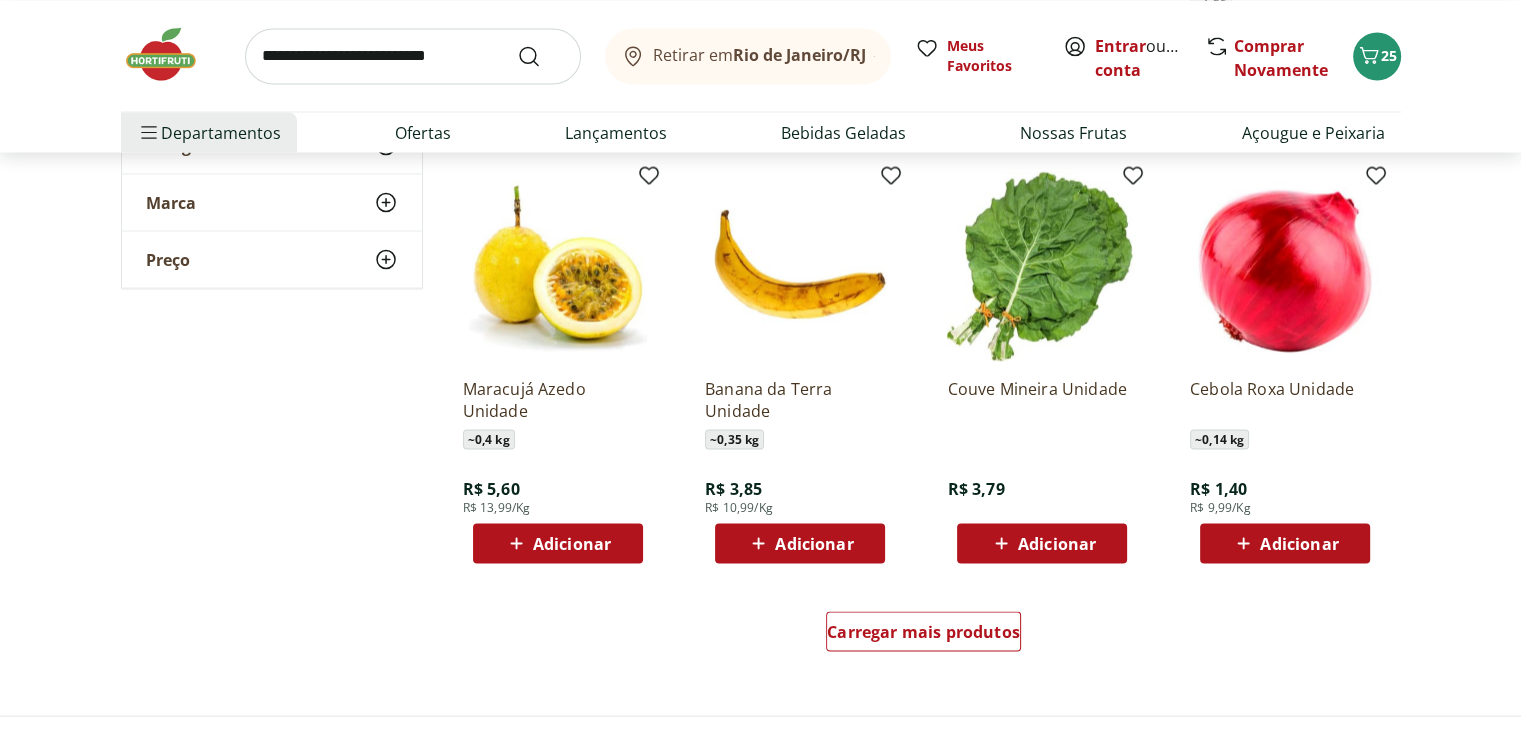 scroll, scrollTop: 3800, scrollLeft: 0, axis: vertical 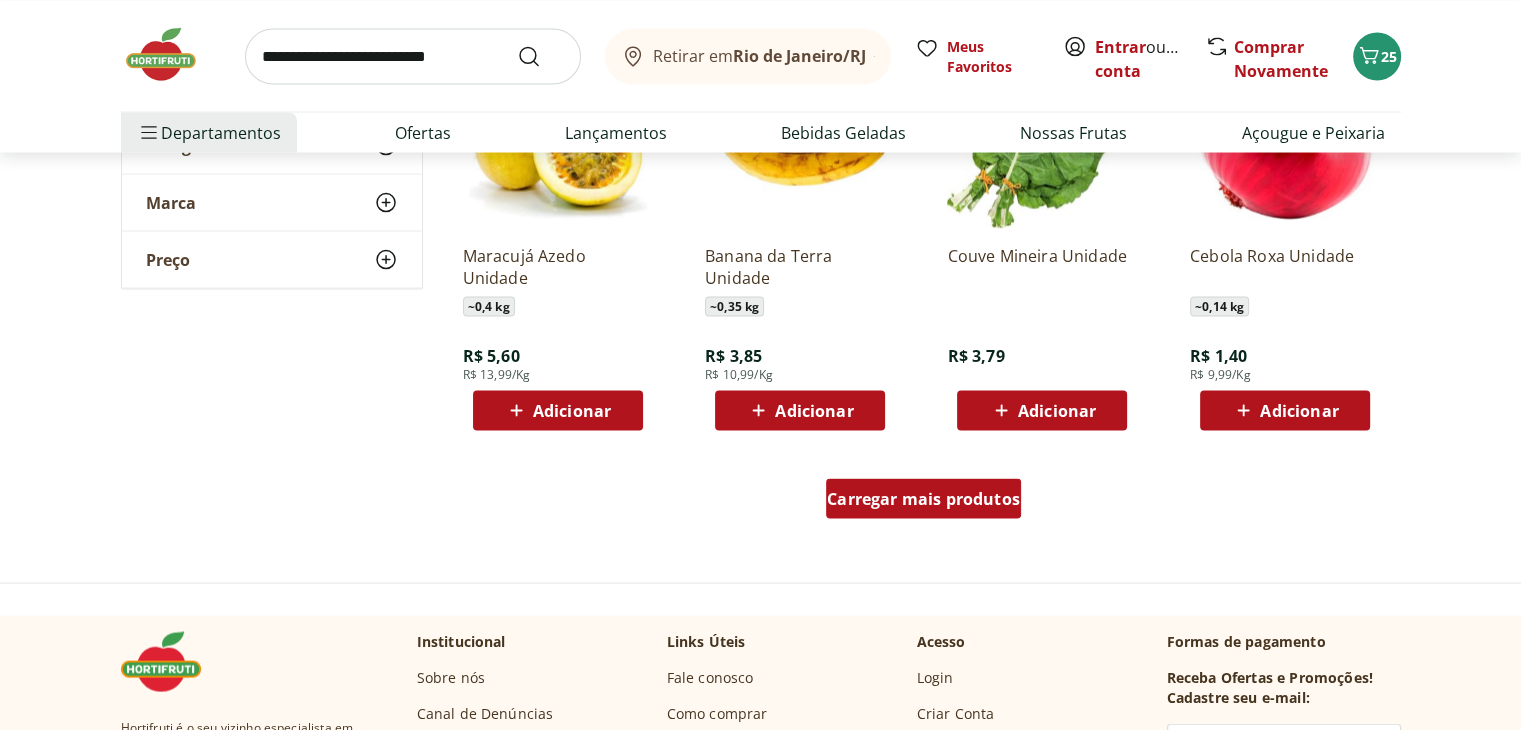 click on "Carregar mais produtos" at bounding box center [923, 498] 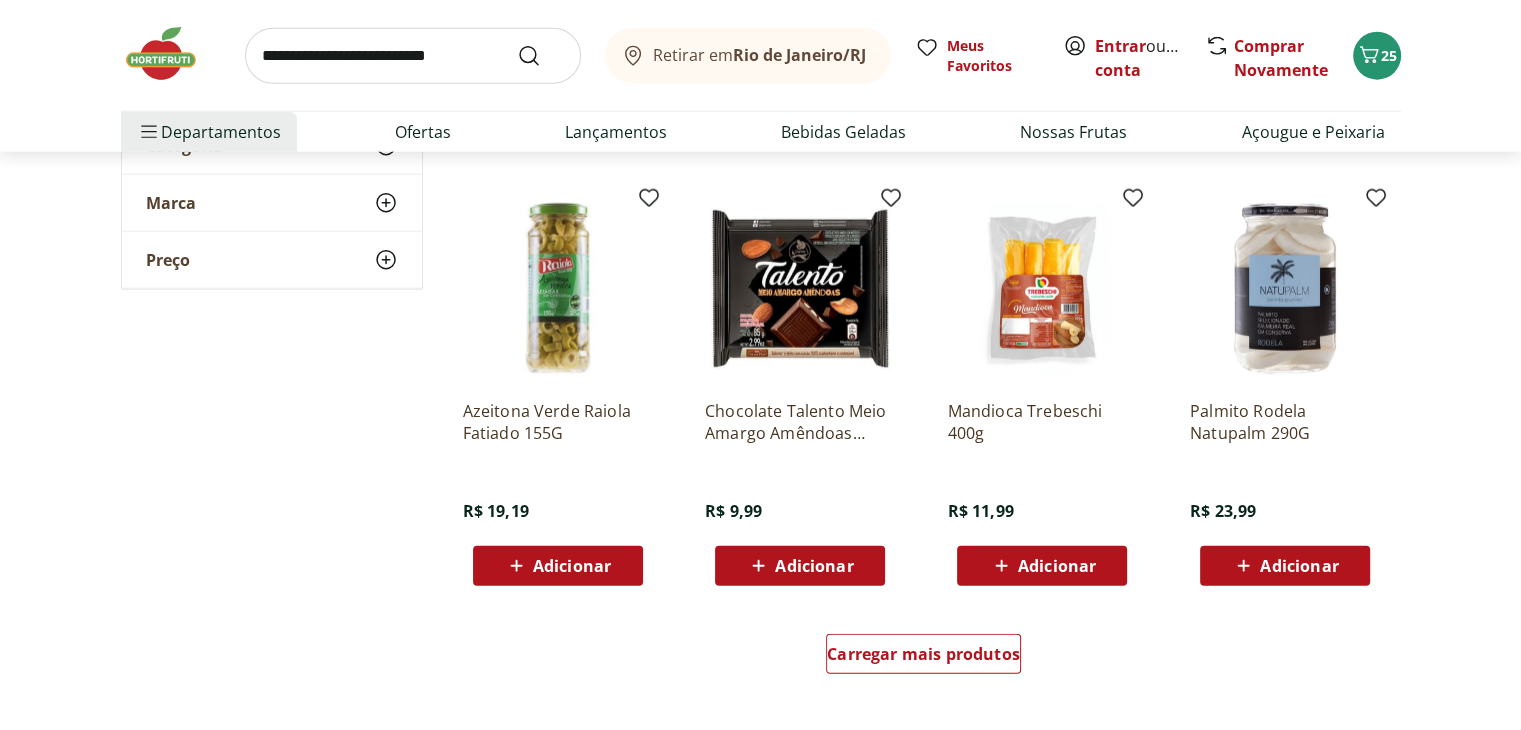 scroll, scrollTop: 5000, scrollLeft: 0, axis: vertical 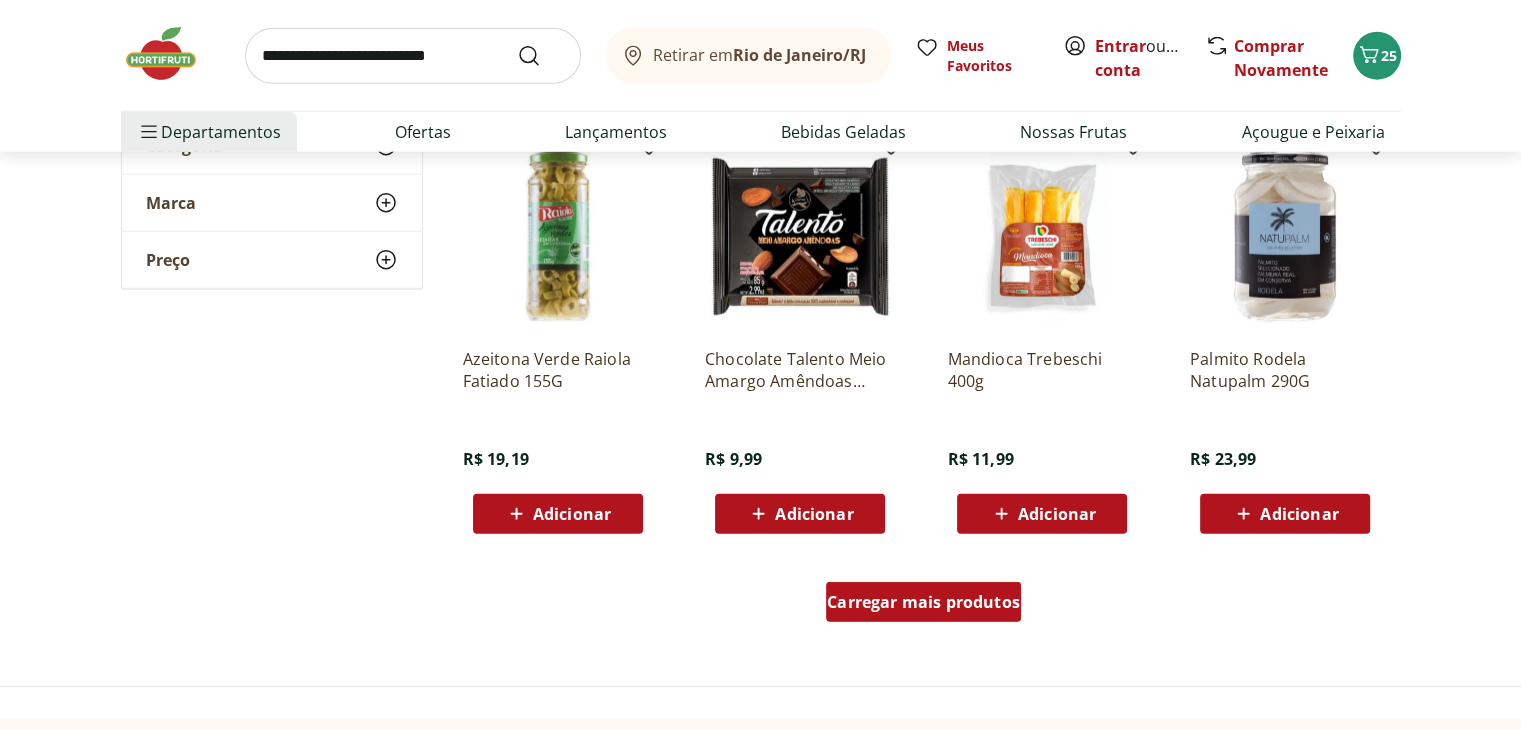 click on "Carregar mais produtos" at bounding box center [923, 602] 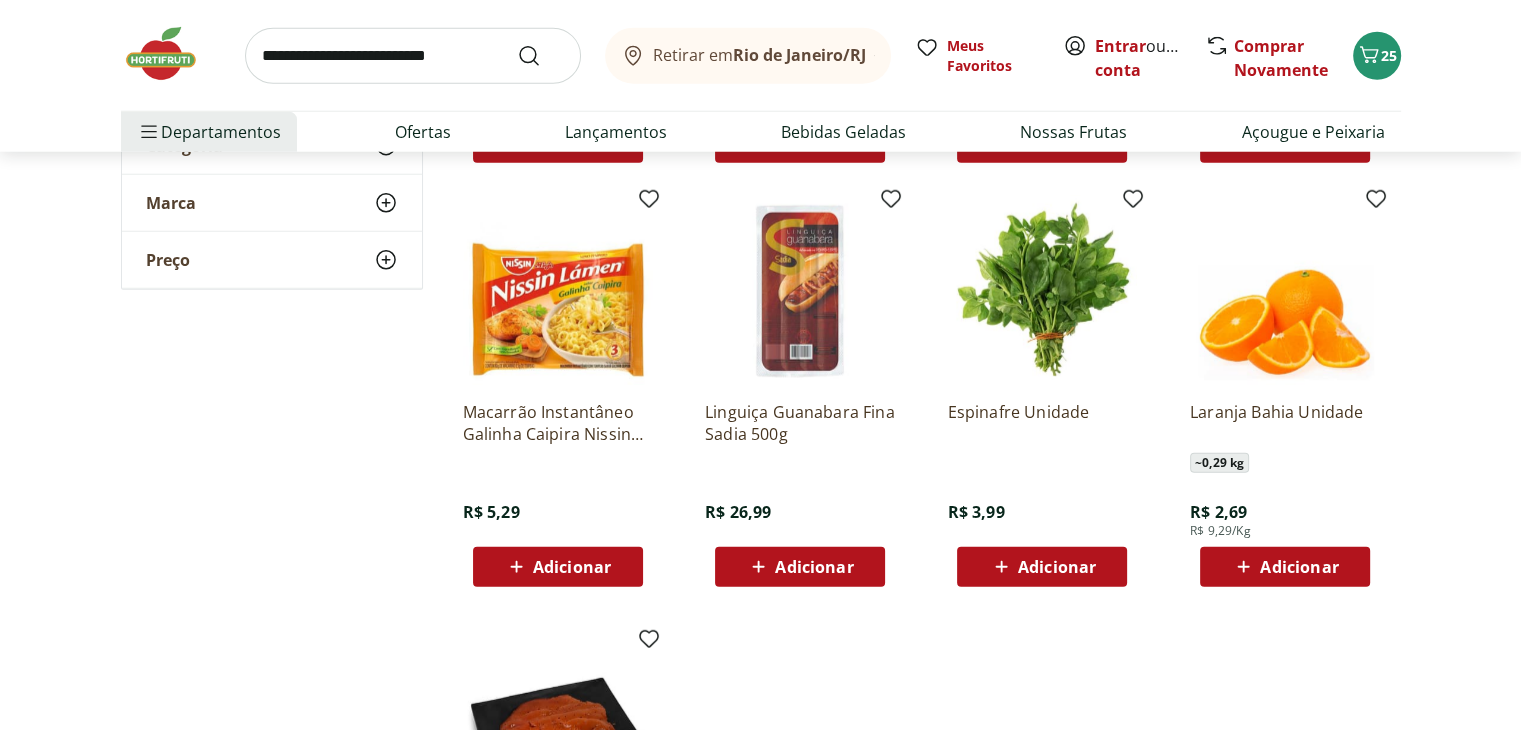 scroll, scrollTop: 5400, scrollLeft: 0, axis: vertical 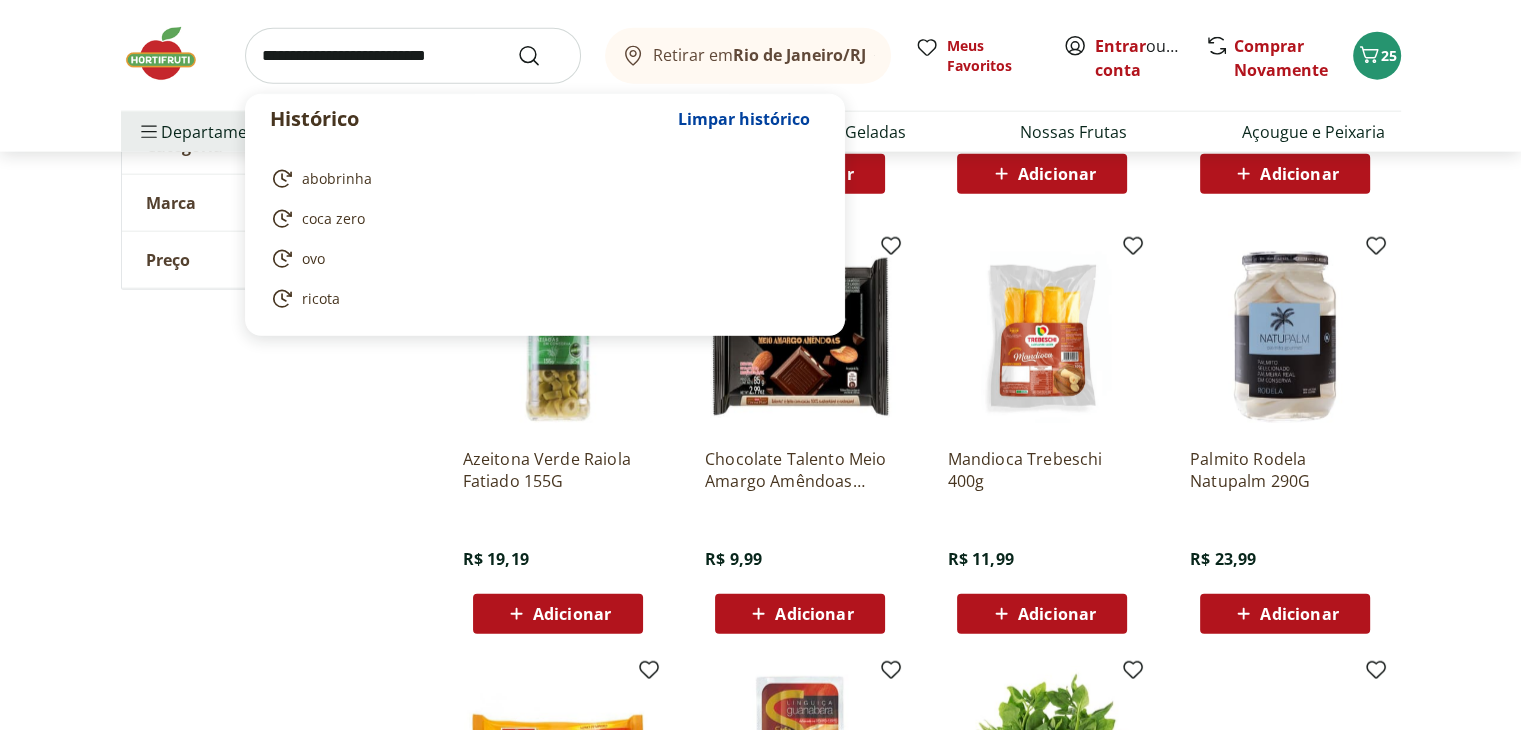 click at bounding box center (413, 56) 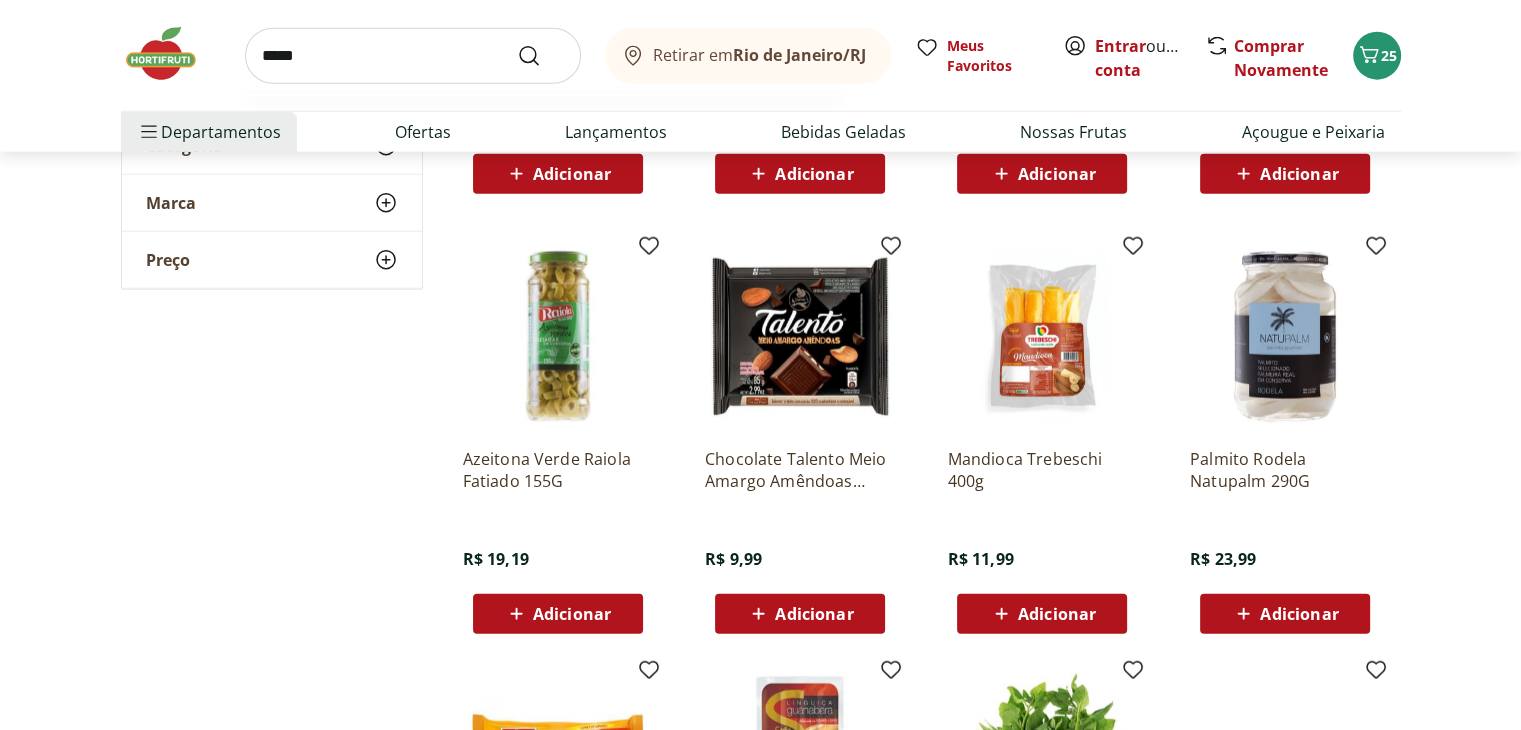 type on "*****" 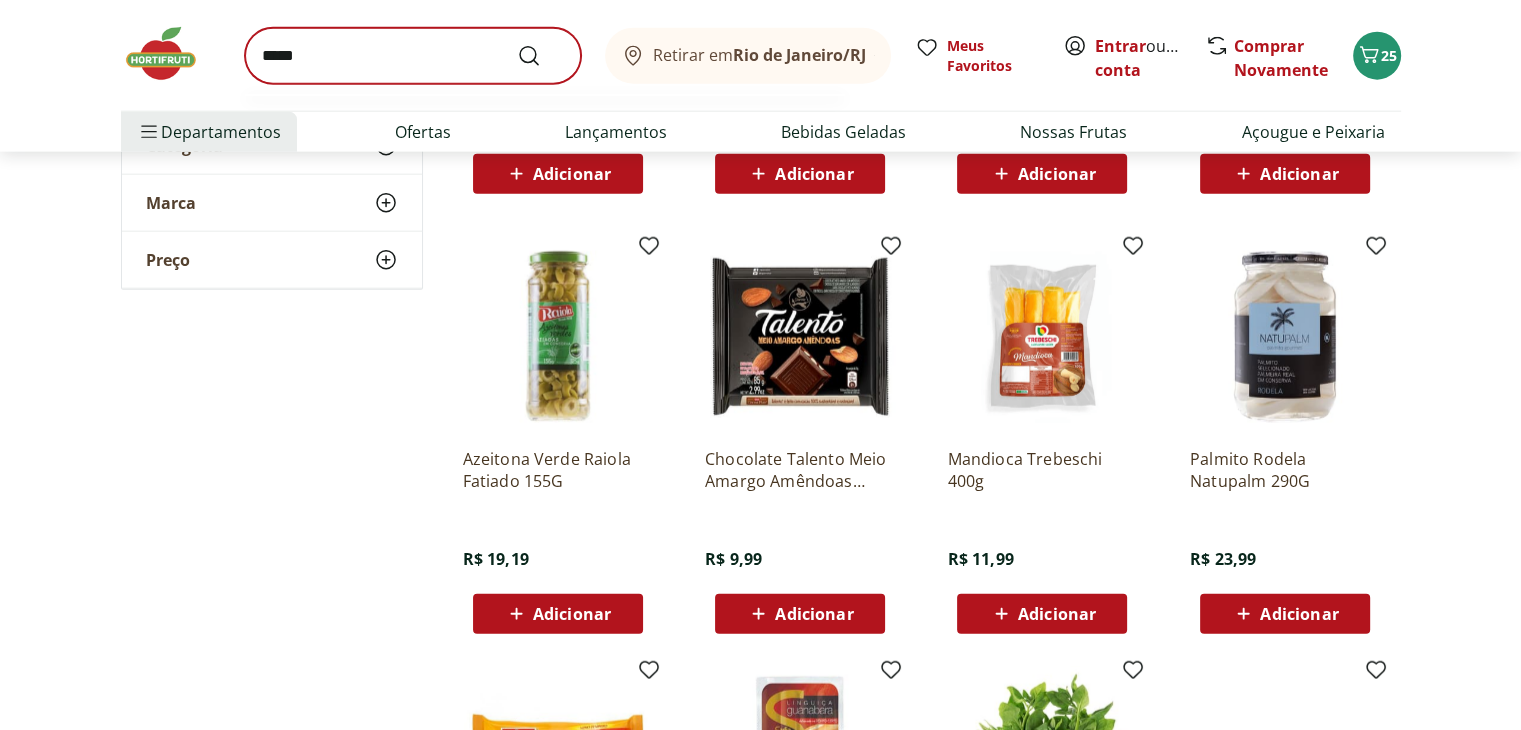 scroll, scrollTop: 0, scrollLeft: 0, axis: both 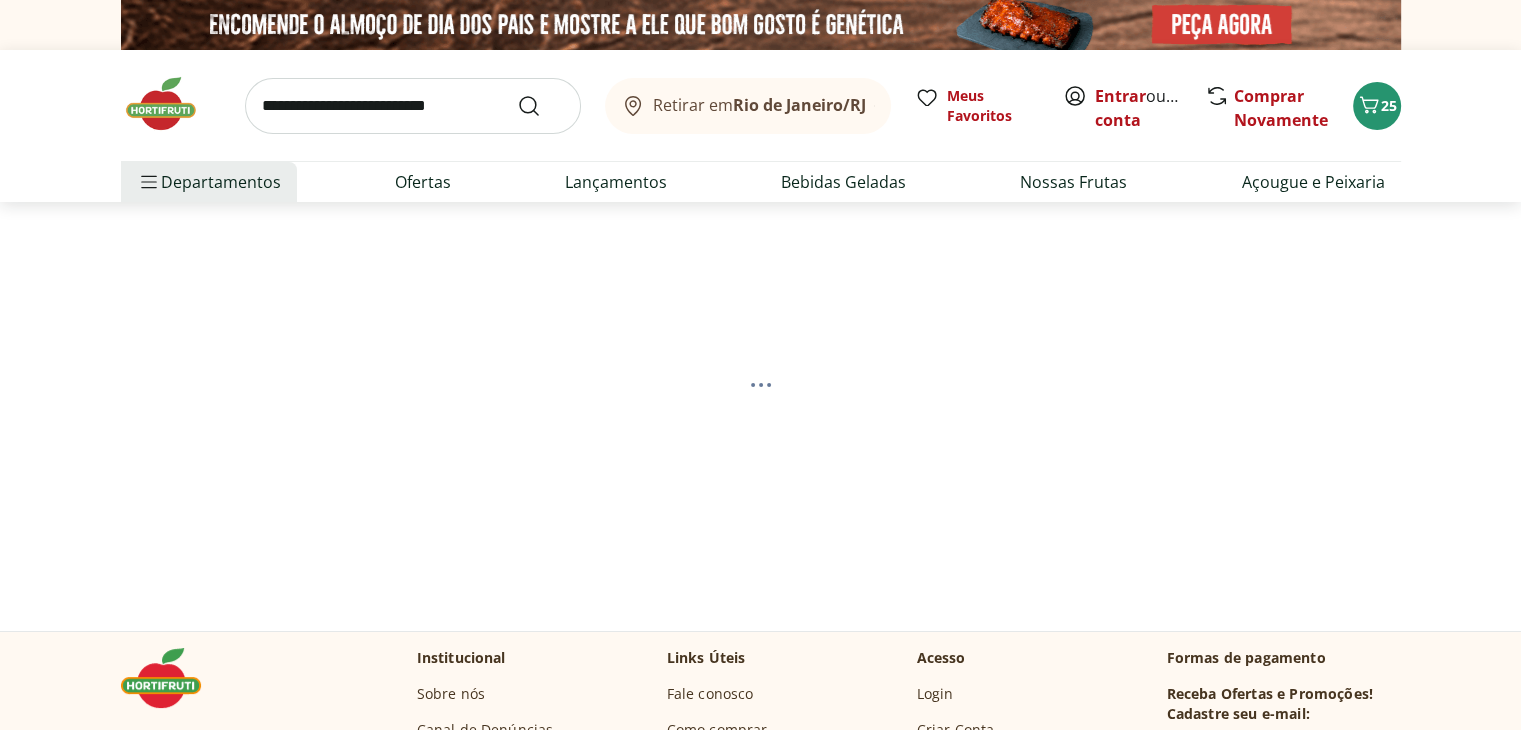 select on "**********" 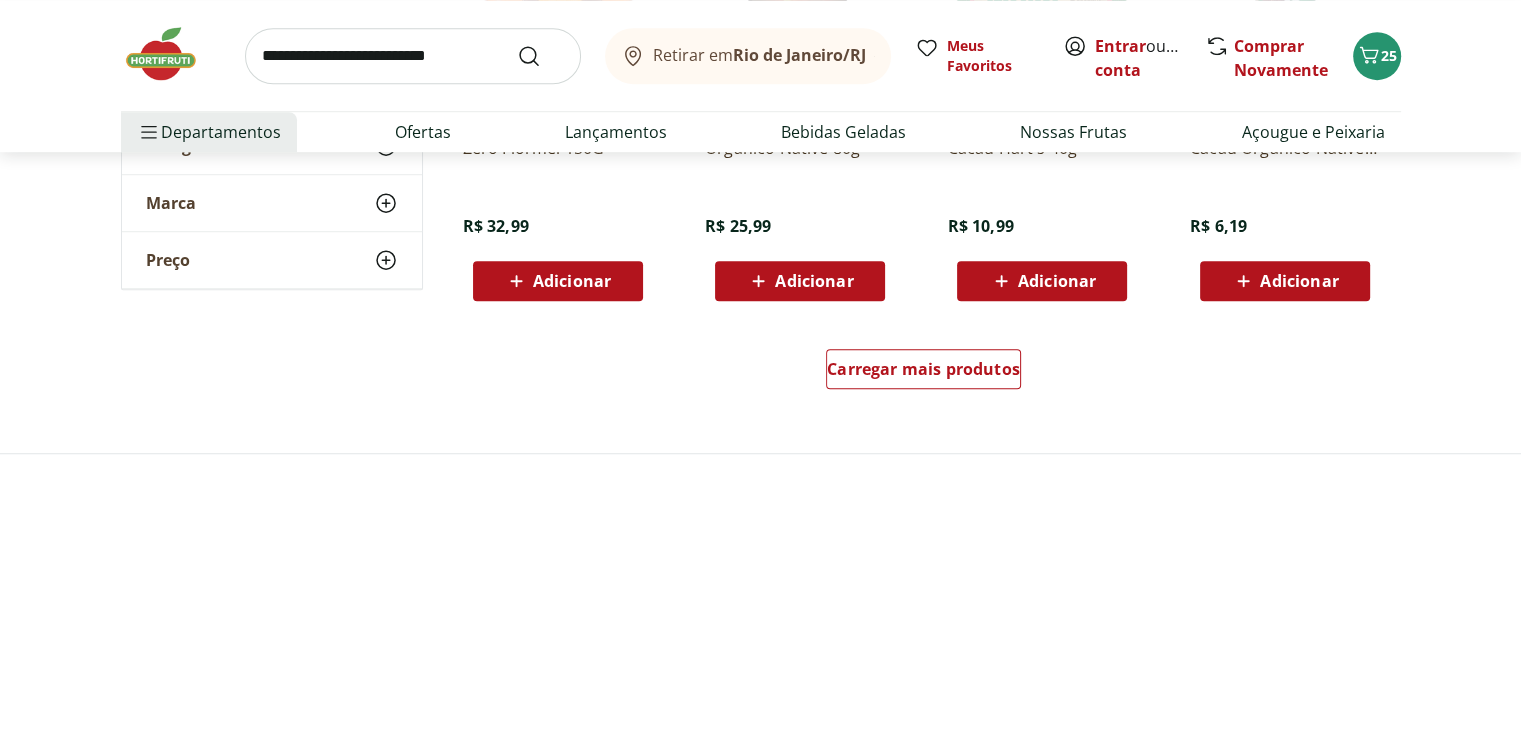 scroll, scrollTop: 1400, scrollLeft: 0, axis: vertical 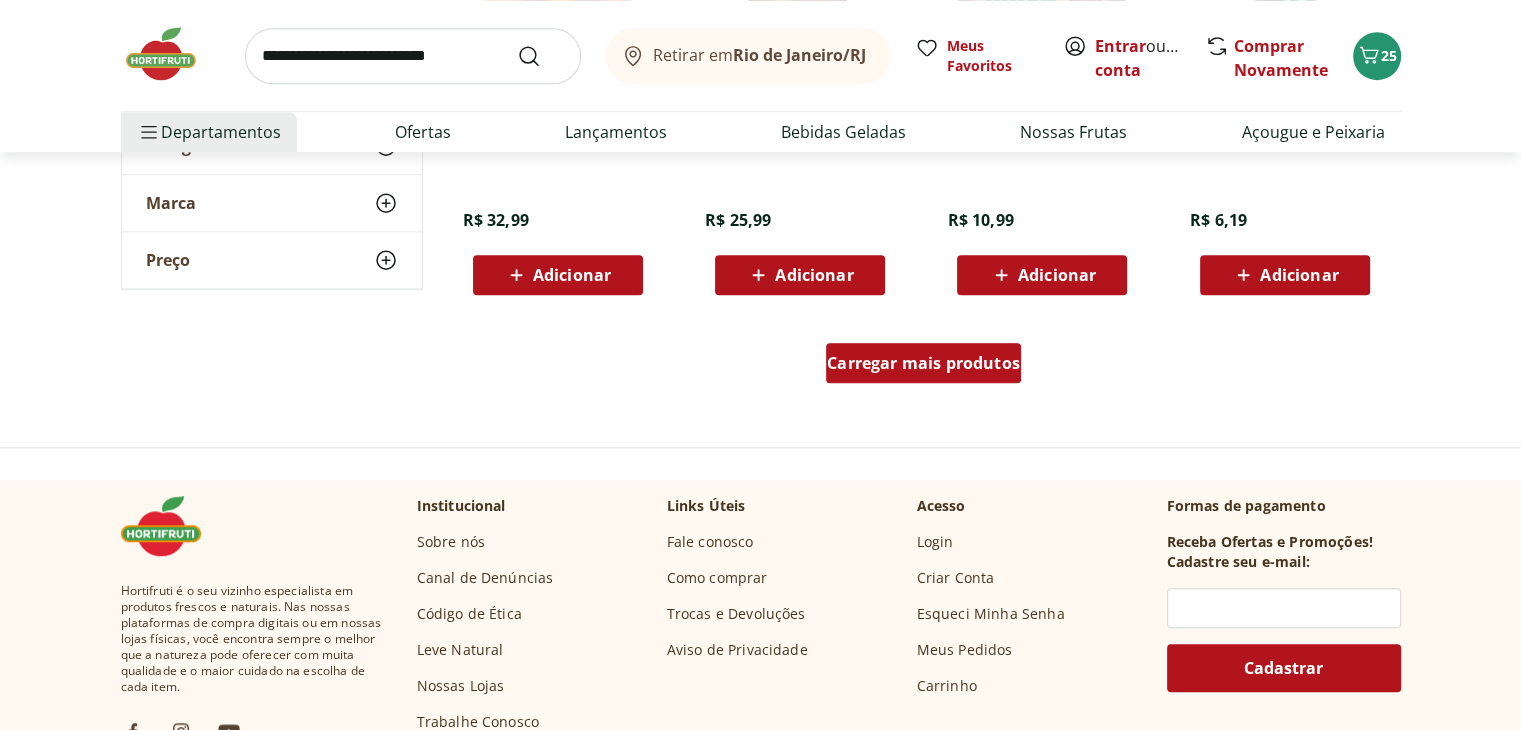 click on "Carregar mais produtos" at bounding box center [923, 363] 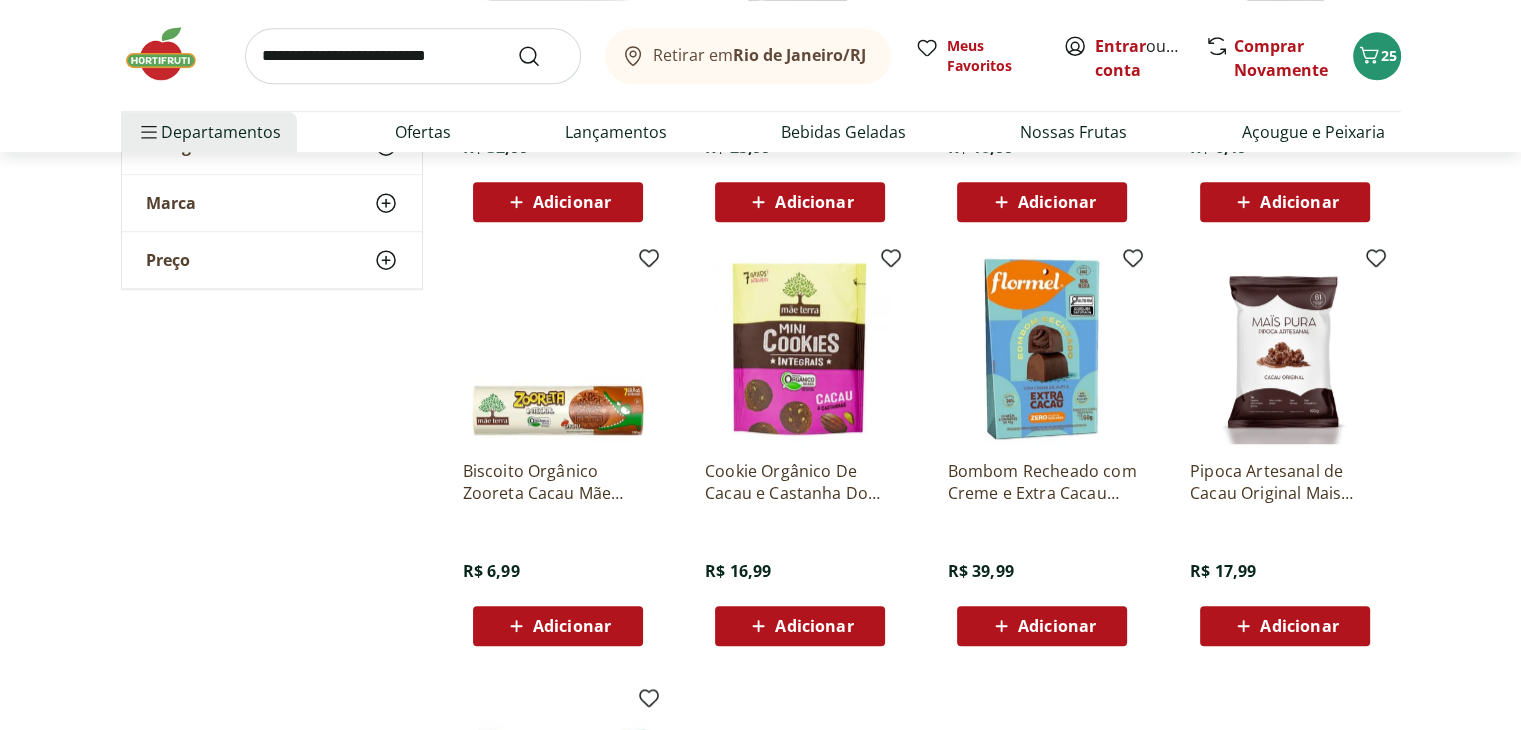 scroll, scrollTop: 1500, scrollLeft: 0, axis: vertical 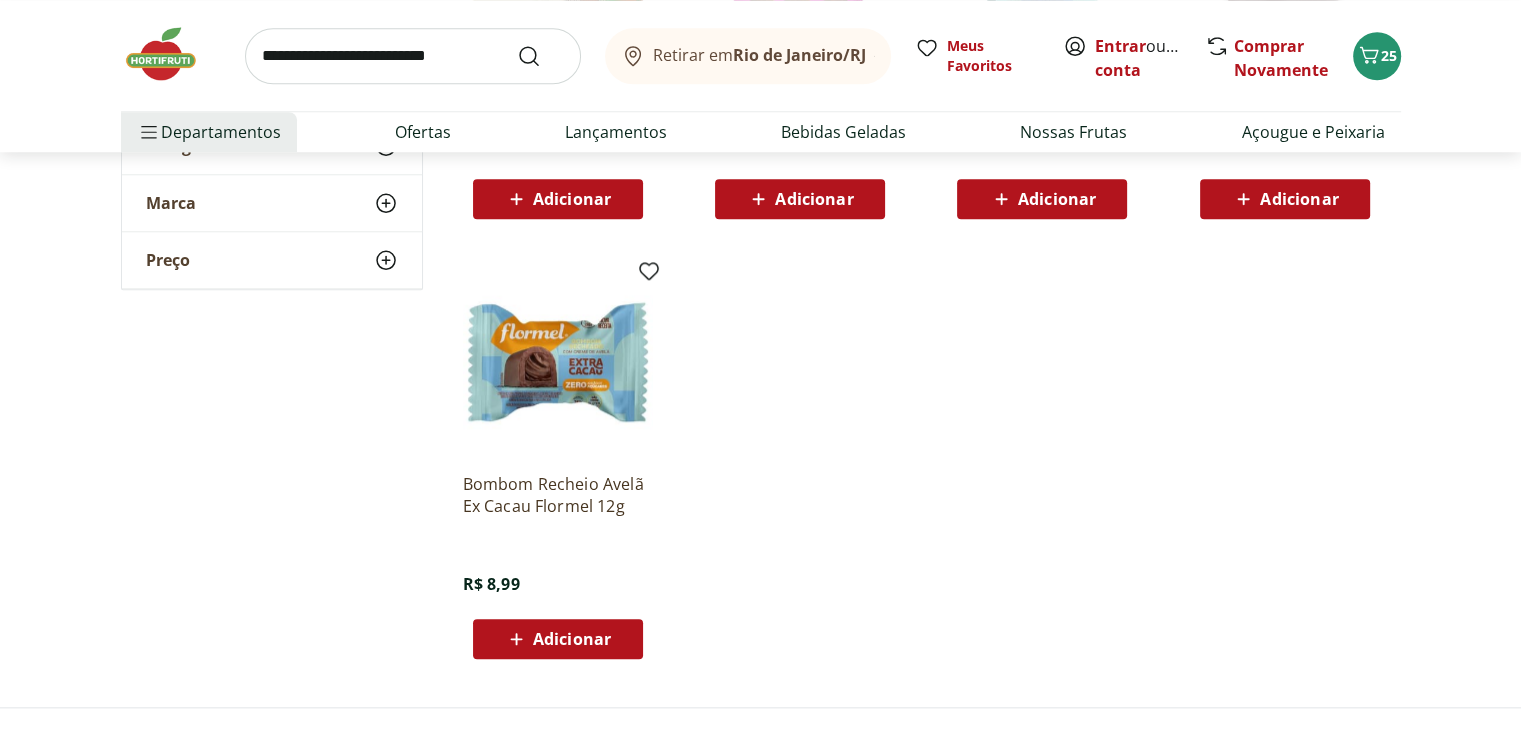 click at bounding box center (413, 56) 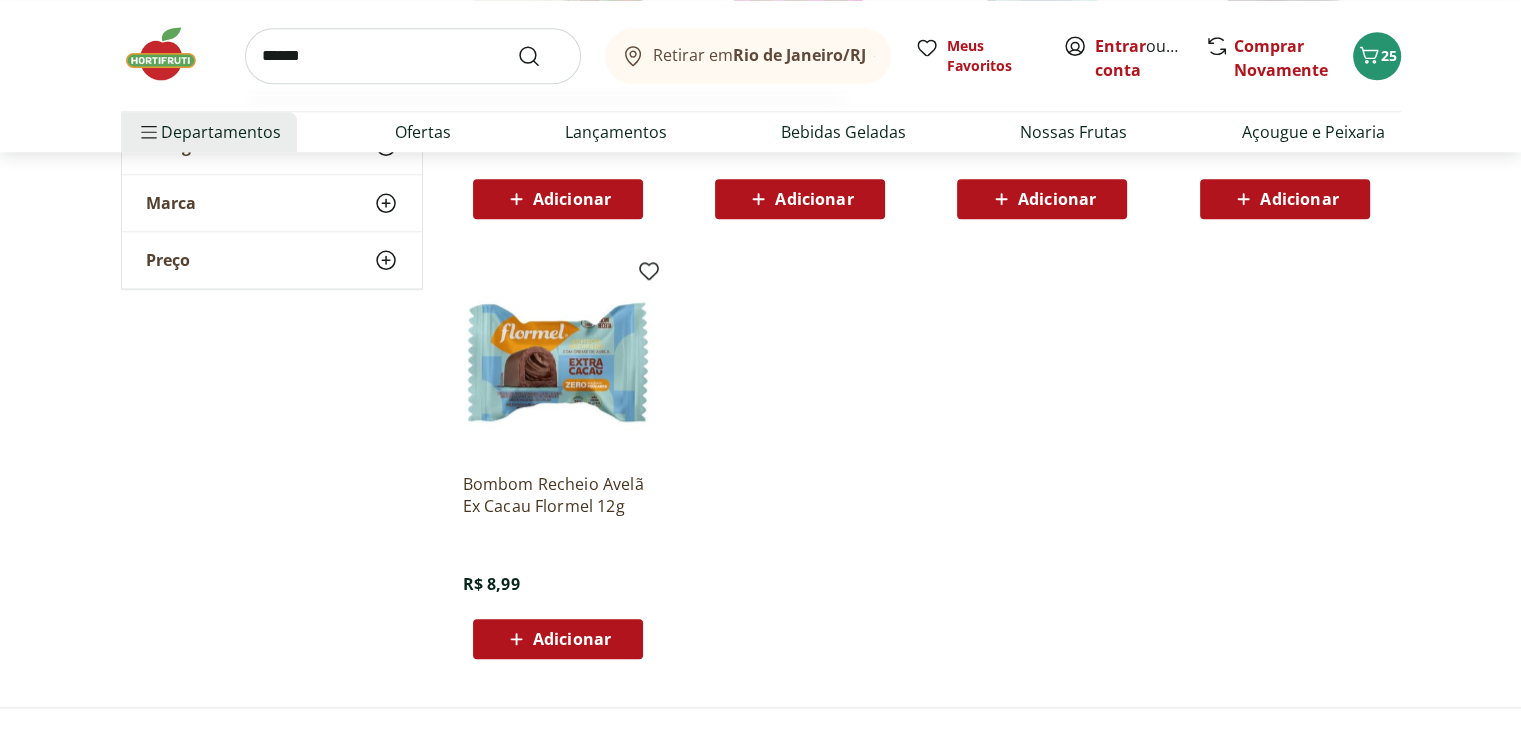 type on "******" 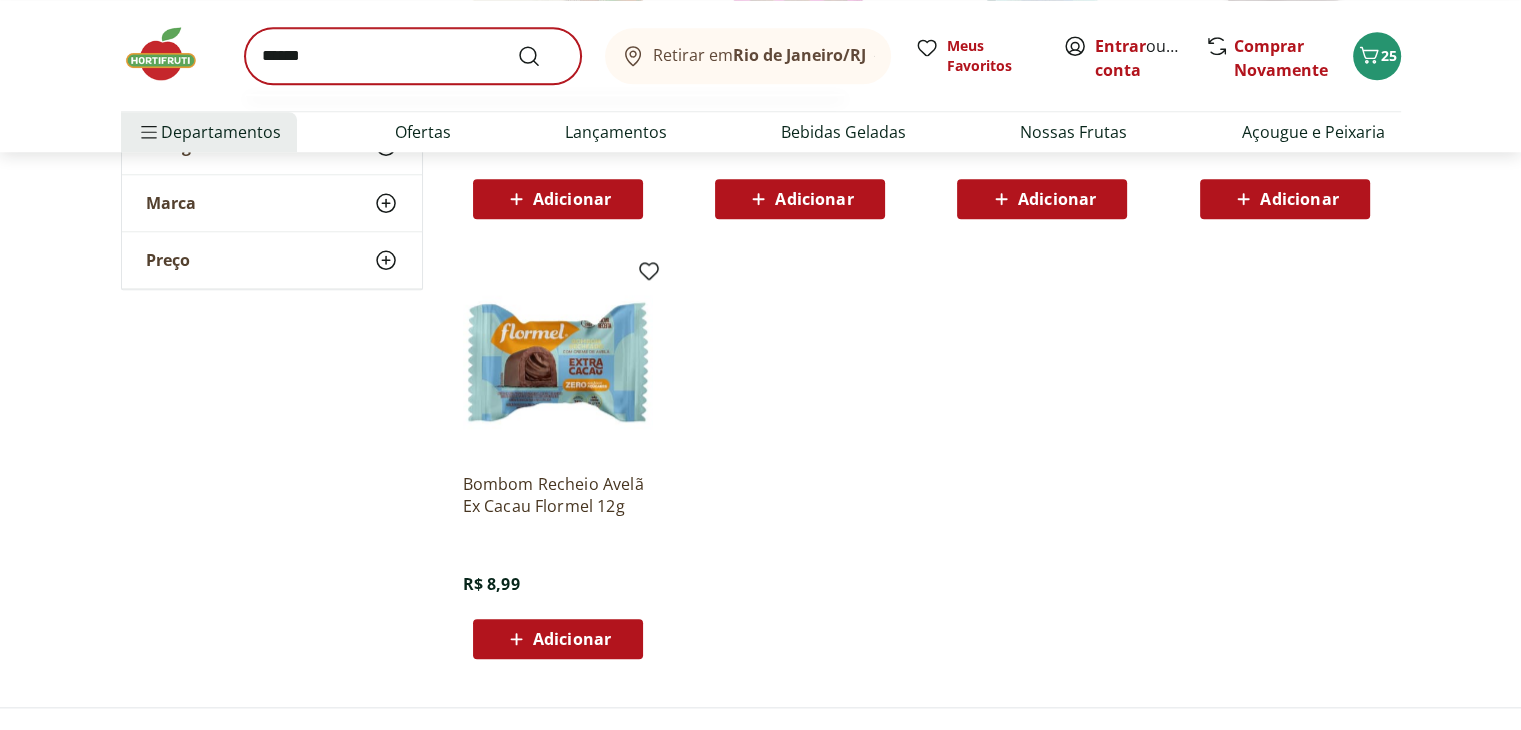 scroll, scrollTop: 0, scrollLeft: 0, axis: both 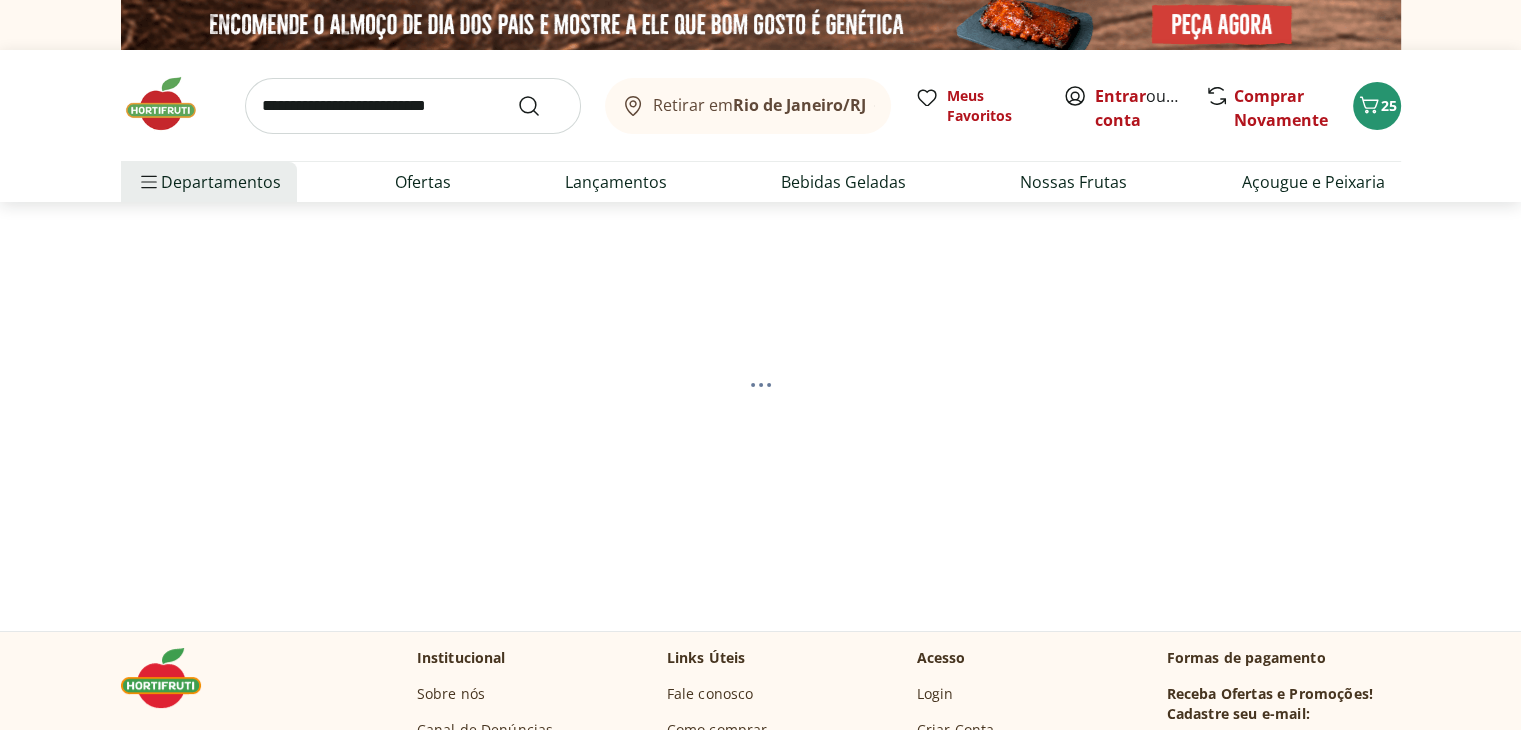 select on "**********" 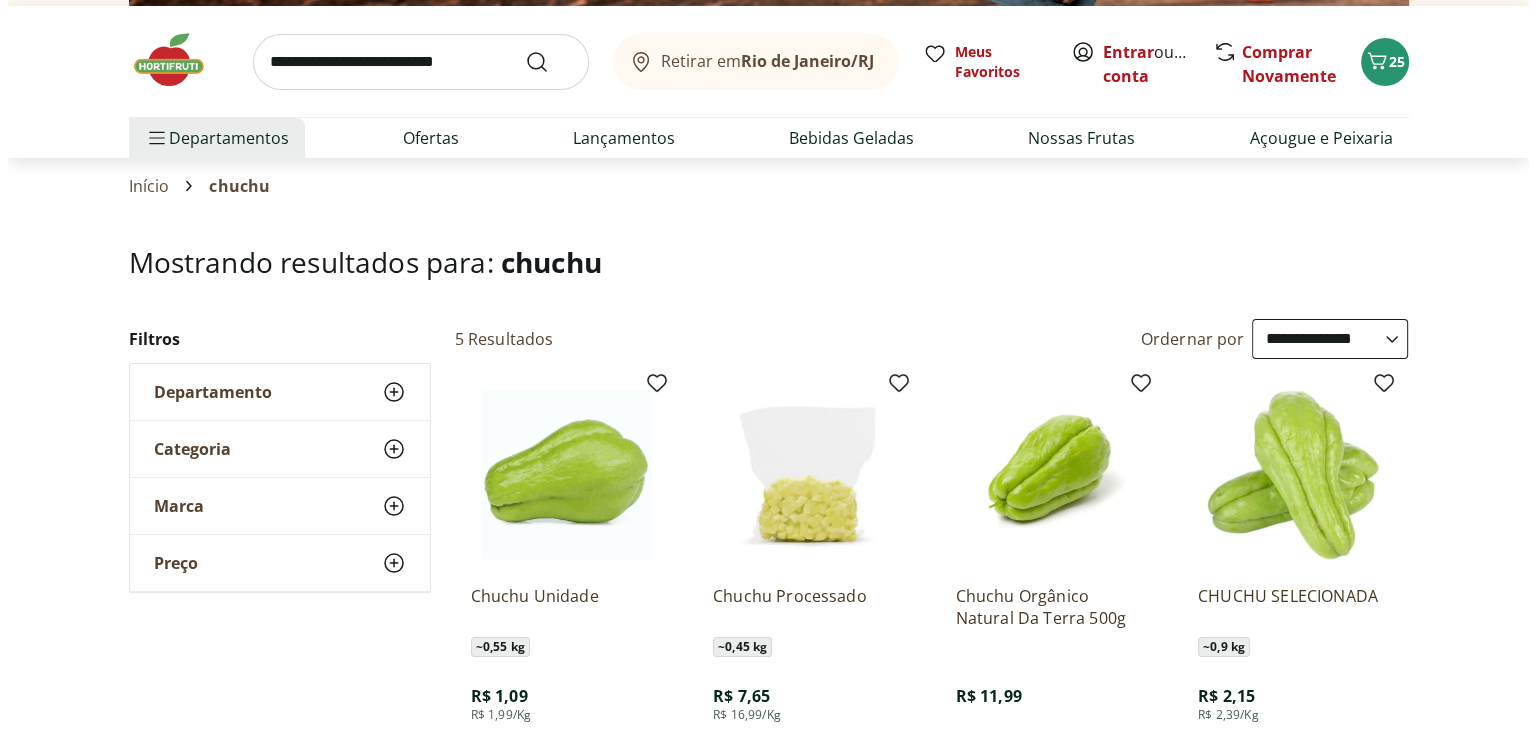 scroll, scrollTop: 0, scrollLeft: 0, axis: both 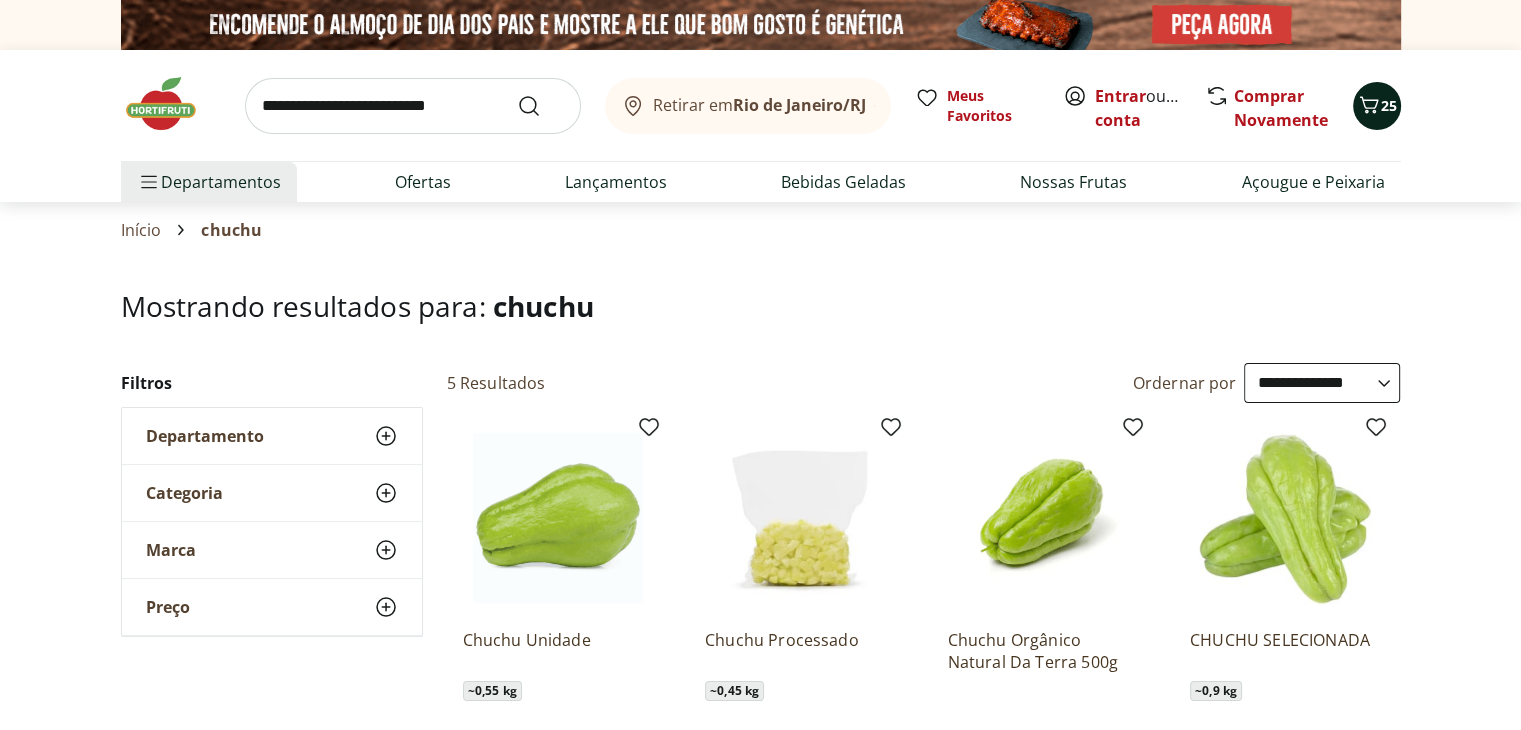 click 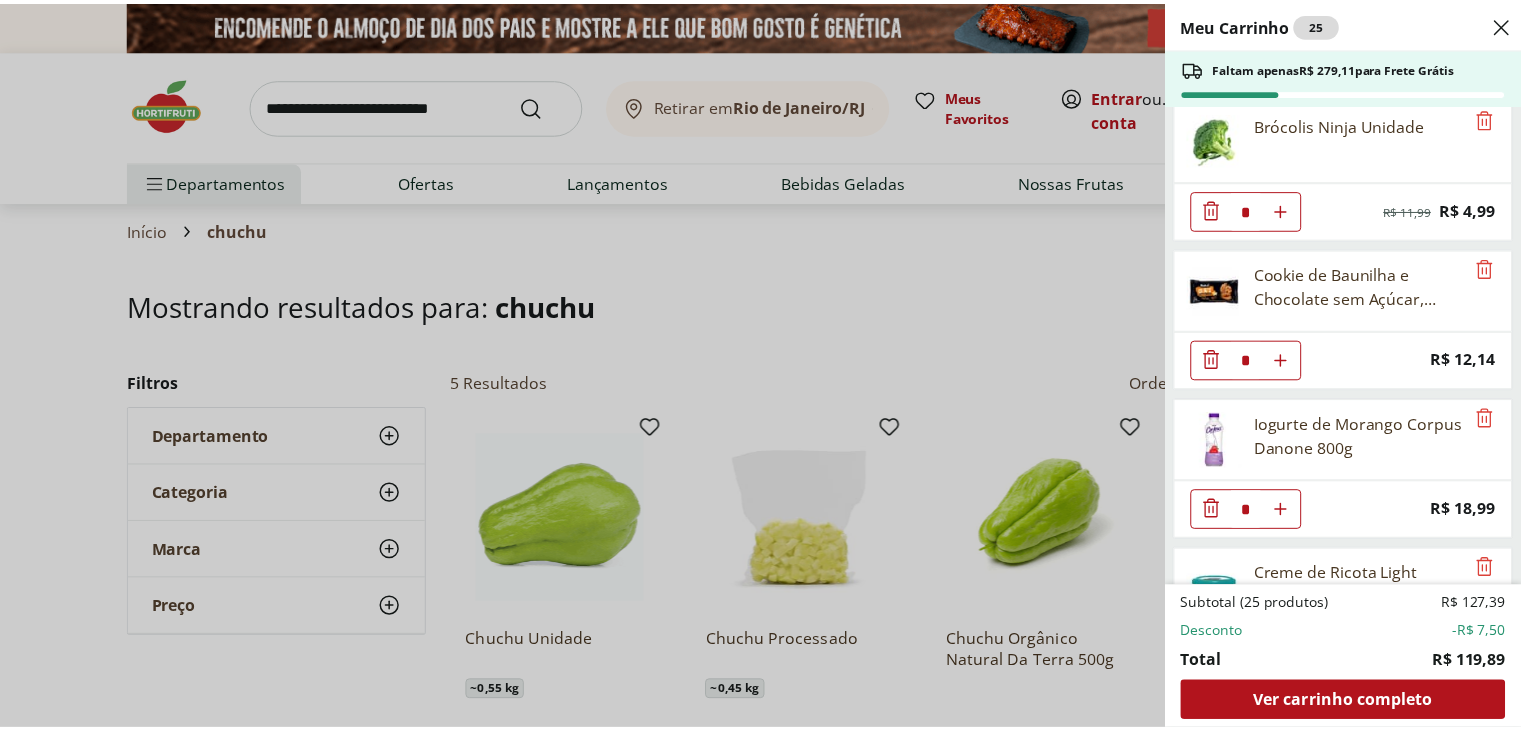 scroll, scrollTop: 1100, scrollLeft: 0, axis: vertical 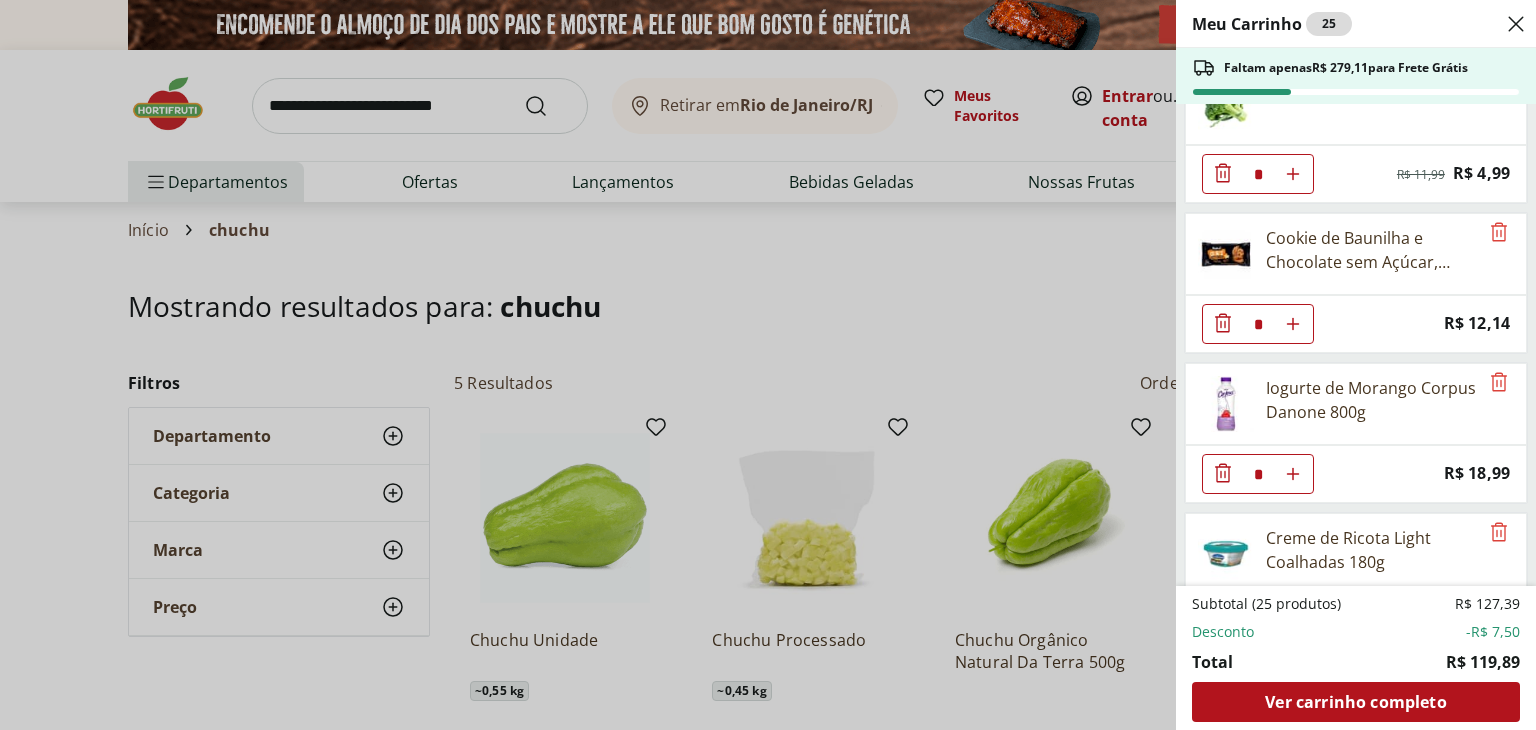 click on "Meu Carrinho 25 Faltam apenas  R$ 279,11  para Frete Grátis Poncã Unidade * Price: R$ 1,60 Peito de Frango Resfriado Desfiado * Price: R$ 17,07 Patinho Moído * Price: R$ 21,96 Limão Tahity Unidade * Price: R$ 0,55 Cebola Nacional Unidade * Original price: R$ 1,00 Price: R$ 0,75 Tomate Unidade * Price: R$ 2,20 IOGURTE NATURAL NESTLE 170G * Price: R$ 2,69 Brócolis Ninja Unidade * Original price: R$ 11,99 Price: R$ 4,99 Cookie de Baunilha e Chocolate sem Açúcar, Glúten e Lactose Belive 67g * Price: R$ 12,14 Iogurte de Morango Corpus Danone 800g * Price: R$ 18,99 Creme de Ricota Light Coalhadas 180g * Price: R$ 10,39 Ovos Tipo Grande Vermelhos Mantiqueira Happy Eggs 10 Unidades * Price: R$ 7,99 Subtotal (25 produtos) R$ 127,39 Desconto -R$ 7,50 Total R$ 119,89 Ver carrinho completo" at bounding box center [768, 365] 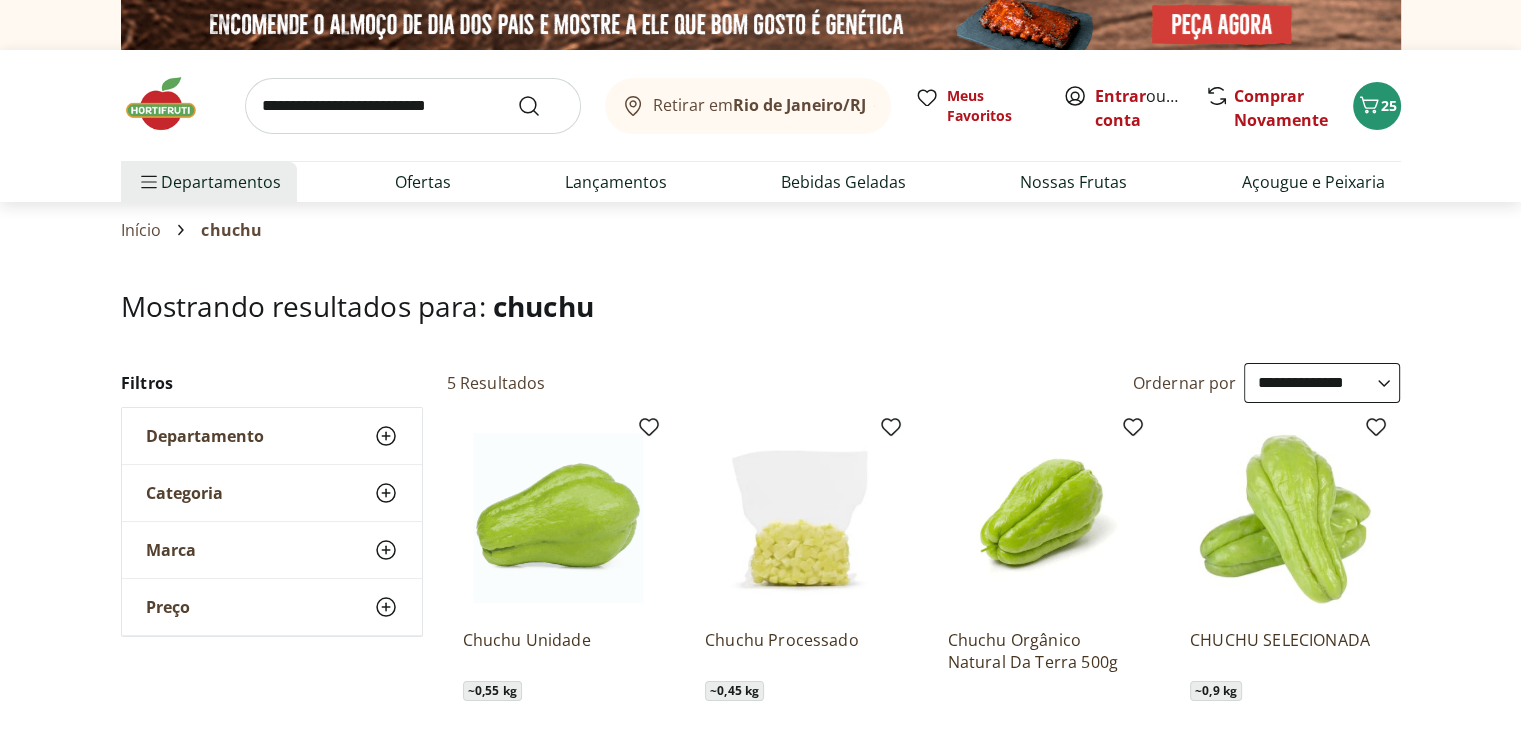 click at bounding box center (413, 106) 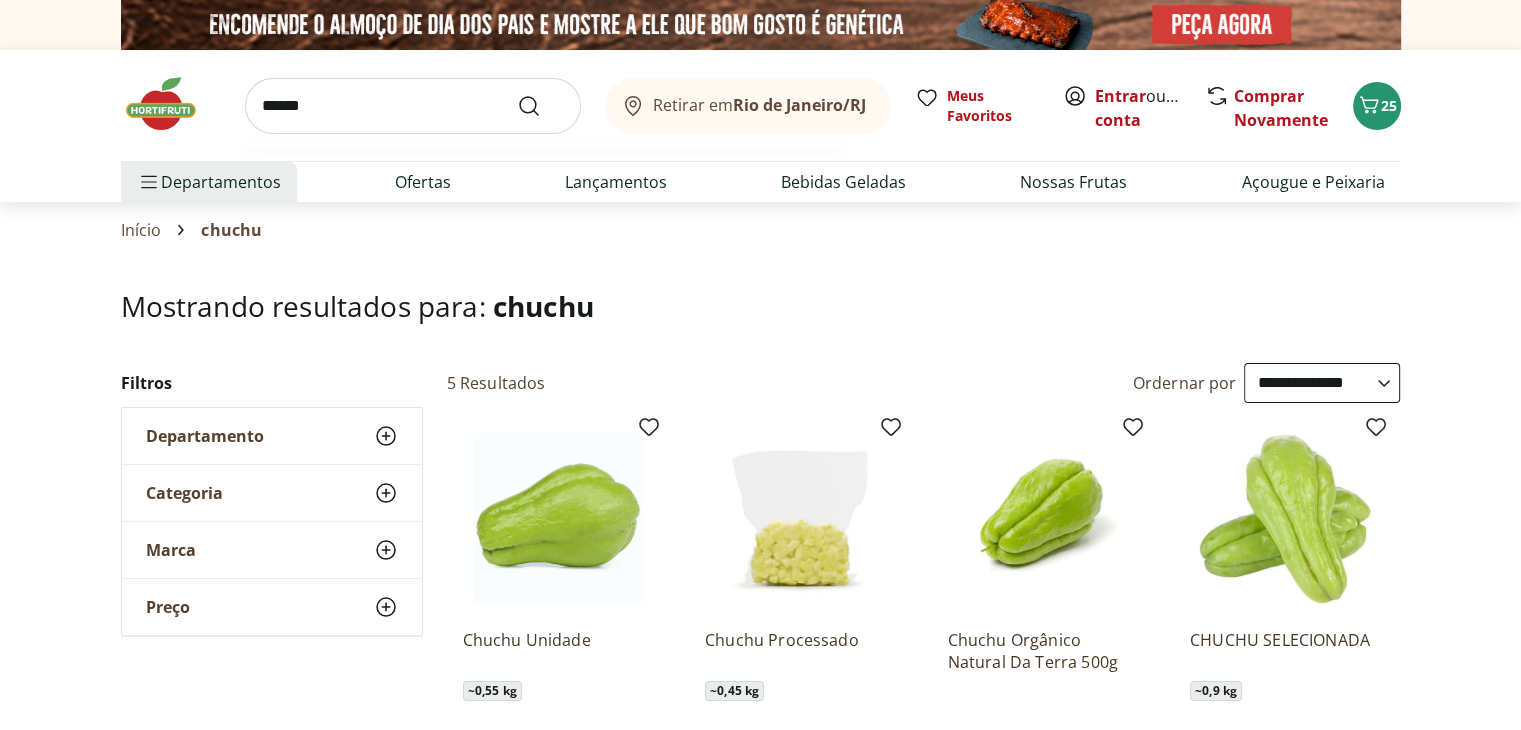 type on "******" 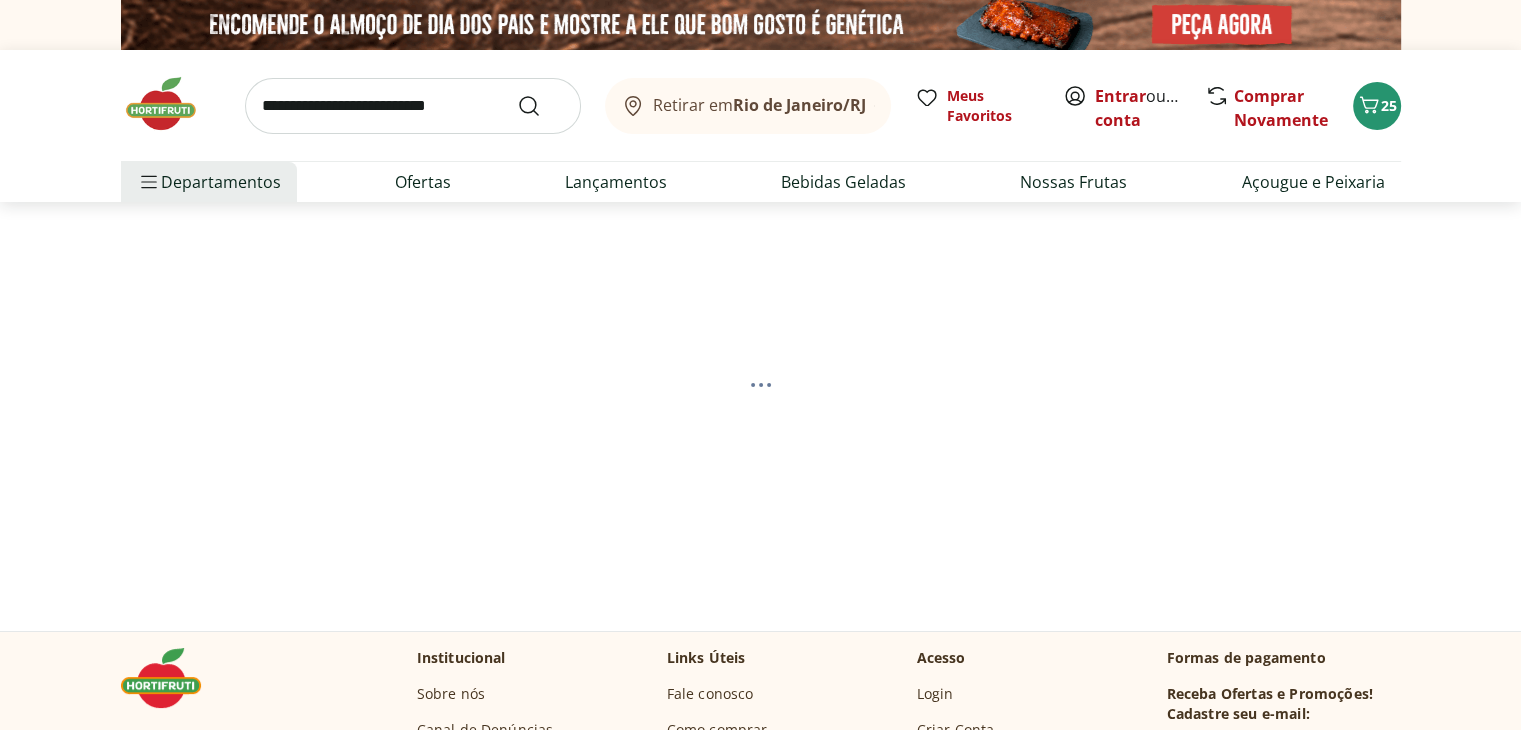 select on "**********" 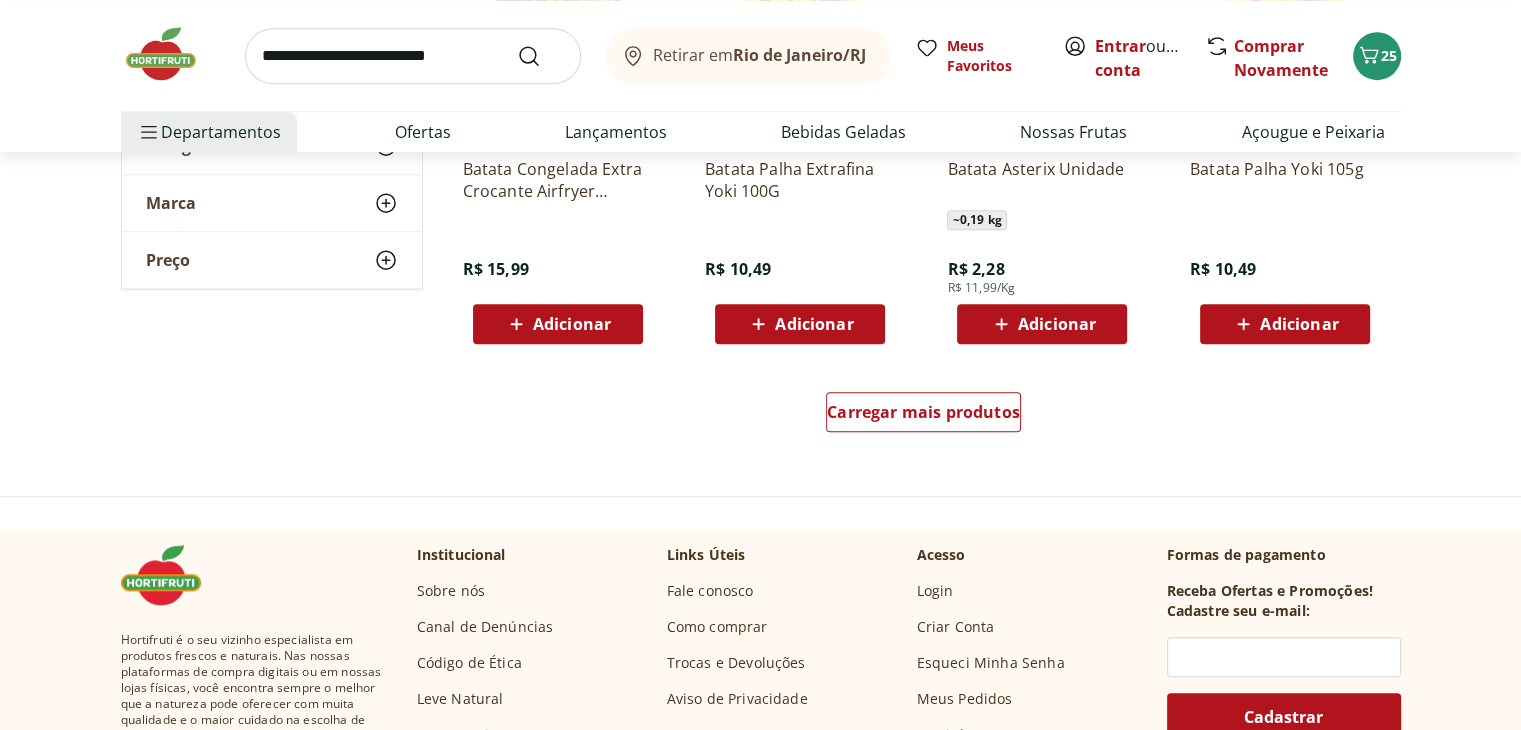 scroll, scrollTop: 1400, scrollLeft: 0, axis: vertical 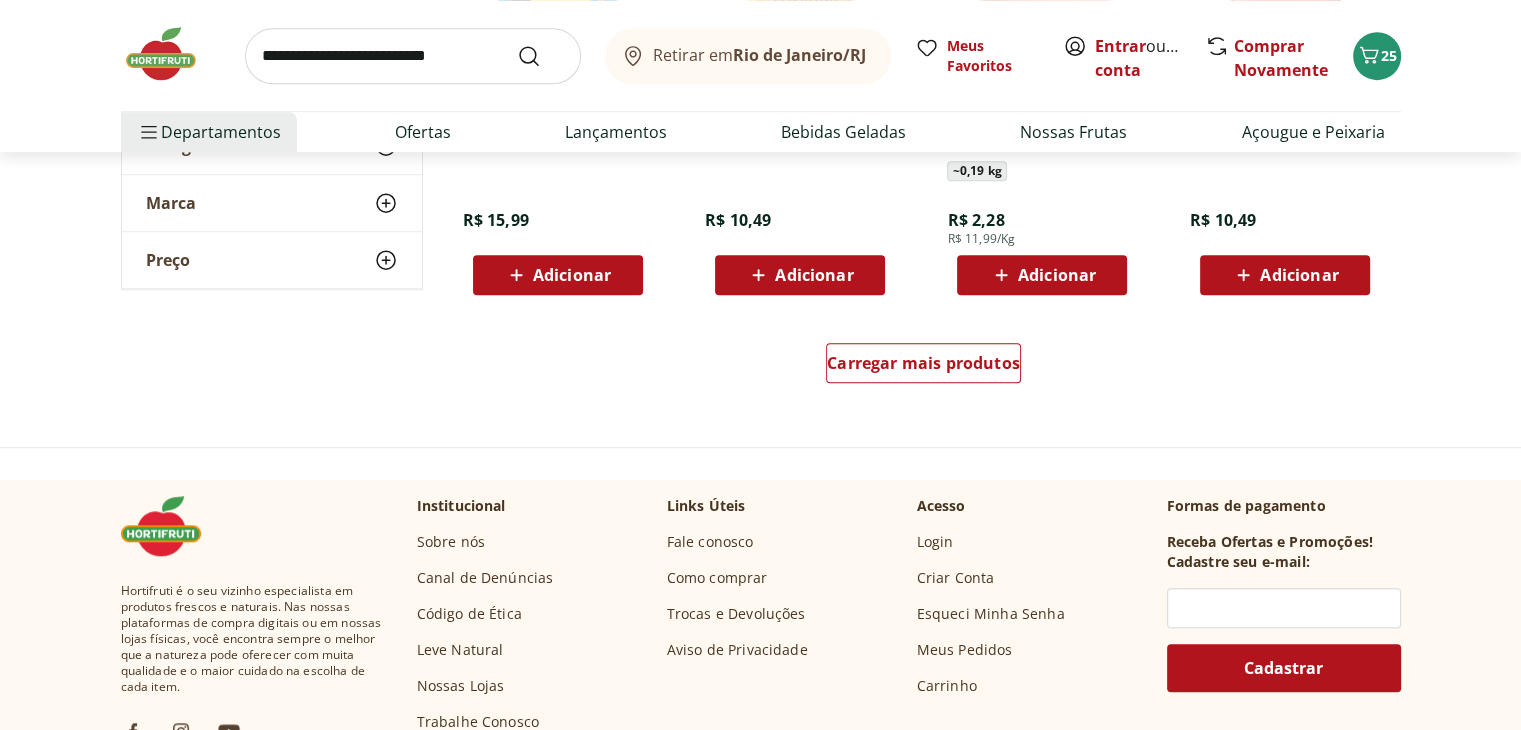 click at bounding box center (413, 56) 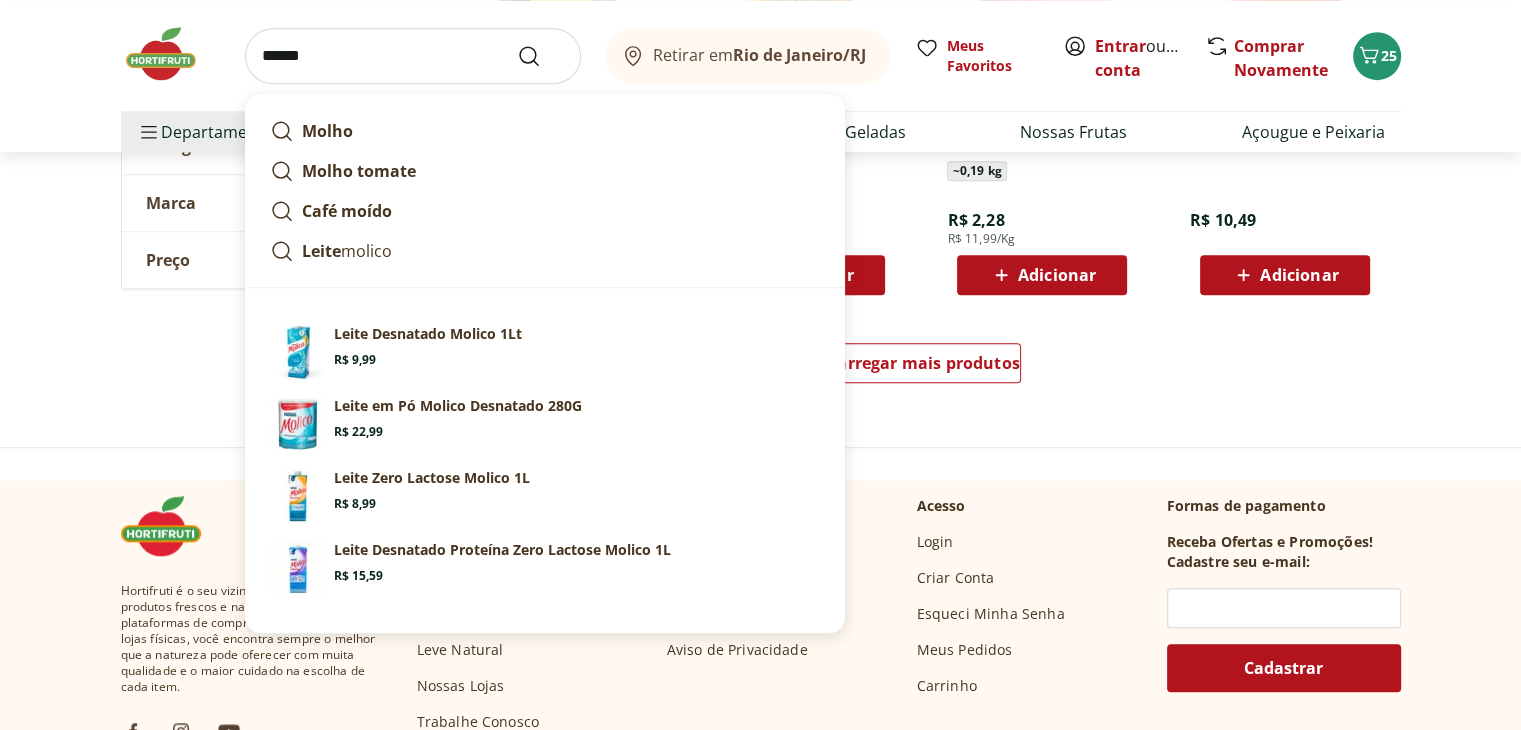 type on "******" 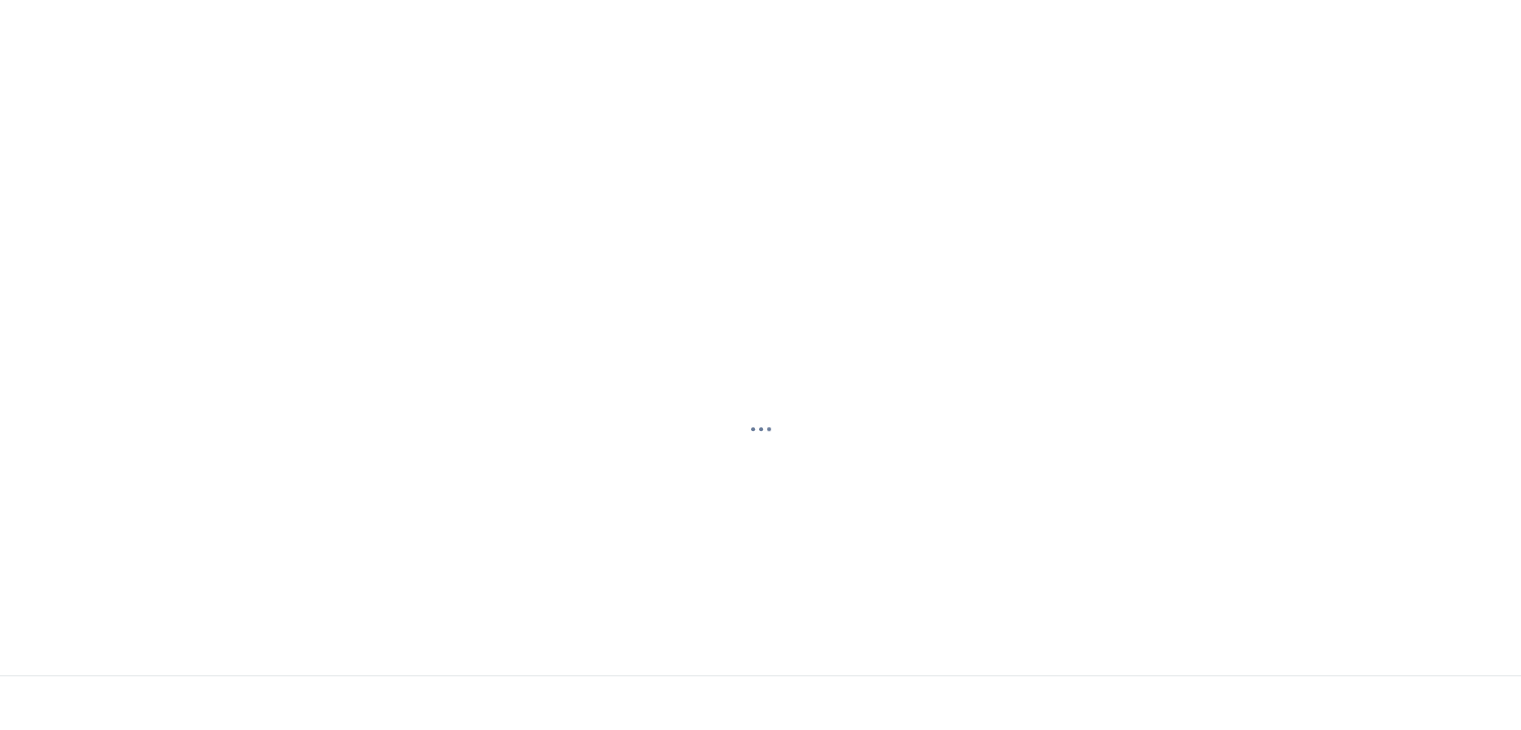scroll, scrollTop: 0, scrollLeft: 0, axis: both 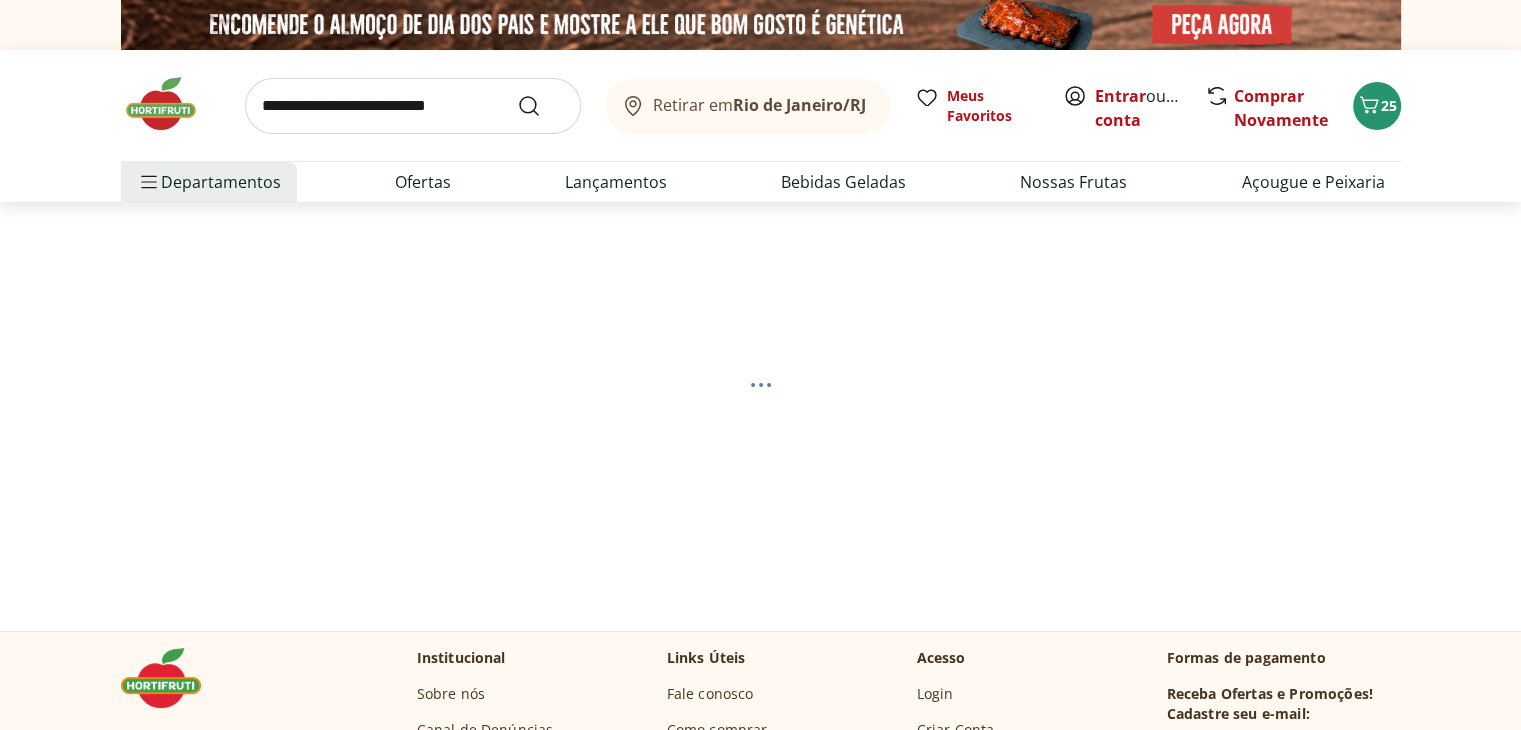 select on "**********" 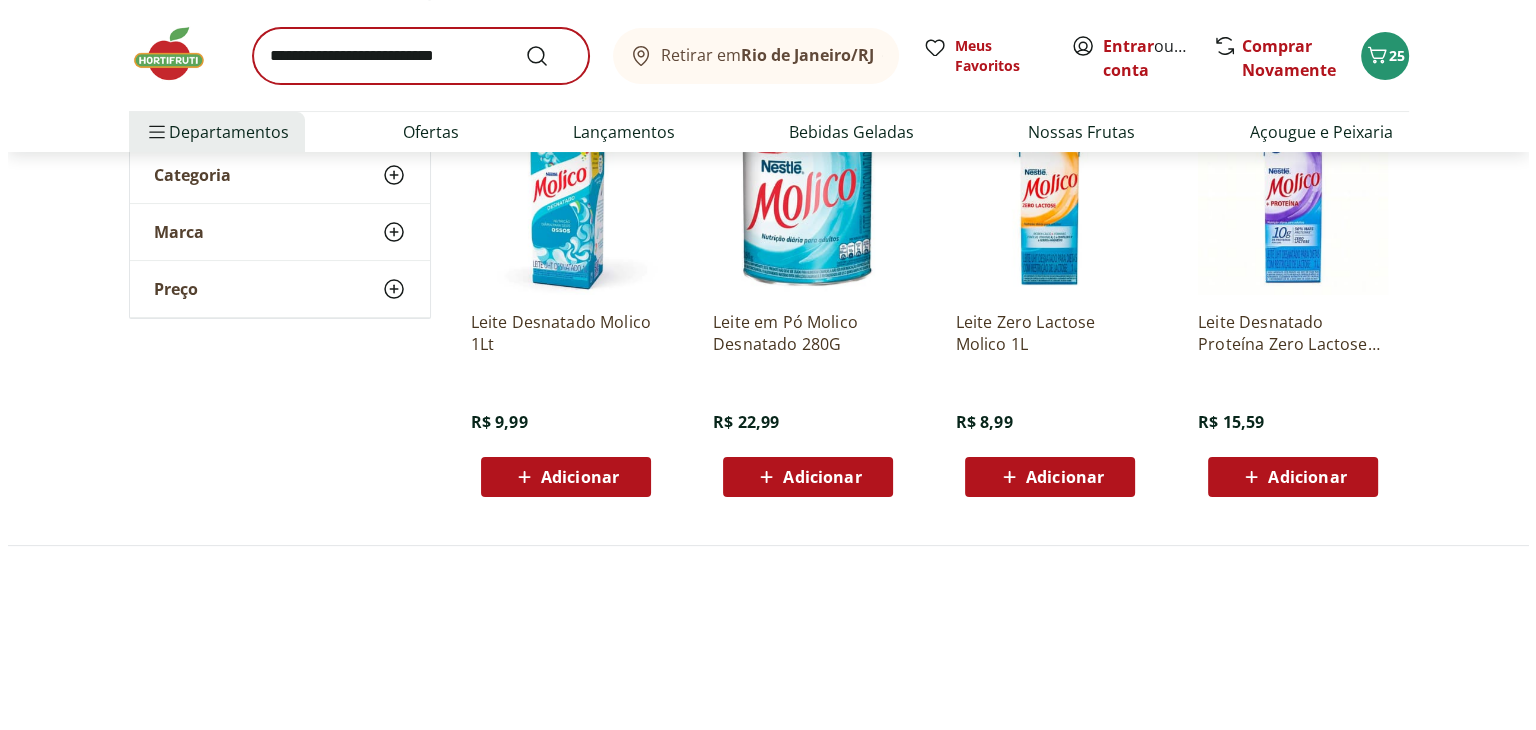 scroll, scrollTop: 400, scrollLeft: 0, axis: vertical 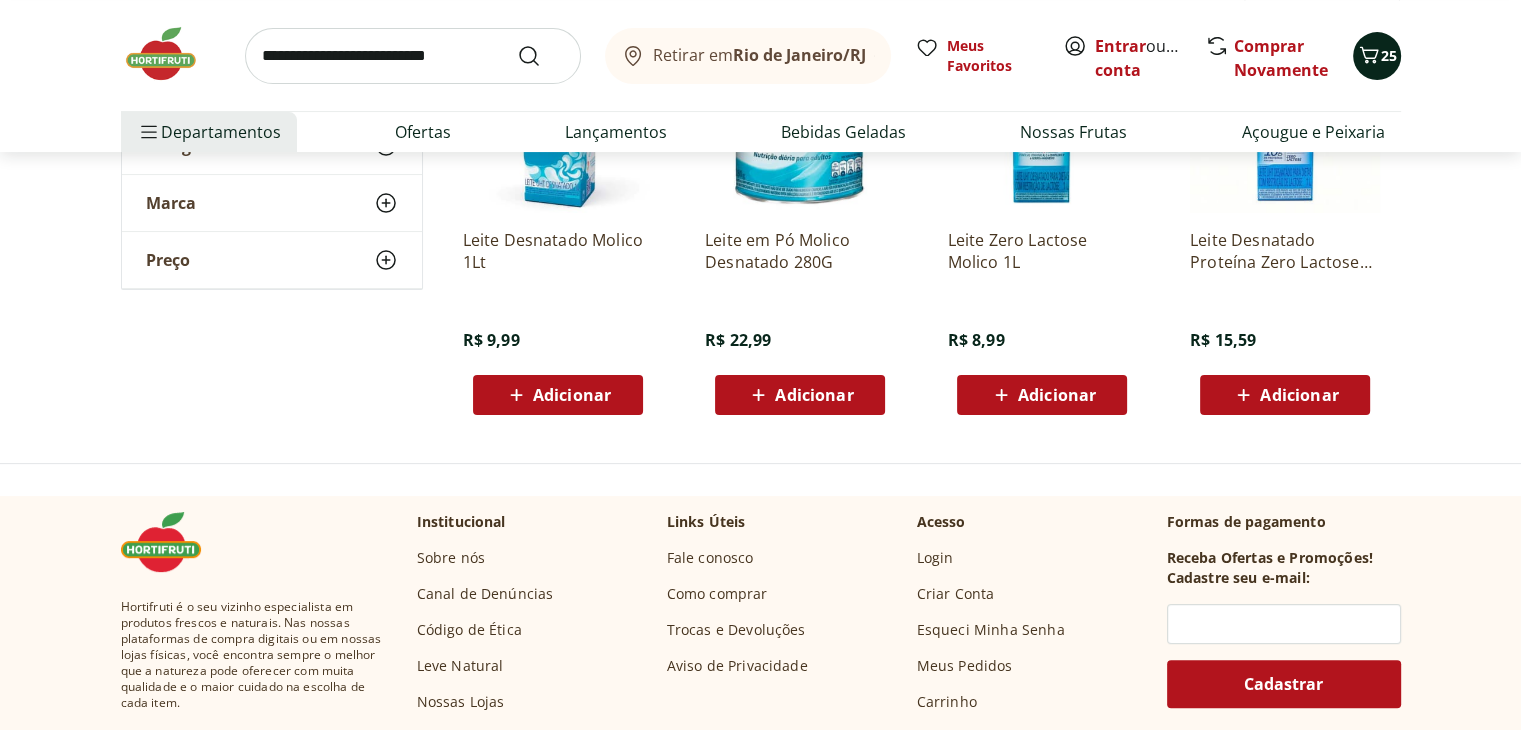 click on "25" at bounding box center [1389, 55] 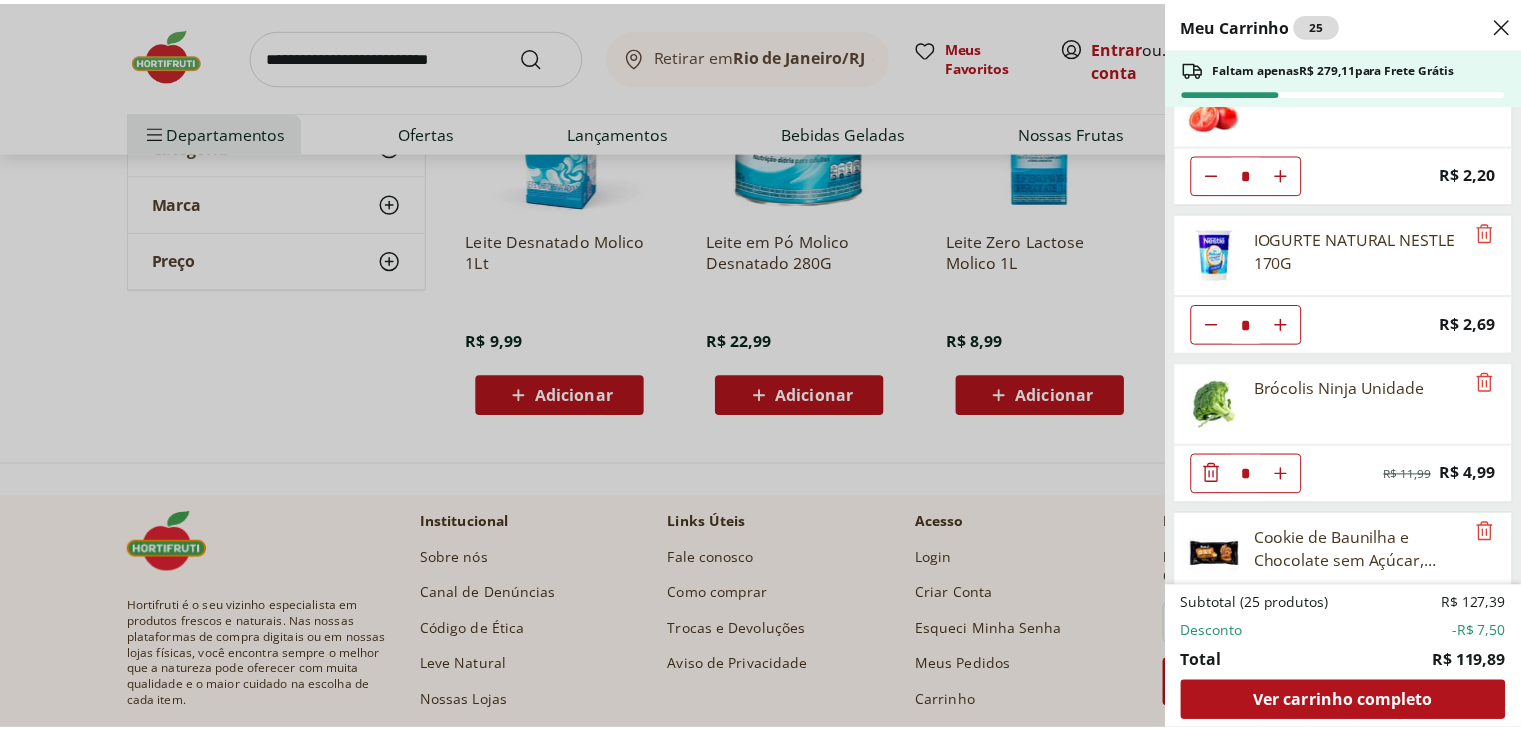 scroll, scrollTop: 900, scrollLeft: 0, axis: vertical 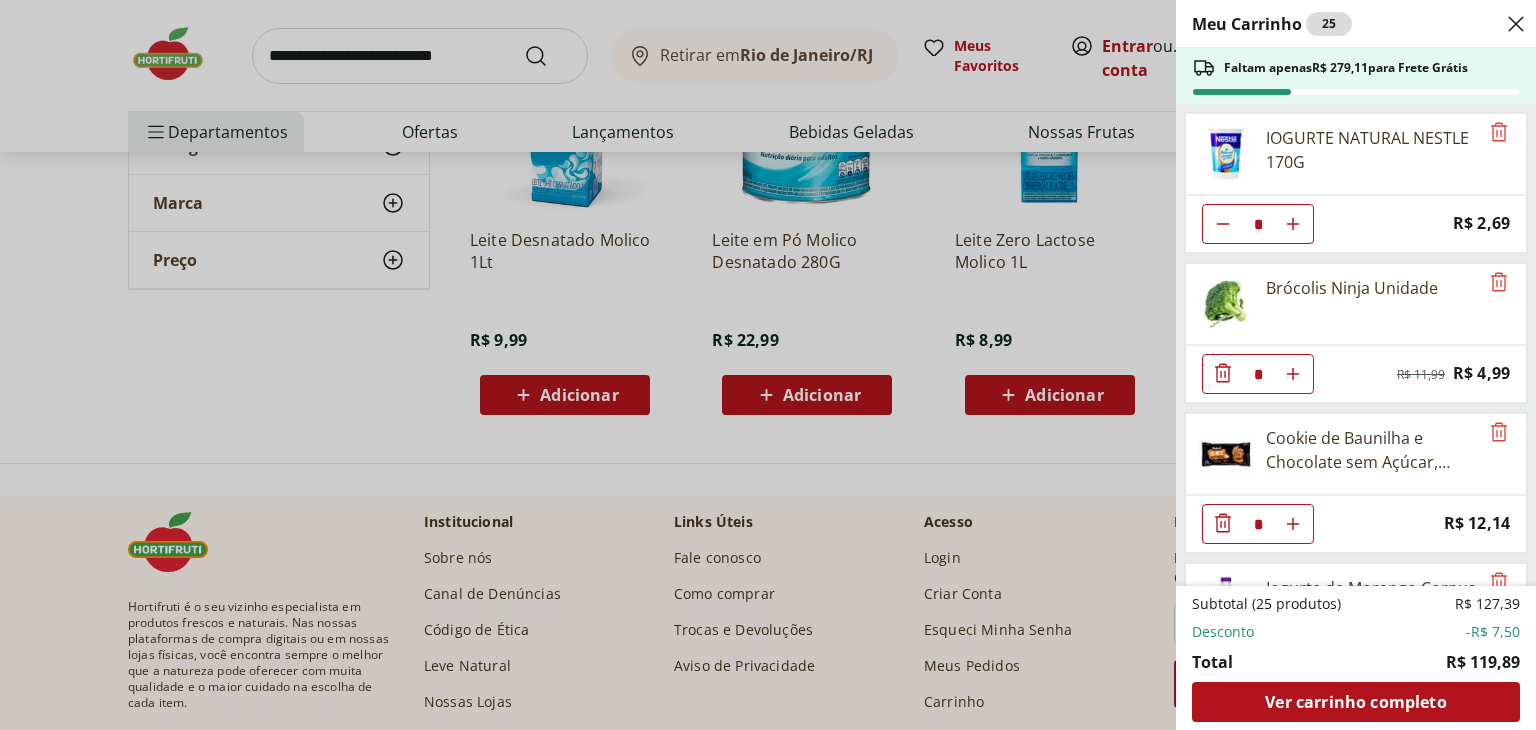 click on "Meu Carrinho 25 Faltam apenas  R$ 279,11  para Frete Grátis Poncã Unidade * Price: R$ 1,60 Peito de Frango Resfriado Desfiado * Price: R$ 17,07 Patinho Moído * Price: R$ 21,96 Limão Tahity Unidade * Price: R$ 0,55 Cebola Nacional Unidade * Original price: R$ 1,00 Price: R$ 0,75 Tomate Unidade * Price: R$ 2,20 IOGURTE NATURAL NESTLE 170G * Price: R$ 2,69 Brócolis Ninja Unidade * Original price: R$ 11,99 Price: R$ 4,99 Cookie de Baunilha e Chocolate sem Açúcar, Glúten e Lactose Belive 67g * Price: R$ 12,14 Iogurte de Morango Corpus Danone 800g * Price: R$ 18,99 Creme de Ricota Light Coalhadas 180g * Price: R$ 10,39 Ovos Tipo Grande Vermelhos Mantiqueira Happy Eggs 10 Unidades * Price: R$ 7,99 Subtotal (25 produtos) R$ 127,39 Desconto -R$ 7,50 Total R$ 119,89 Ver carrinho completo" at bounding box center (768, 365) 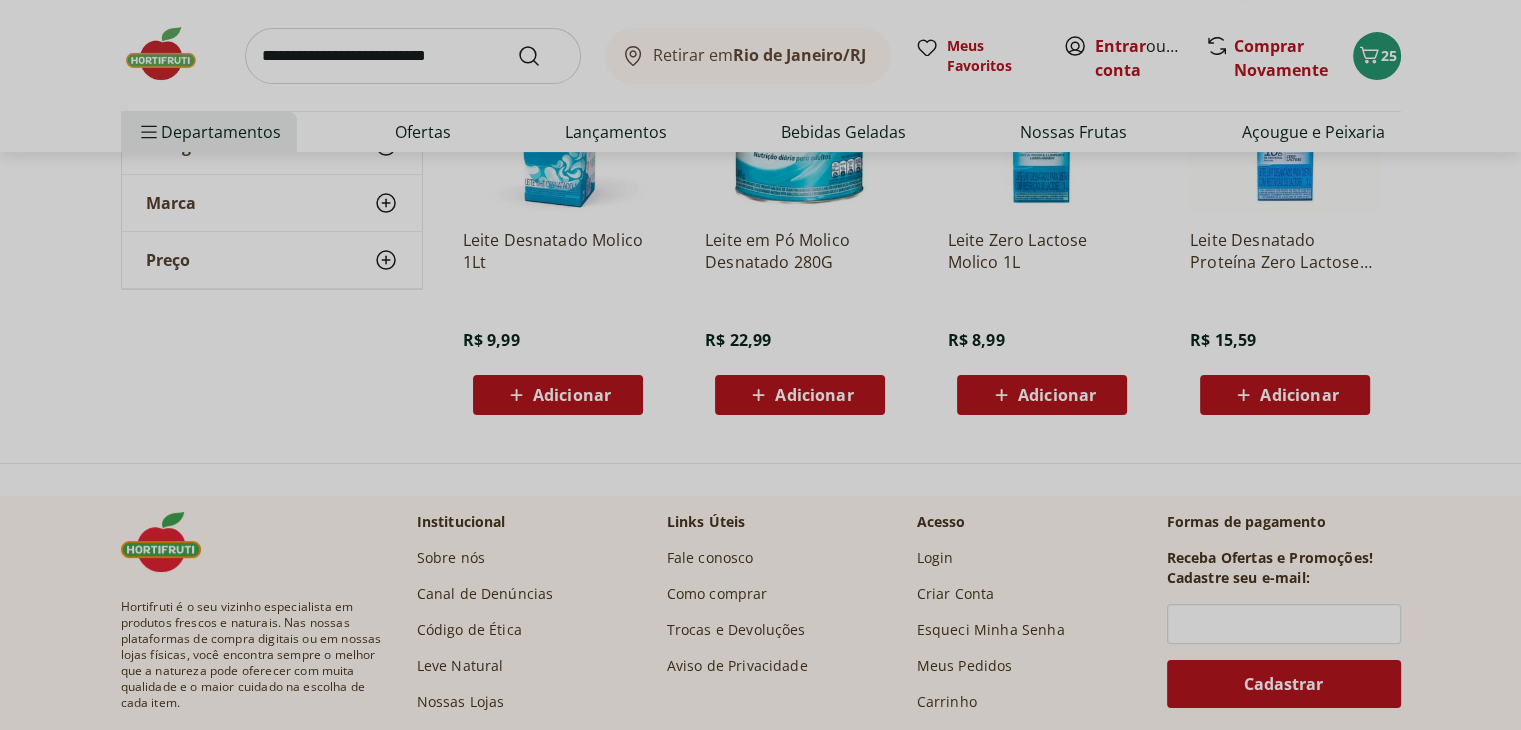 click at bounding box center (413, 56) 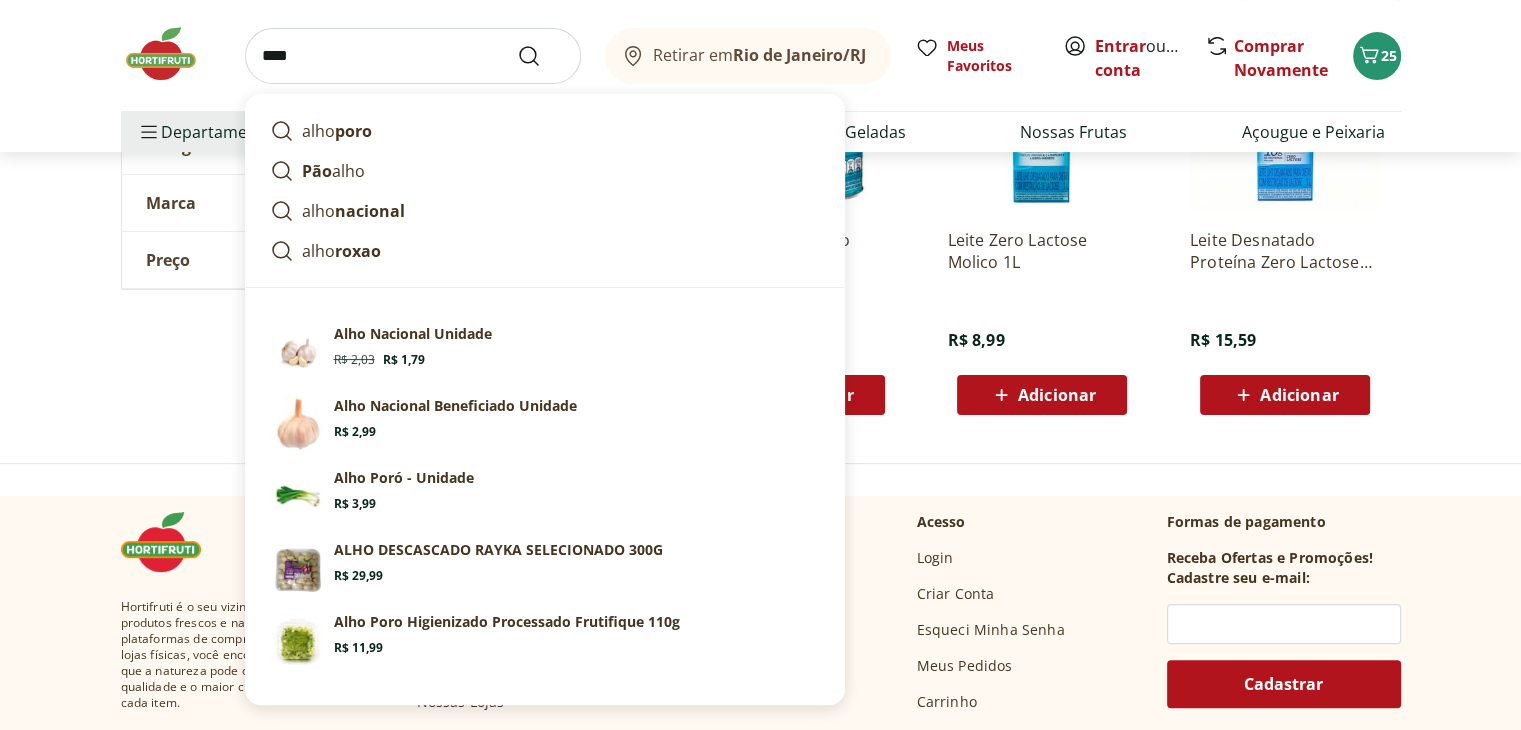 type on "****" 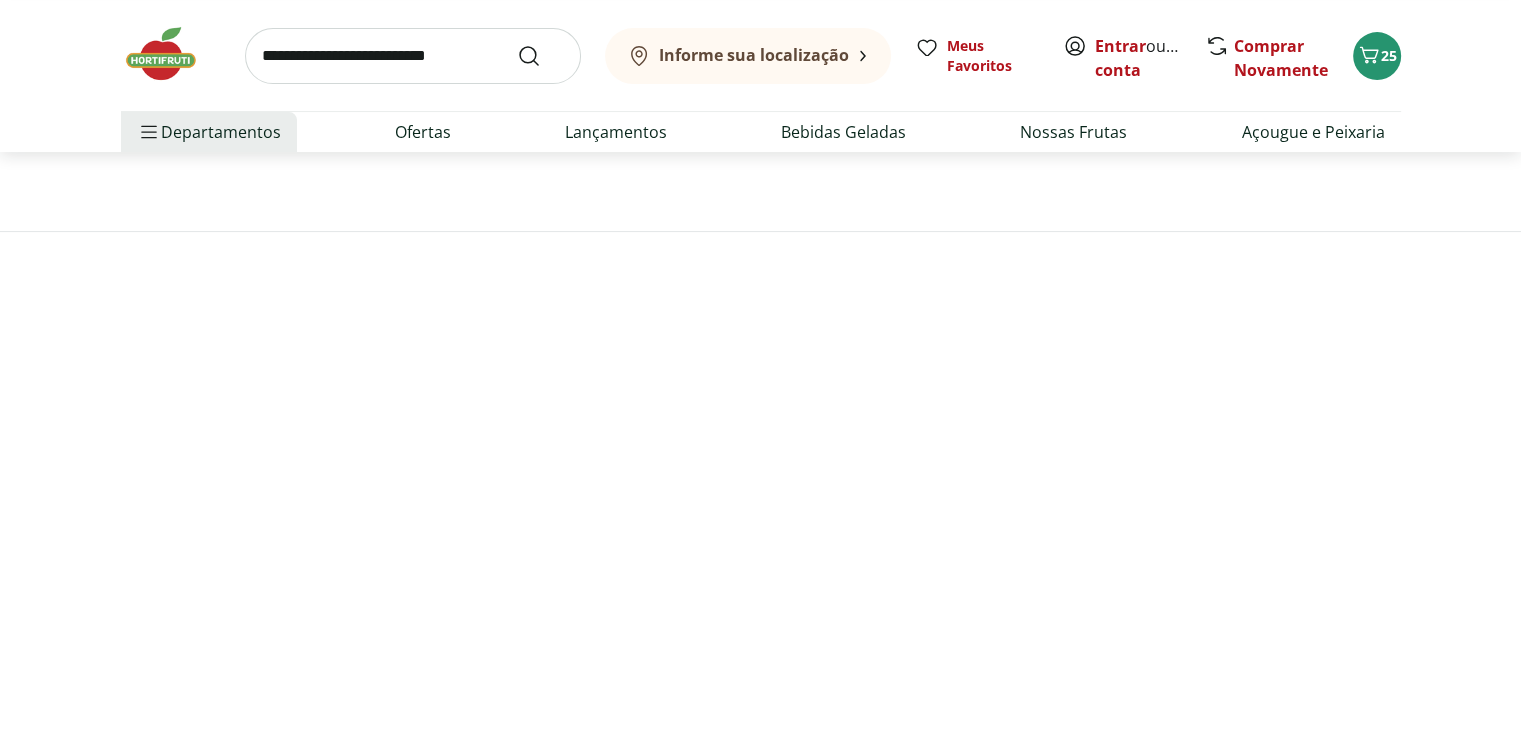scroll, scrollTop: 0, scrollLeft: 0, axis: both 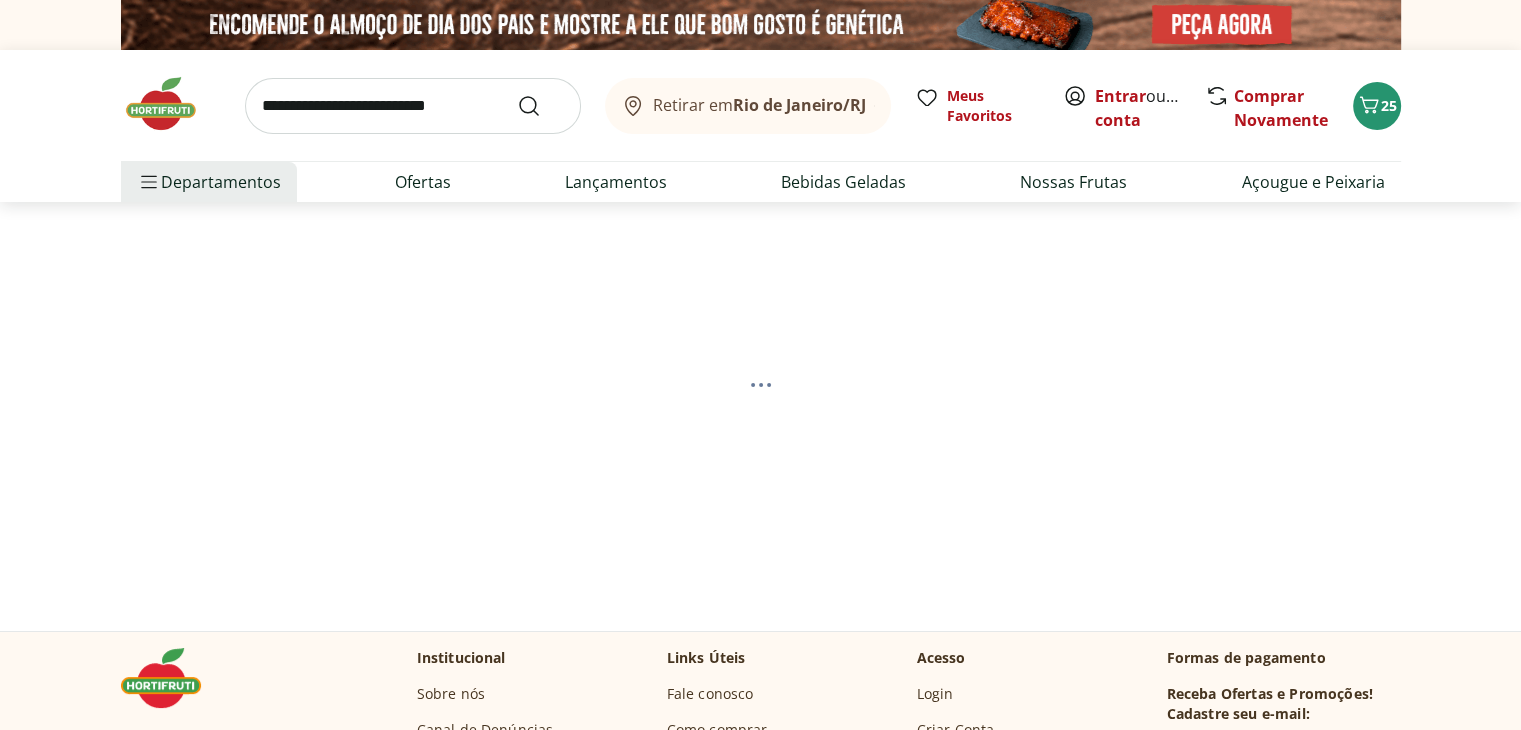 select on "**********" 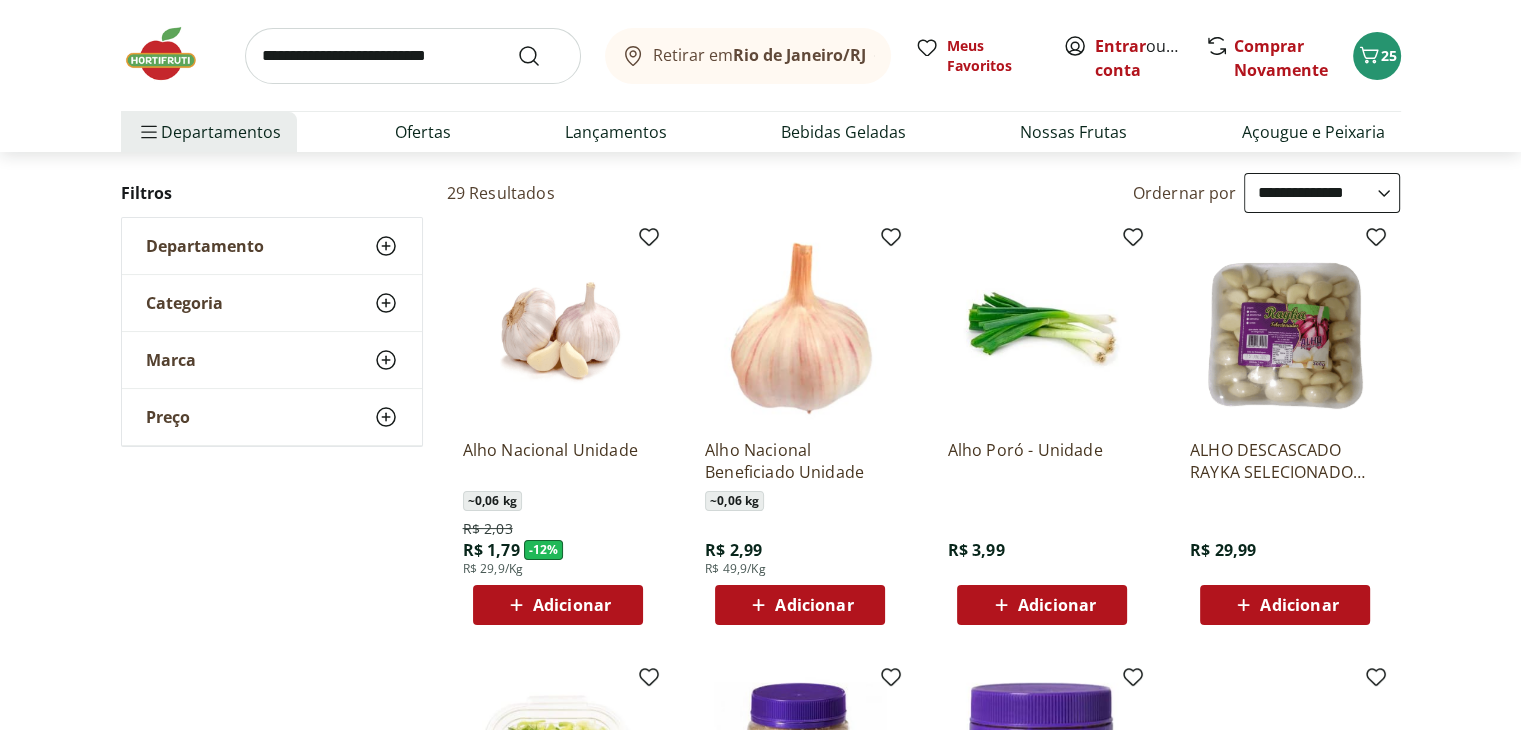 scroll, scrollTop: 300, scrollLeft: 0, axis: vertical 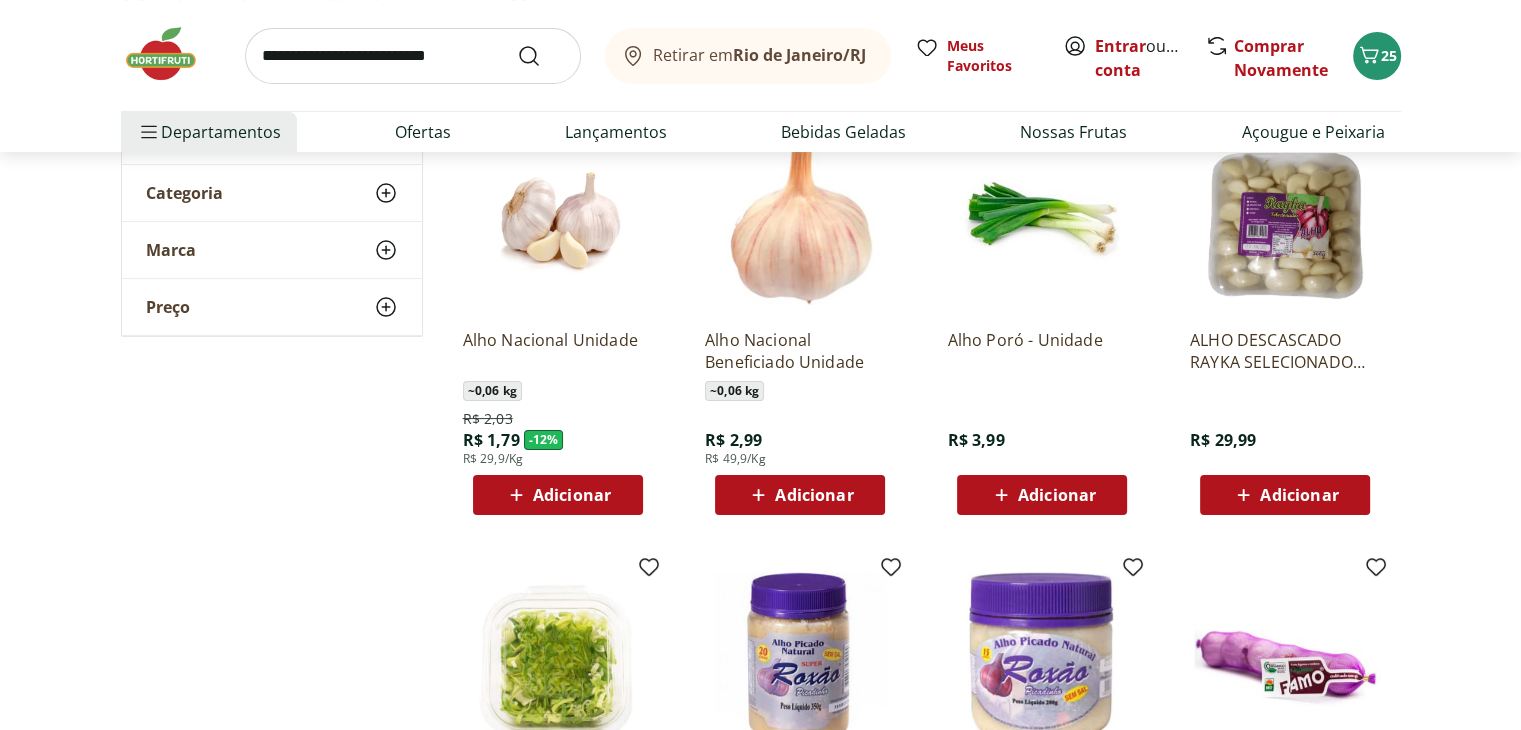 click 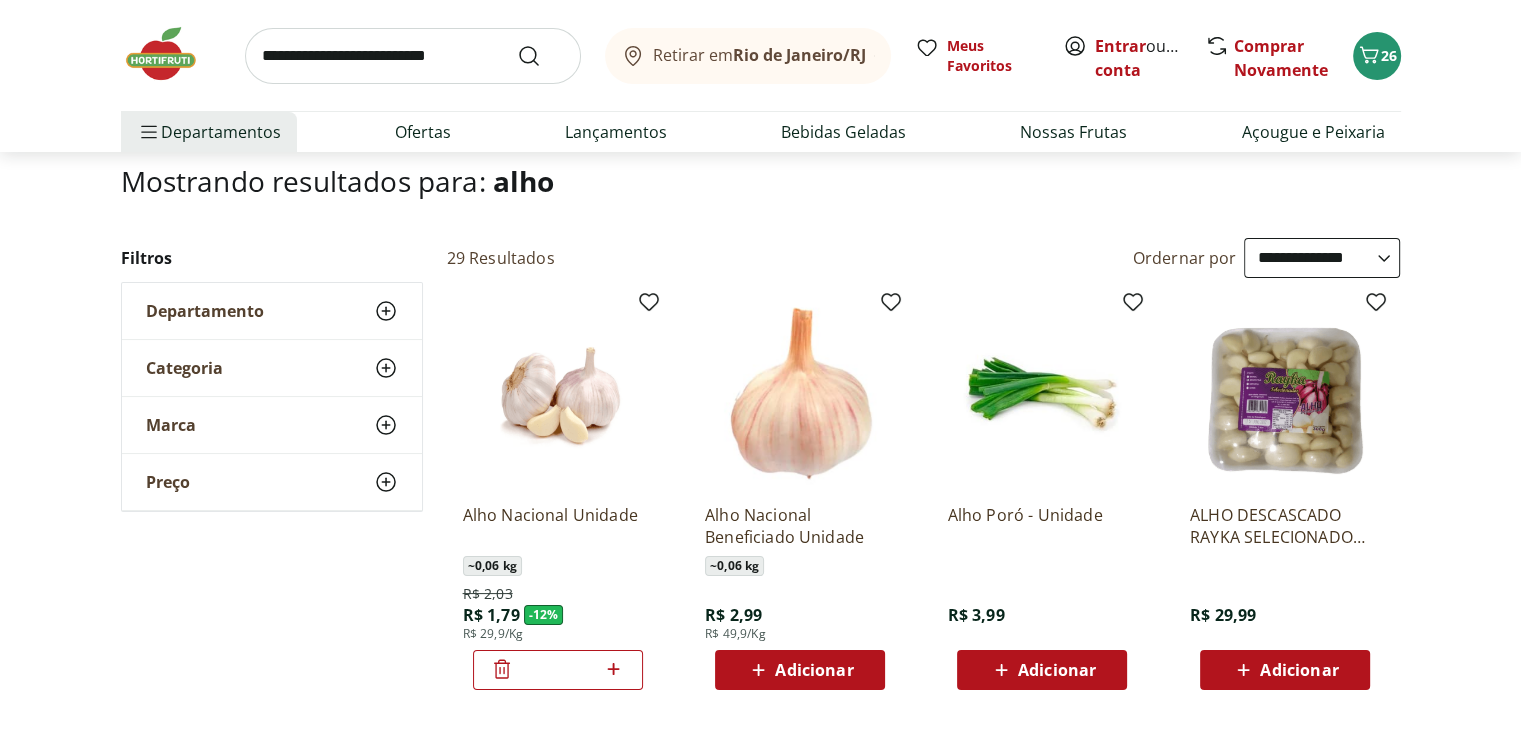 scroll, scrollTop: 0, scrollLeft: 0, axis: both 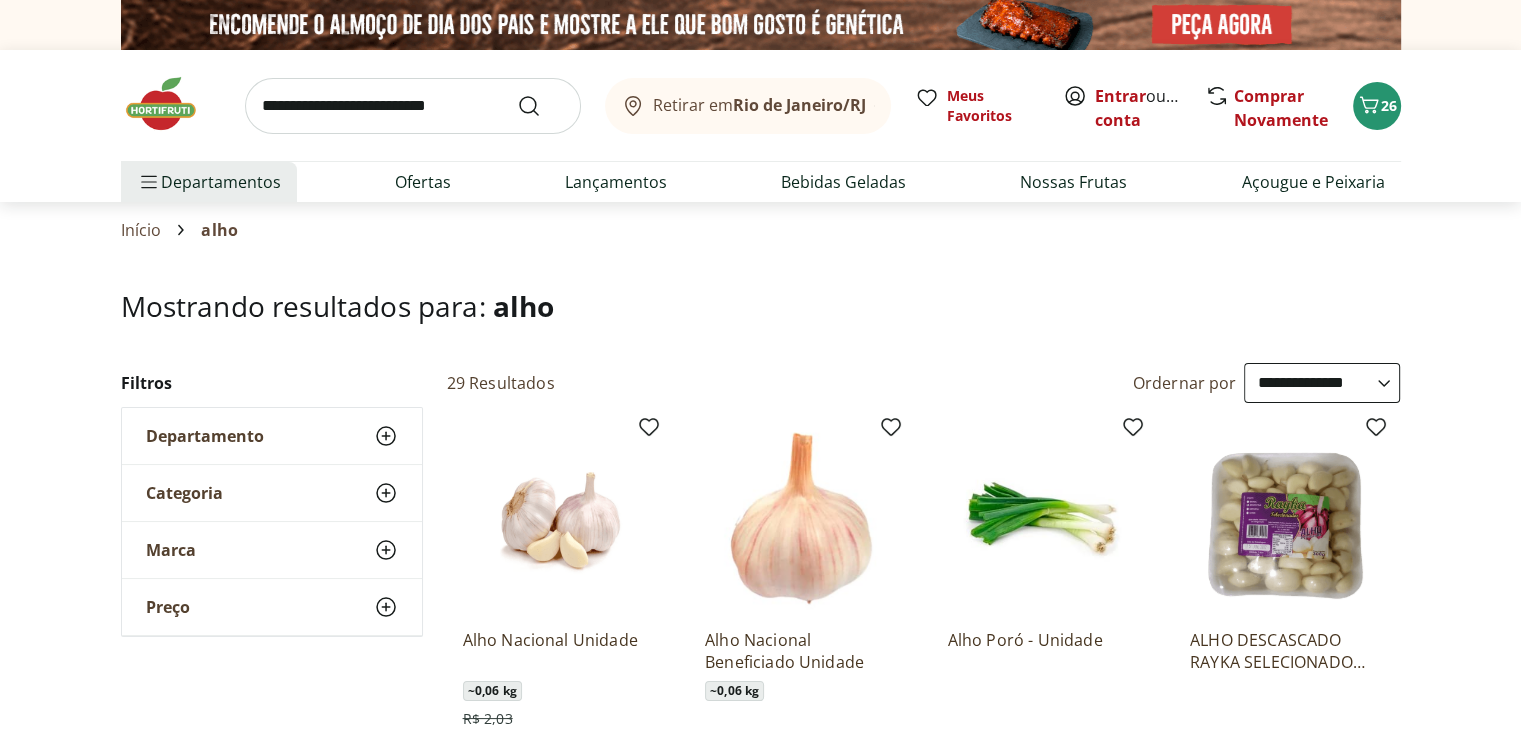 click at bounding box center [413, 106] 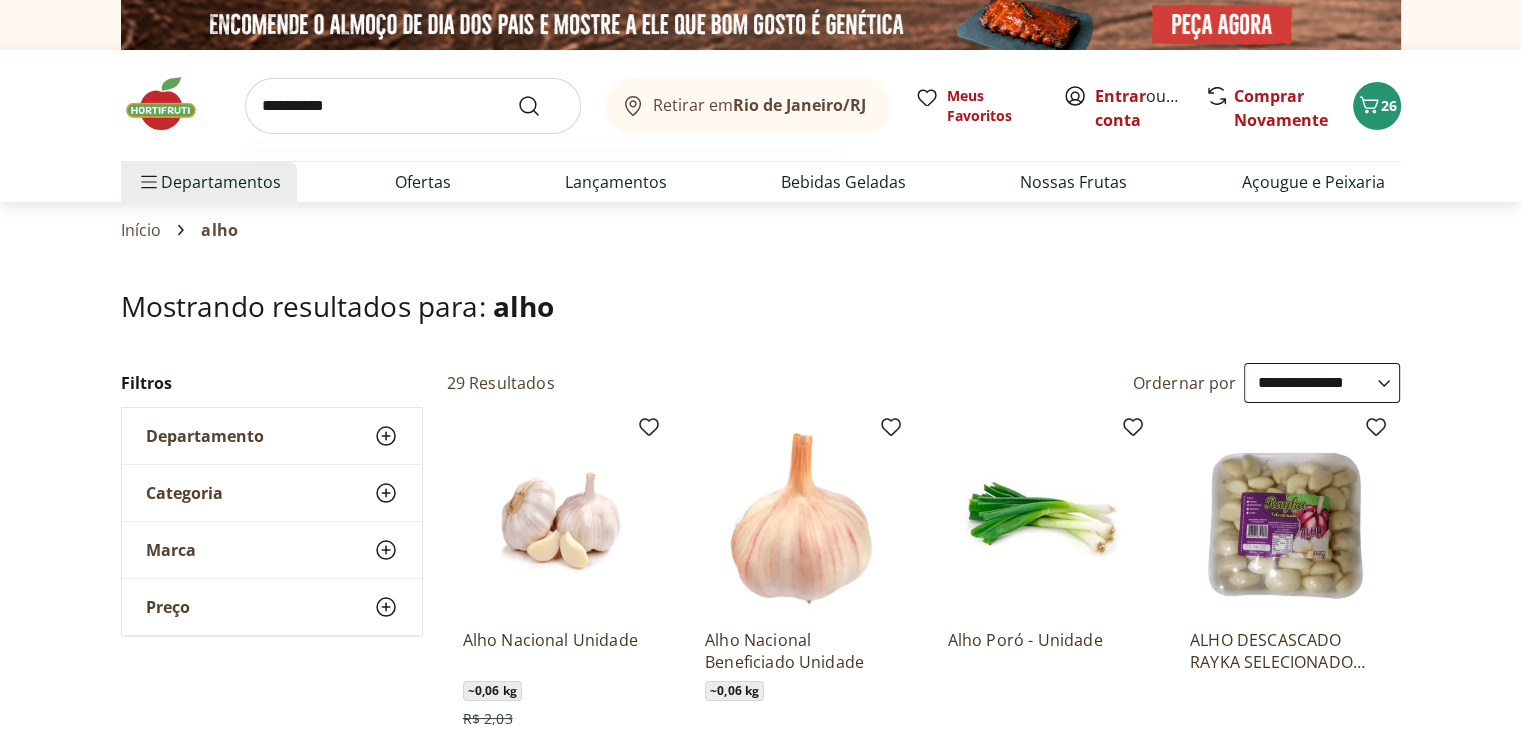 type on "**********" 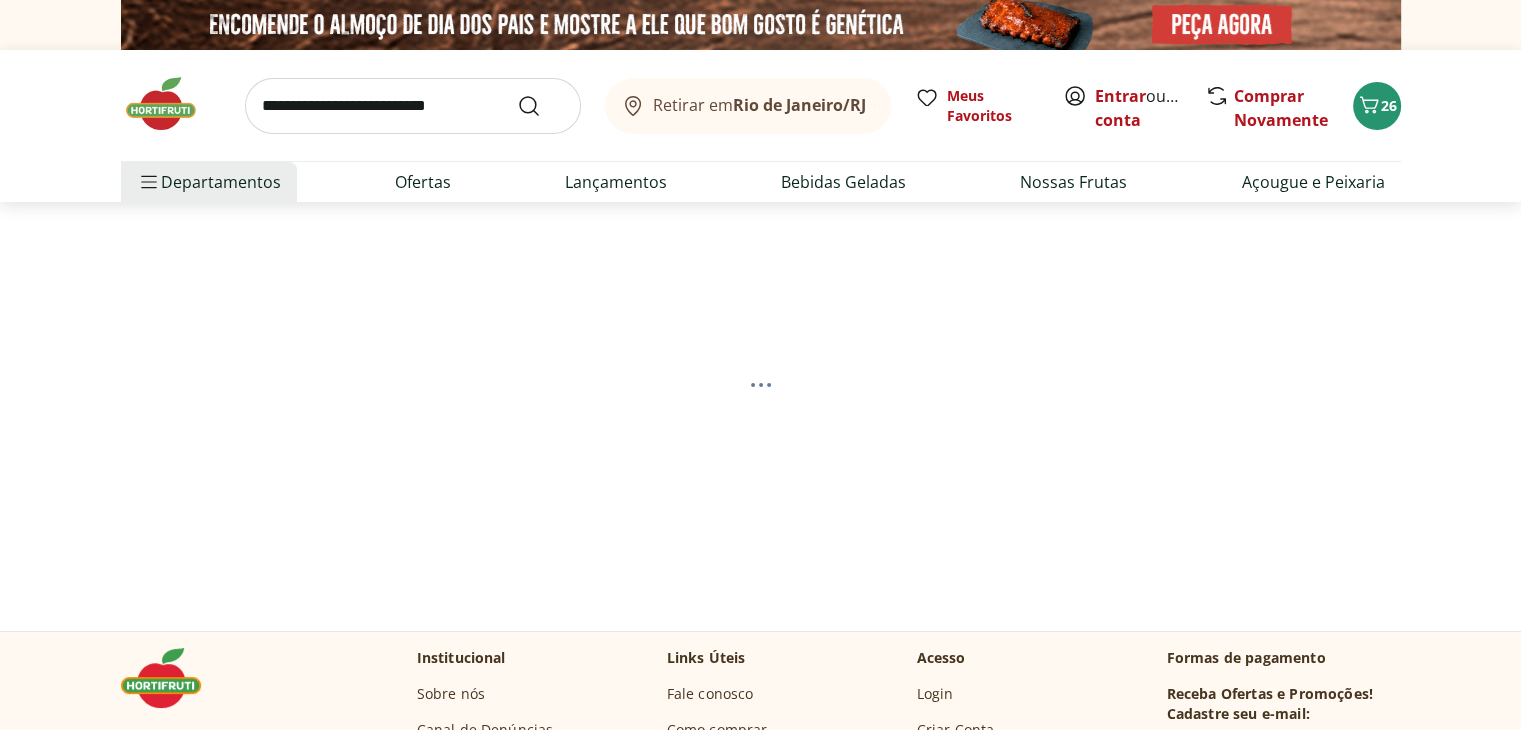 select on "**********" 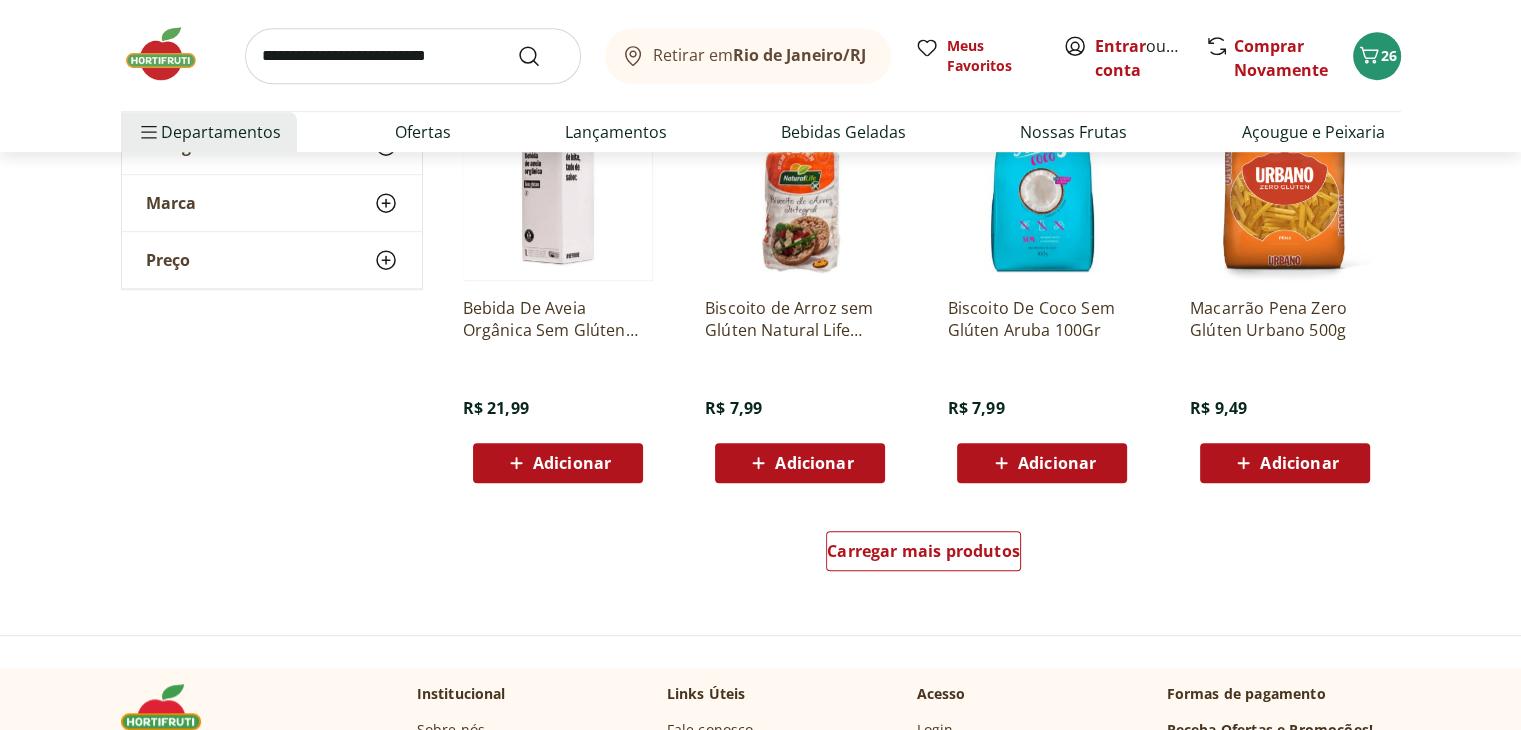 scroll, scrollTop: 1400, scrollLeft: 0, axis: vertical 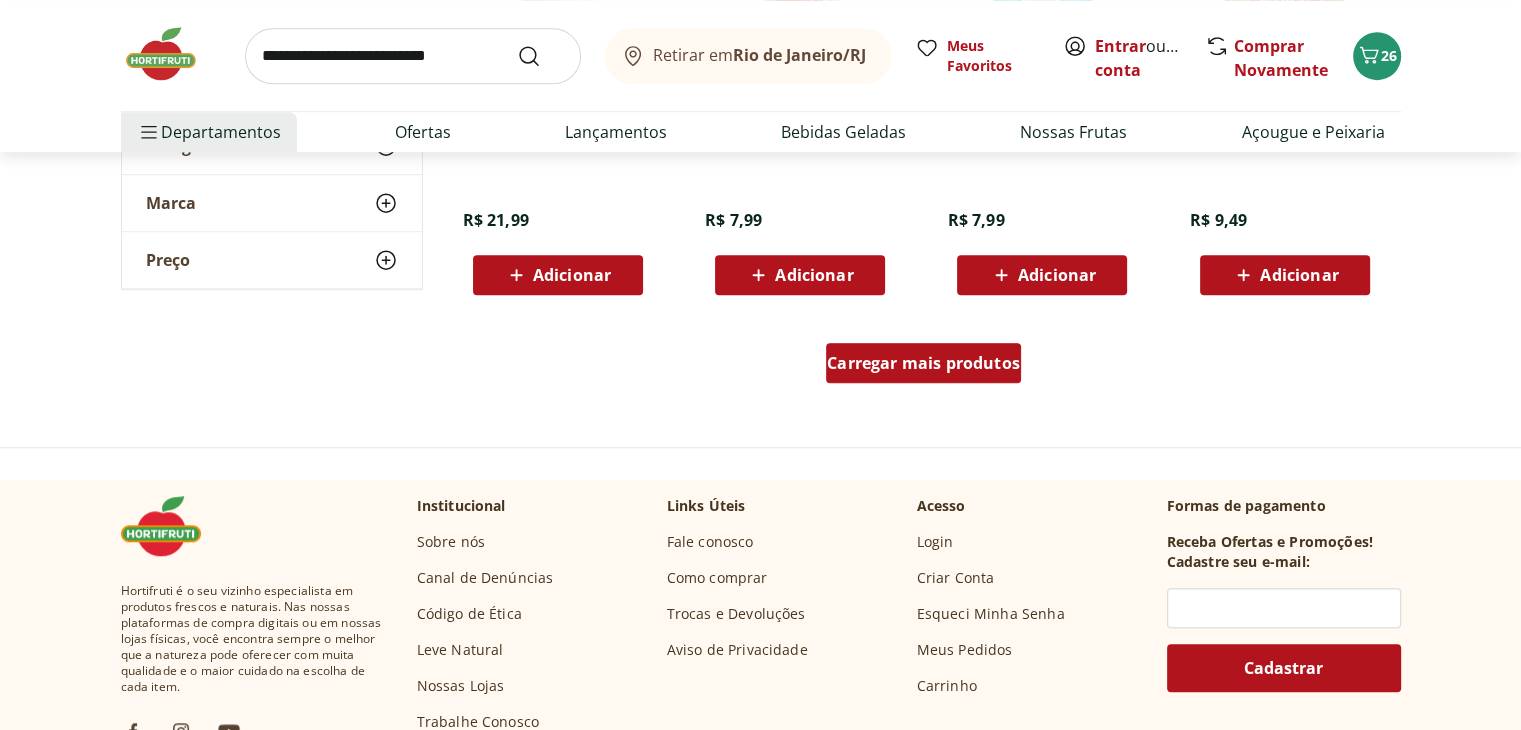 click on "Carregar mais produtos" at bounding box center [923, 363] 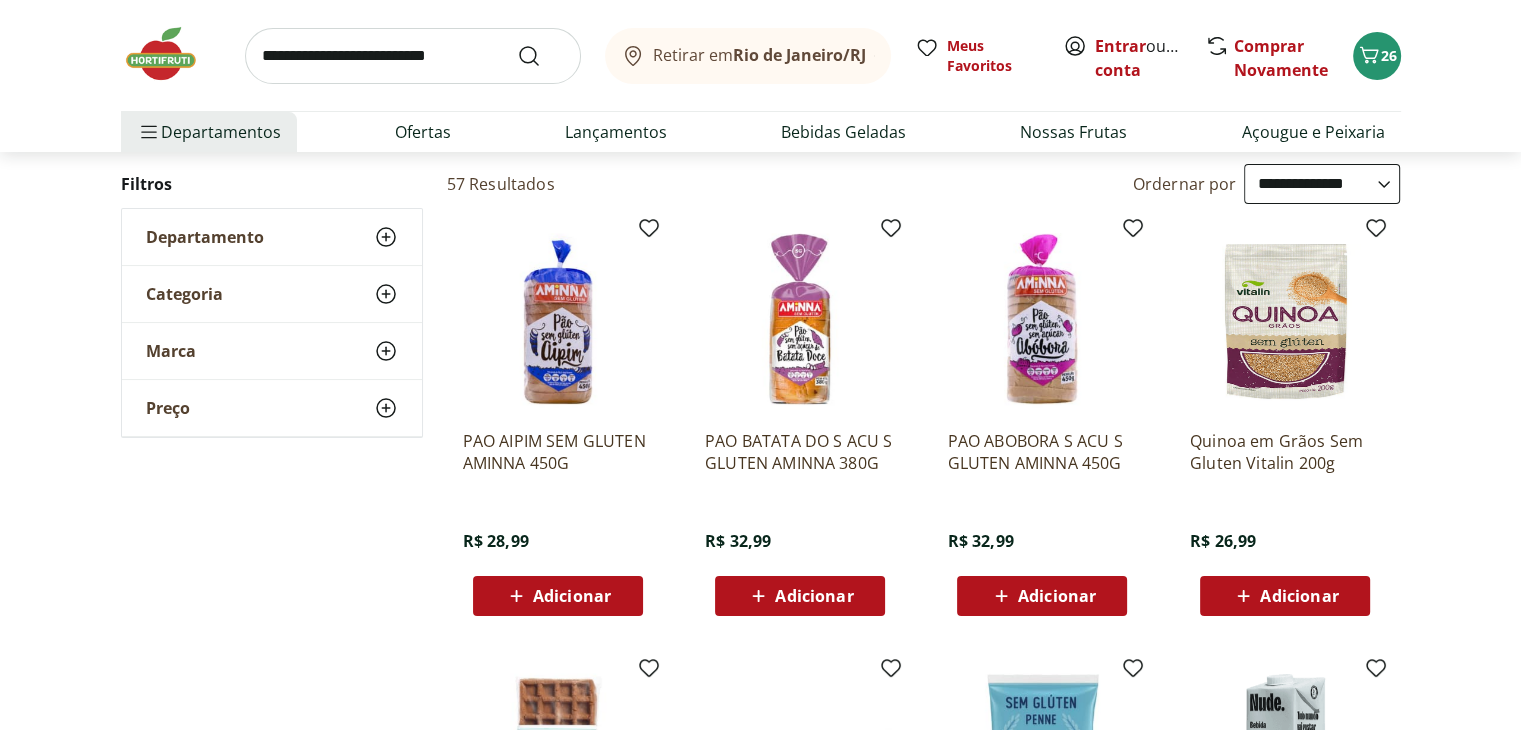 scroll, scrollTop: 200, scrollLeft: 0, axis: vertical 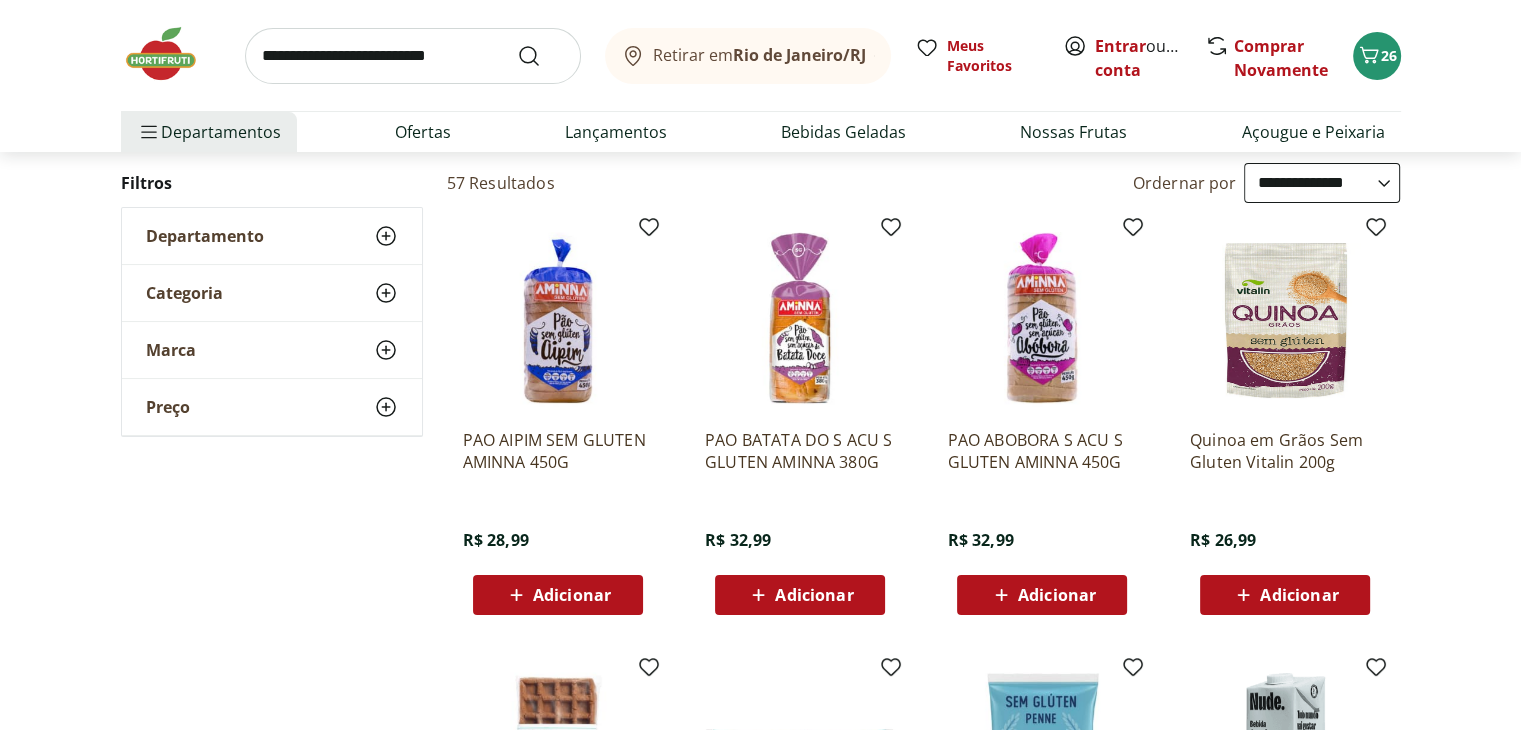 click at bounding box center [1042, 318] 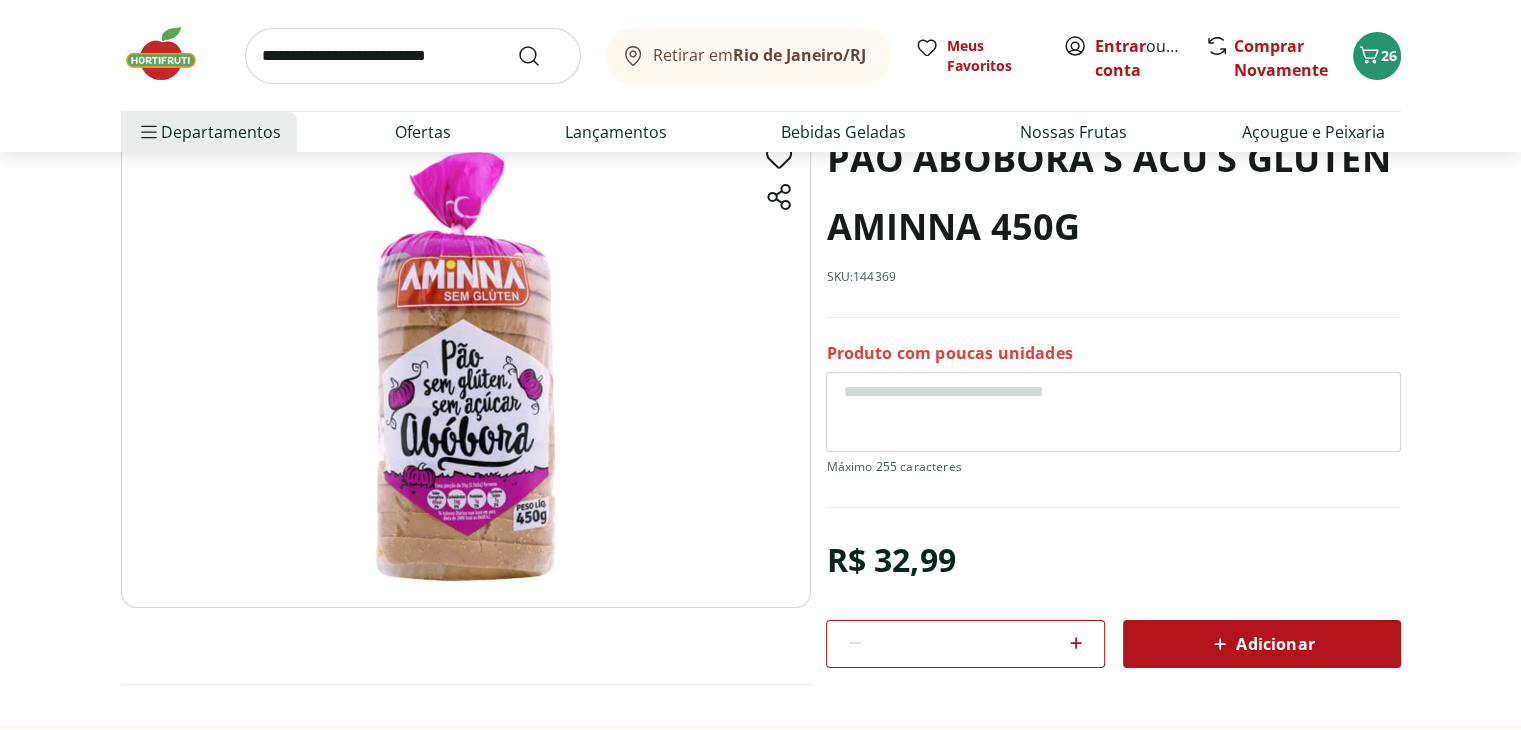 scroll, scrollTop: 100, scrollLeft: 0, axis: vertical 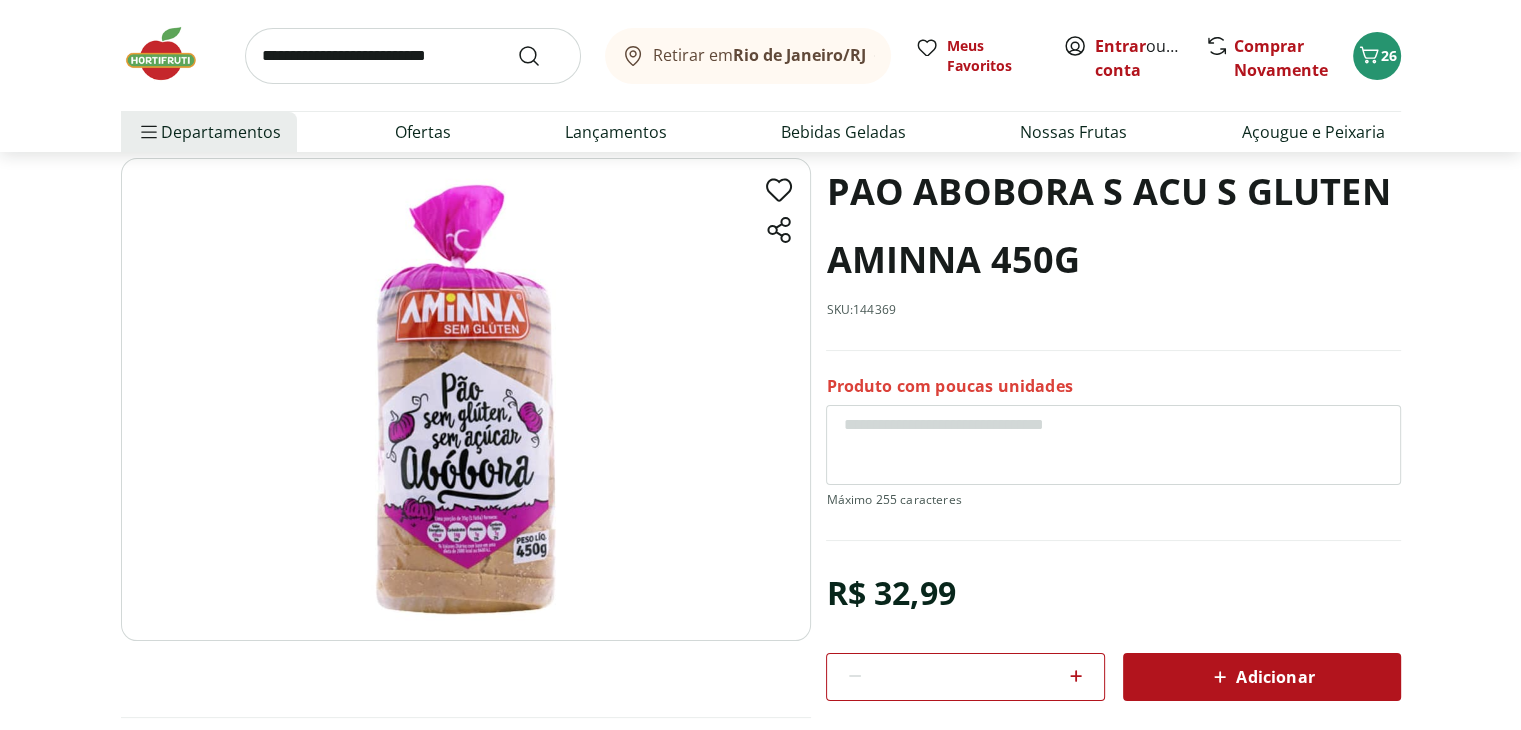 click at bounding box center [413, 56] 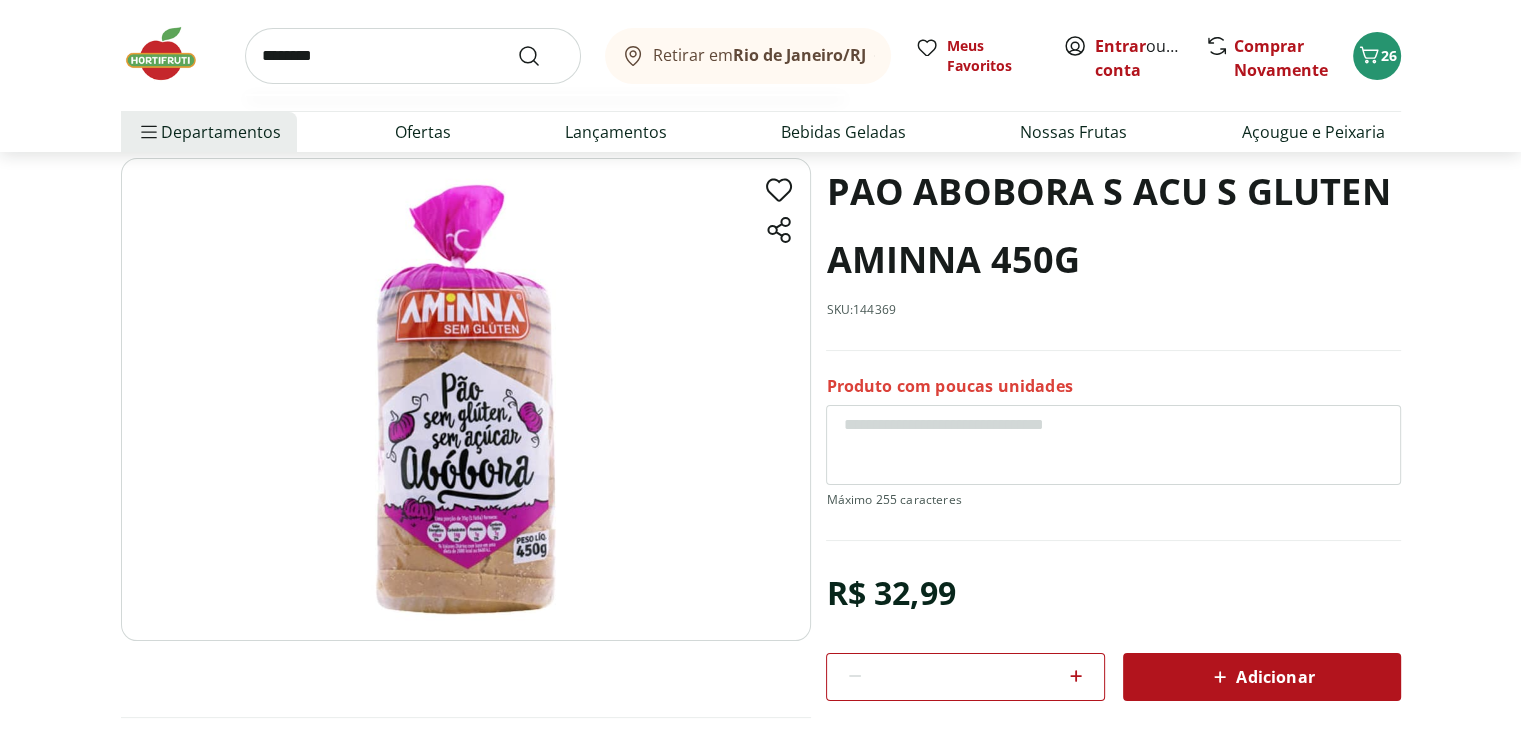 type on "********" 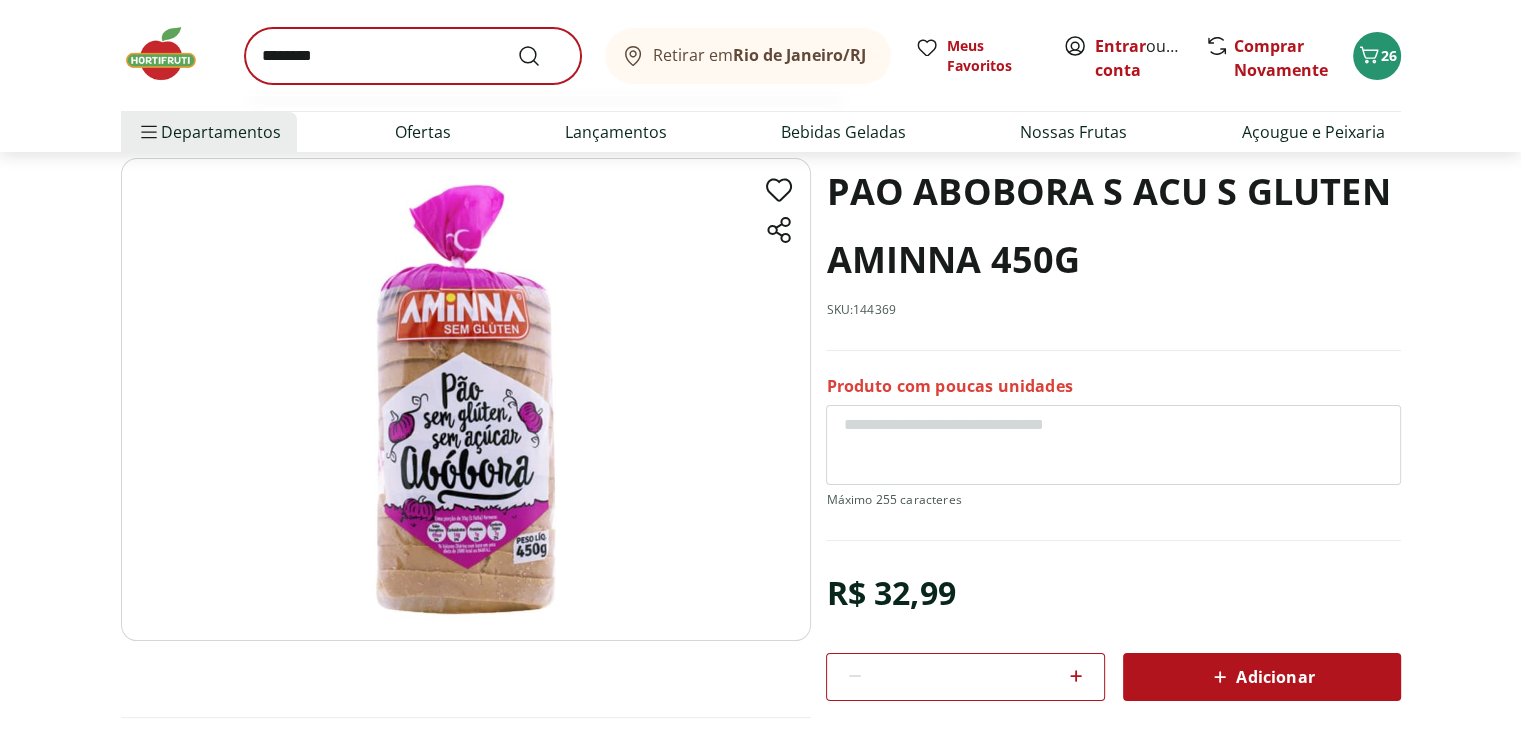 scroll, scrollTop: 0, scrollLeft: 0, axis: both 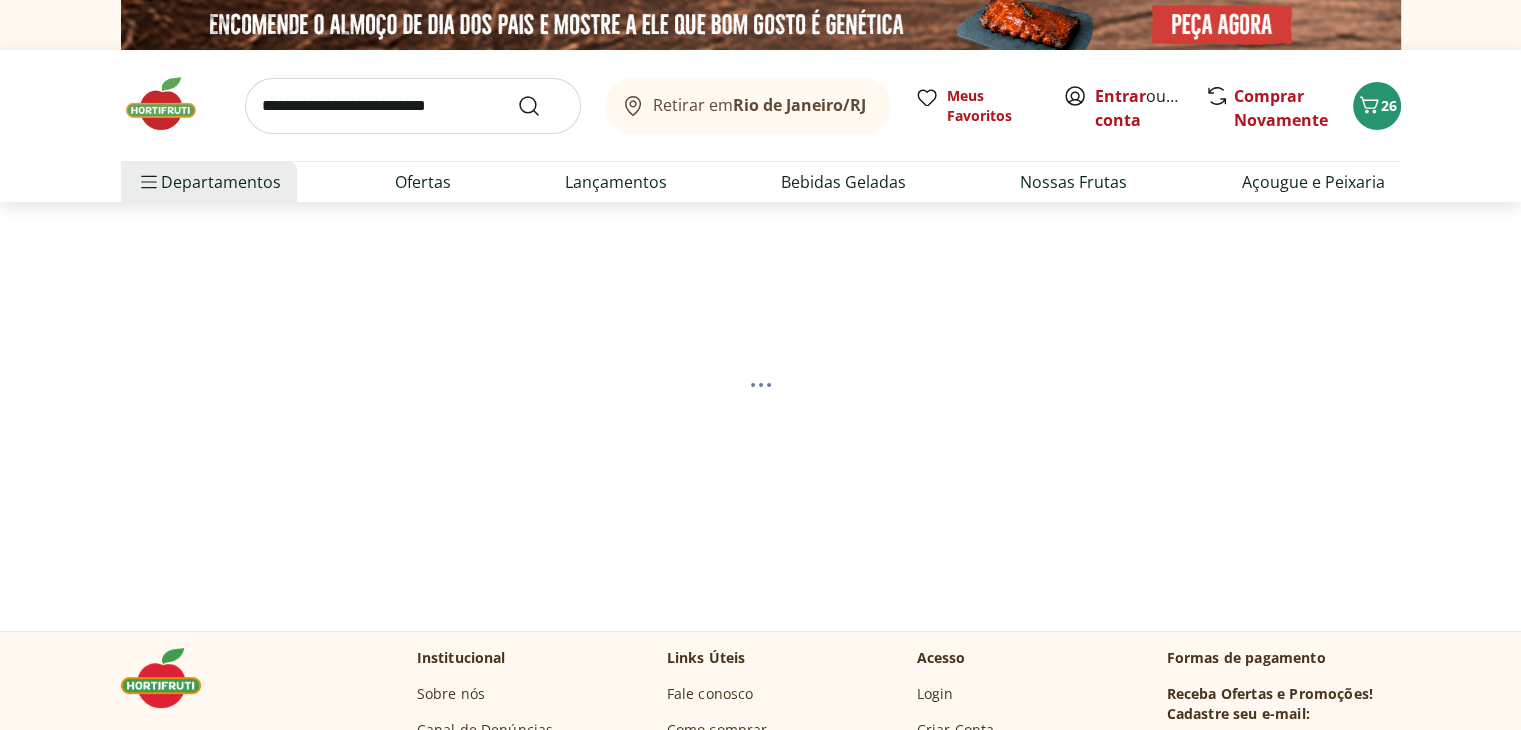 select on "**********" 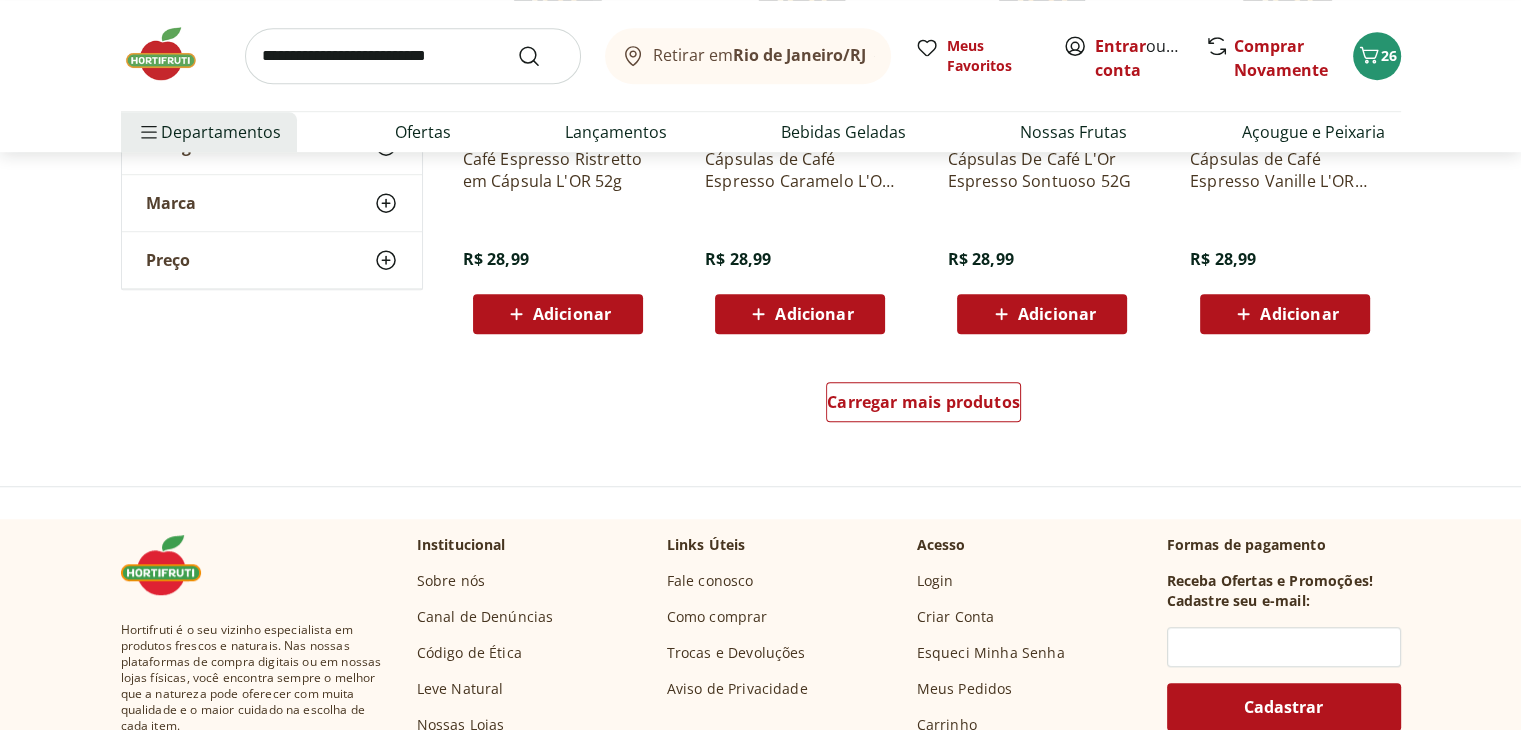 scroll, scrollTop: 1400, scrollLeft: 0, axis: vertical 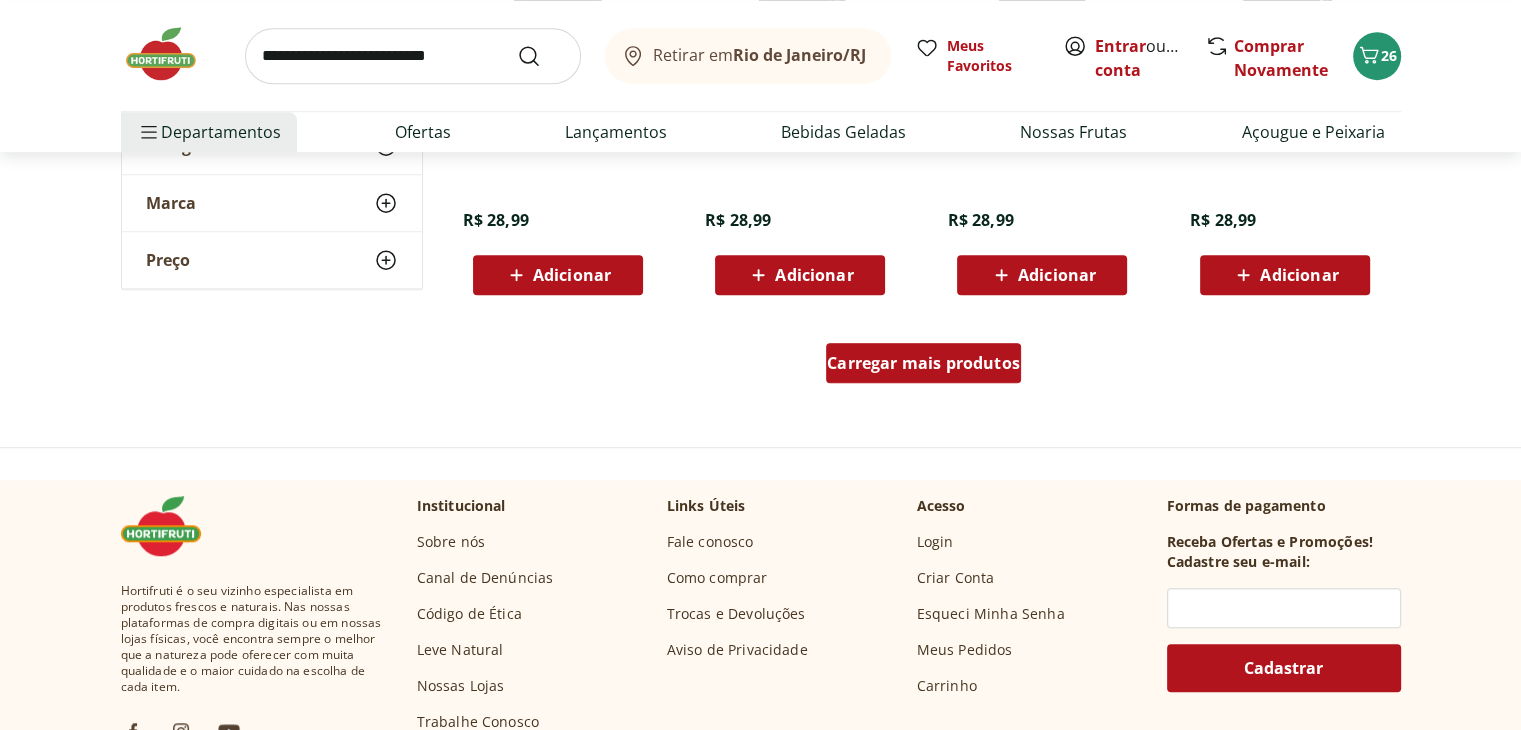 click on "Carregar mais produtos" at bounding box center [923, 363] 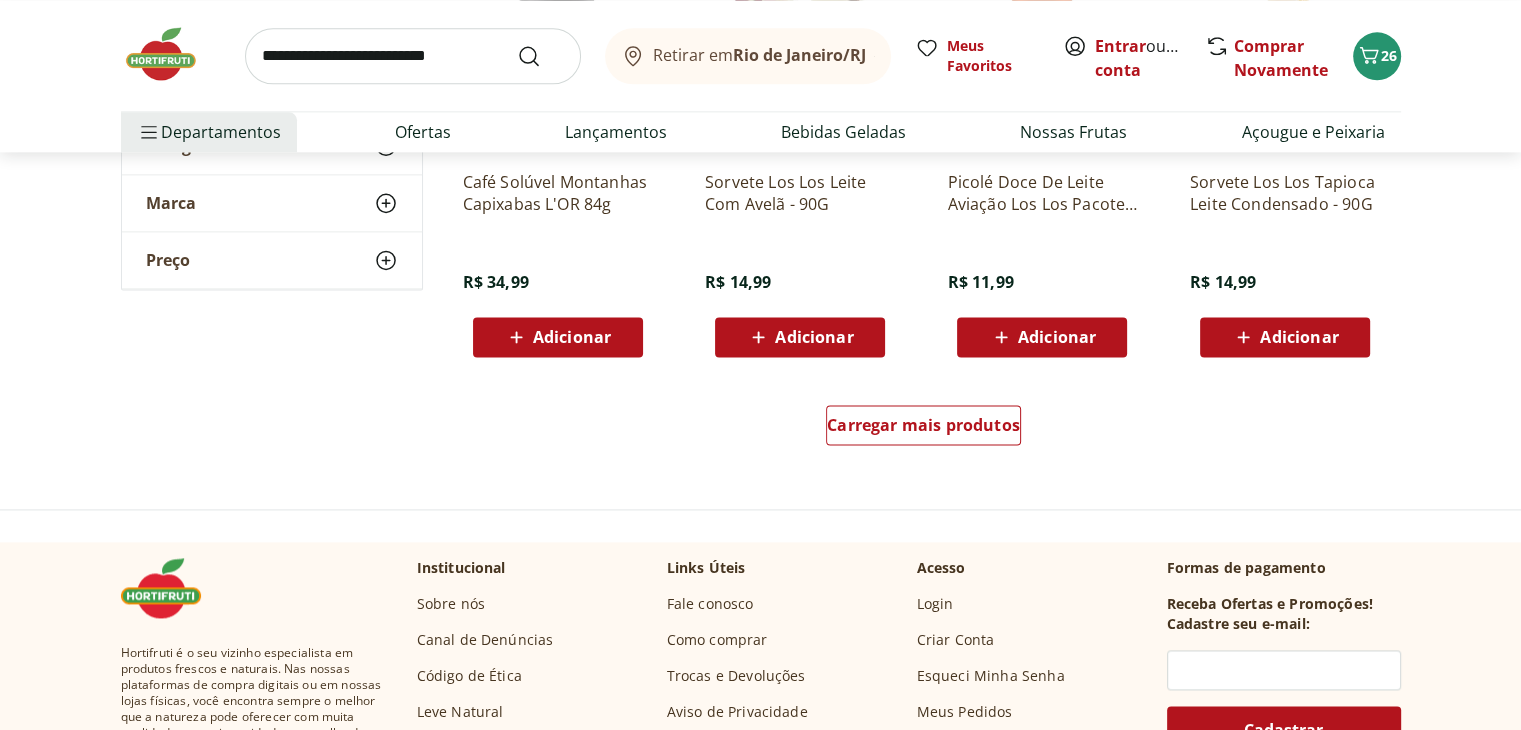 scroll, scrollTop: 2700, scrollLeft: 0, axis: vertical 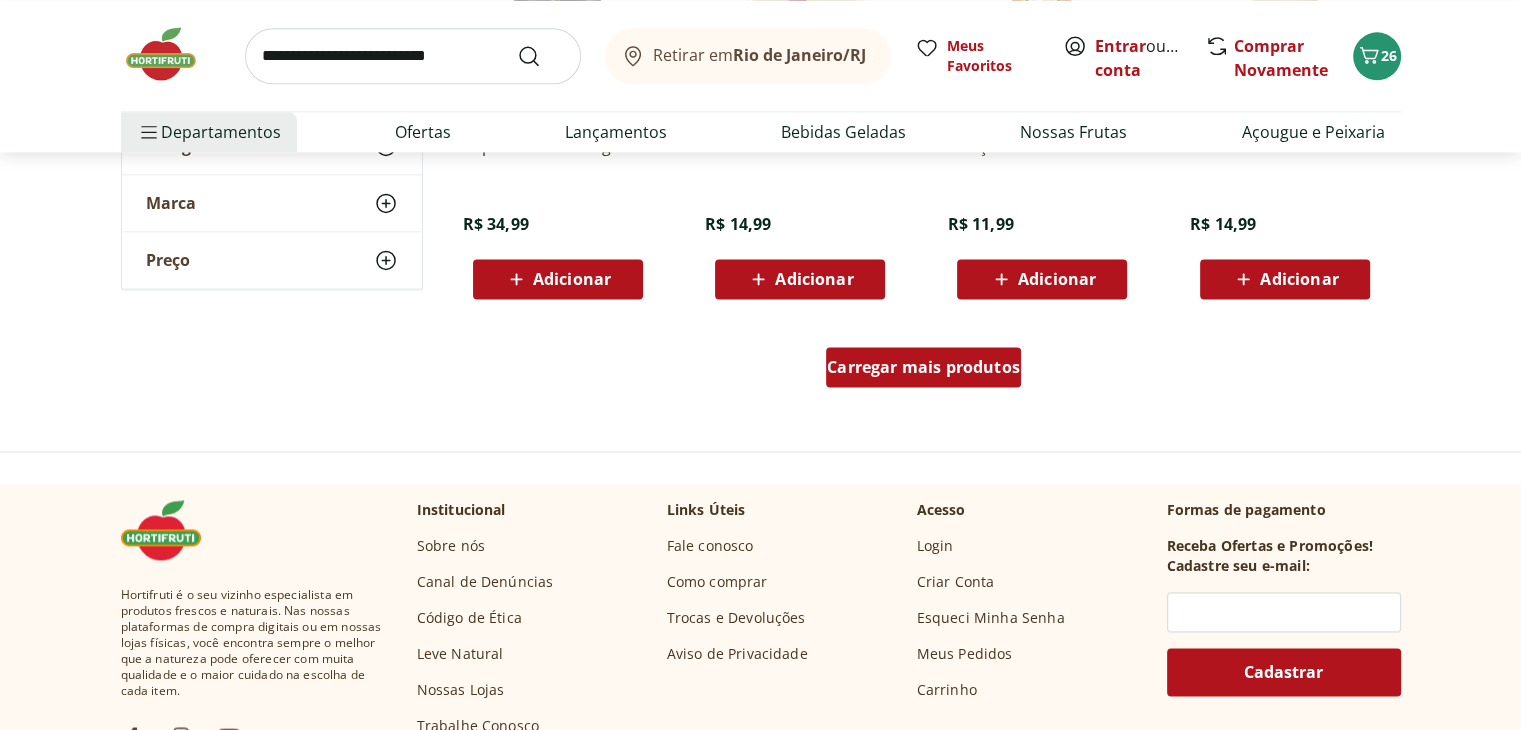 click on "Carregar mais produtos" at bounding box center (923, 367) 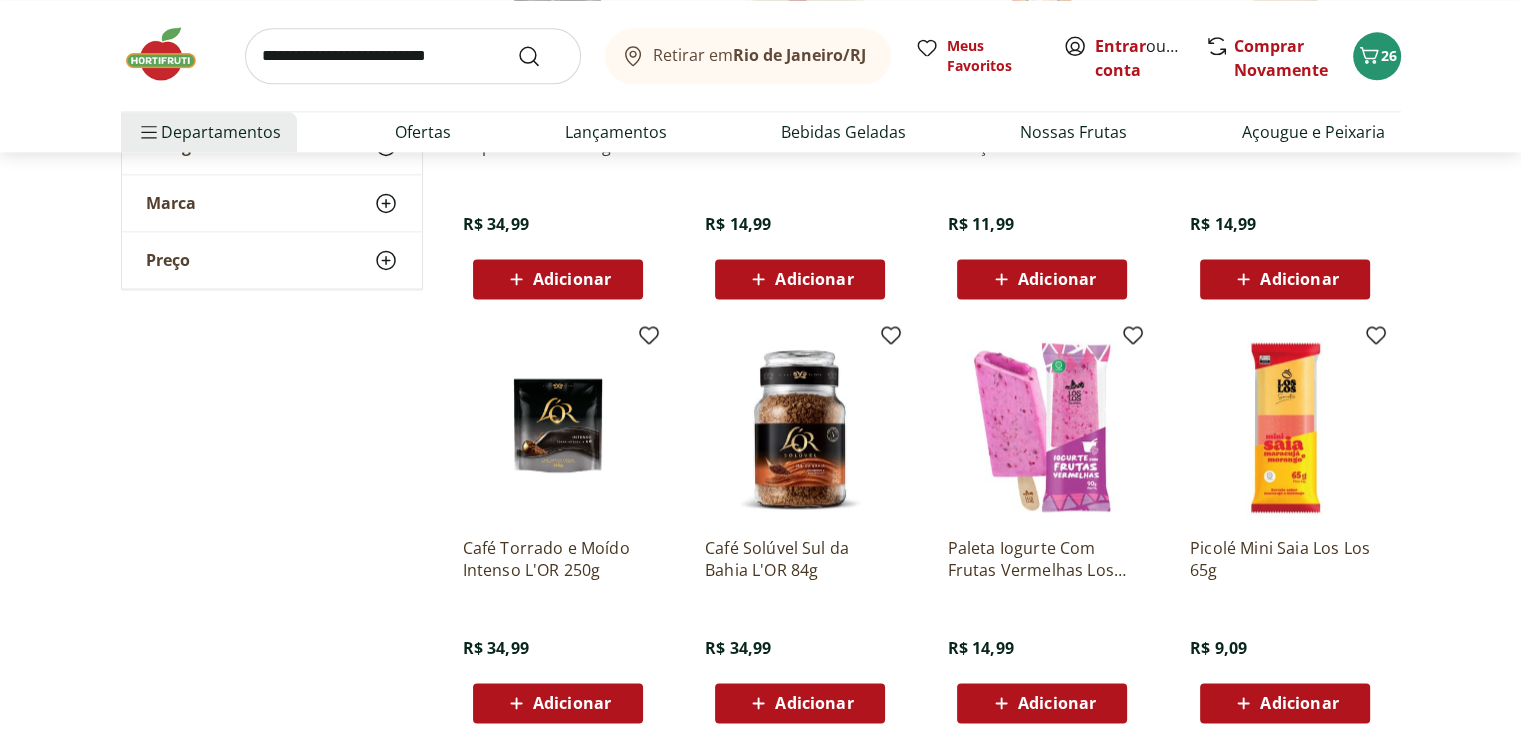 scroll, scrollTop: 3100, scrollLeft: 0, axis: vertical 